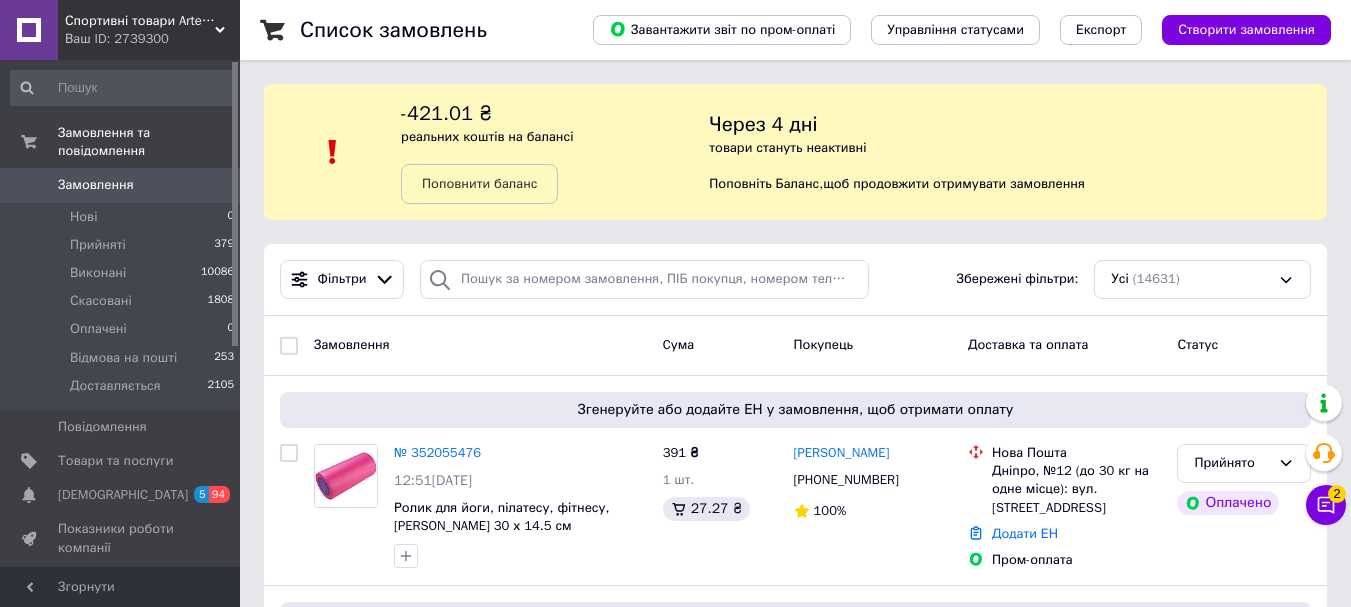 scroll, scrollTop: 0, scrollLeft: 0, axis: both 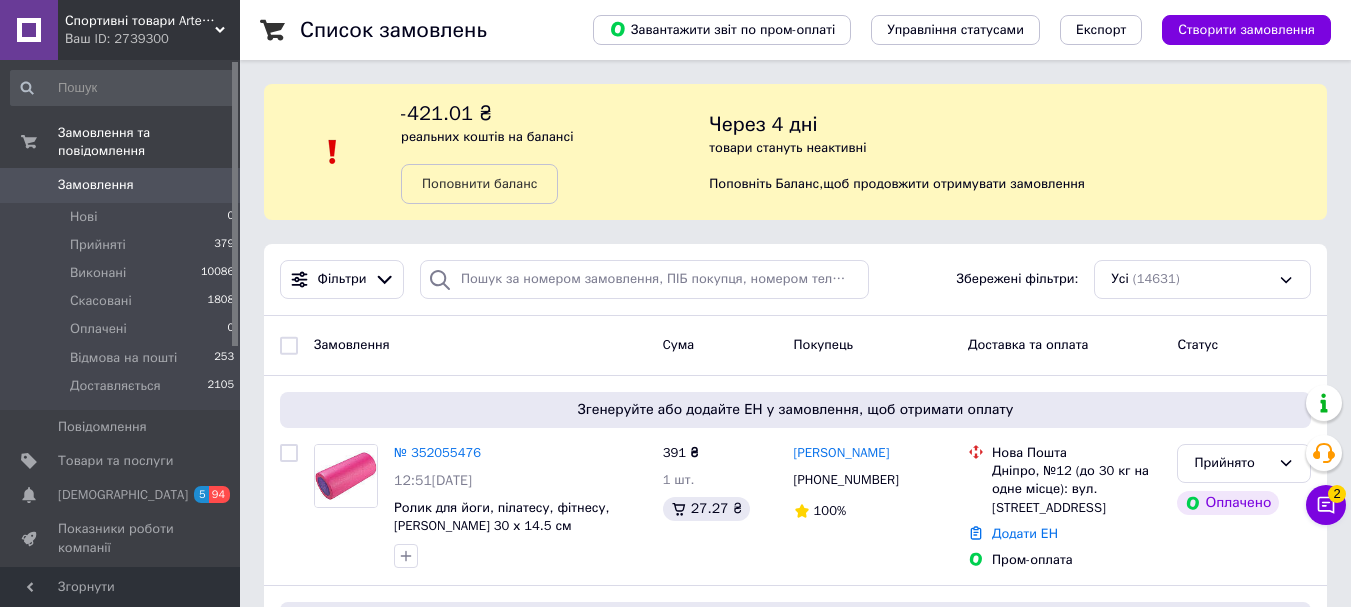 click on "Спортивні товари Artemic Ваш ID: 2739300" at bounding box center [149, 30] 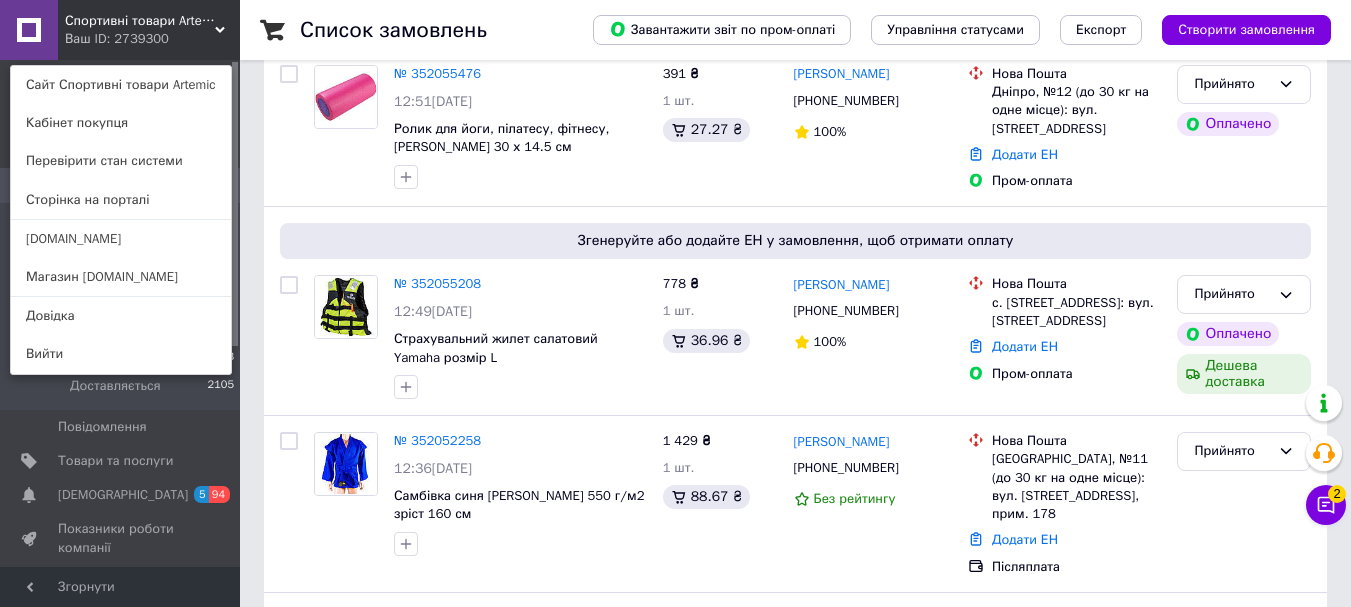 scroll, scrollTop: 500, scrollLeft: 0, axis: vertical 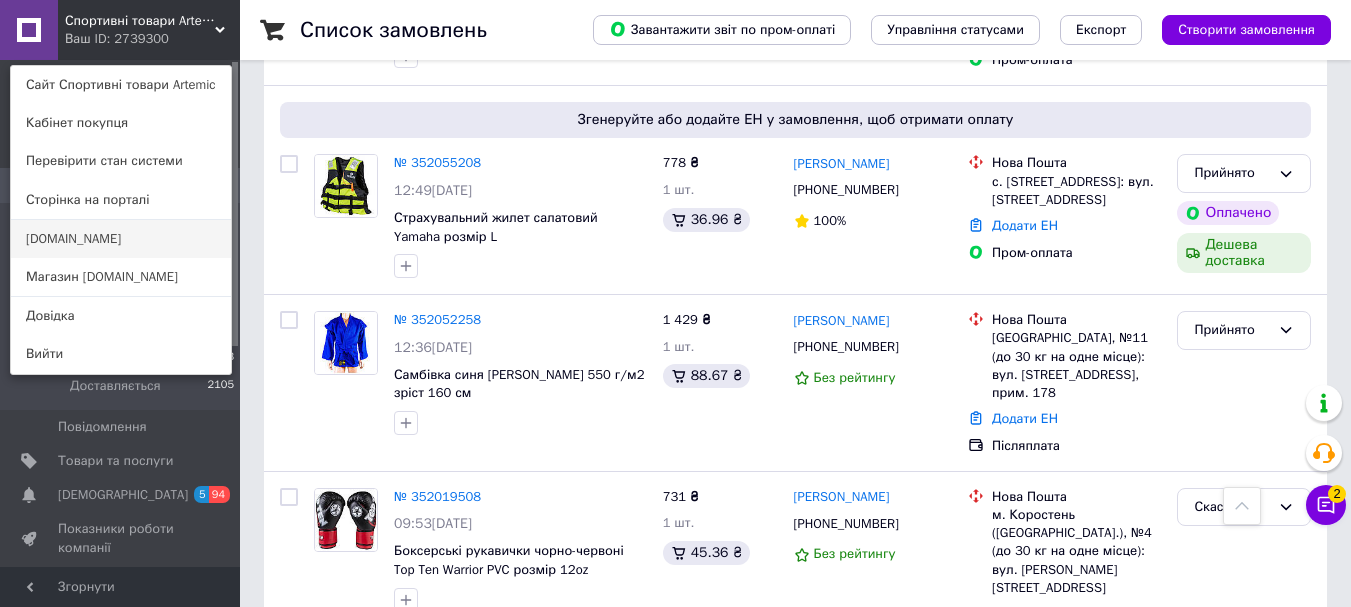 click on "[DOMAIN_NAME]" at bounding box center (121, 239) 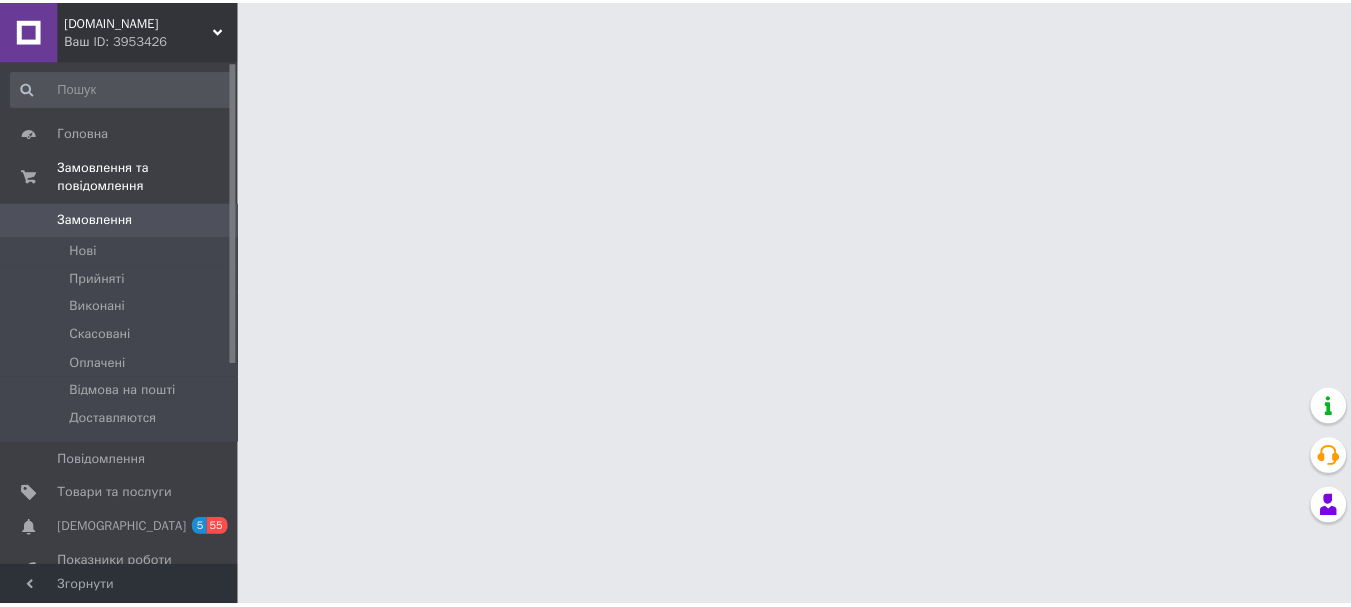 scroll, scrollTop: 0, scrollLeft: 0, axis: both 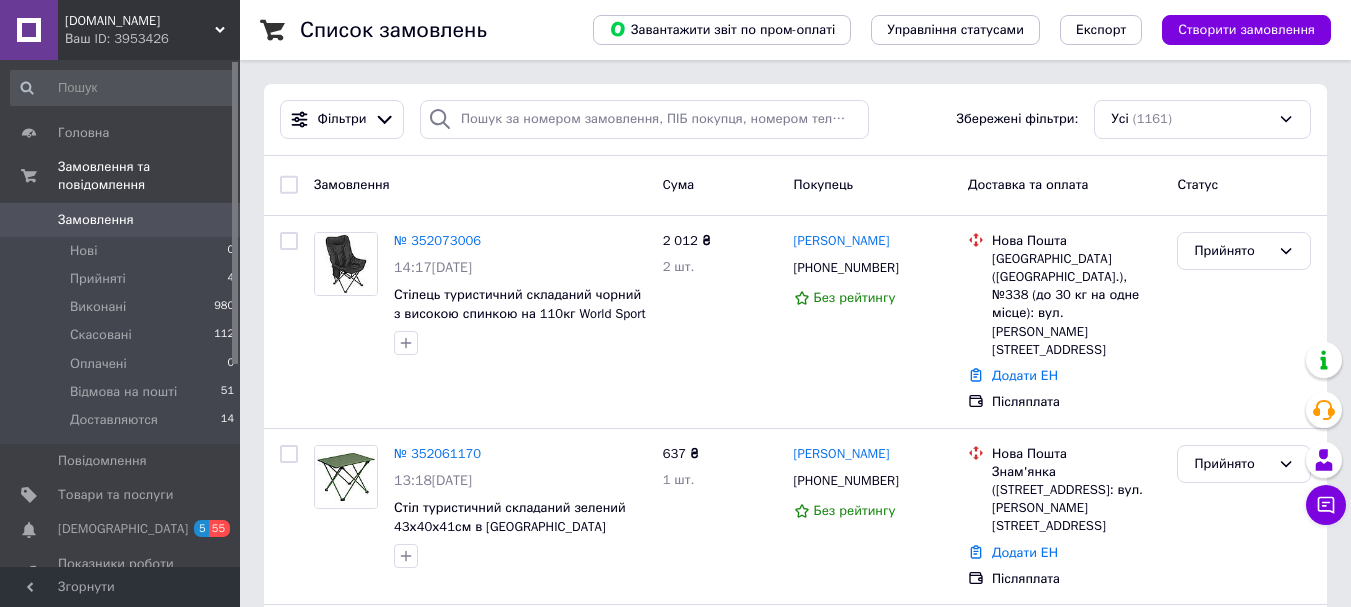 click 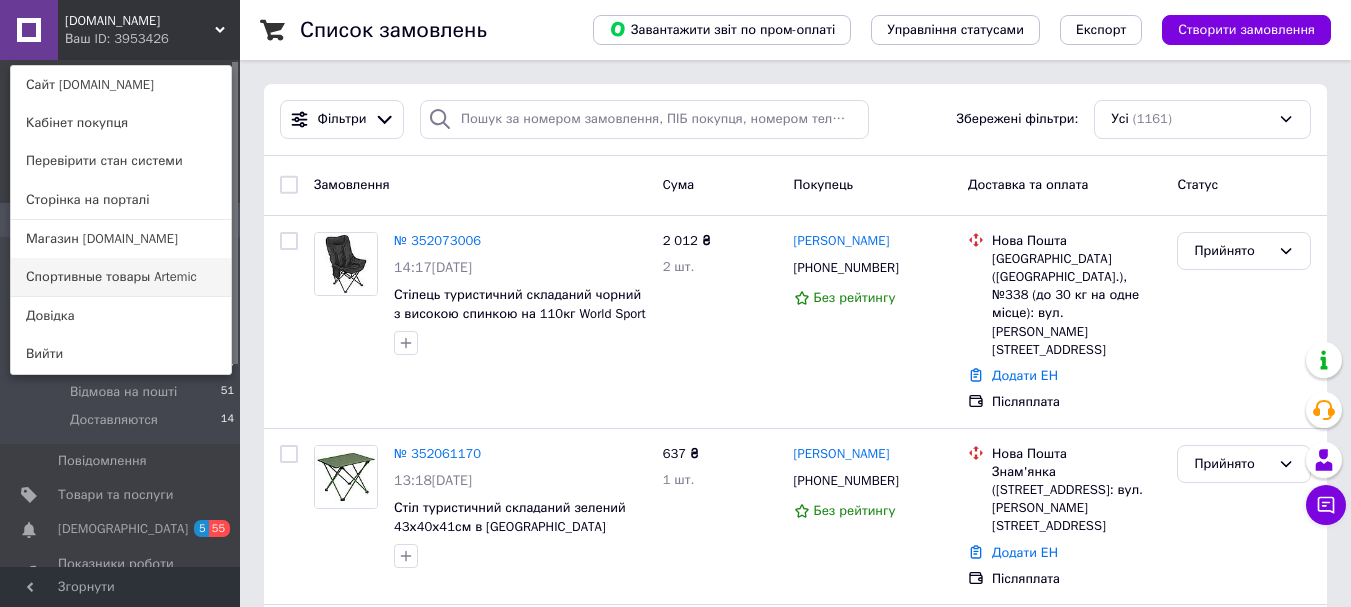click on "Спортивные товары Artemic" at bounding box center (121, 277) 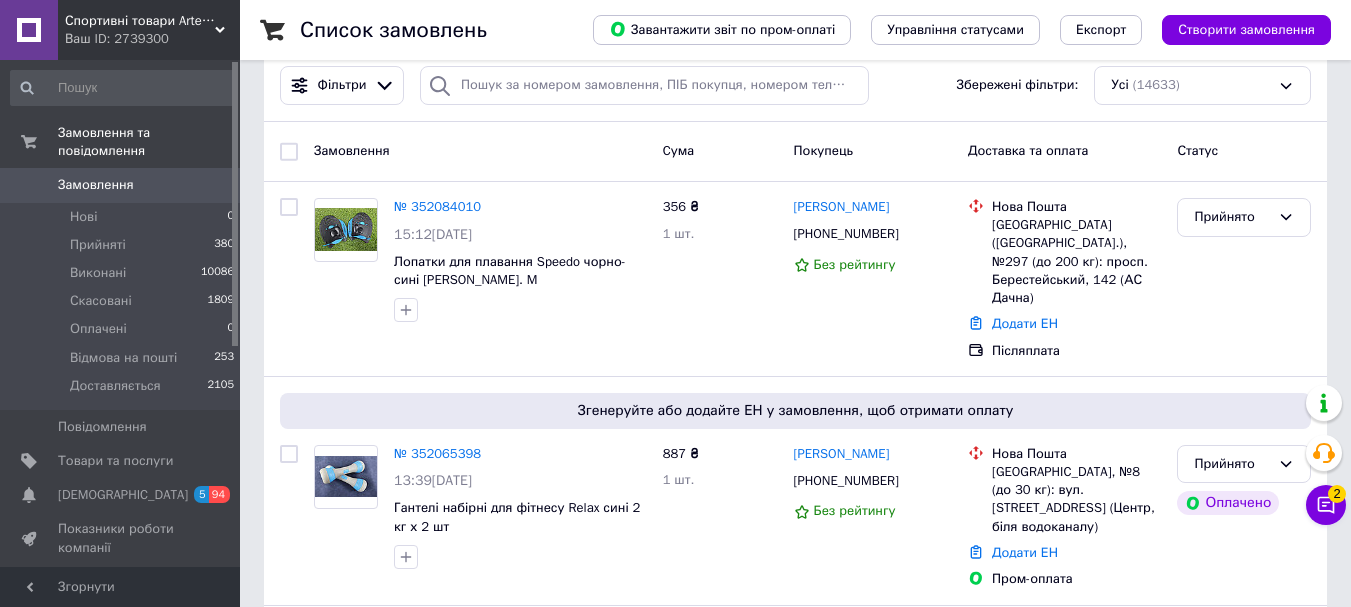 scroll, scrollTop: 200, scrollLeft: 0, axis: vertical 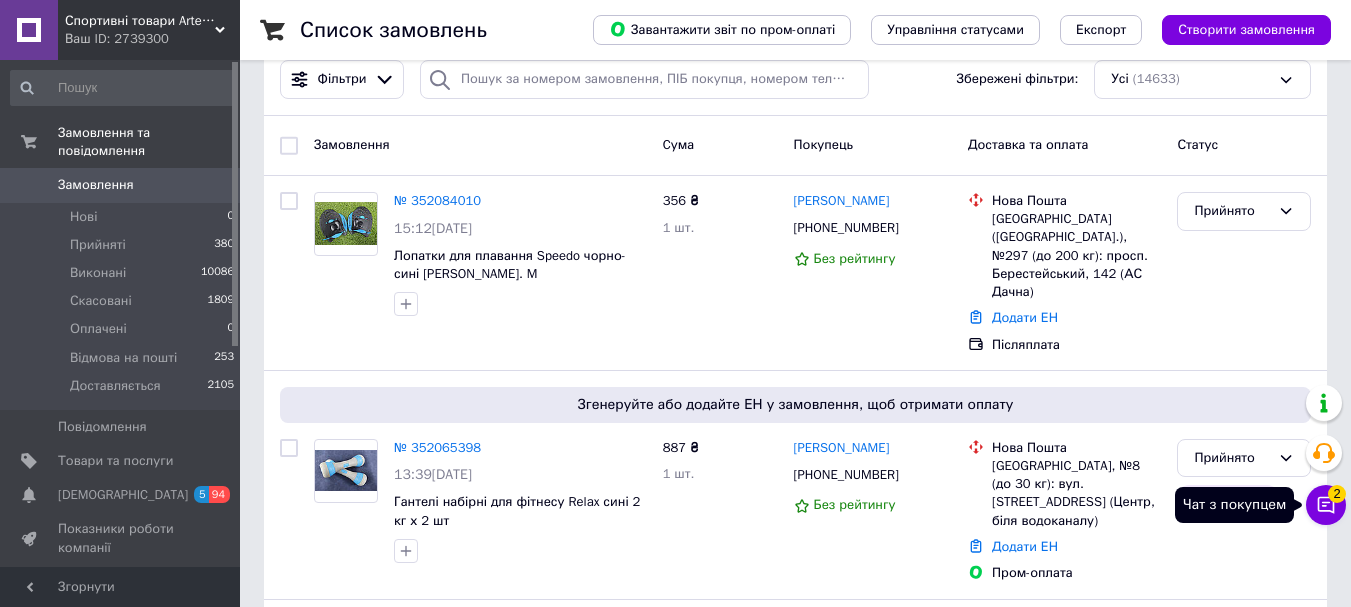 click 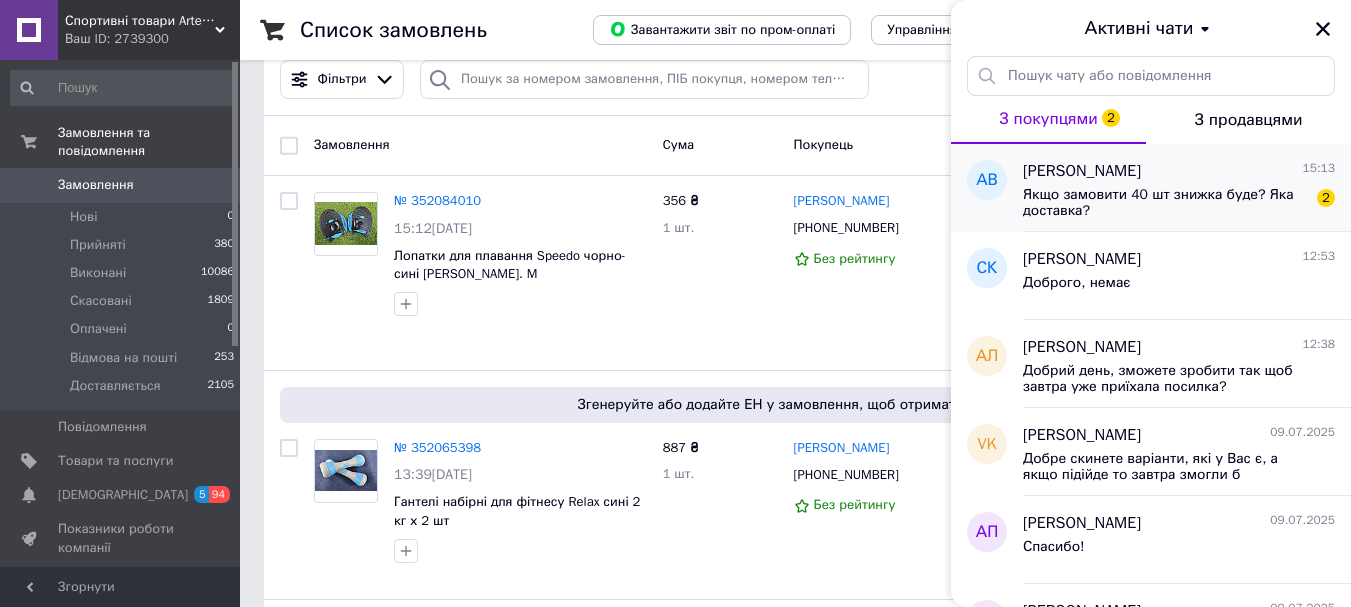 click on "Якщо замовити 40 шт знижка буде? Яка доставка?" at bounding box center (1165, 203) 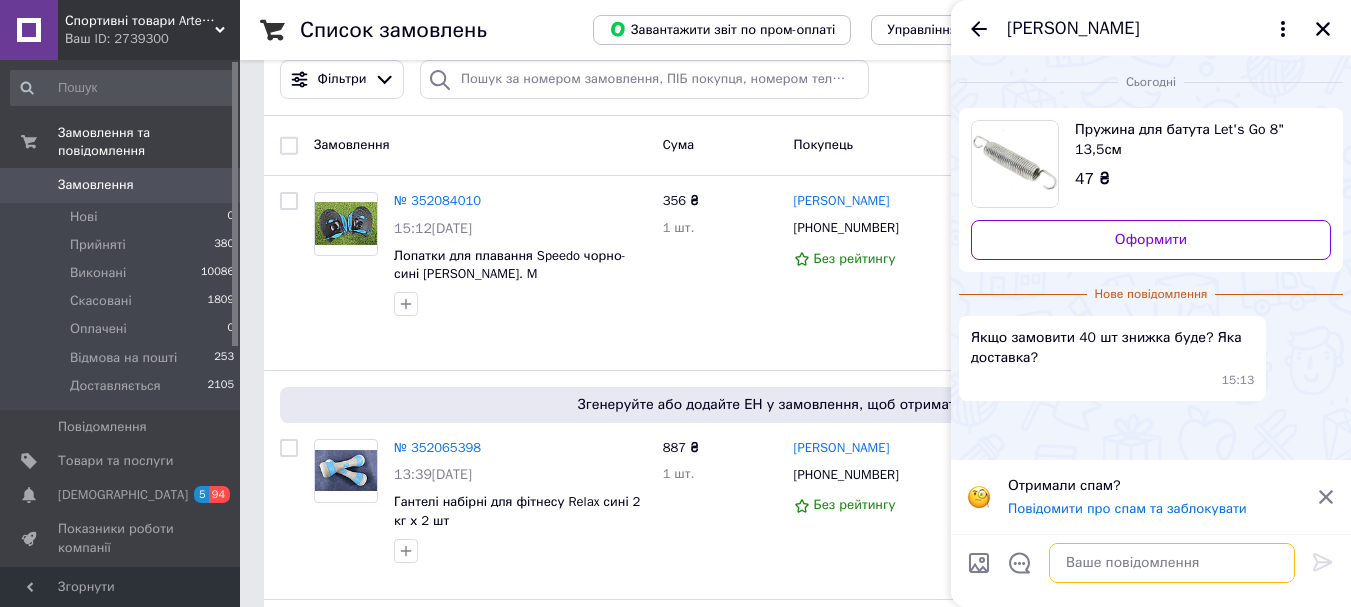 click at bounding box center (1172, 563) 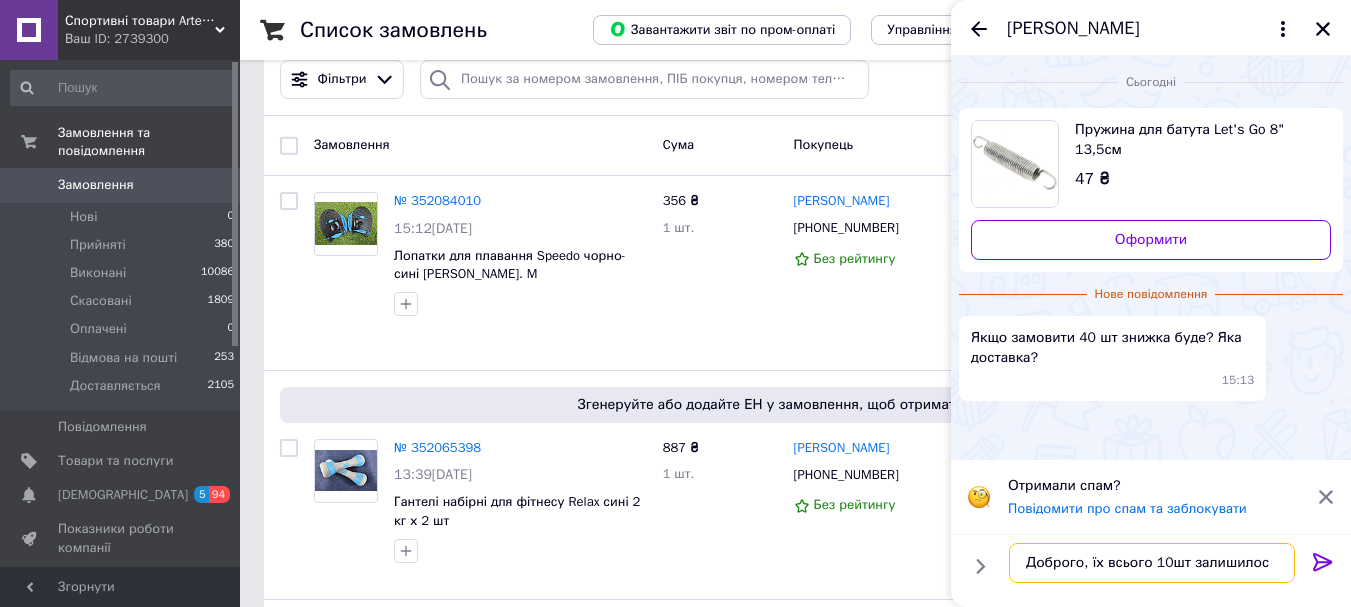 type on "Доброго, їх всього 10шт залишилося" 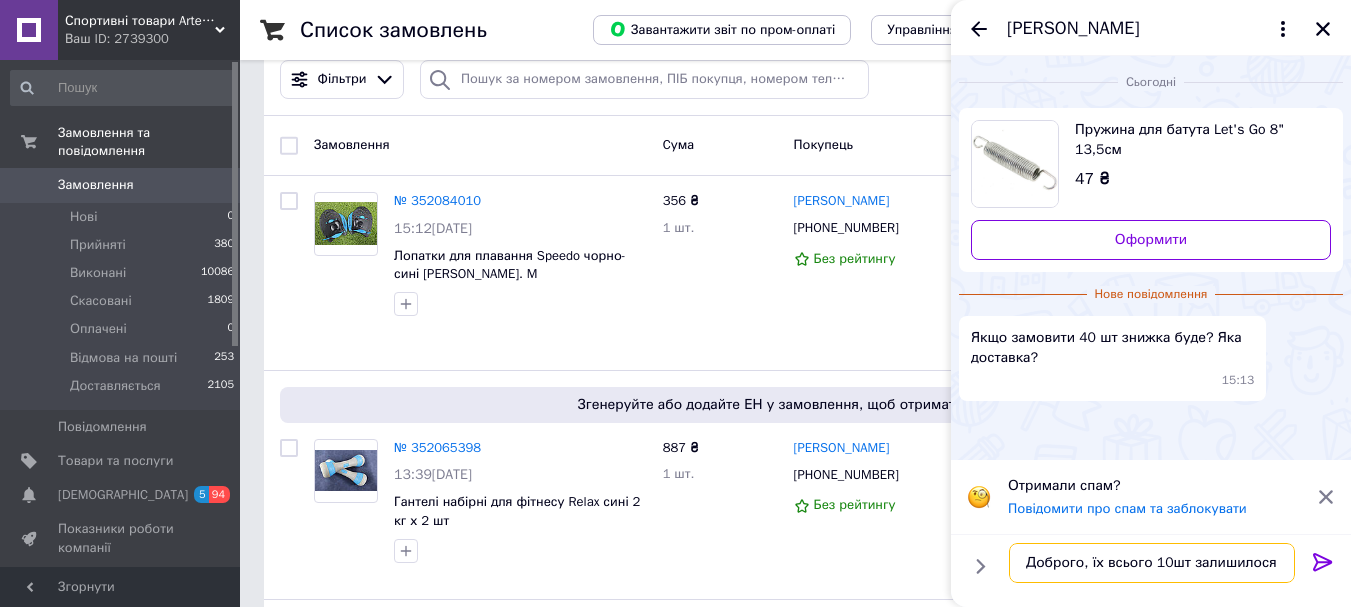 type 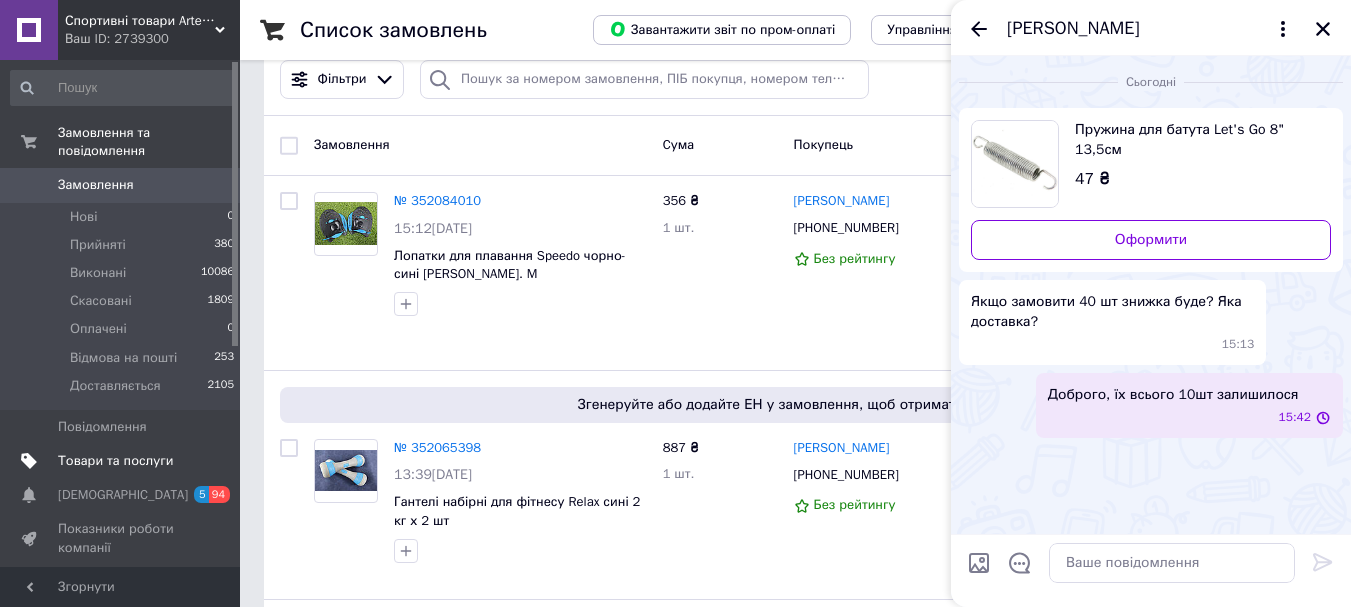 click on "Товари та послуги" at bounding box center (115, 461) 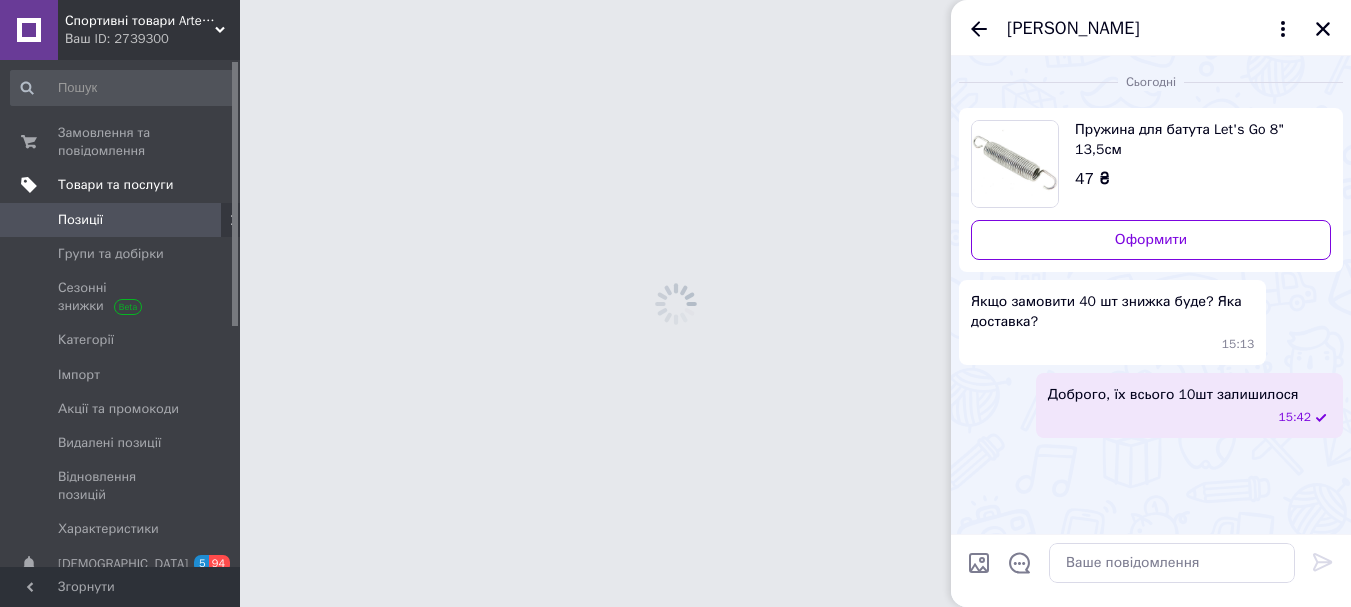 scroll, scrollTop: 0, scrollLeft: 0, axis: both 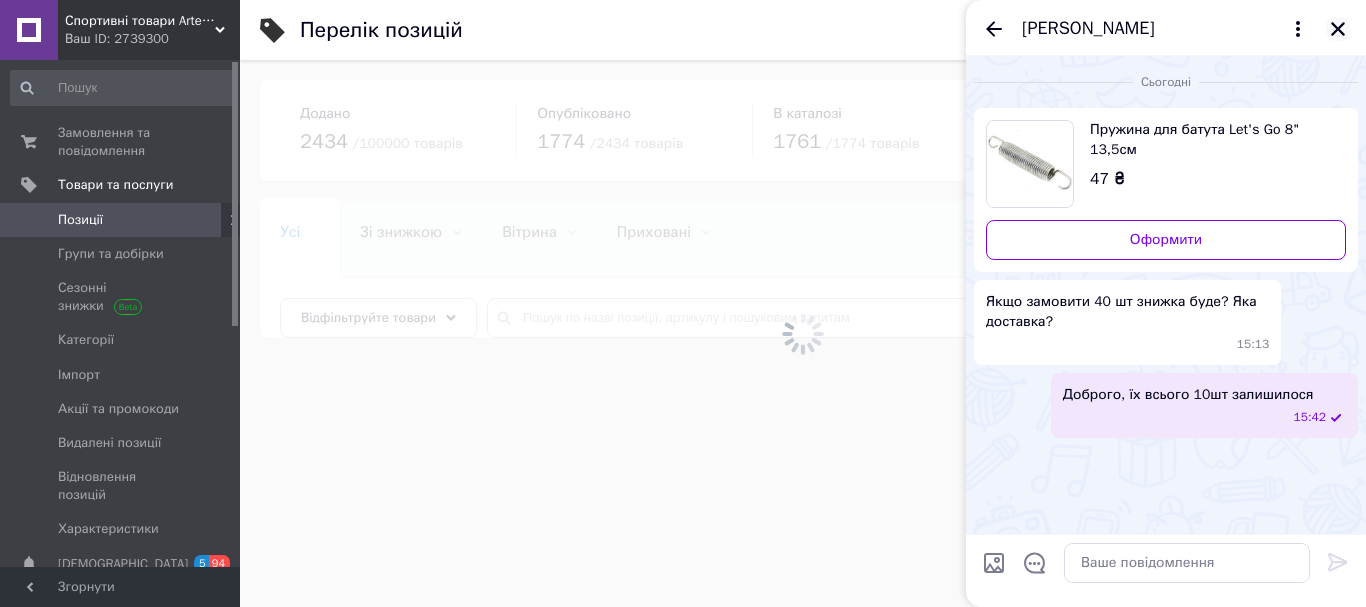 click 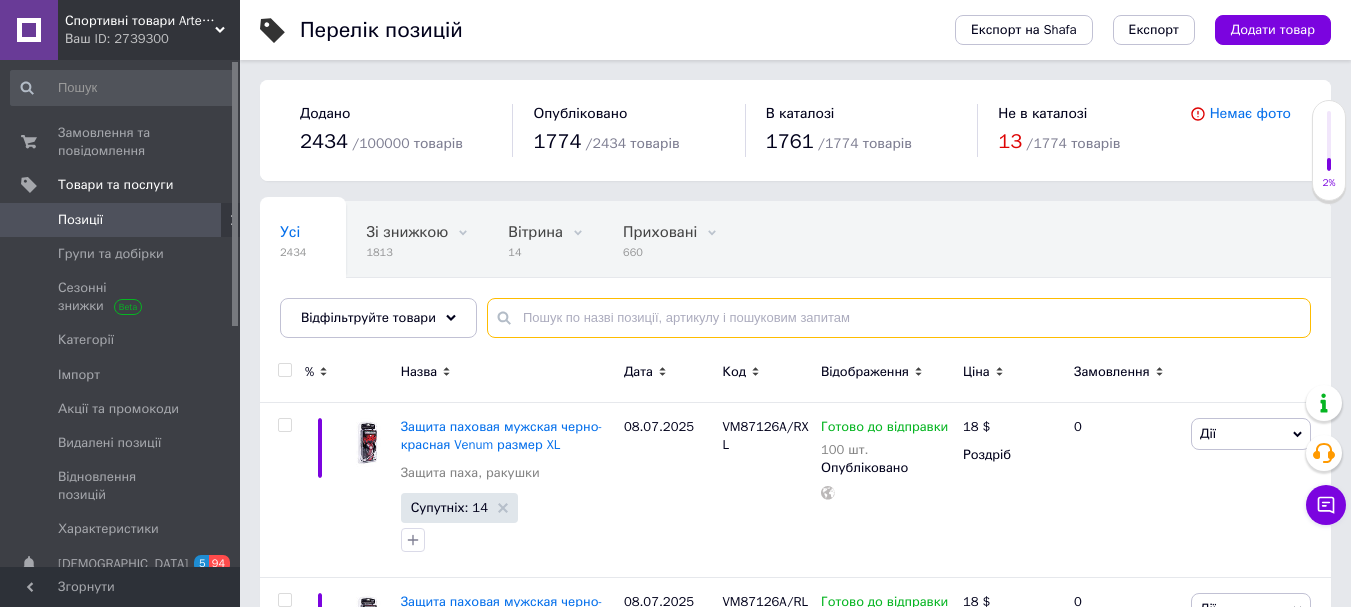 click at bounding box center (899, 318) 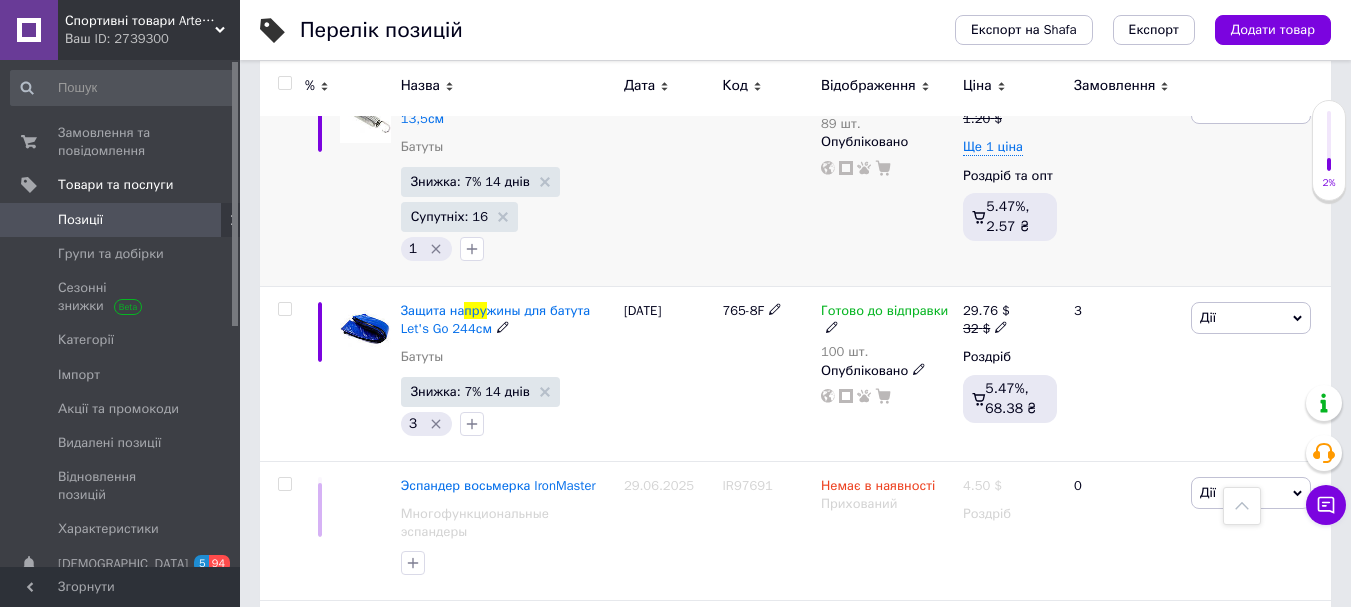scroll, scrollTop: 2200, scrollLeft: 0, axis: vertical 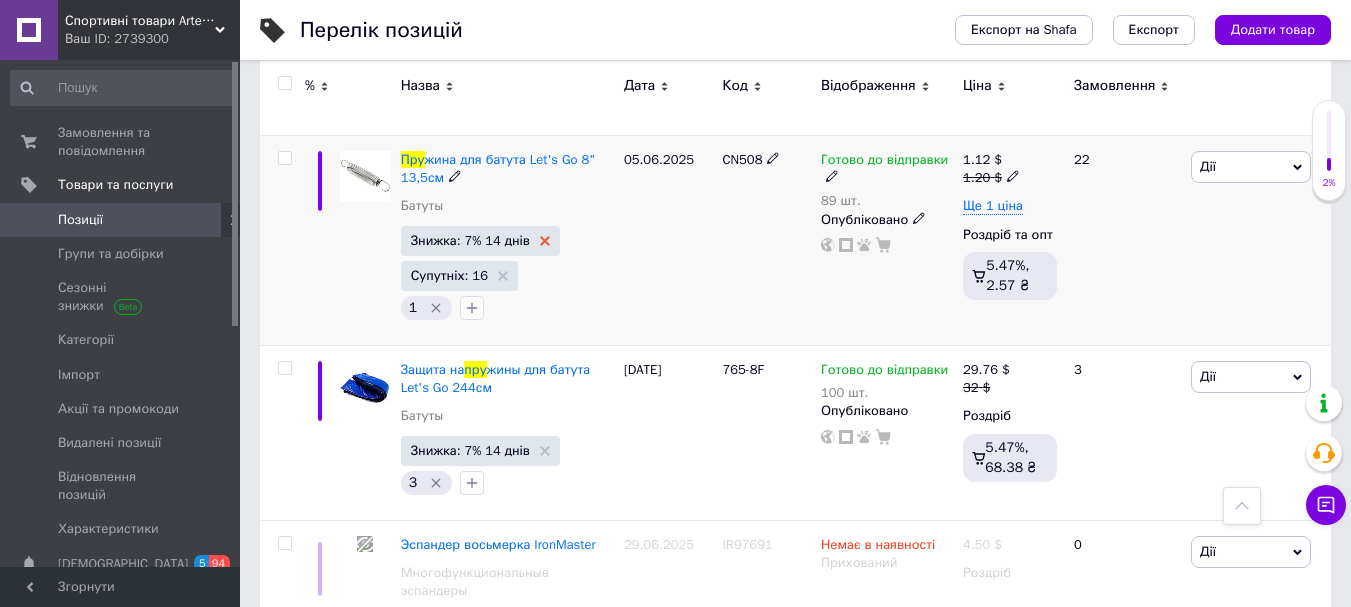 type on "пру" 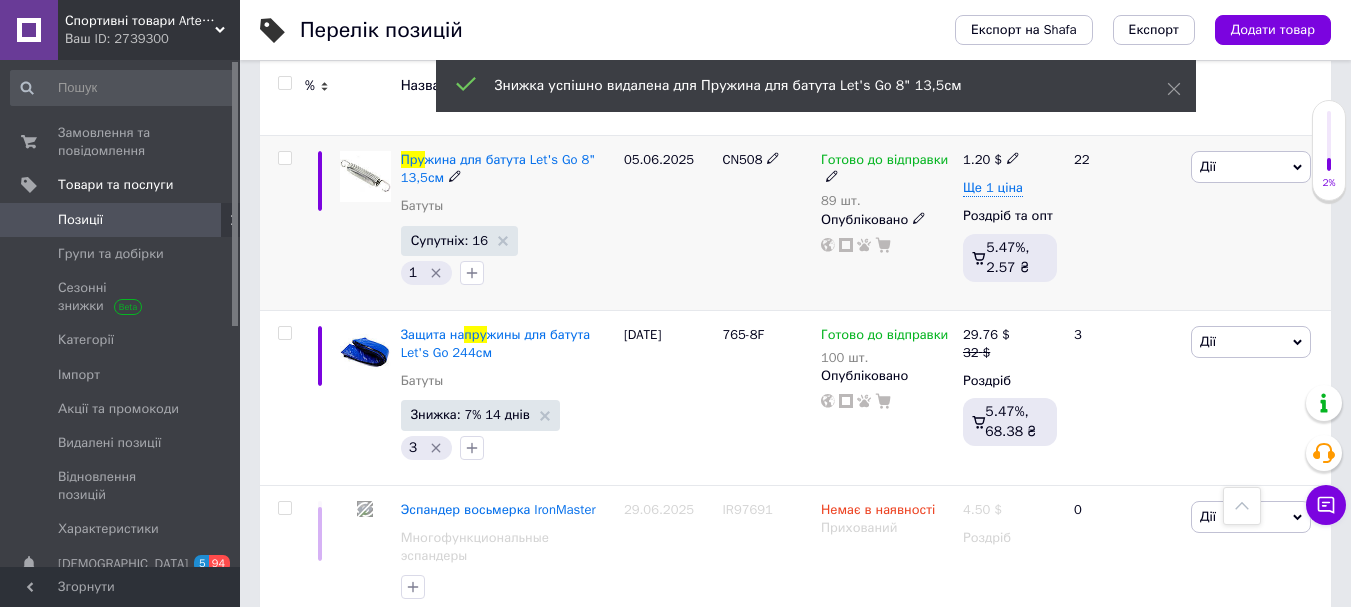 click 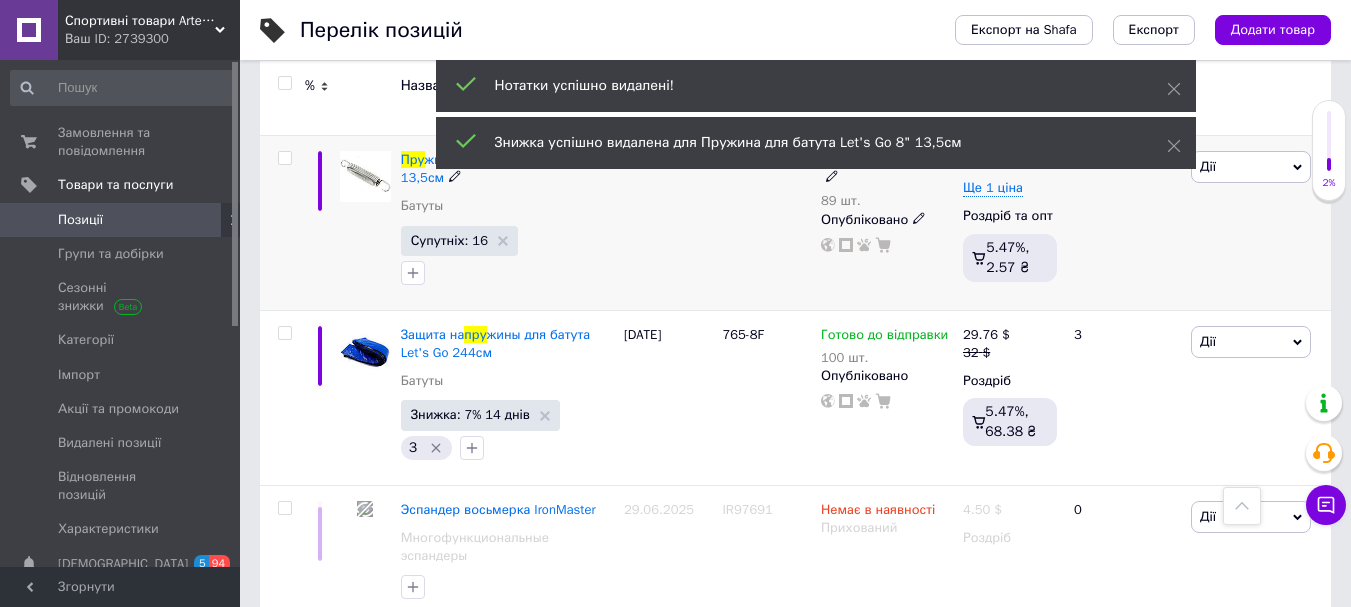 drag, startPoint x: 831, startPoint y: 178, endPoint x: 911, endPoint y: 215, distance: 88.14193 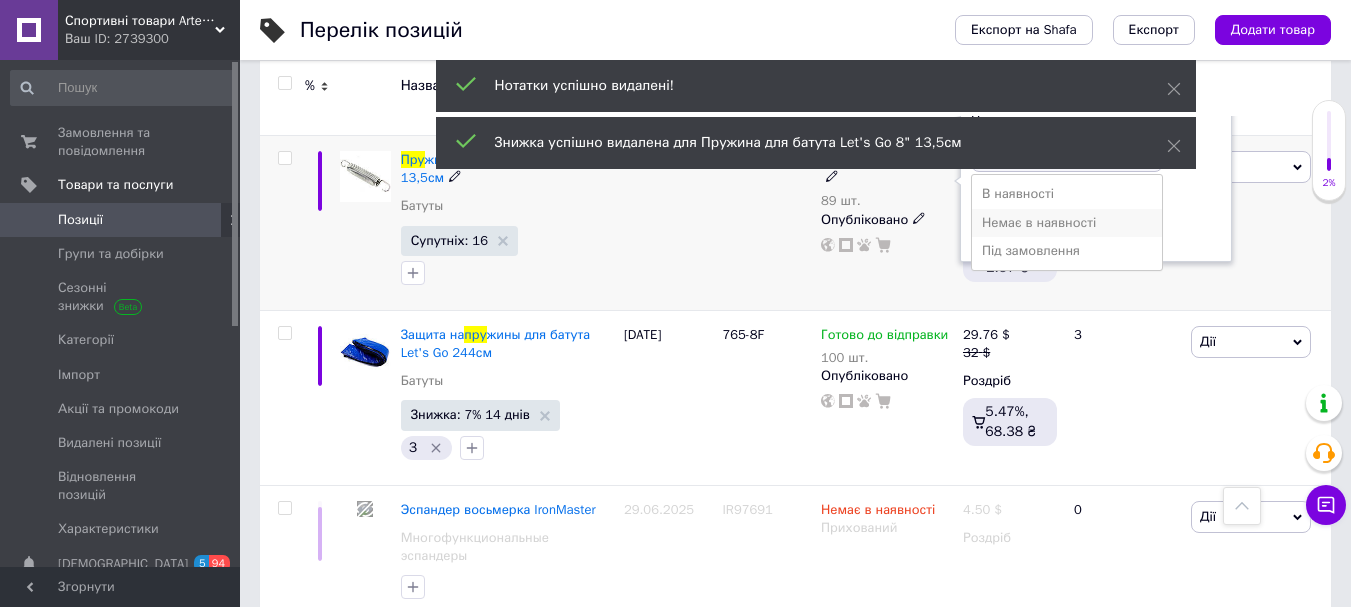 click on "Немає в наявності" at bounding box center (1067, 223) 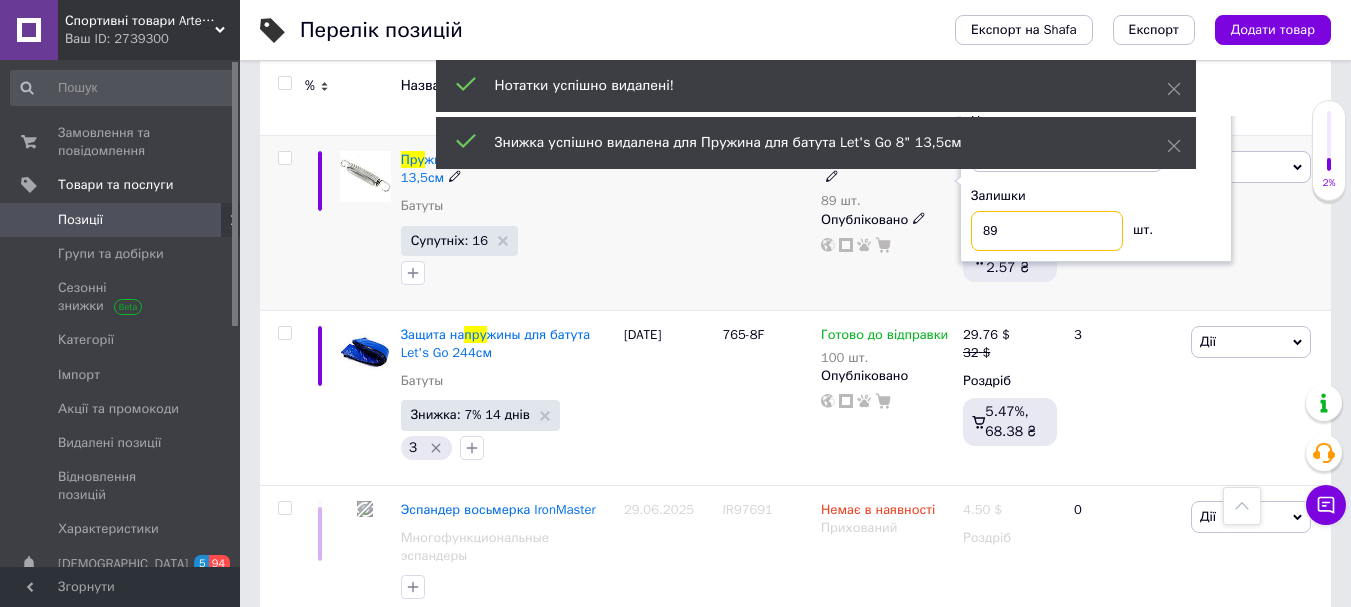 click on "89" at bounding box center [1047, 231] 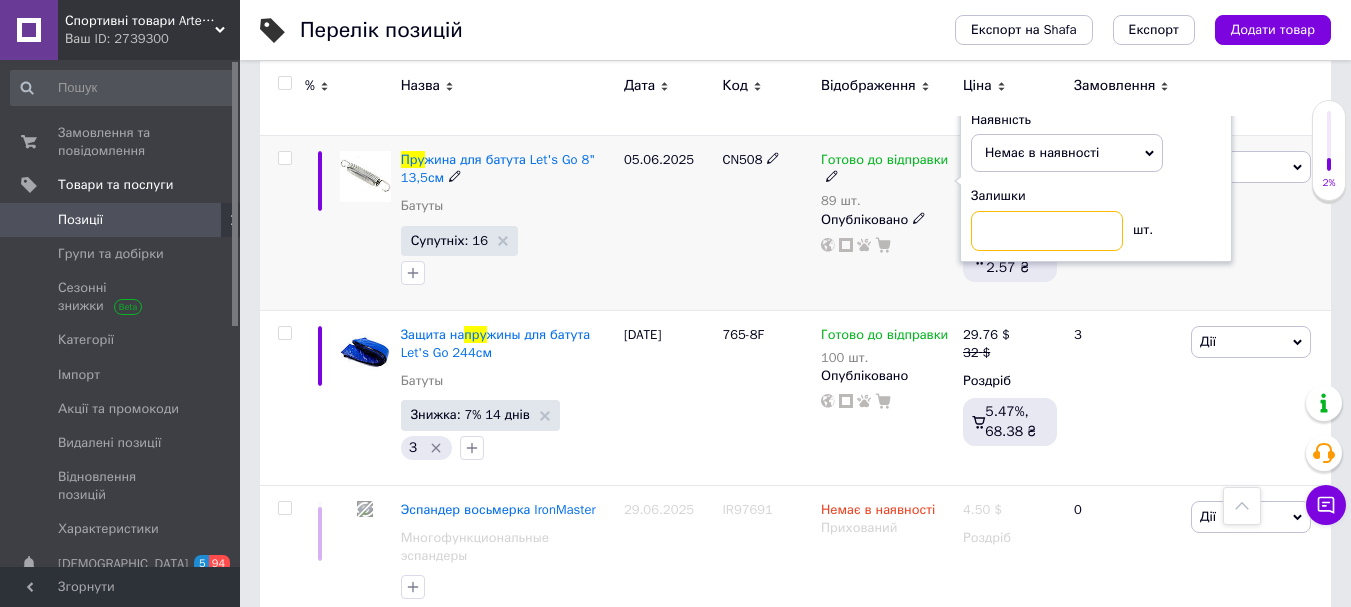 type 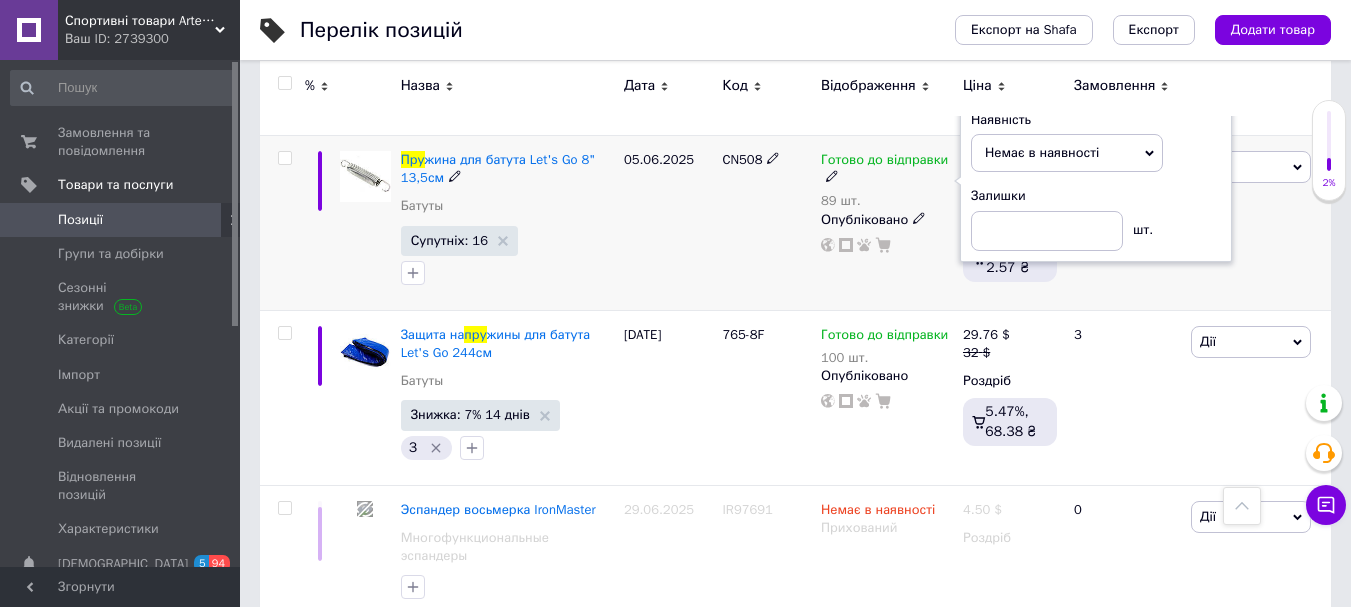 click on "05.06.2025" at bounding box center [668, 223] 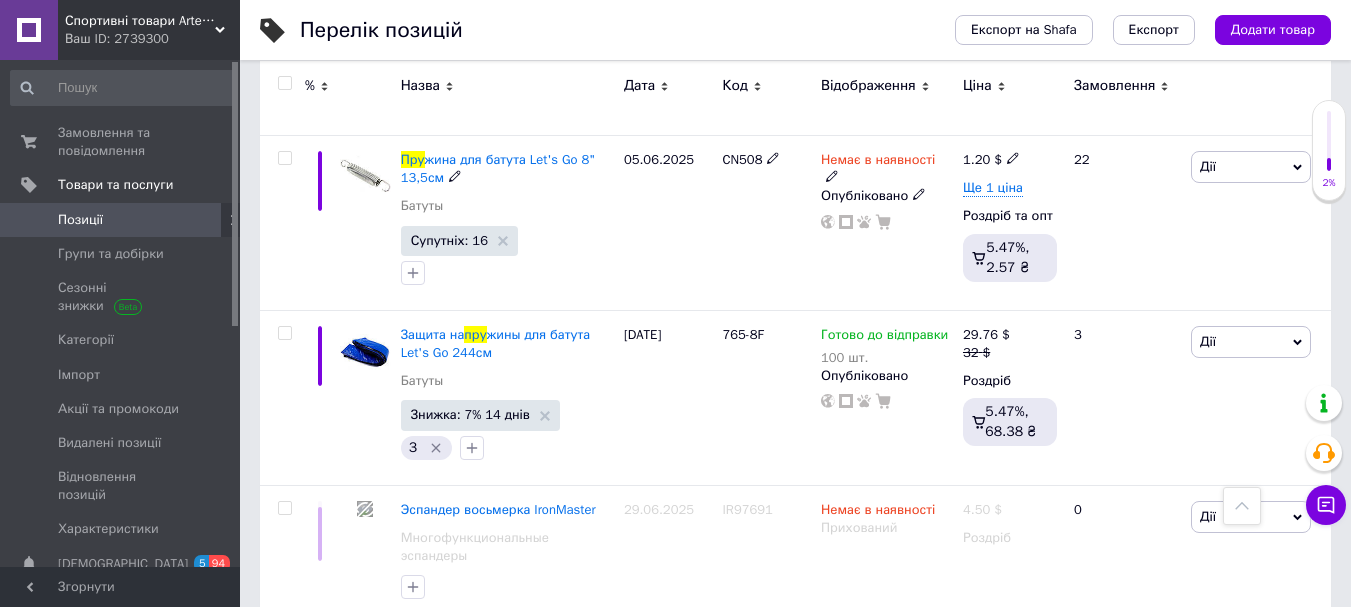 click 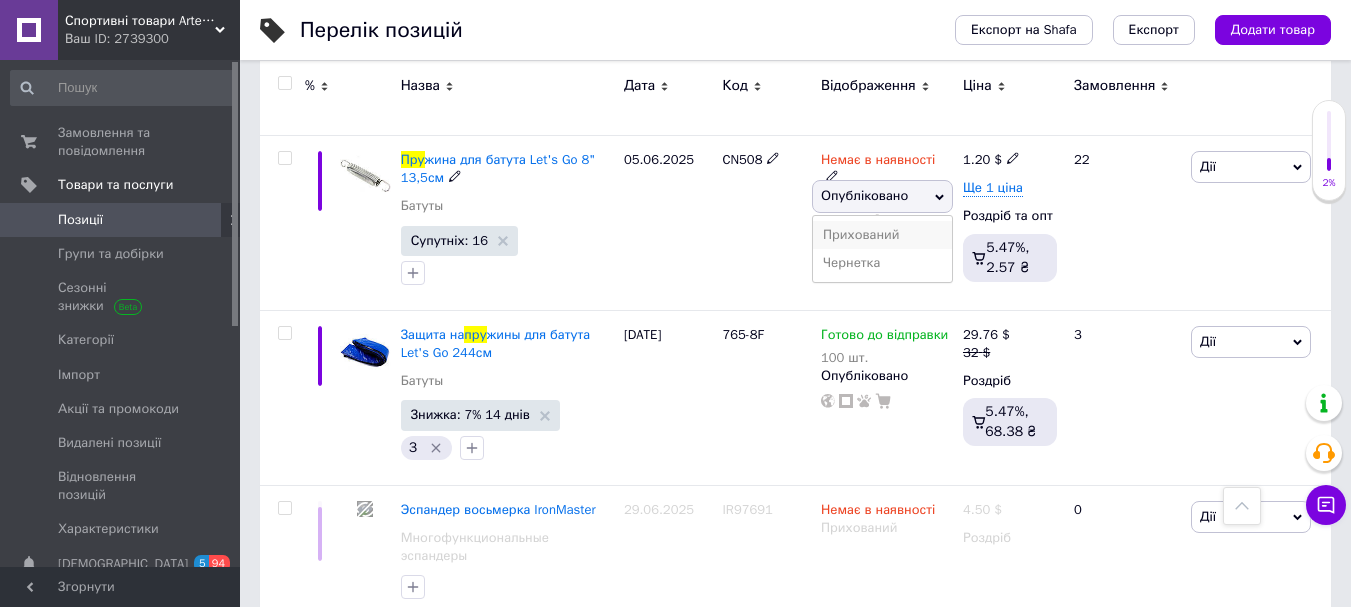 click on "Прихований" at bounding box center [882, 235] 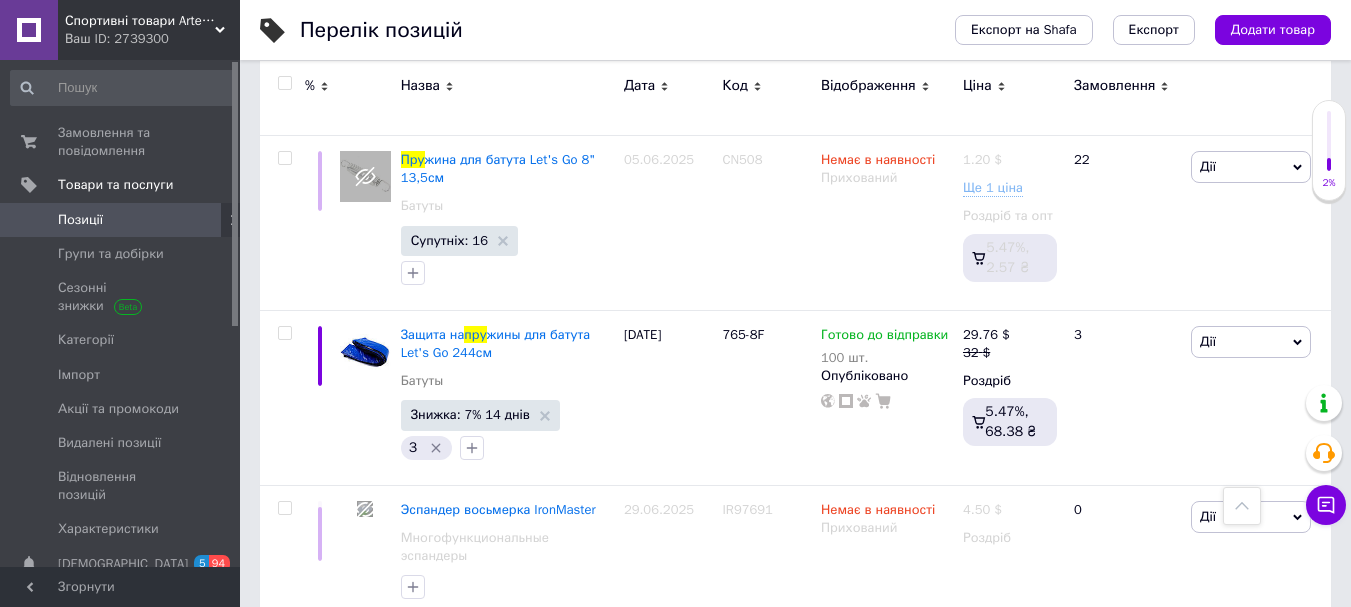 click on "Спортивні товари Artemic" at bounding box center [140, 21] 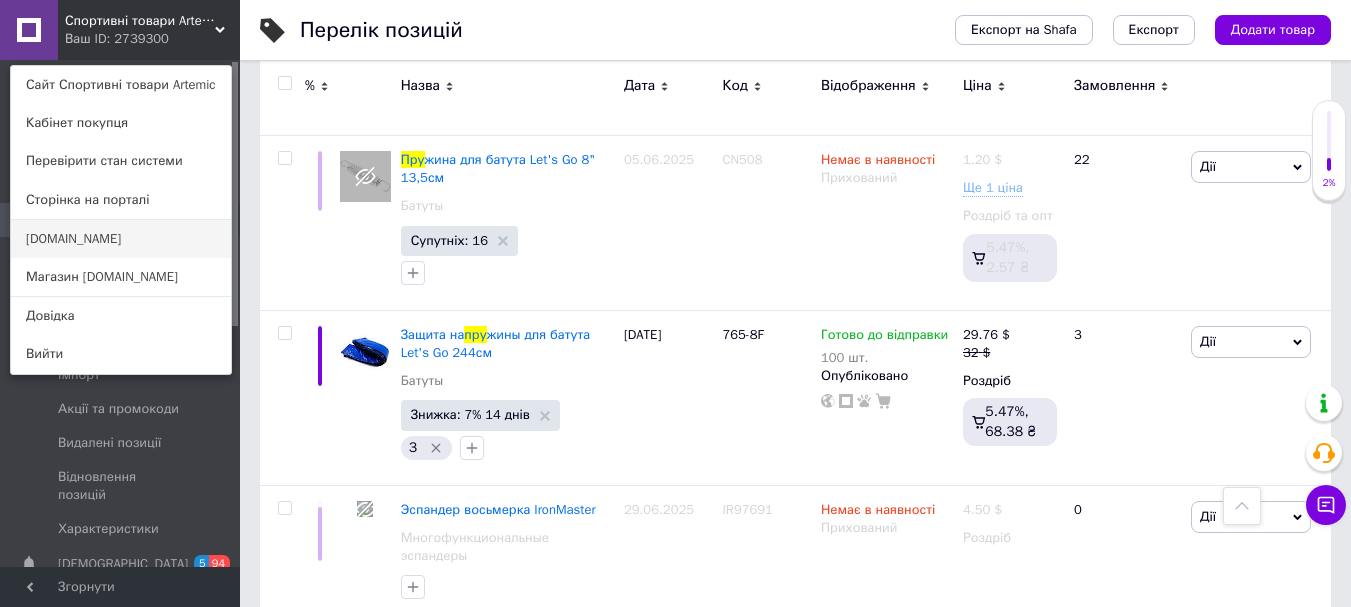 click on "[DOMAIN_NAME]" at bounding box center (121, 239) 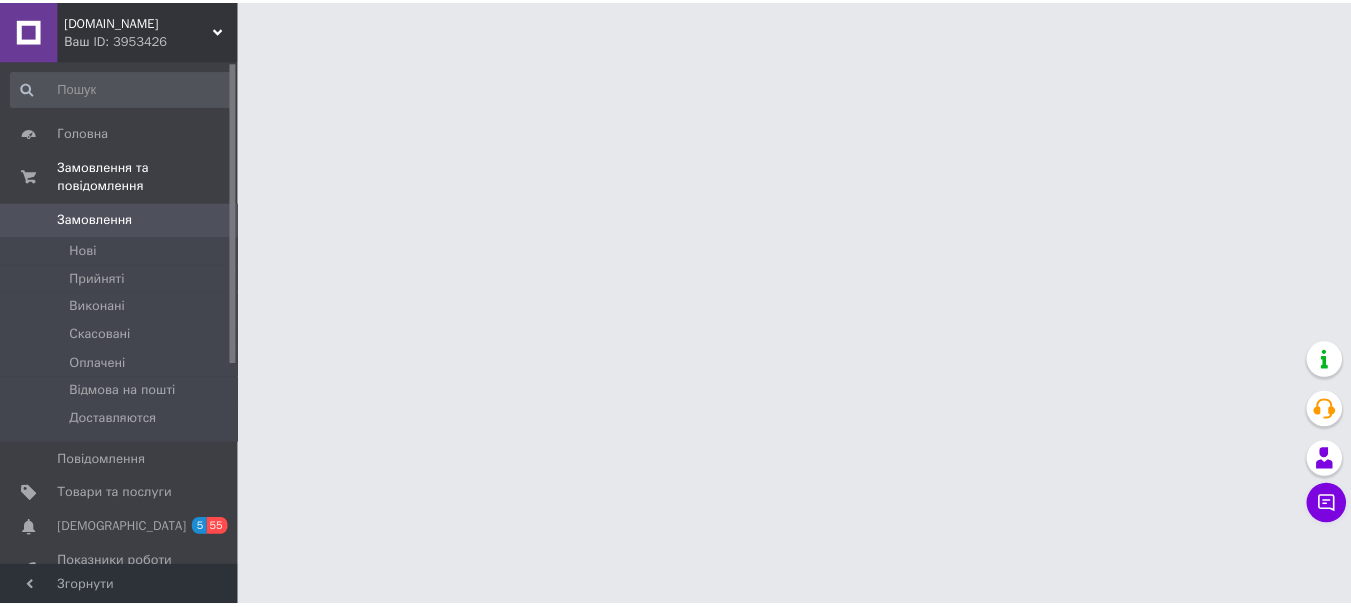 scroll, scrollTop: 0, scrollLeft: 0, axis: both 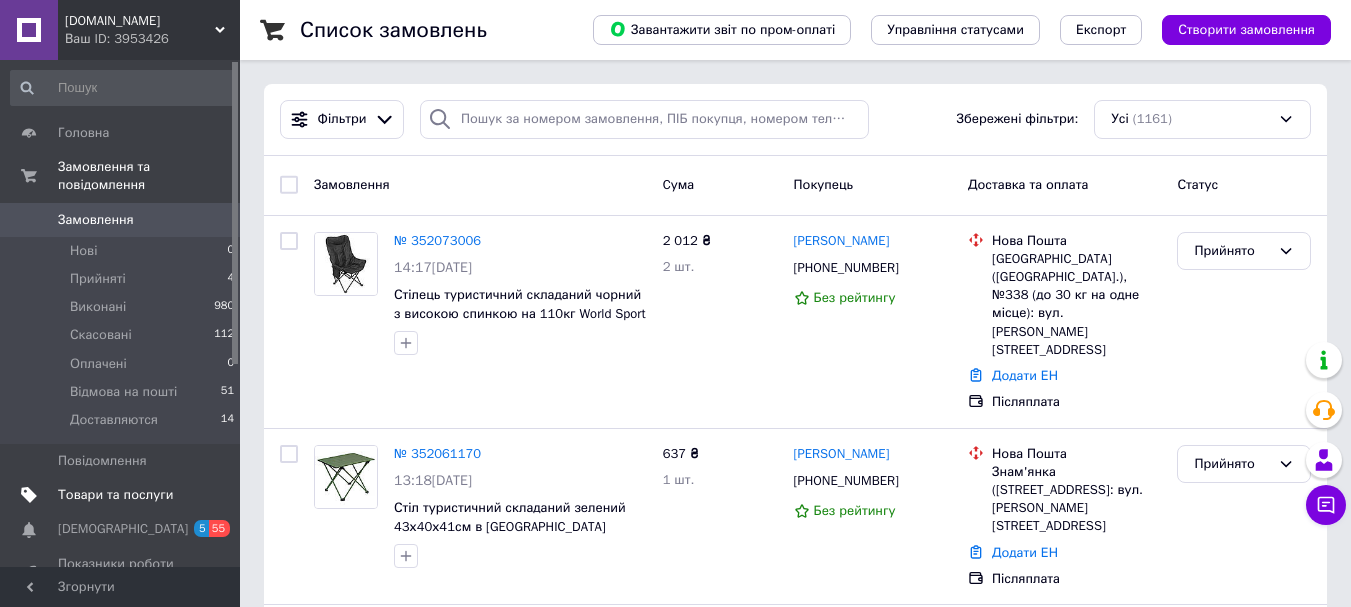 click on "Товари та послуги" at bounding box center (115, 495) 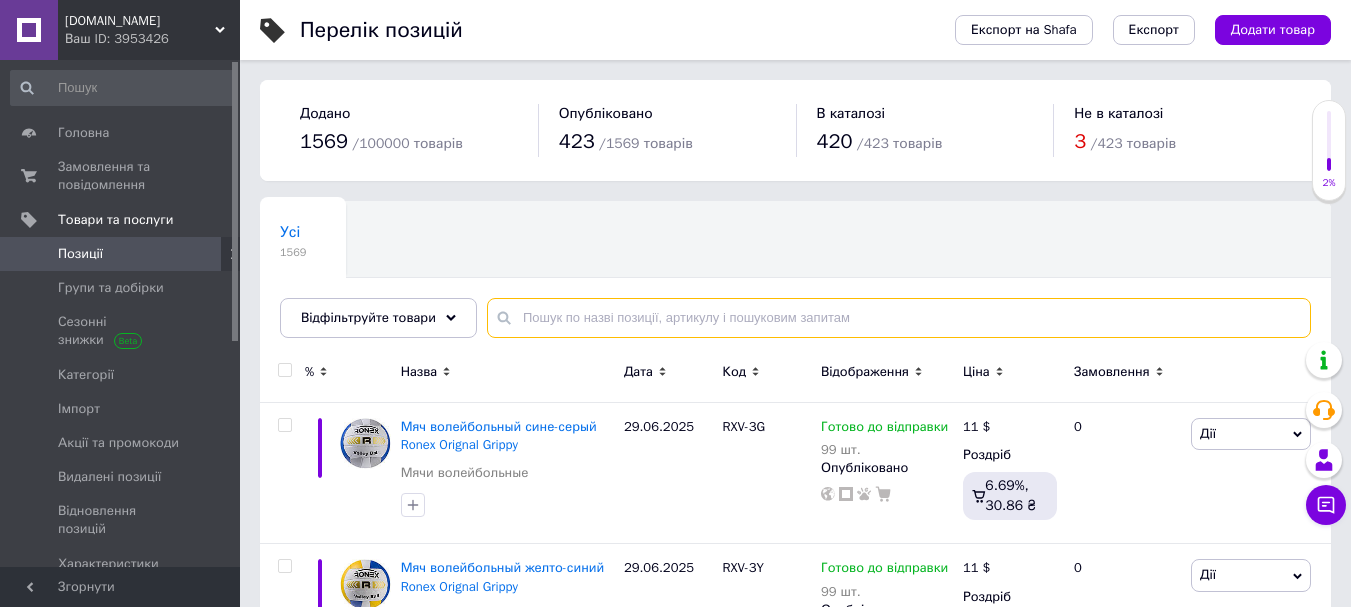 click at bounding box center [899, 318] 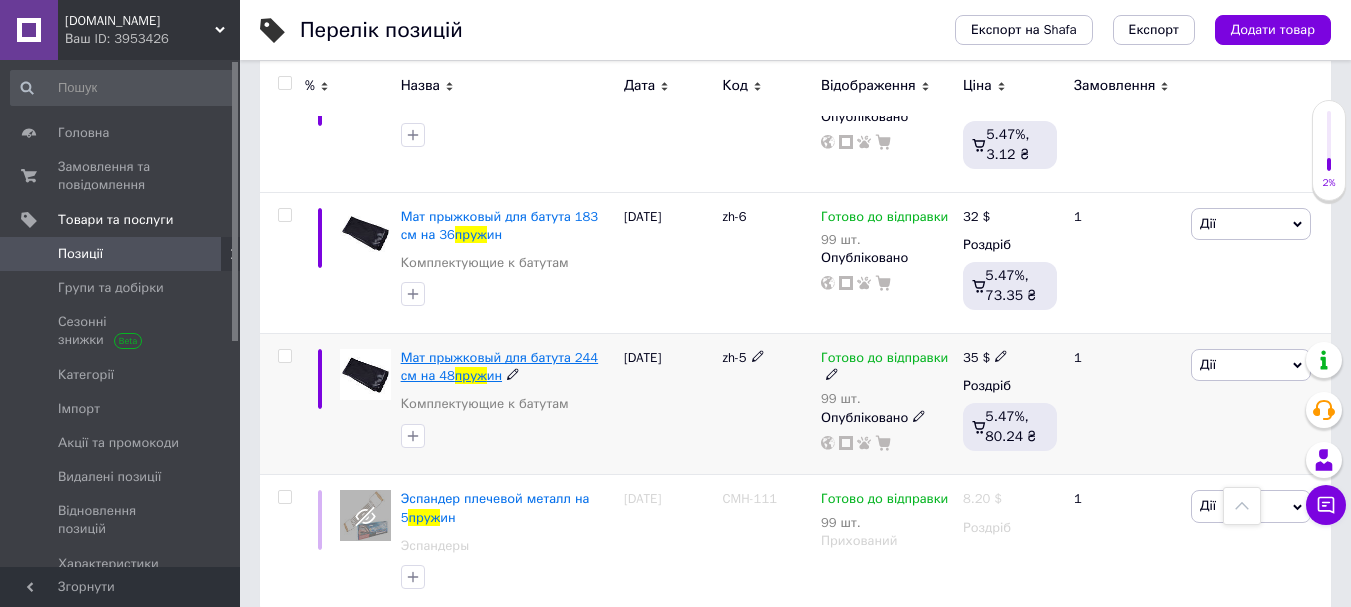 scroll, scrollTop: 1000, scrollLeft: 0, axis: vertical 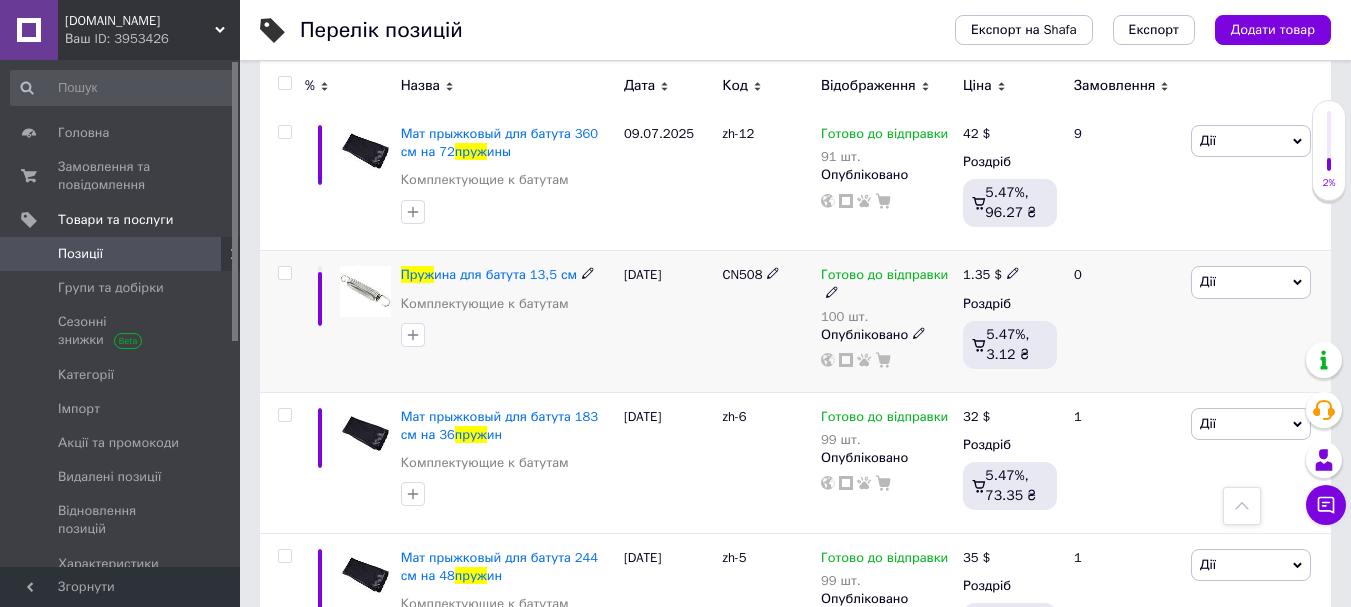 type on "пруж" 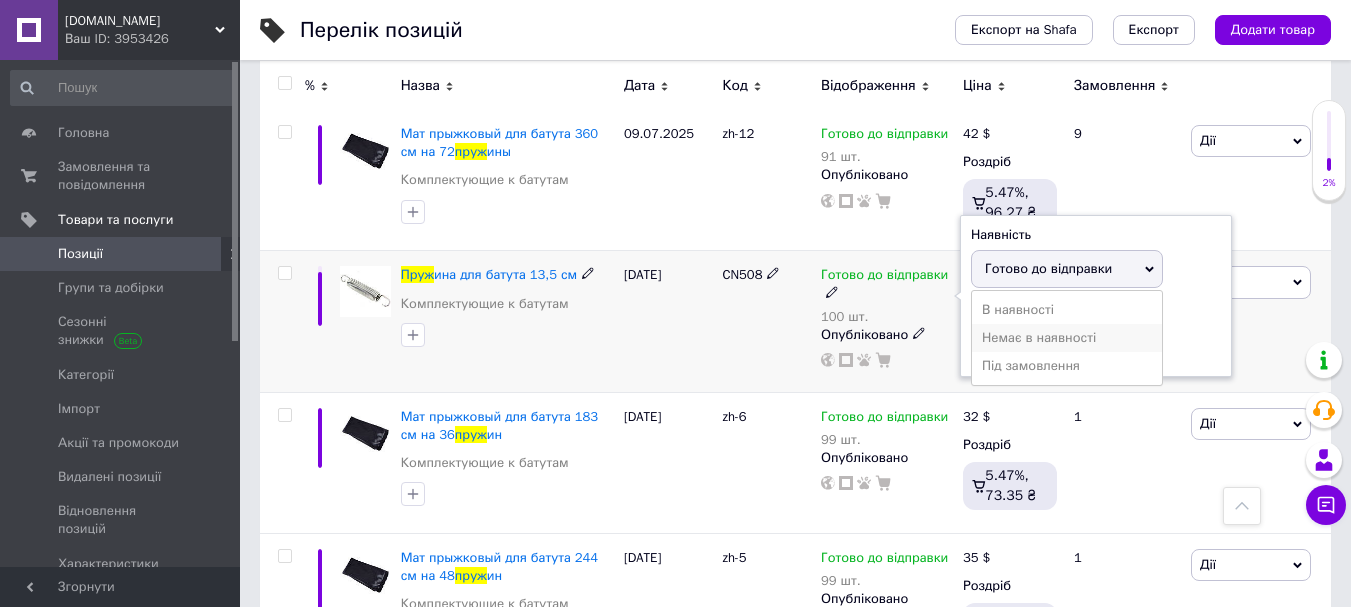 click on "Немає в наявності" at bounding box center (1067, 338) 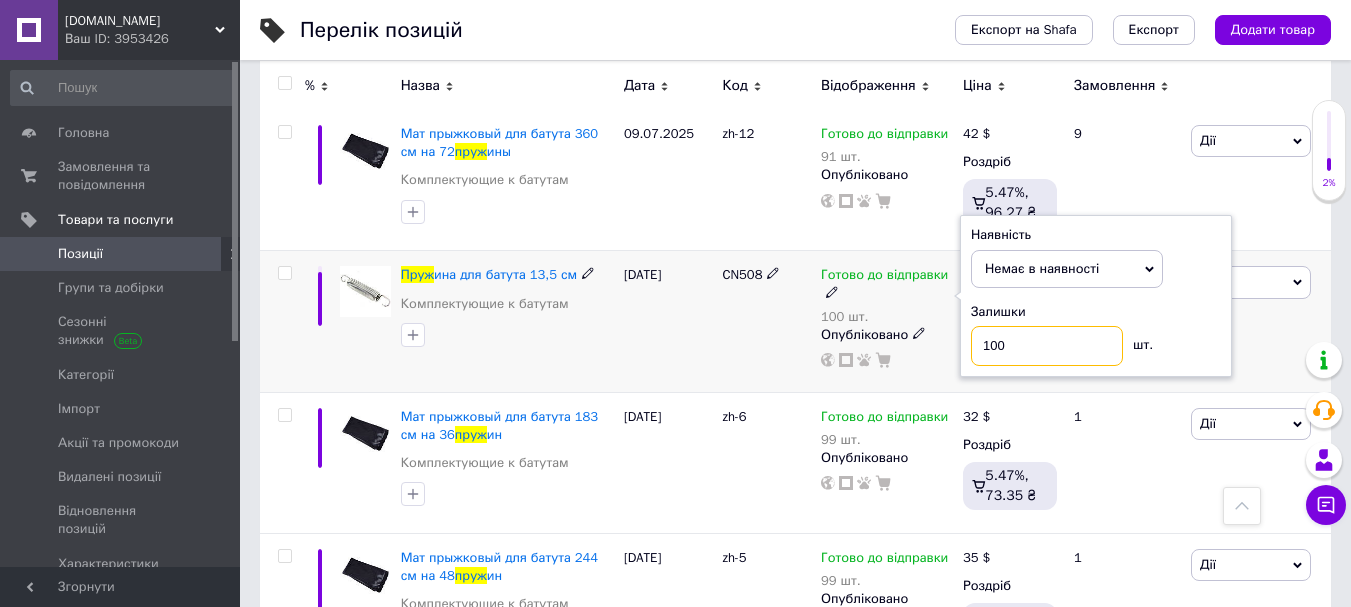 click on "100" at bounding box center (1047, 346) 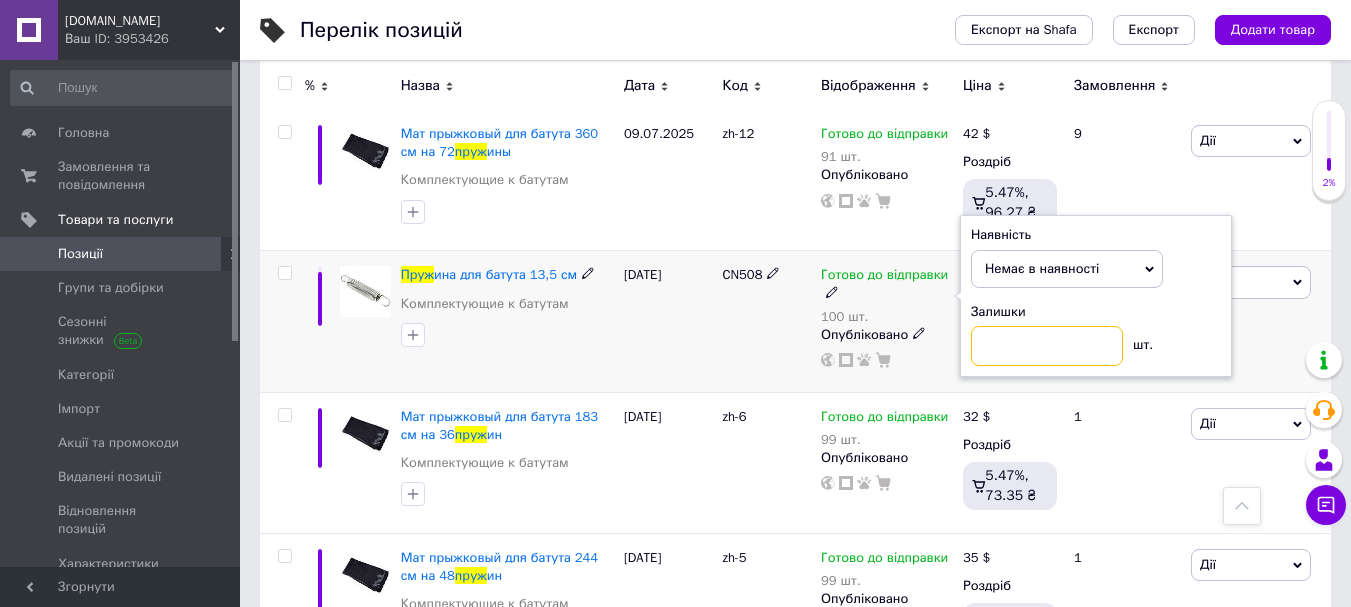 type 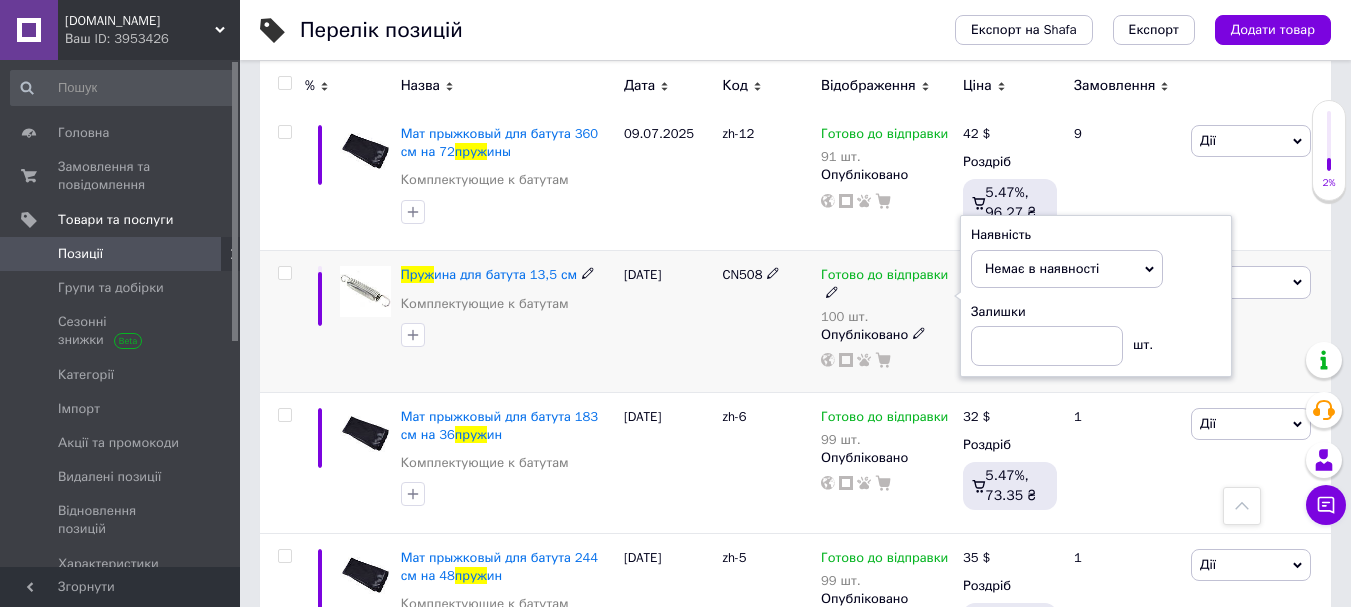 click on "CN508" at bounding box center [766, 321] 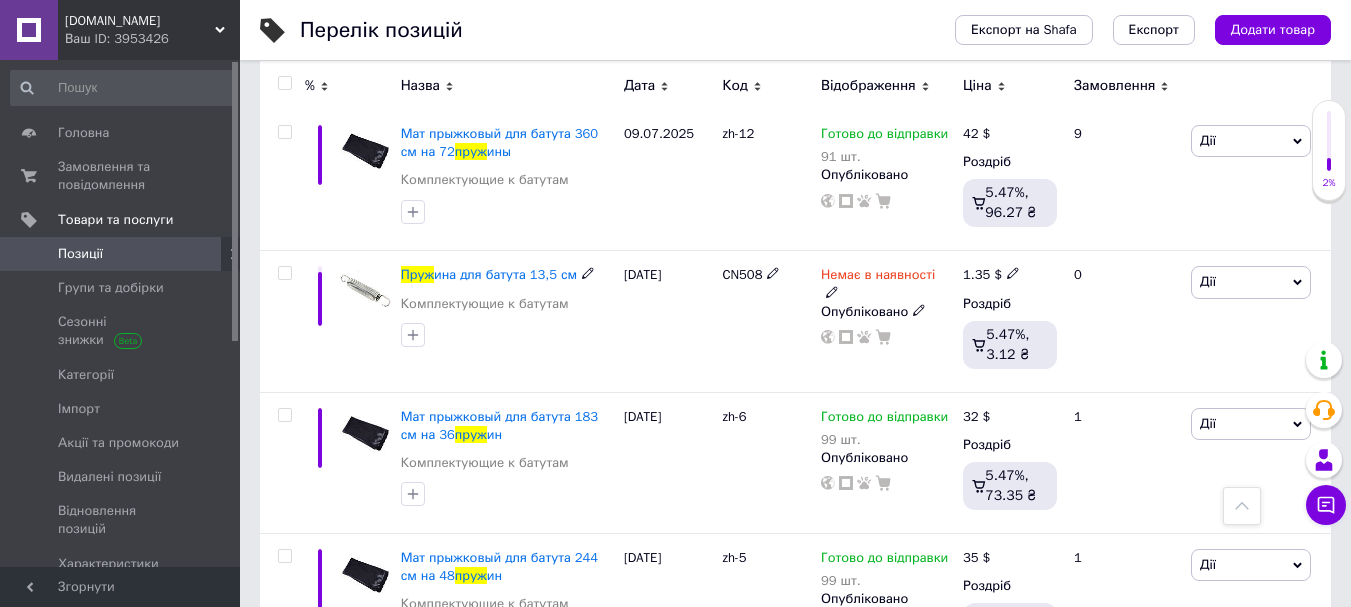 click 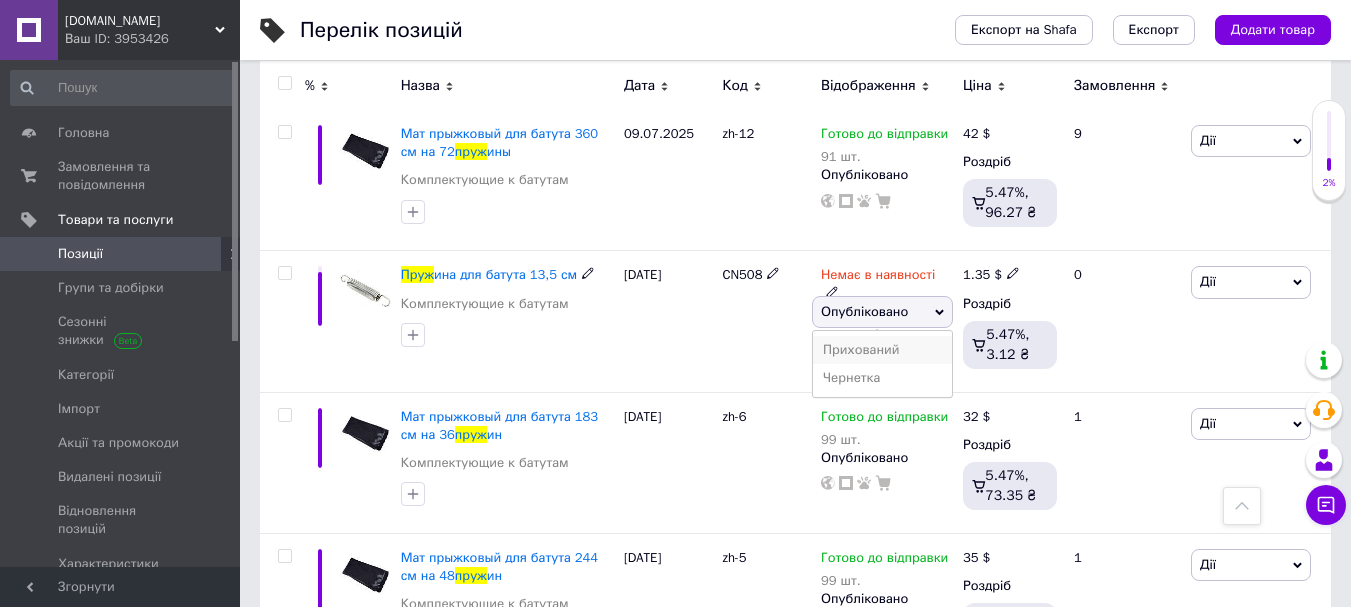 click on "Прихований" at bounding box center [882, 350] 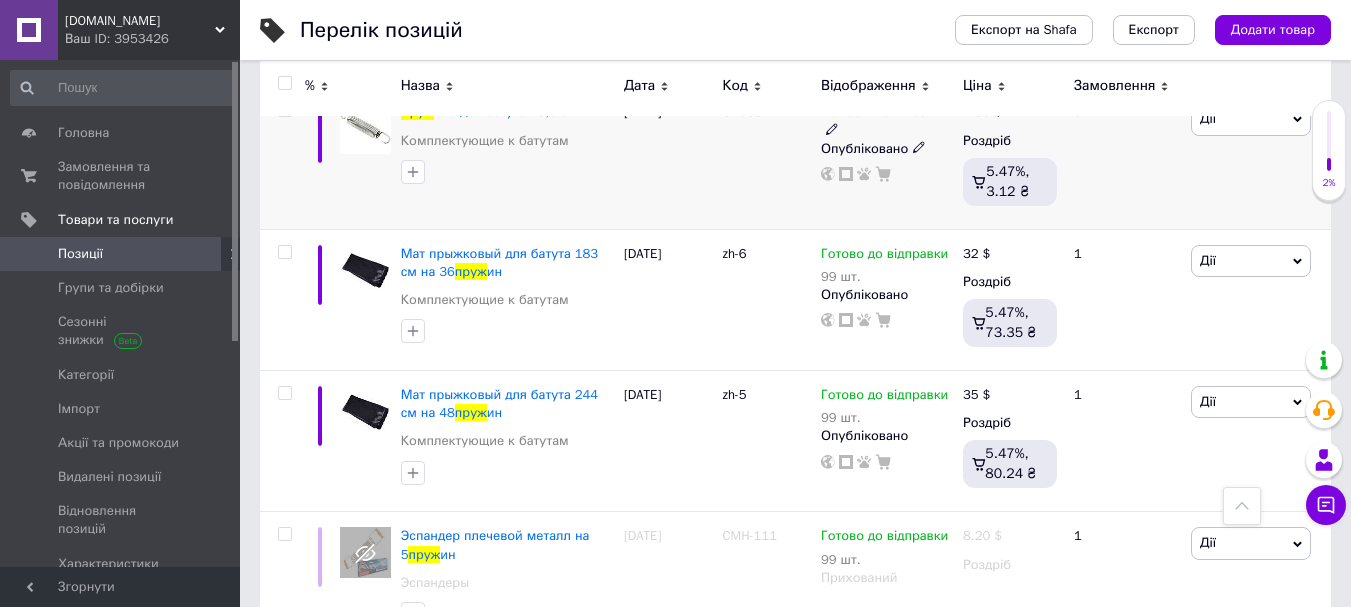 scroll, scrollTop: 1200, scrollLeft: 0, axis: vertical 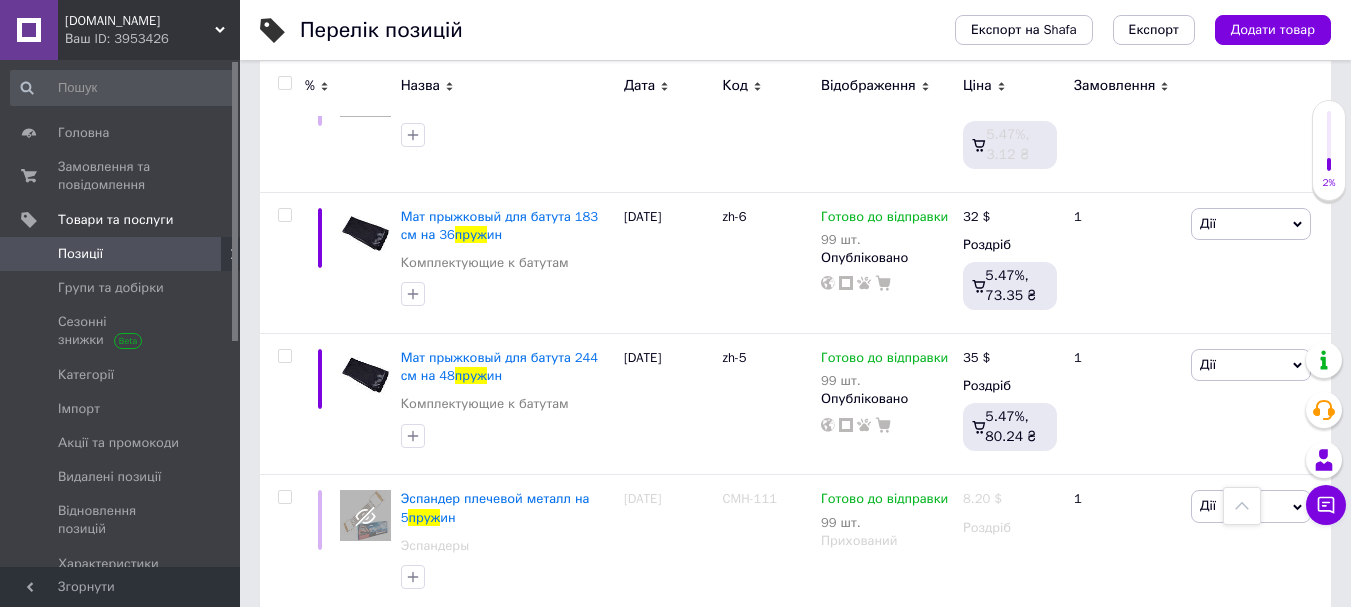click on "Ваш ID: 3953426" at bounding box center [152, 39] 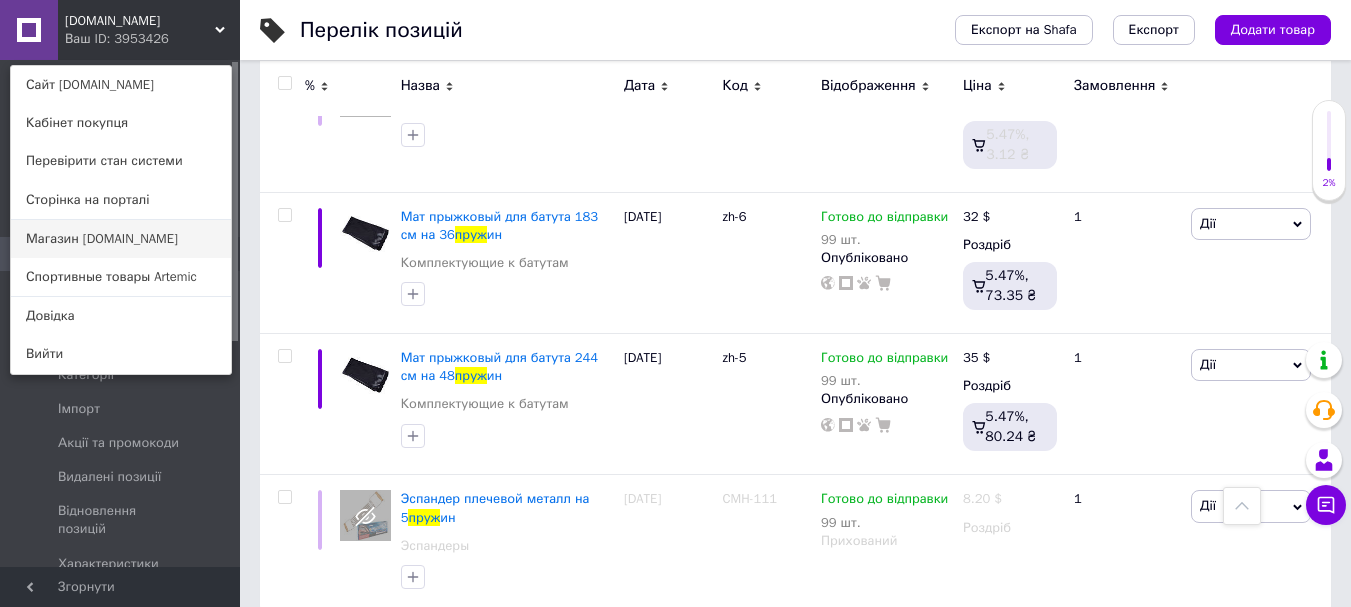 click on "Магазин [DOMAIN_NAME]" at bounding box center (121, 239) 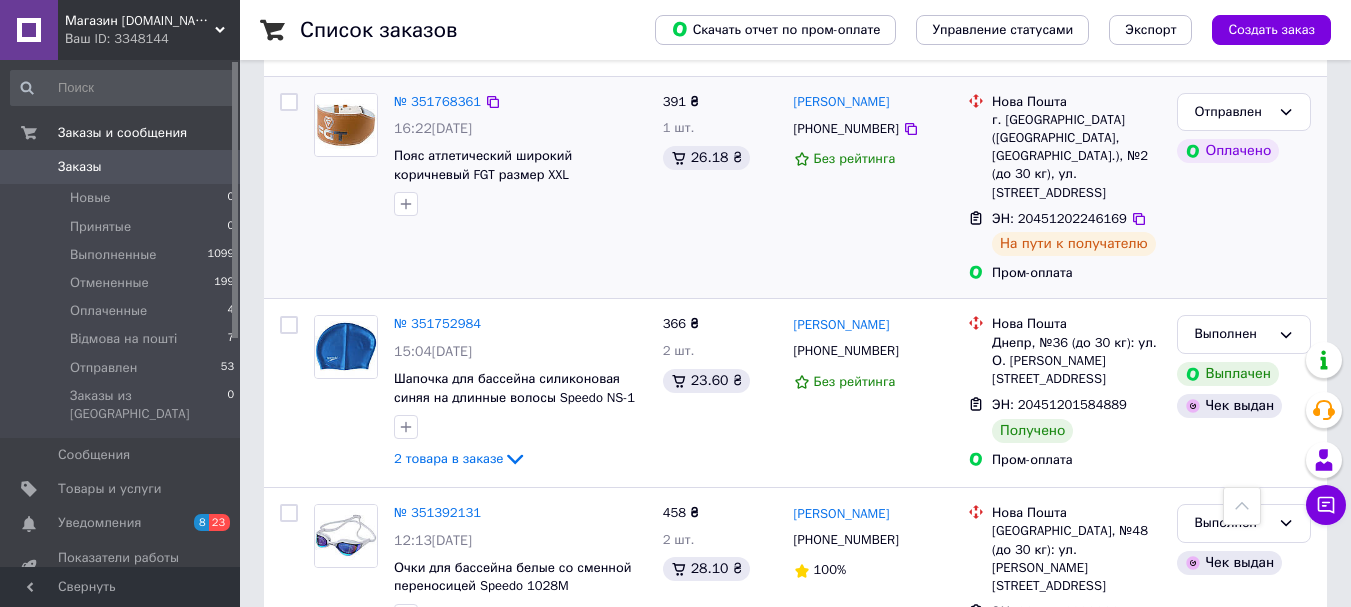 scroll, scrollTop: 0, scrollLeft: 0, axis: both 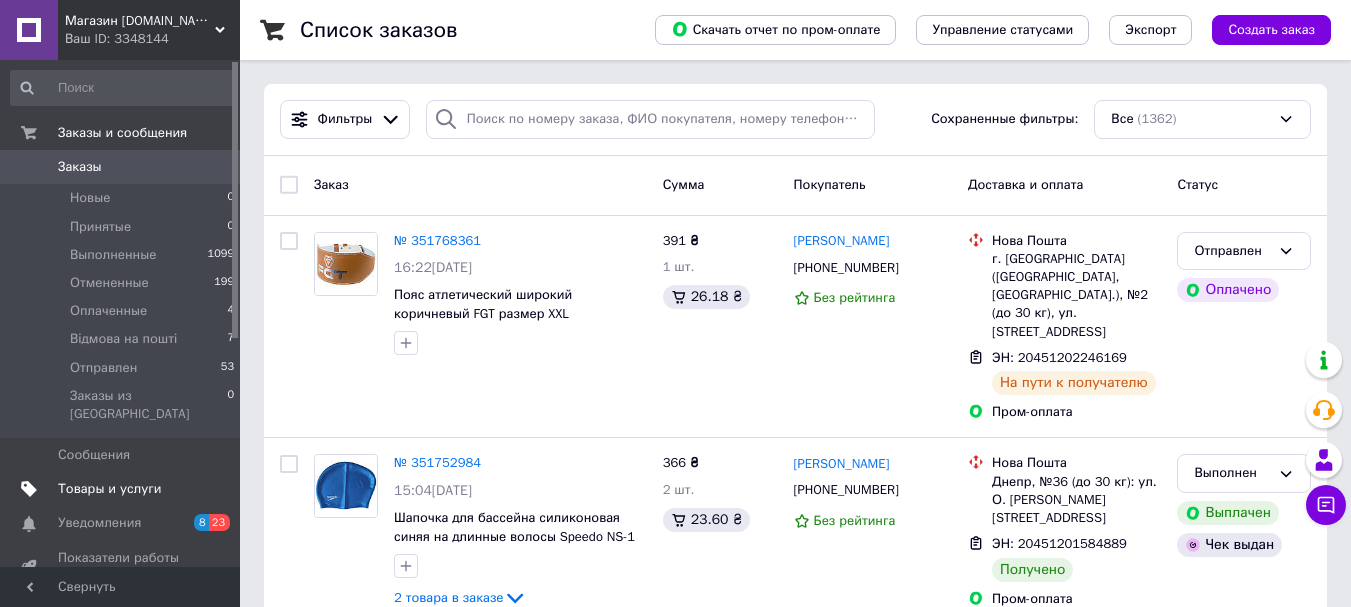 click on "Товары и услуги" at bounding box center [110, 489] 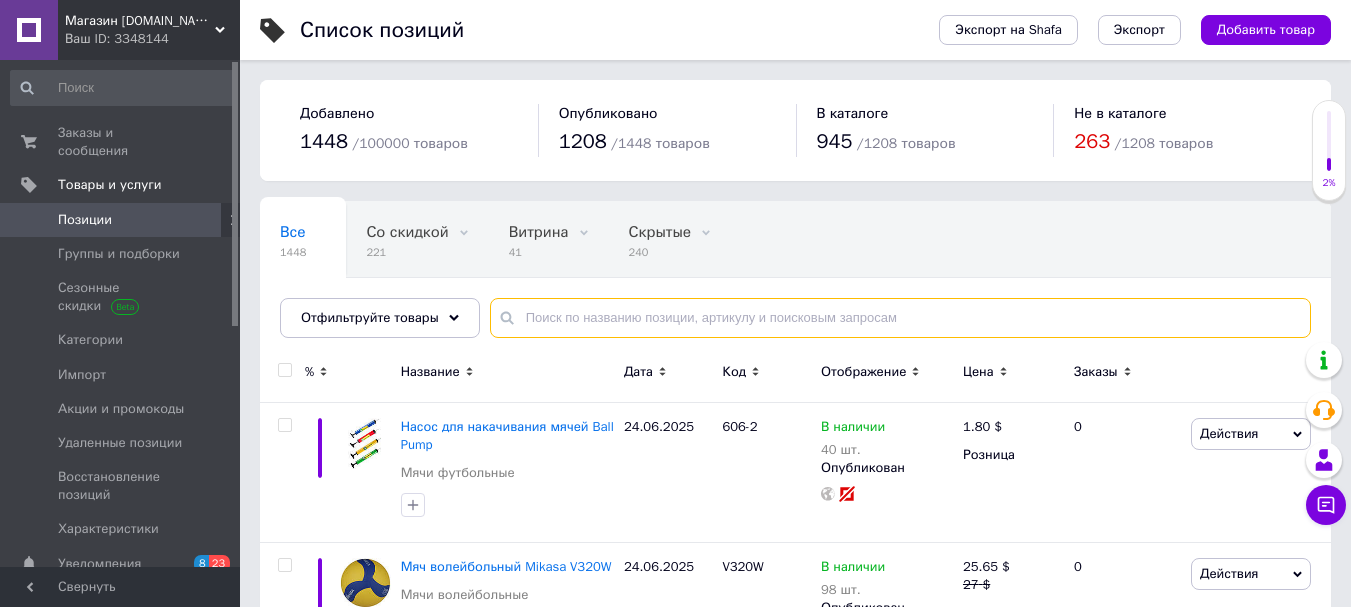 click at bounding box center (900, 318) 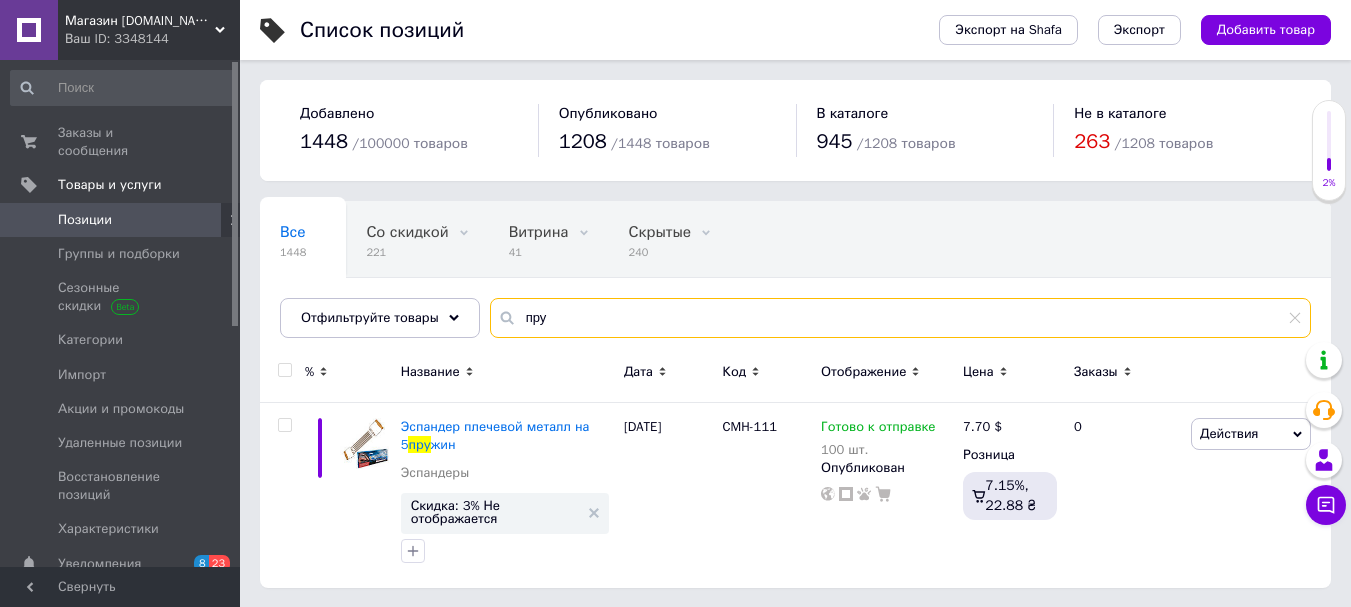 scroll, scrollTop: 1, scrollLeft: 0, axis: vertical 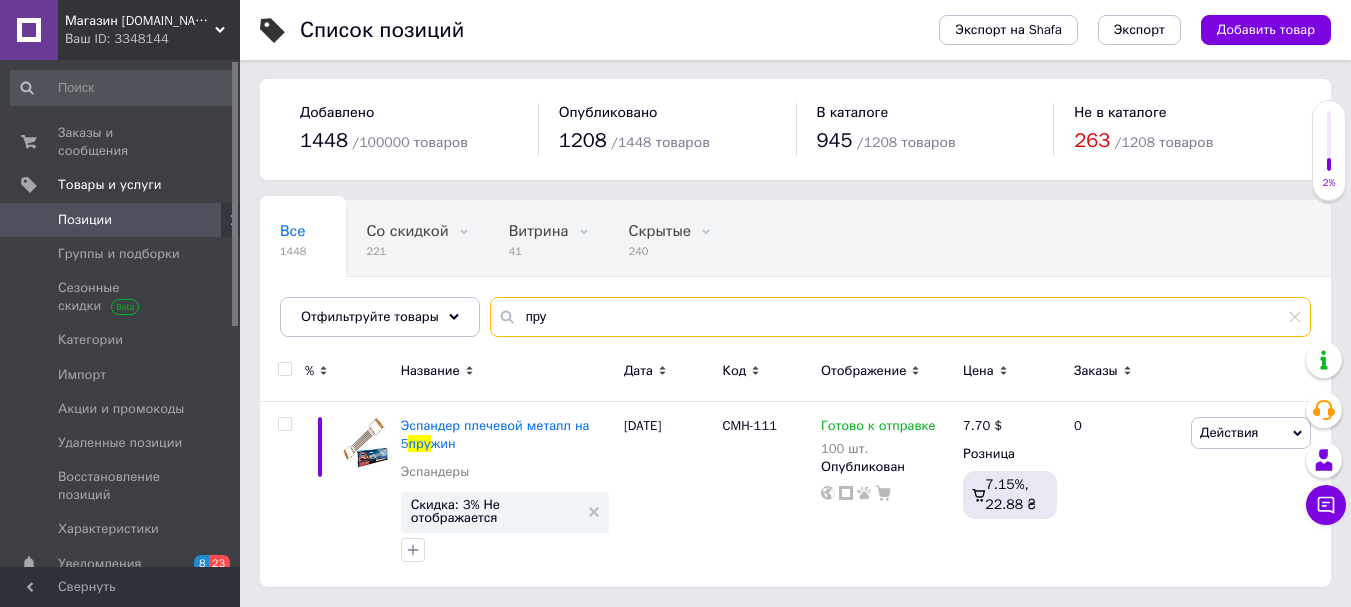 type on "пру" 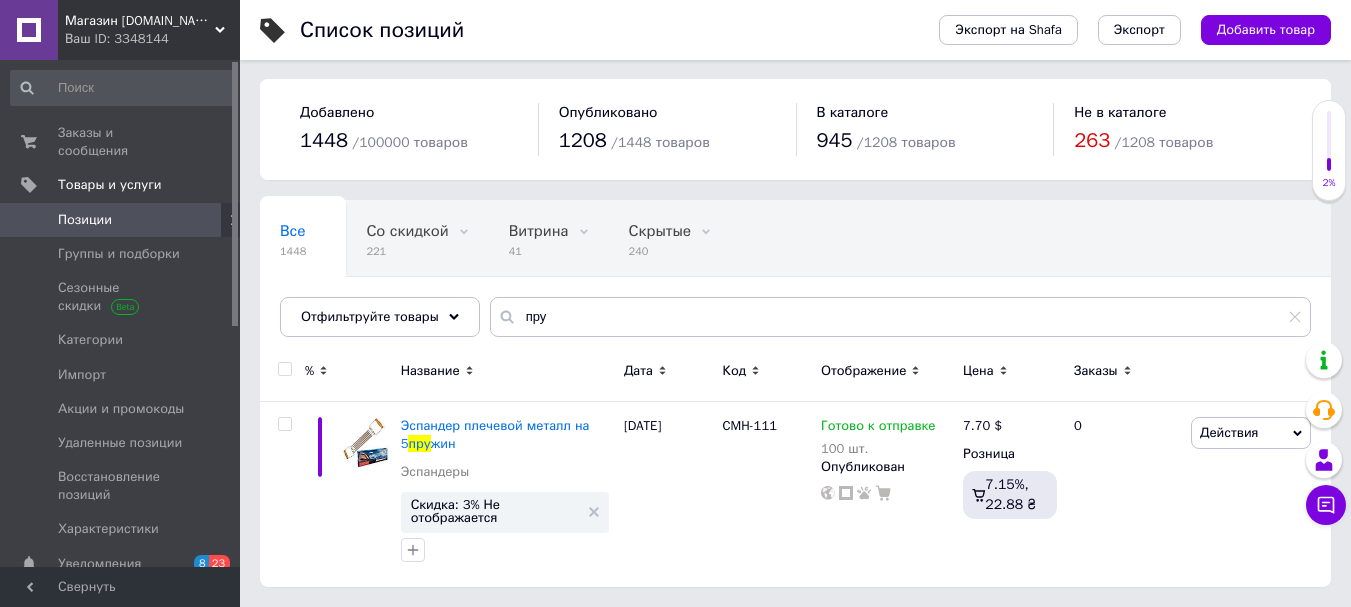click on "Ваш ID: 3348144" at bounding box center [152, 39] 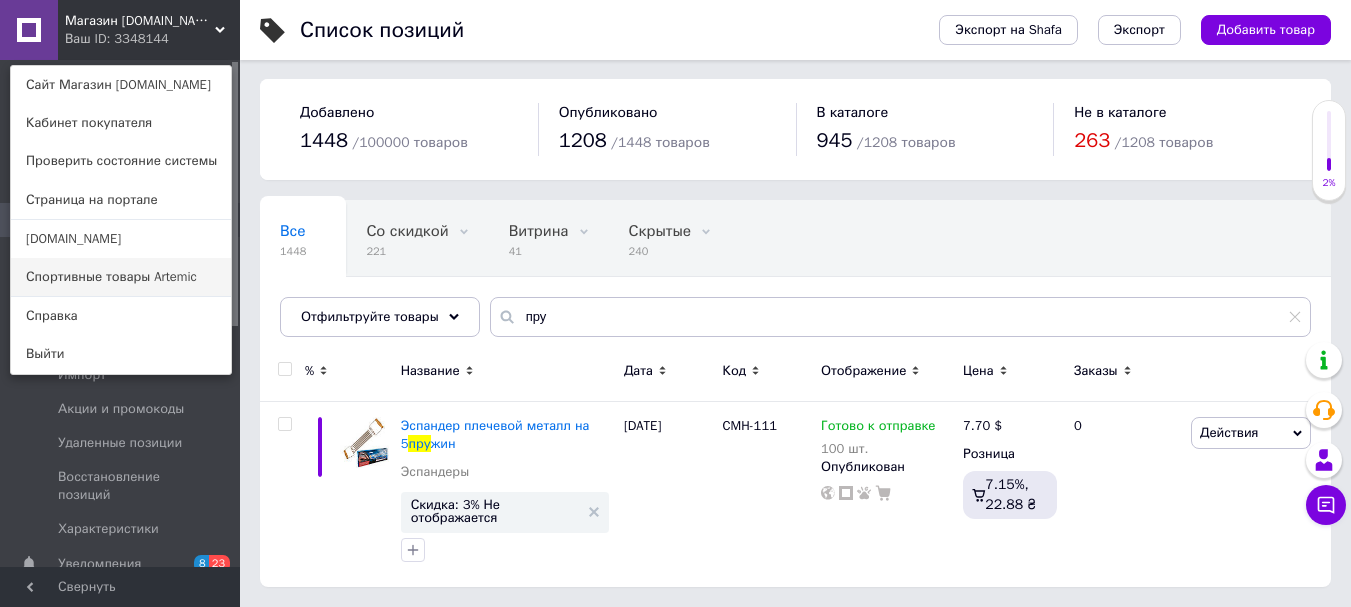 click on "Спортивные товары Artemic" at bounding box center (121, 277) 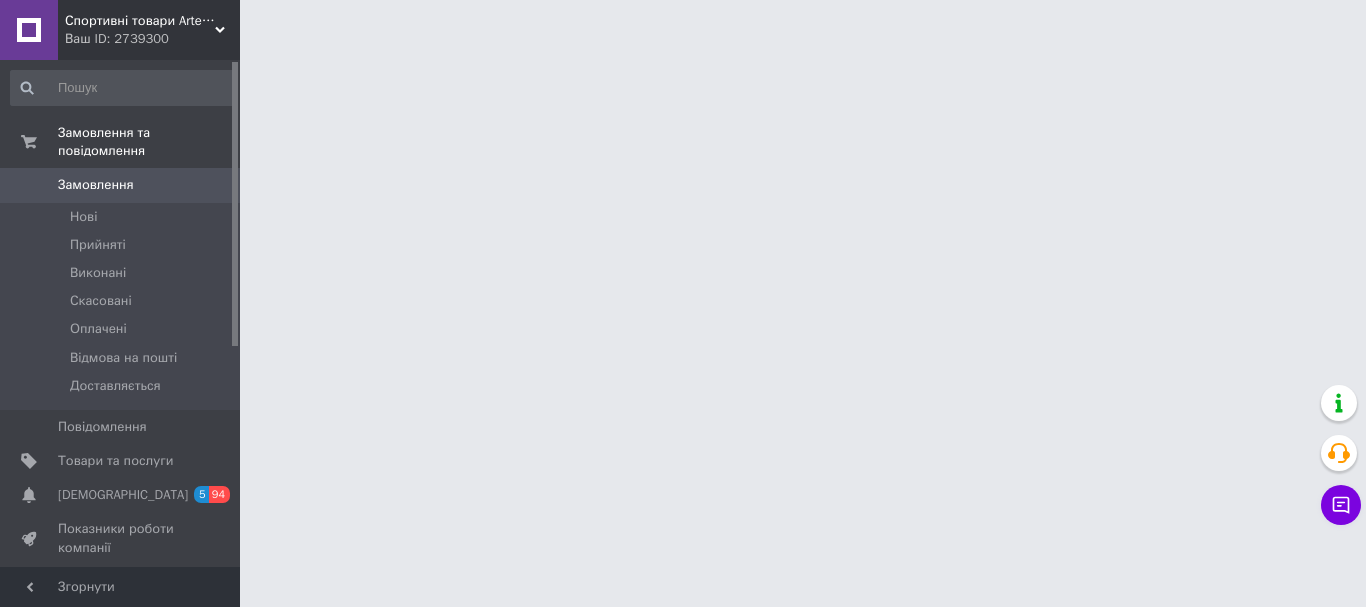 scroll, scrollTop: 0, scrollLeft: 0, axis: both 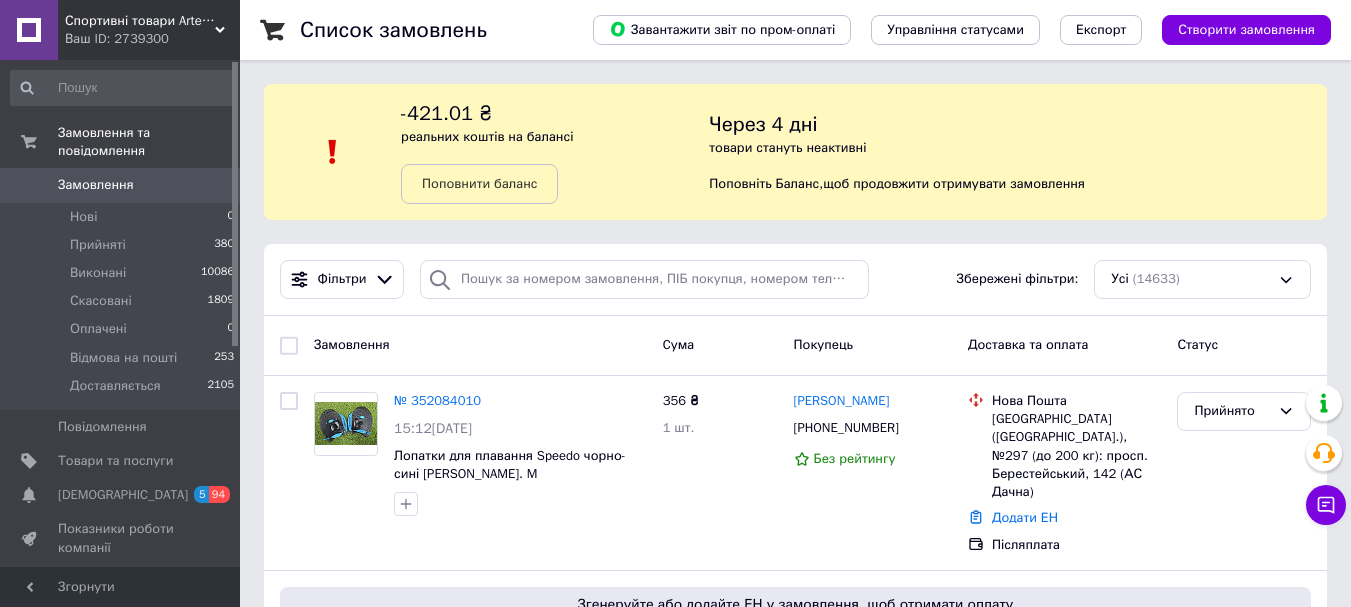 click on "Список замовлень   Завантажити звіт по пром-оплаті Управління статусами Експорт Створити замовлення -421.01 ₴ реальних коштів на балансі Поповнити баланс Через 4 дні товари стануть неактивні Поповніть Баланс ,  щоб продовжити отримувати замовлення Фільтри Збережені фільтри: Усі (14633) Замовлення Cума Покупець Доставка та оплата Статус № 352084010 15:12[DATE] Лопатки для плавання Speedo чорно-сині р. M 356 ₴ 1 шт. [PERSON_NAME] [PHONE_NUMBER] Без рейтингу Нова Пошта Київ ([GEOGRAPHIC_DATA].), №297 (до 200 кг): просп. [STREET_ADDRESS] (АС Дачна) Додати ЕН Післяплата Прийнято № 352065398 887 ₴ 70%" at bounding box center [795, 10236] 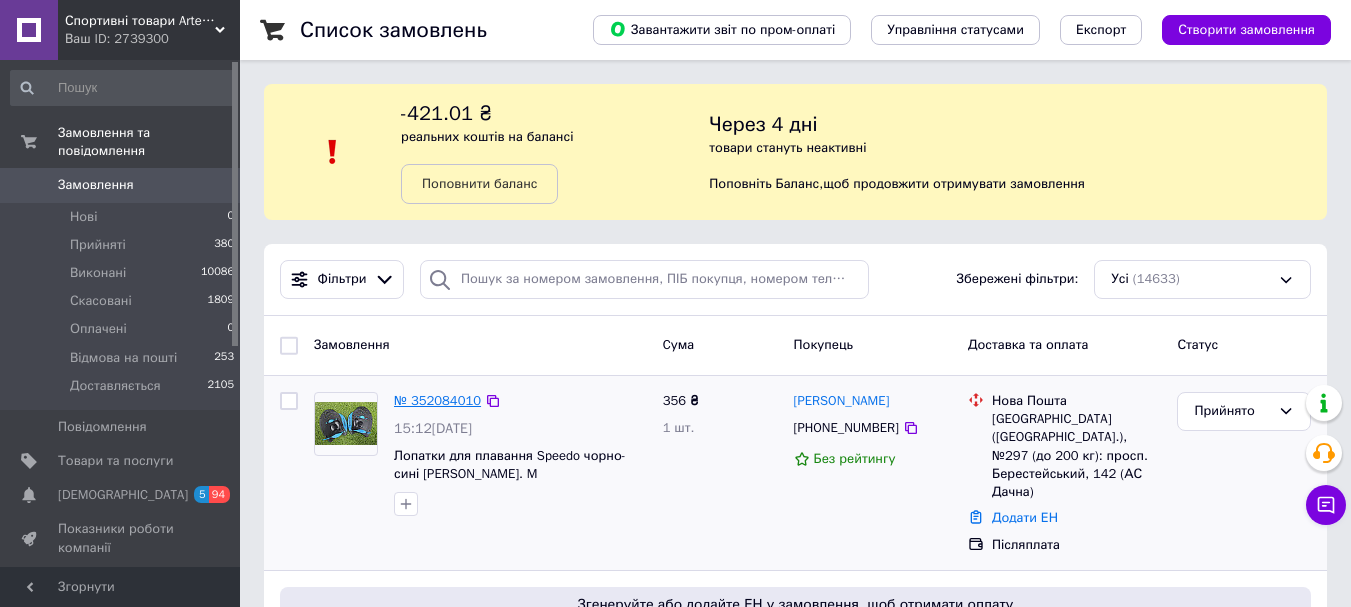 click on "№ 352084010" at bounding box center (437, 400) 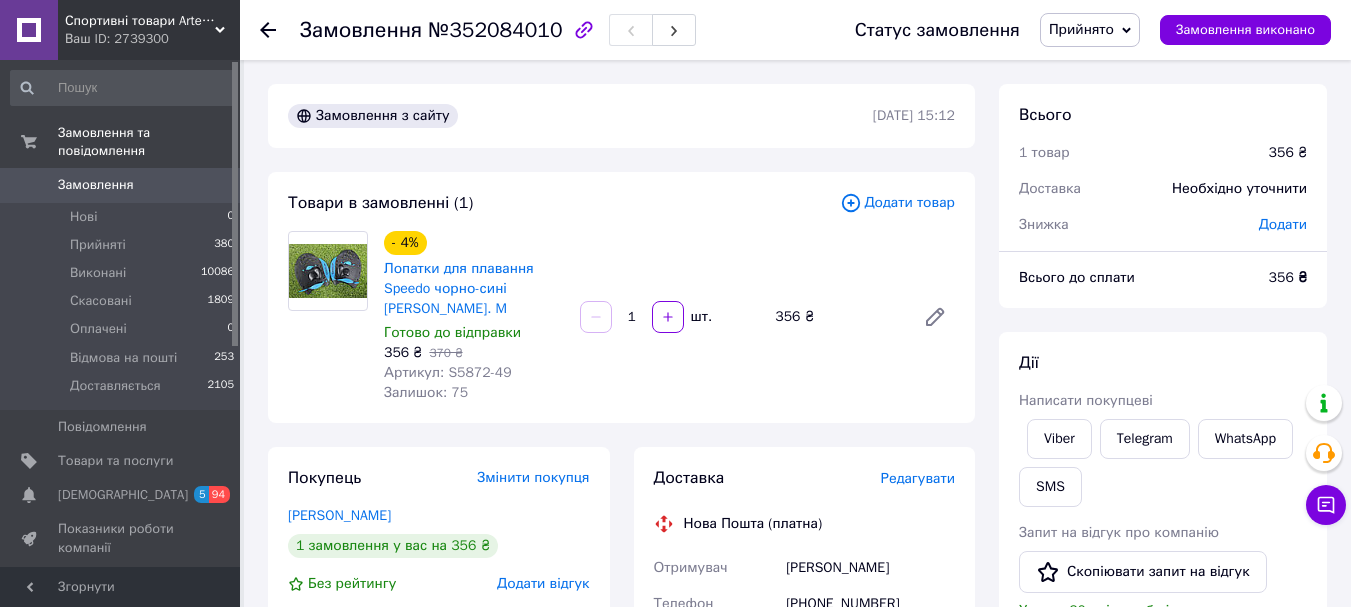 click on "Додати товар" at bounding box center [897, 203] 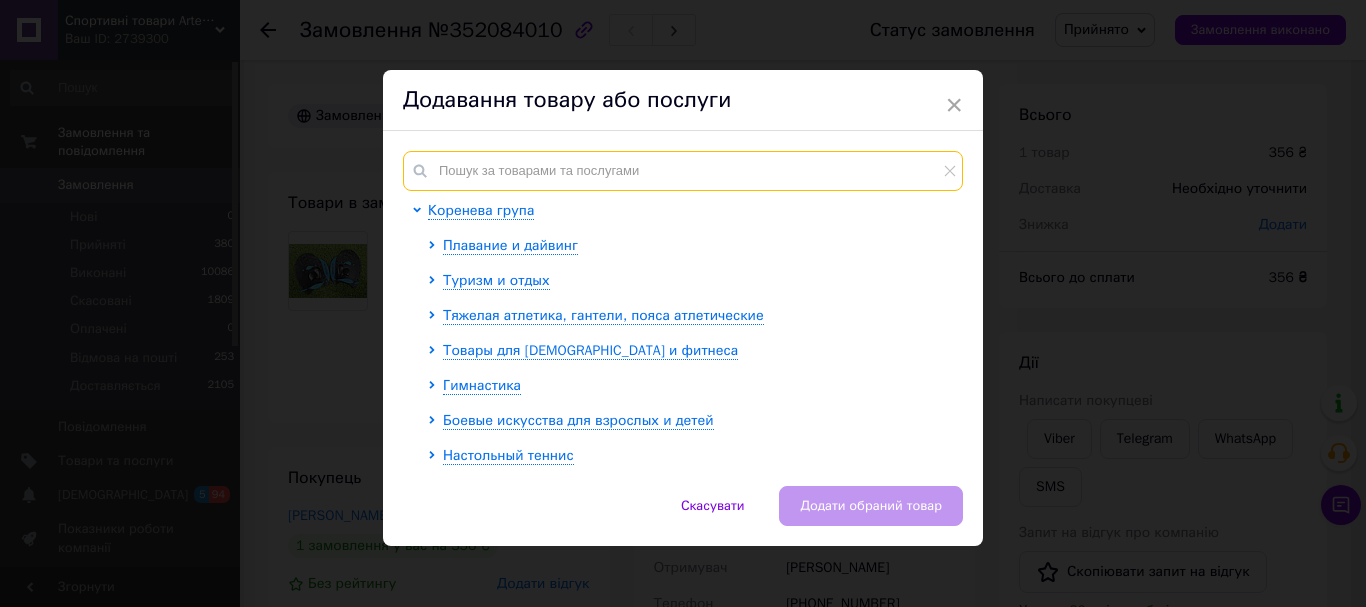 click at bounding box center [683, 171] 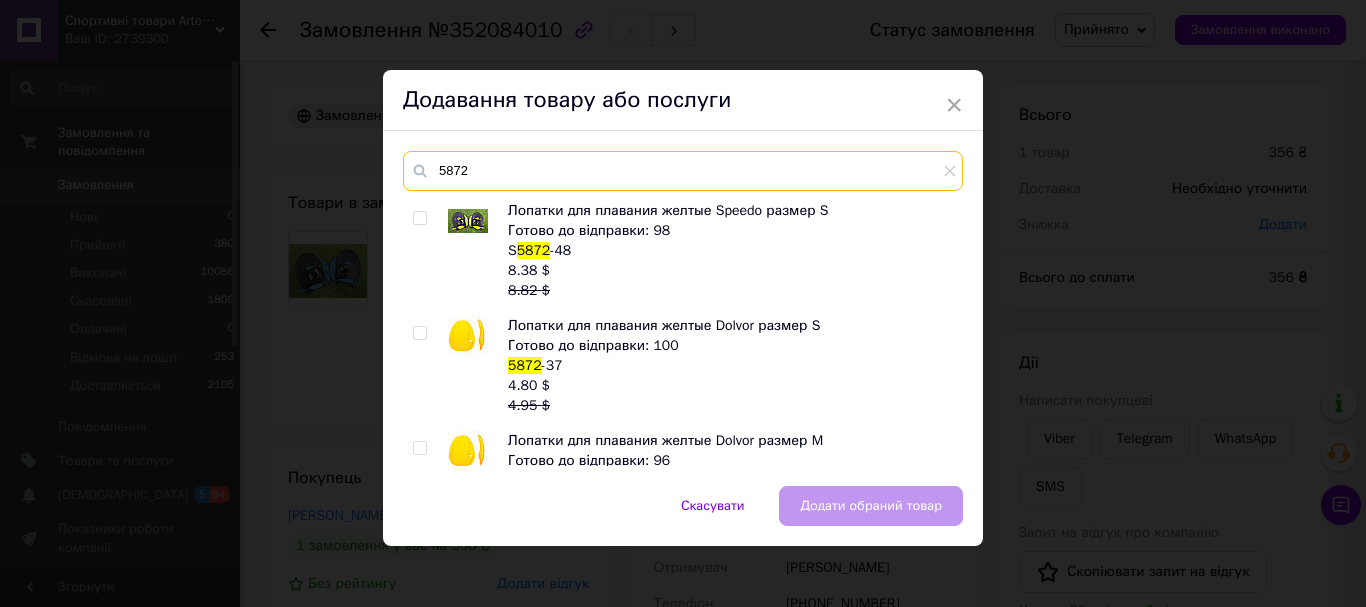 type on "5872" 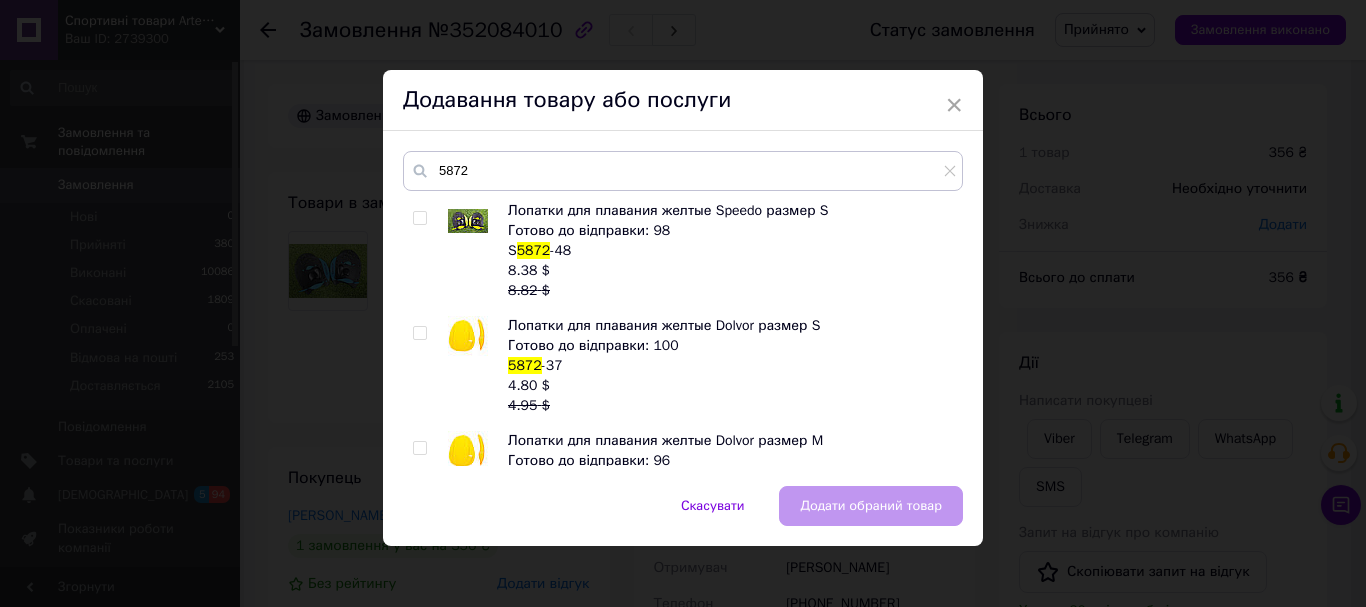 click at bounding box center [423, 251] 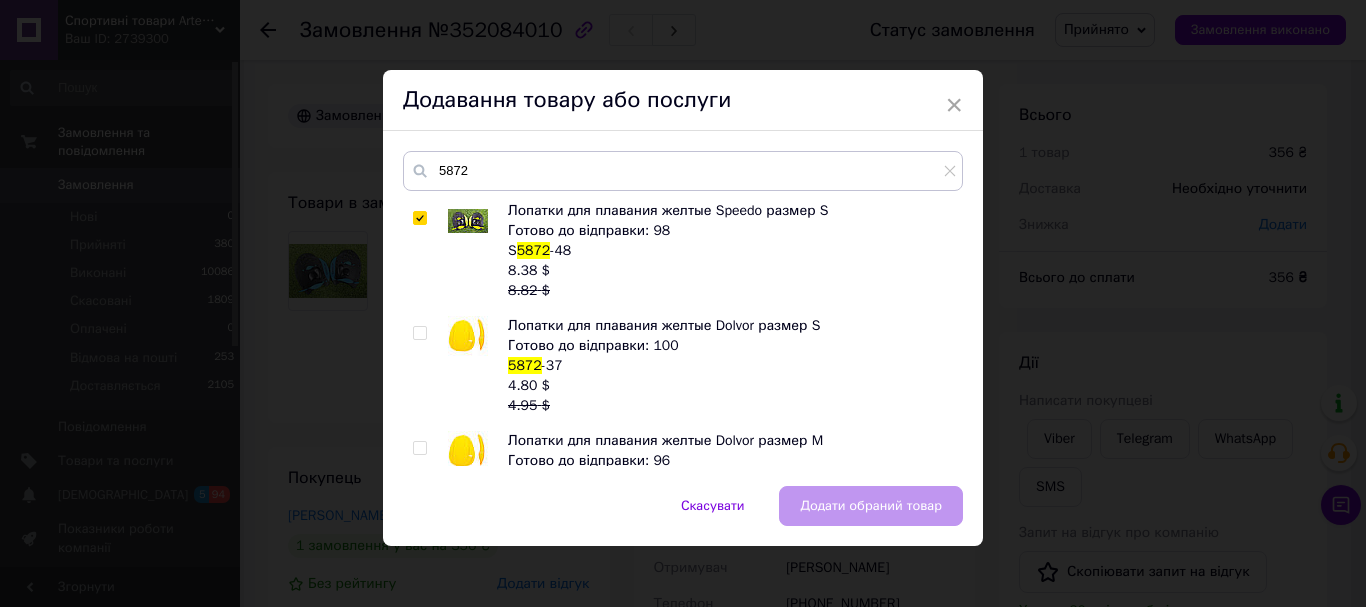 checkbox on "true" 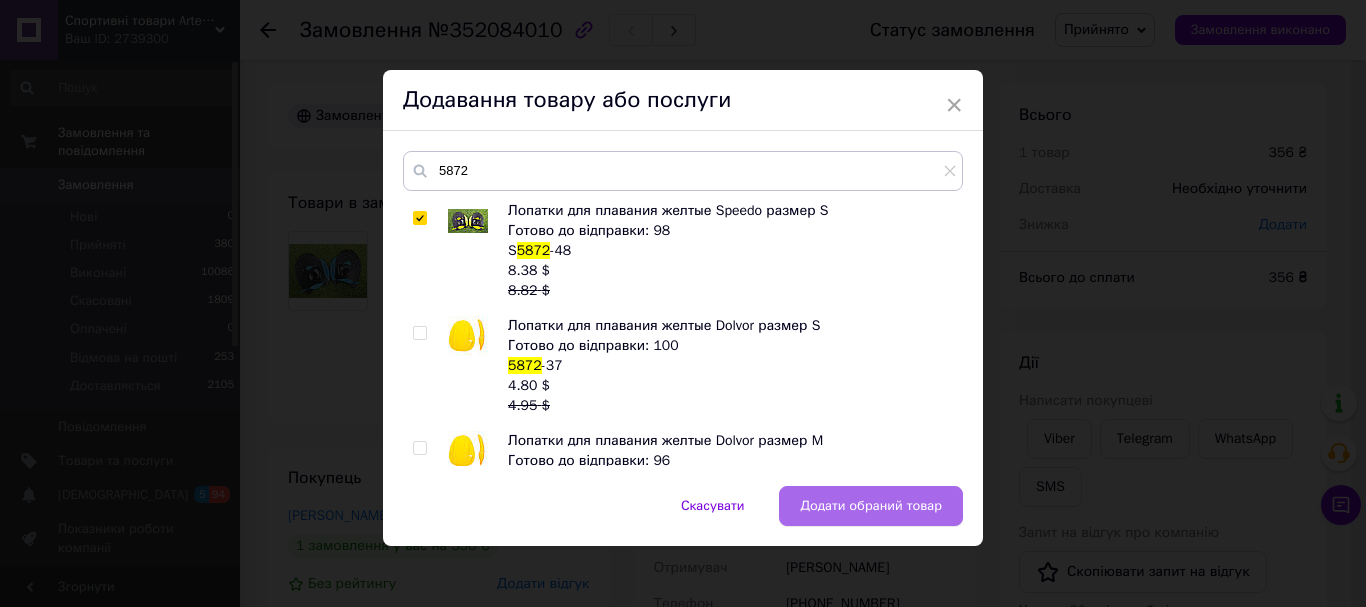 click on "Додати обраний товар" at bounding box center (871, 506) 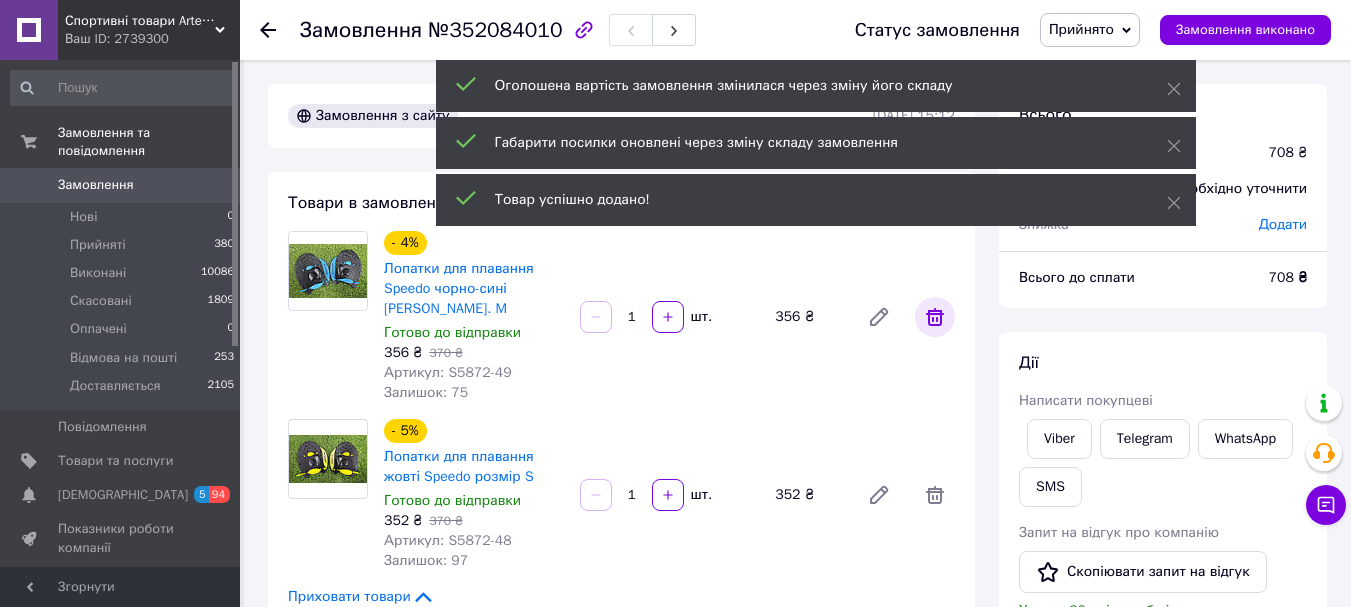 click 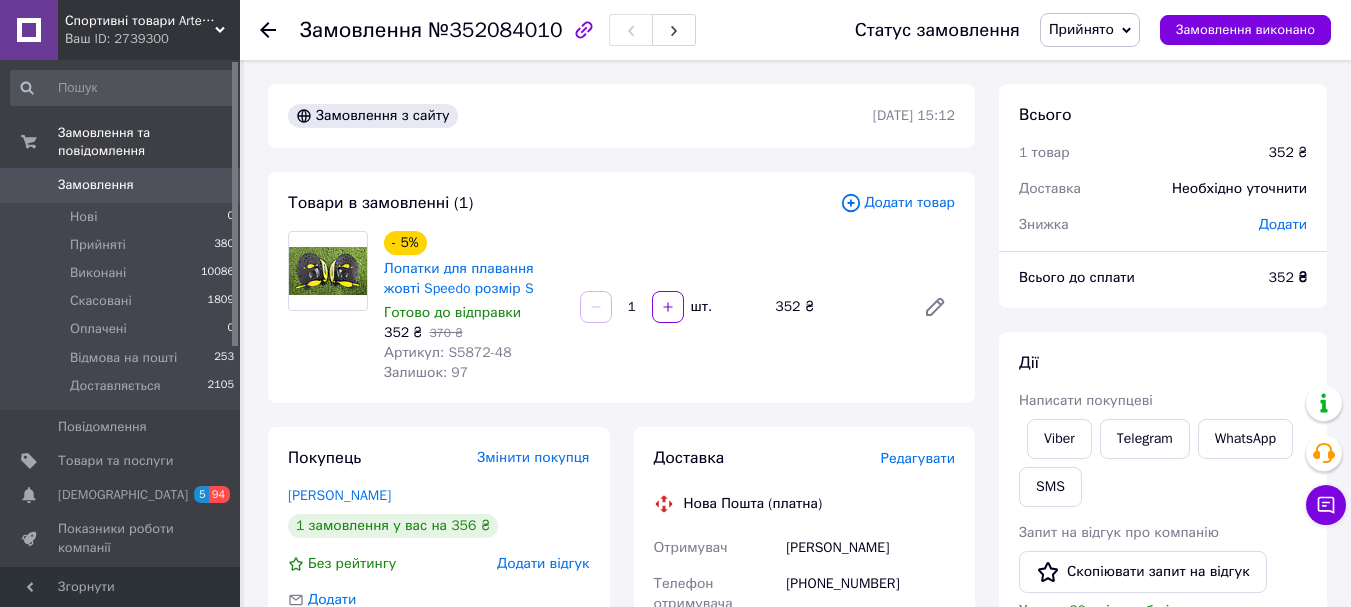 click on "Доставка Редагувати Нова Пошта (платна) Отримувач Ришкевич Денис Телефон отримувача +380677704045 Адреса Київ (Київська обл.), №297 (до 200 кг): просп. Берестейський, 142 (АС Дачна) Дата відправки 10.07.2025 Платник Отримувач Оціночна вартість 352 ₴ Сума післяплати 352 ₴ Комісія за післяплату 27.04 ₴ Платник комісії післяплати Отримувач Передати номер або Згенерувати ЕН Платник Отримувач Відправник Прізвище отримувача Ришкевич Ім'я отримувача Денис По батькові отримувача Телефон отримувача +380677704045 Тип доставки У відділенні Кур'єром В поштоматі Місто -- Не обрано -- Вантаж <" at bounding box center [805, 817] 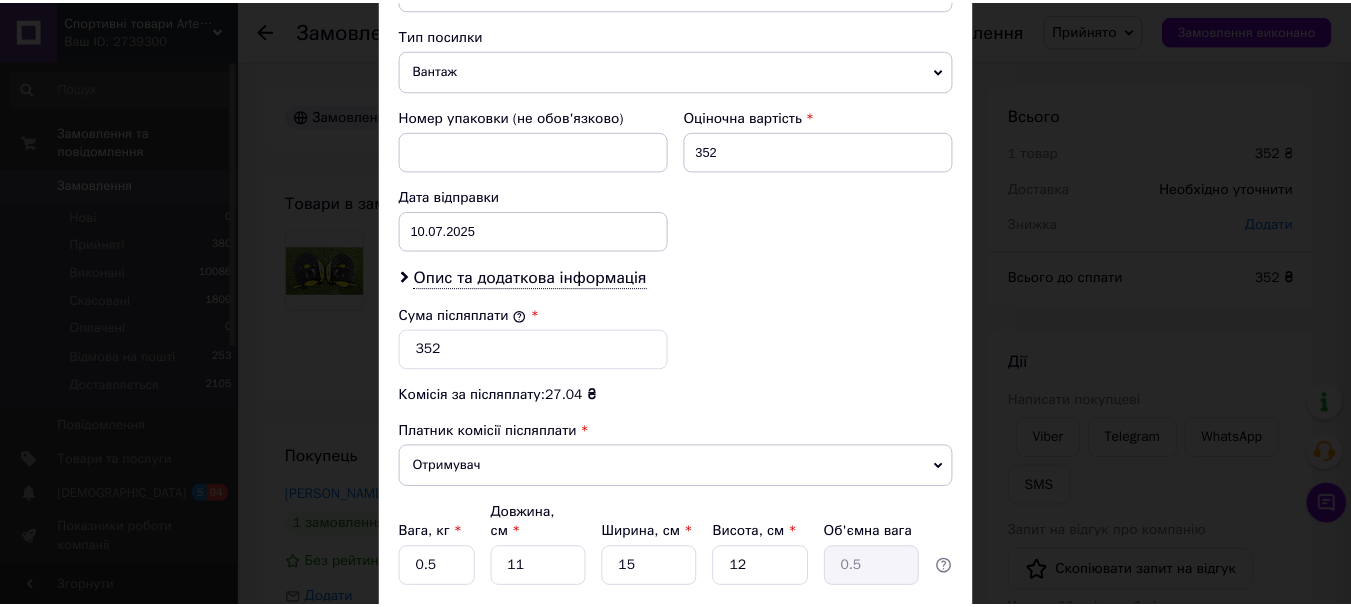 scroll, scrollTop: 919, scrollLeft: 0, axis: vertical 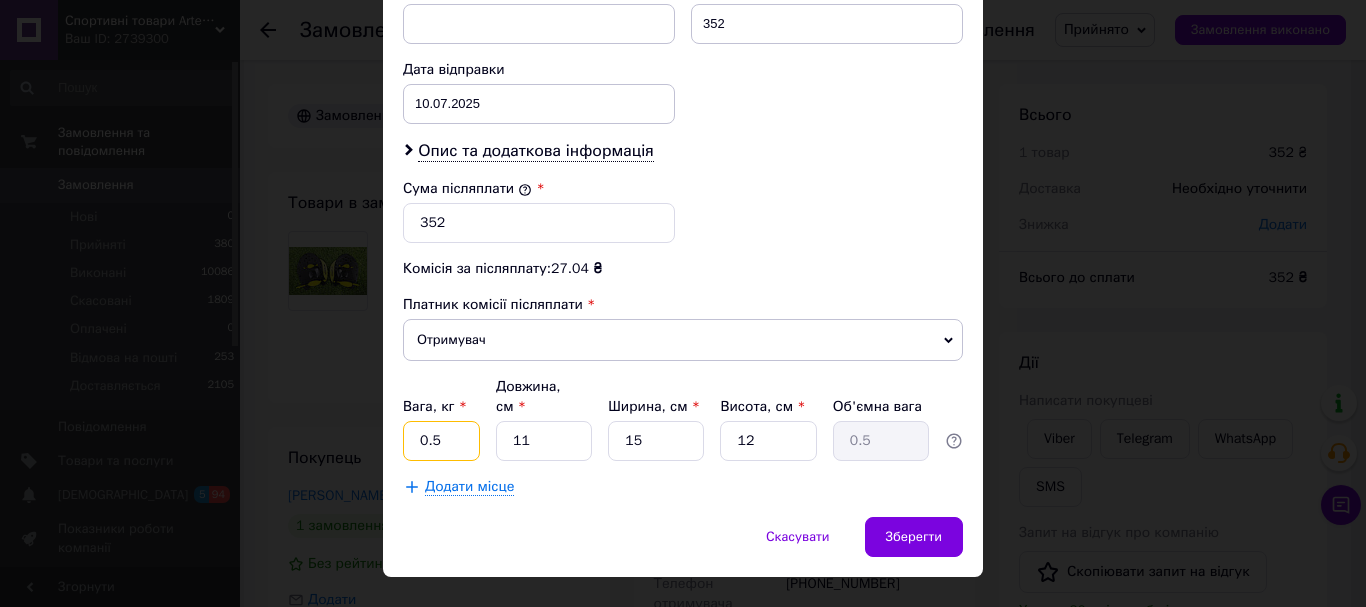 click on "0.5" at bounding box center (441, 441) 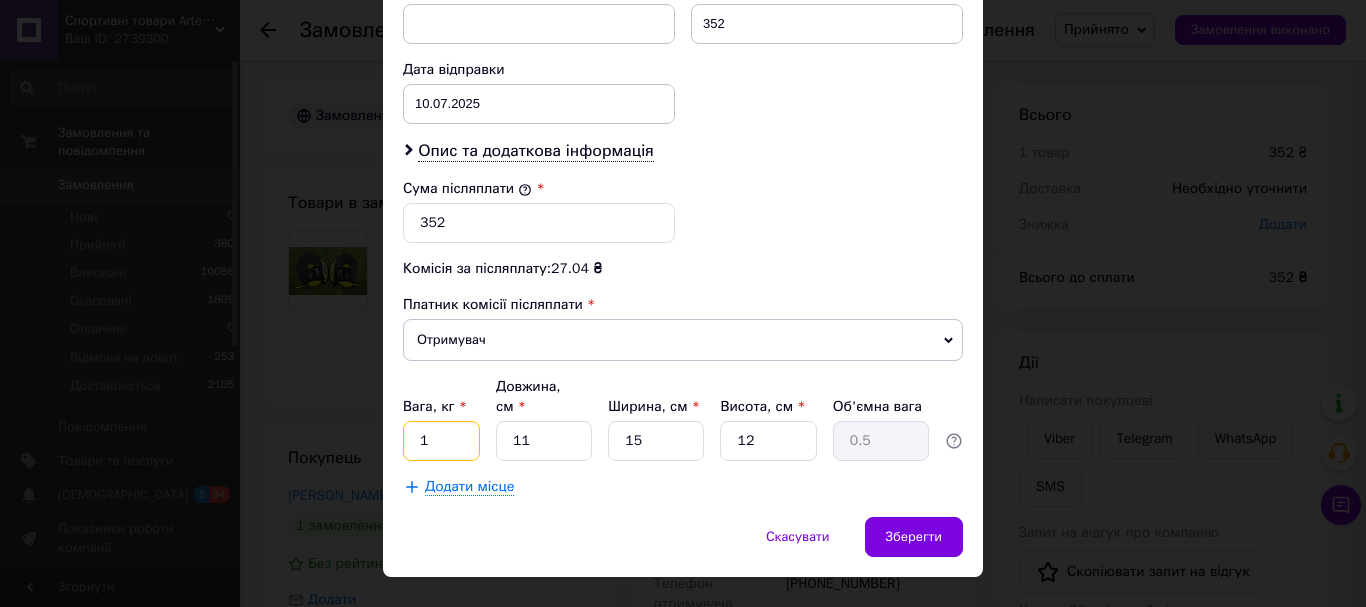 type on "1" 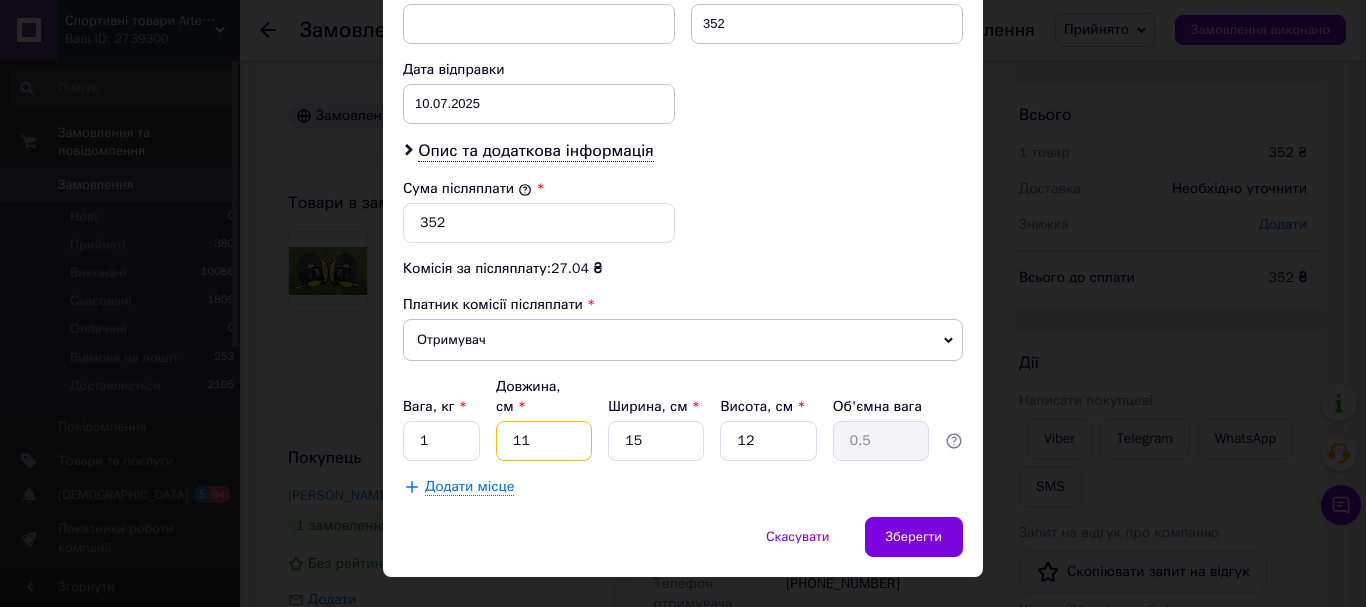 click on "11" at bounding box center [544, 441] 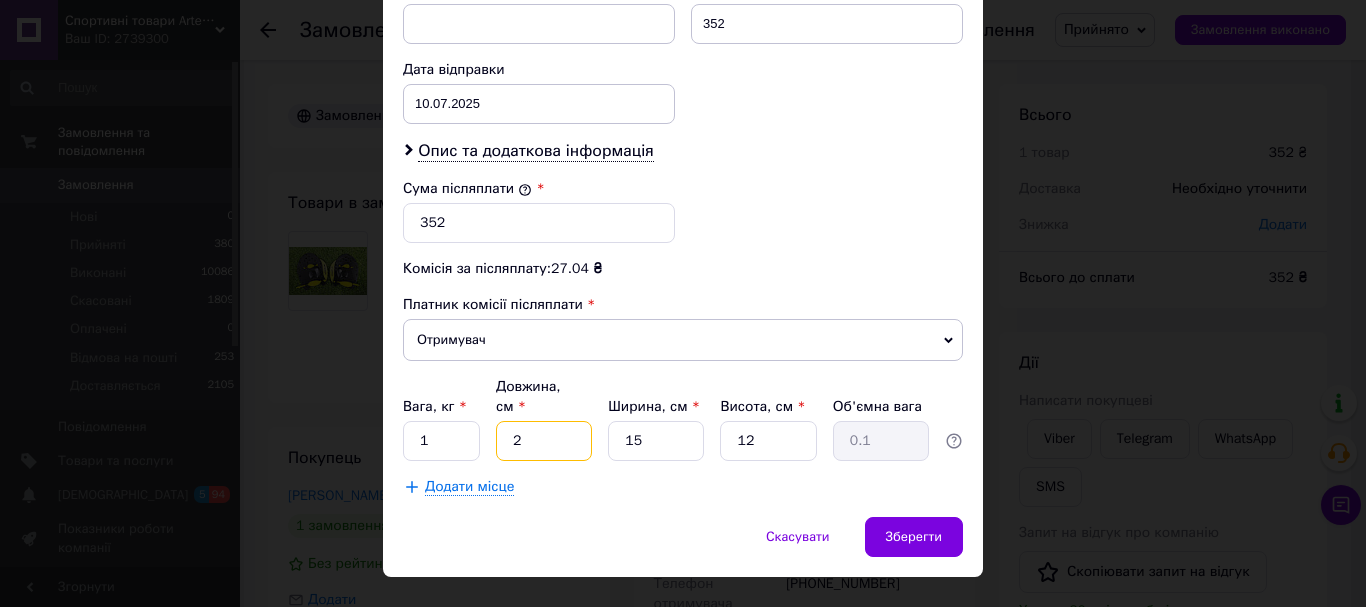 type on "22" 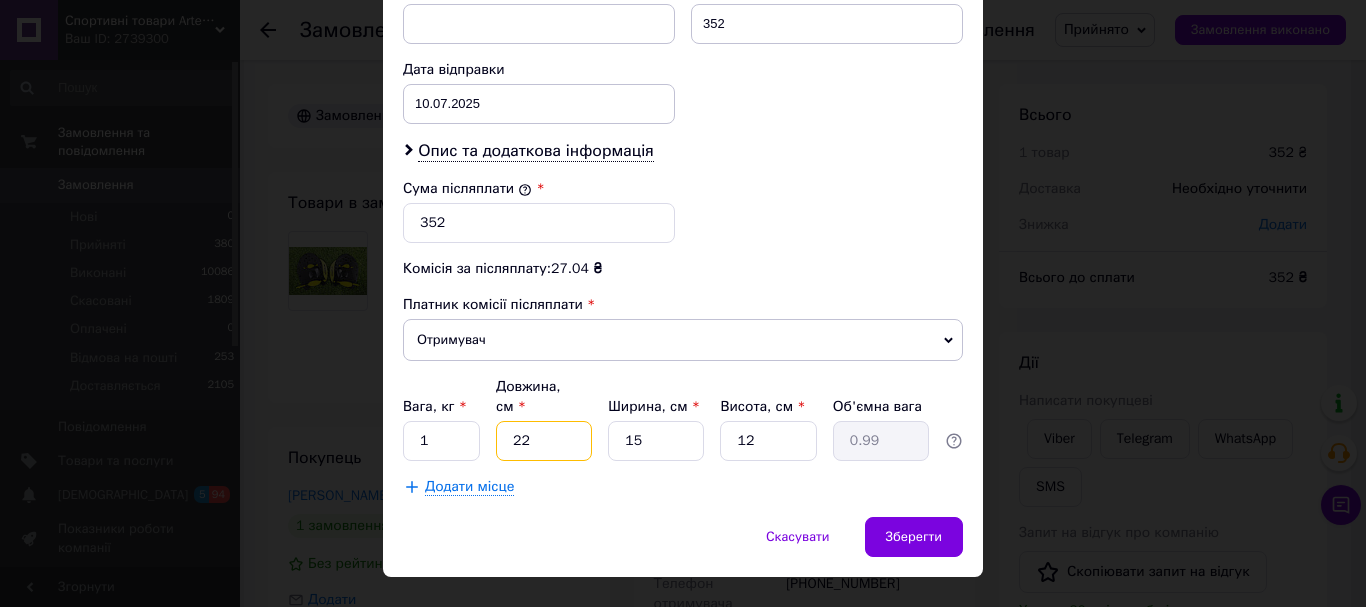 click on "22" at bounding box center (544, 441) 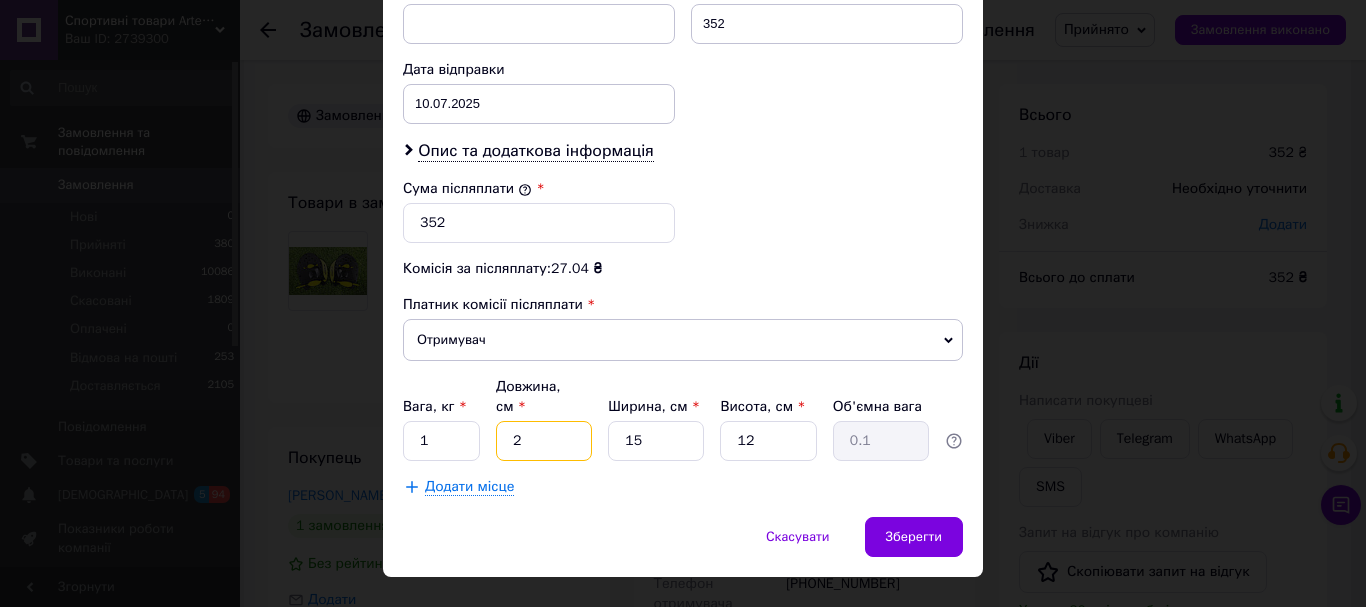 type on "20" 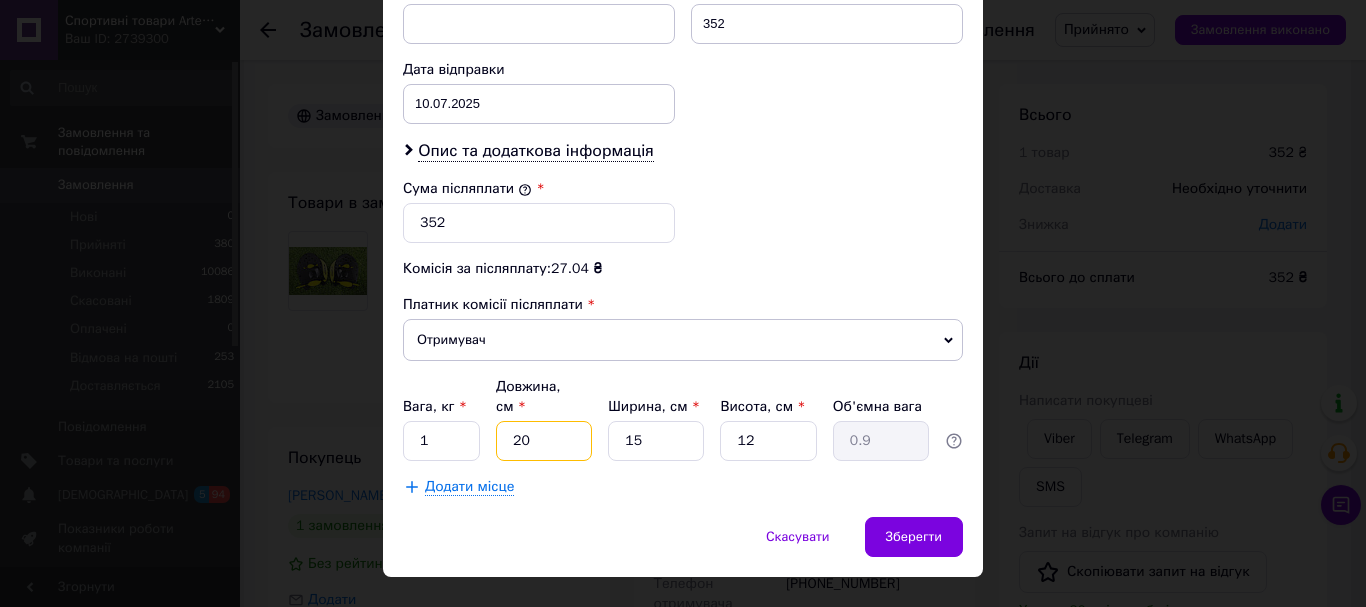type on "20" 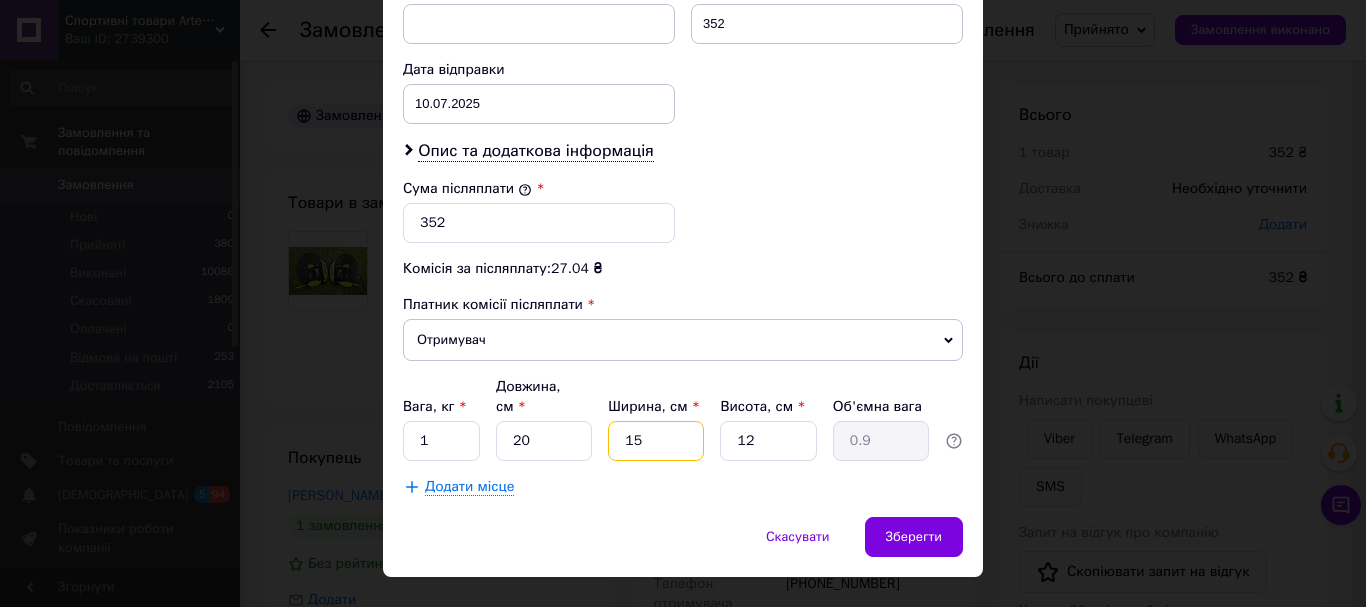 click on "15" at bounding box center (656, 441) 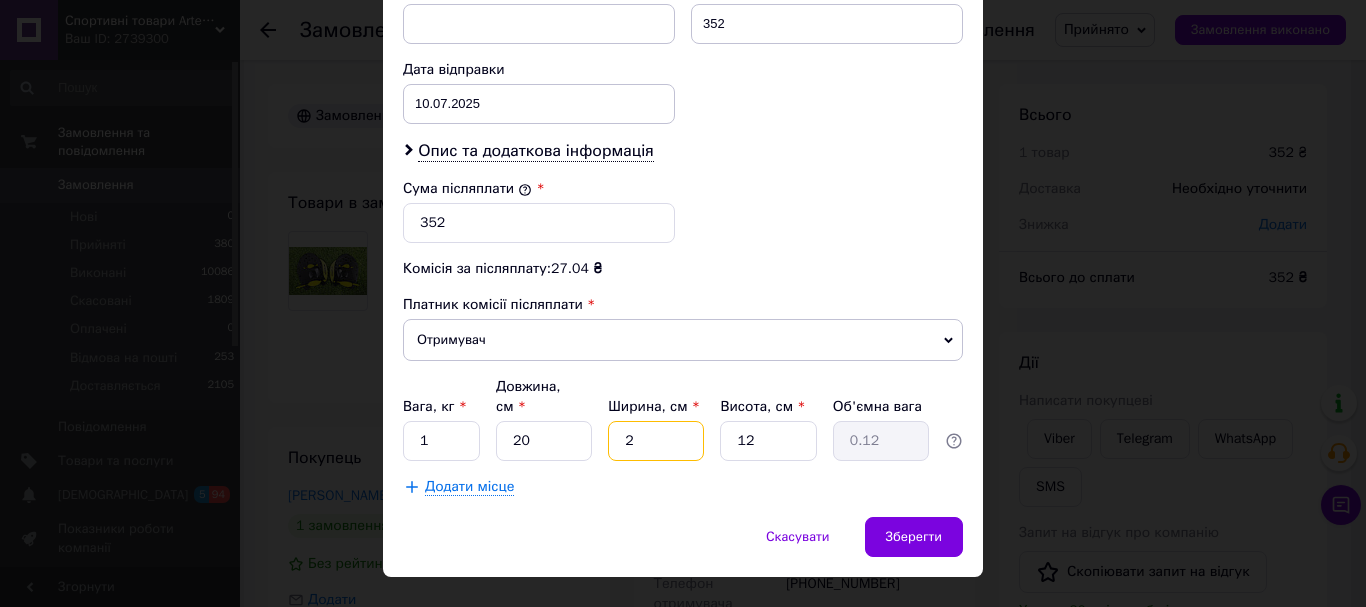 type on "20" 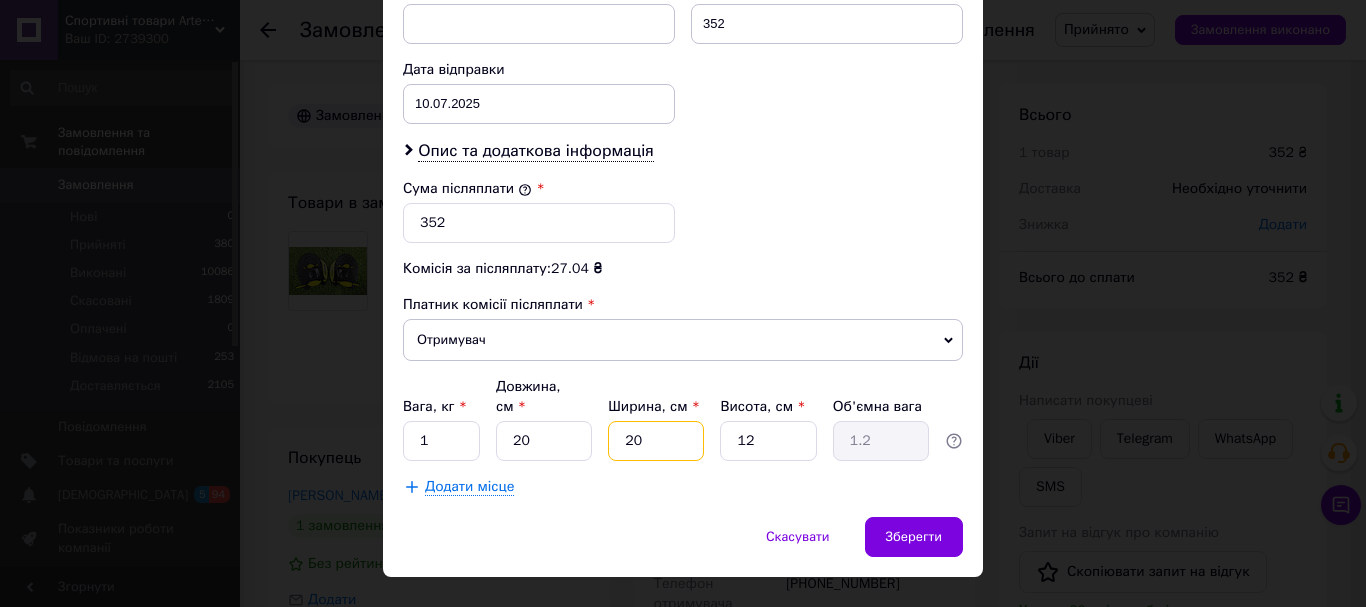 type on "20" 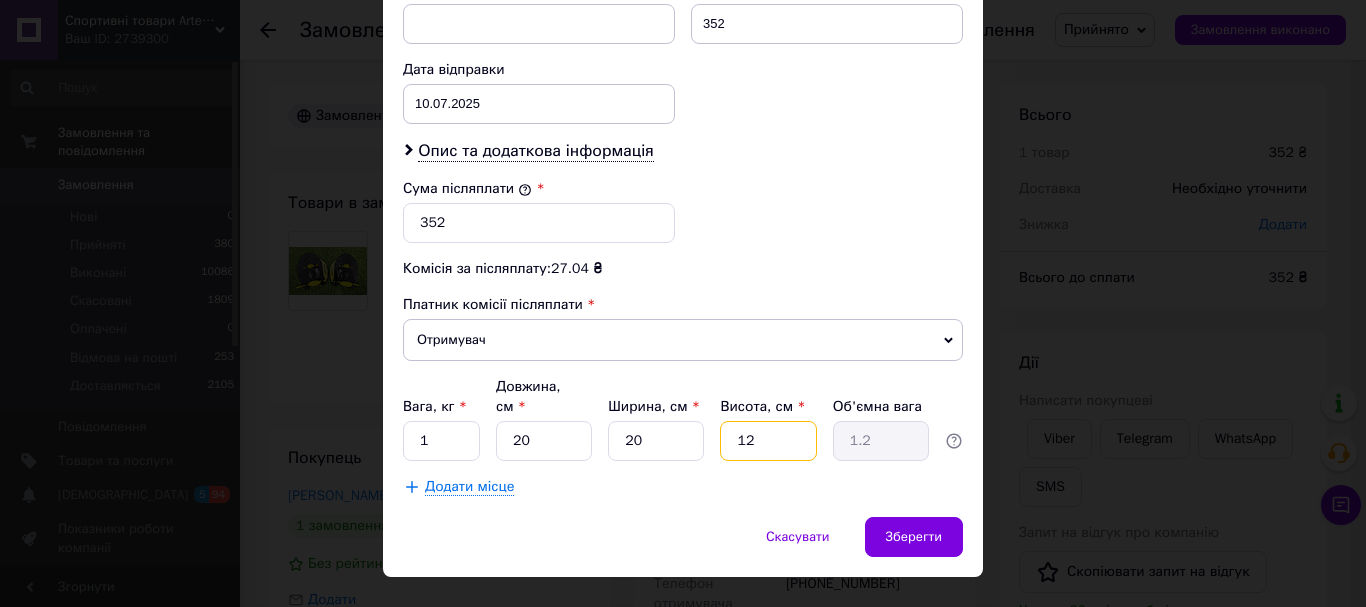 click on "12" at bounding box center [768, 441] 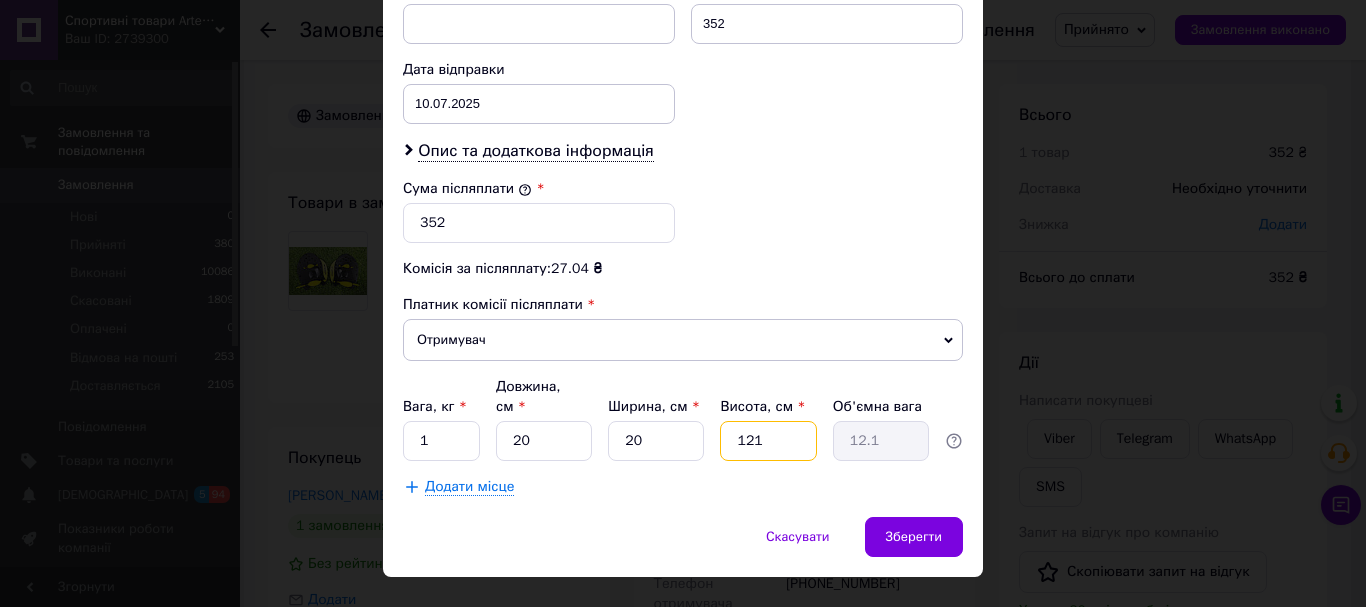 click on "121" at bounding box center [768, 441] 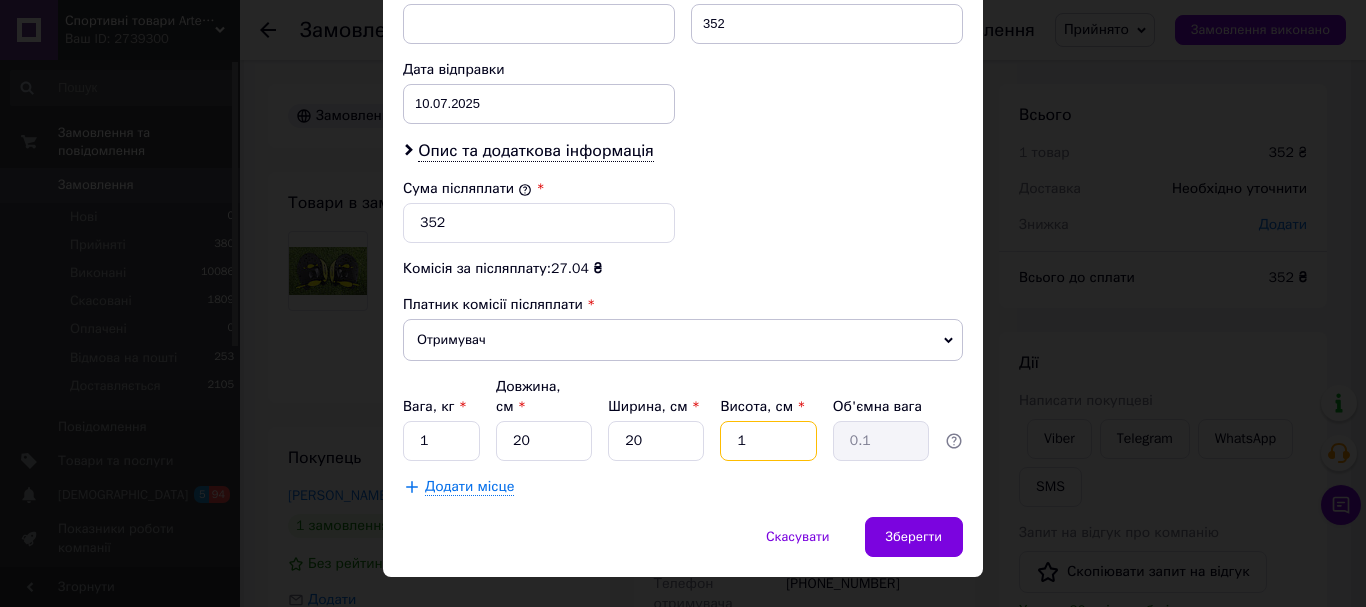 type on "10" 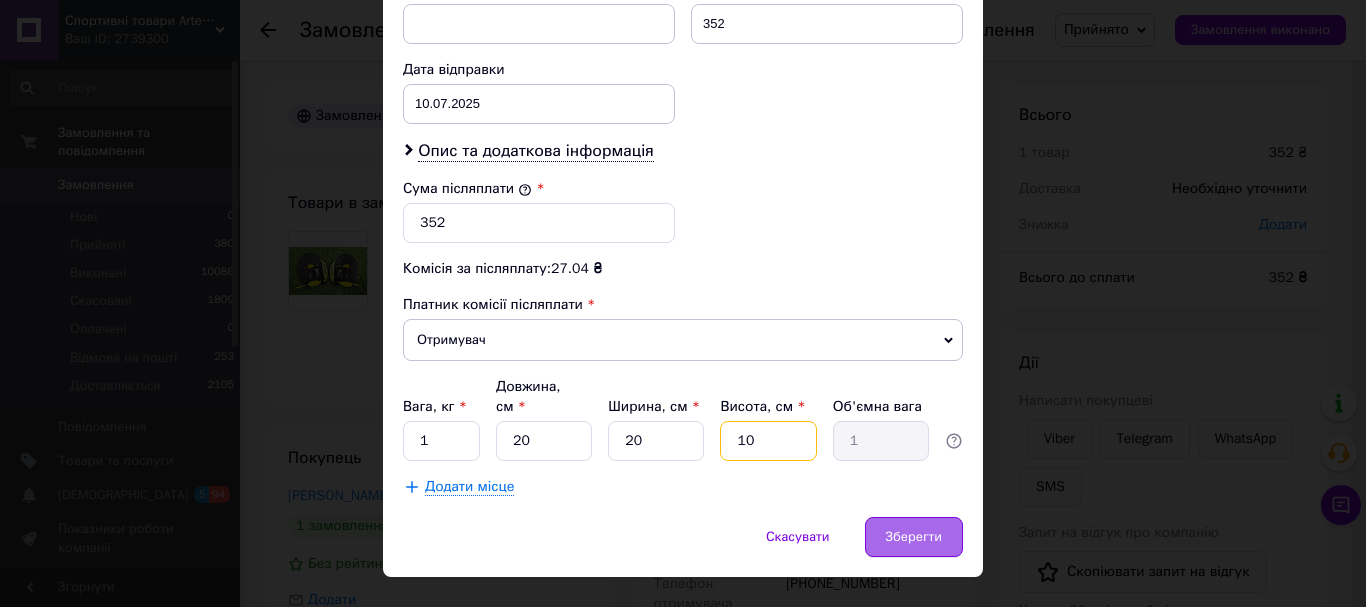 type on "10" 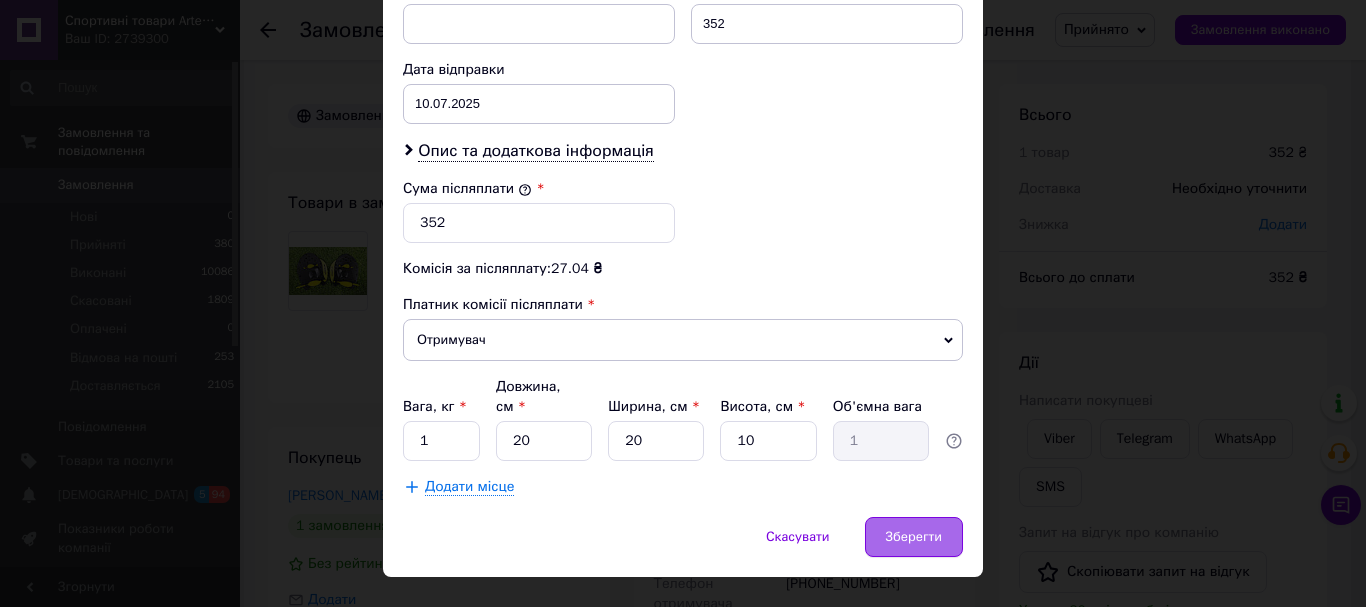 click on "Зберегти" at bounding box center [914, 537] 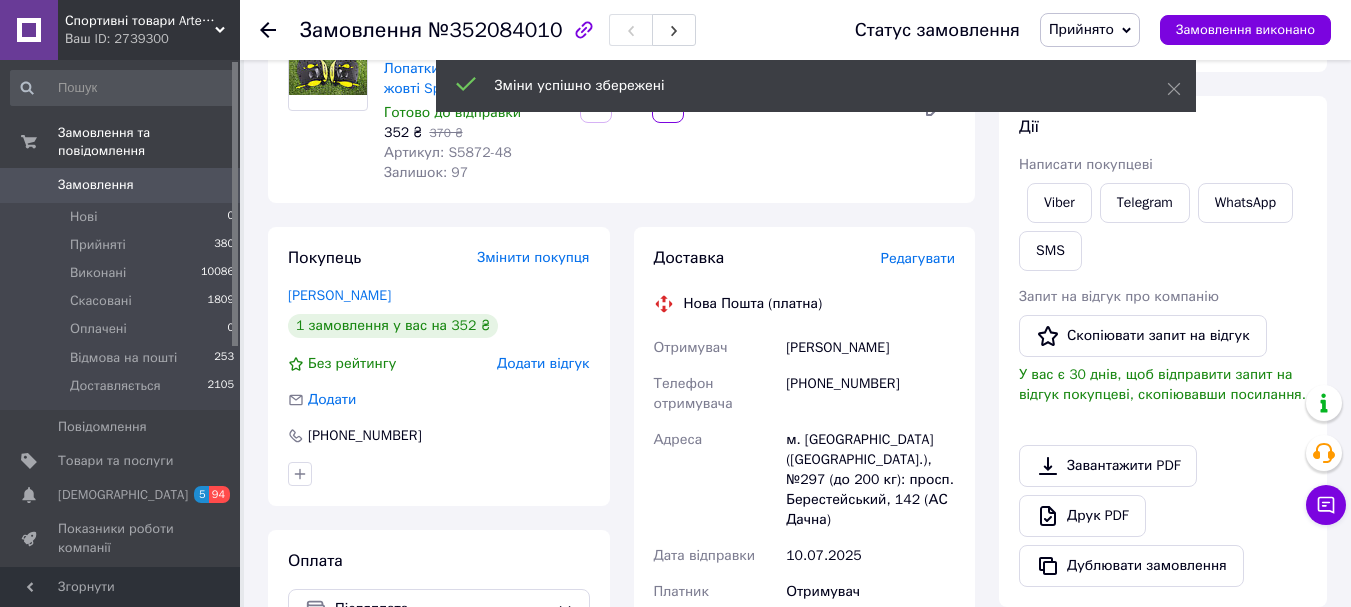 scroll, scrollTop: 600, scrollLeft: 0, axis: vertical 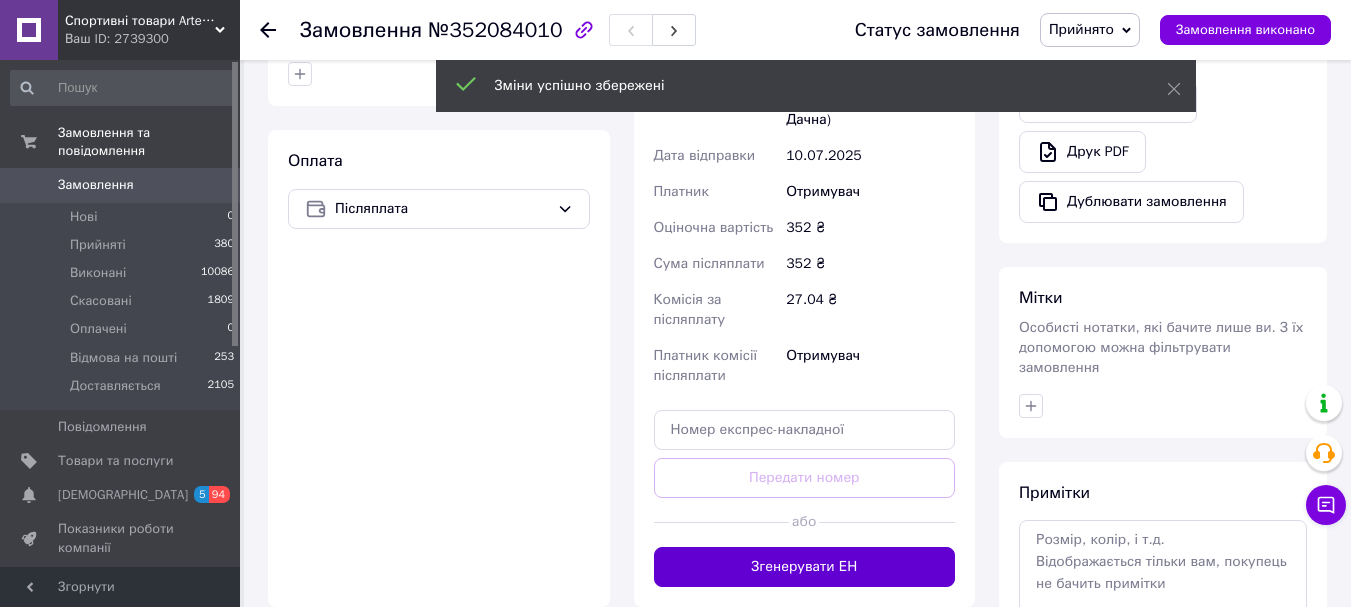 click on "Згенерувати ЕН" at bounding box center (805, 567) 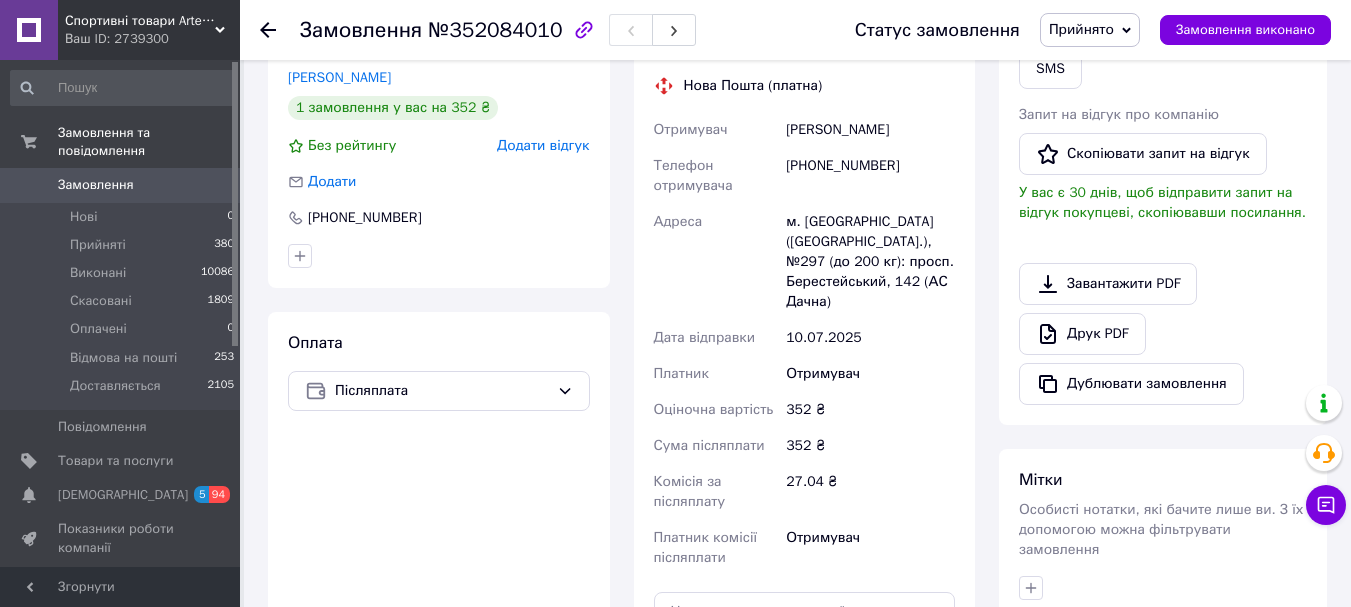 scroll, scrollTop: 400, scrollLeft: 0, axis: vertical 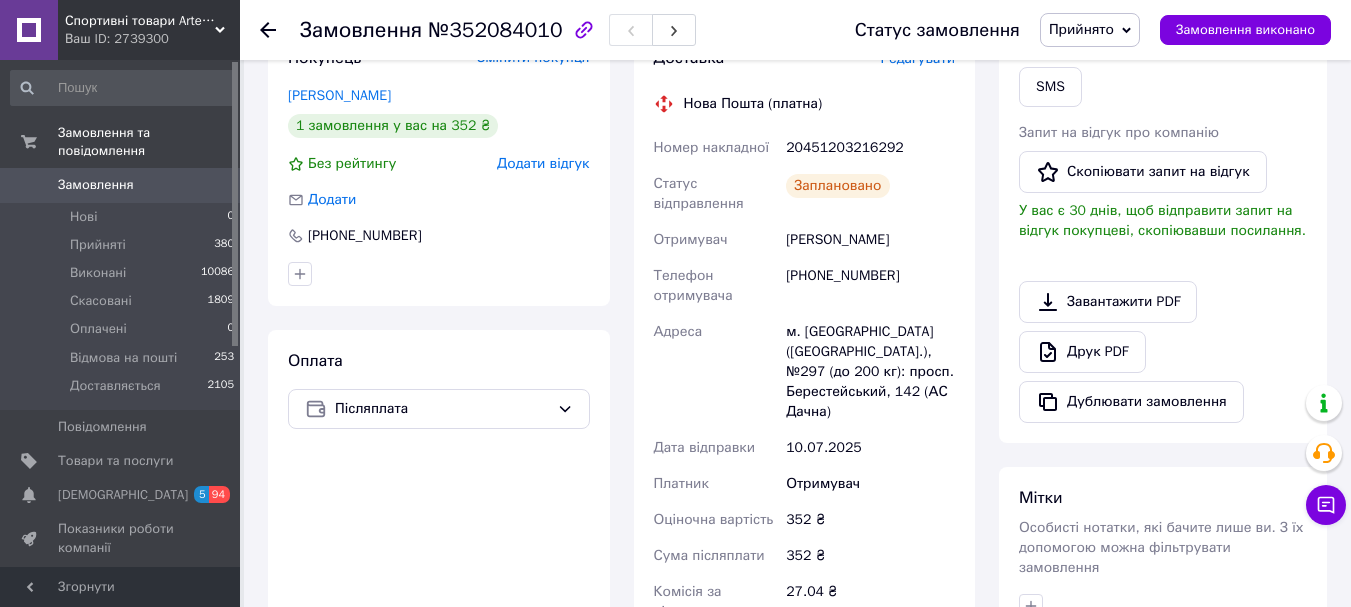 click on "Замовлення" at bounding box center (121, 185) 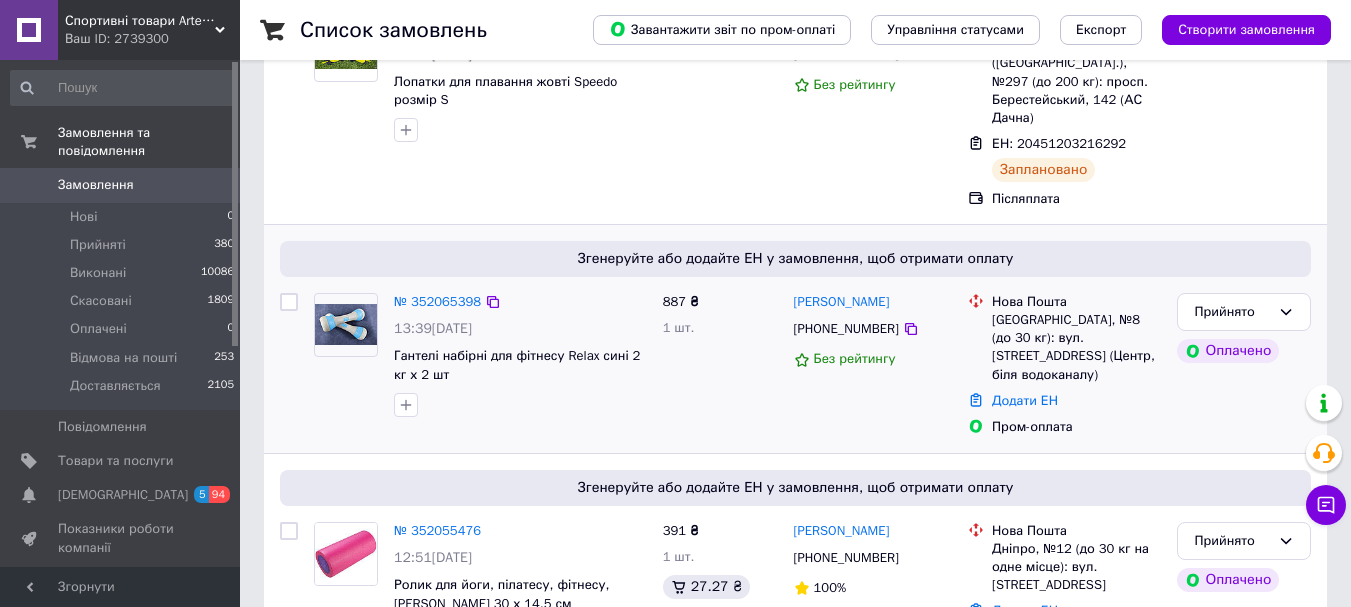 scroll, scrollTop: 400, scrollLeft: 0, axis: vertical 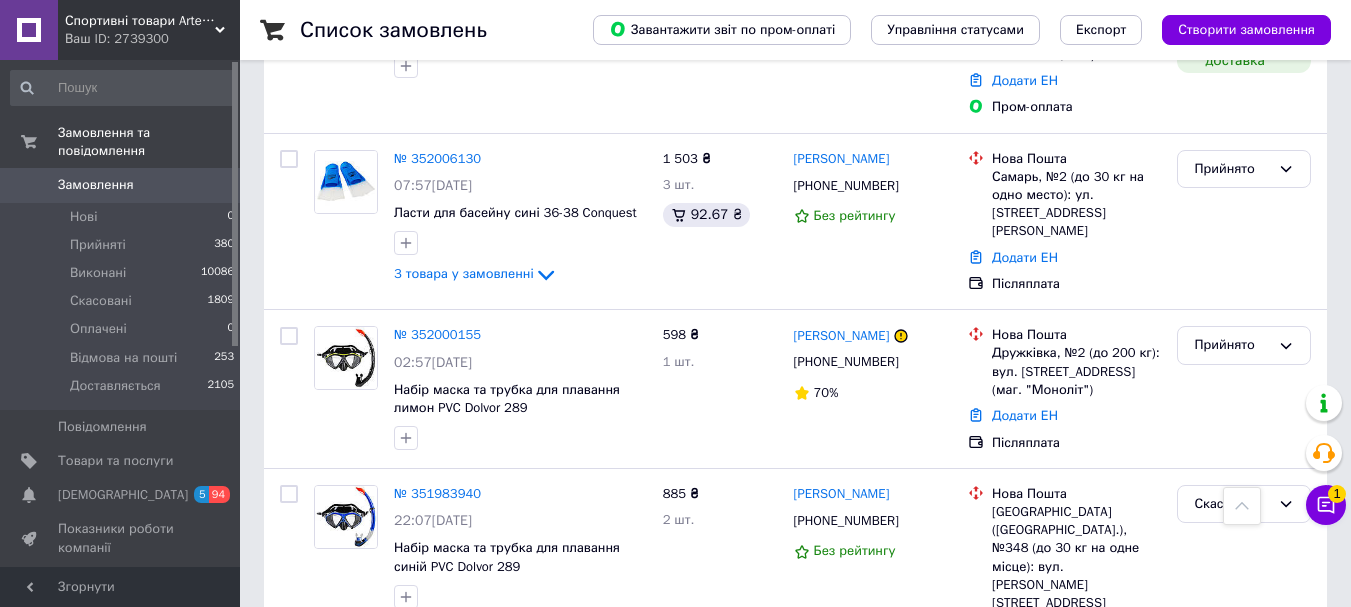 click on "Створити замовлення" at bounding box center [1246, 30] 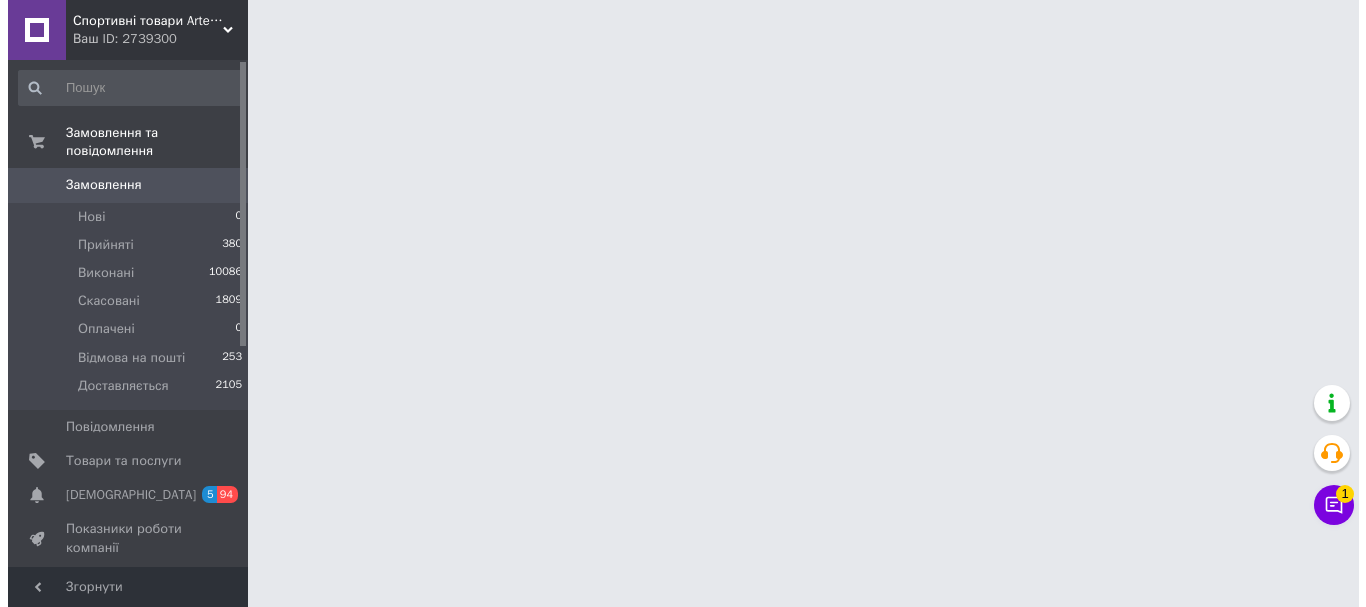 scroll, scrollTop: 0, scrollLeft: 0, axis: both 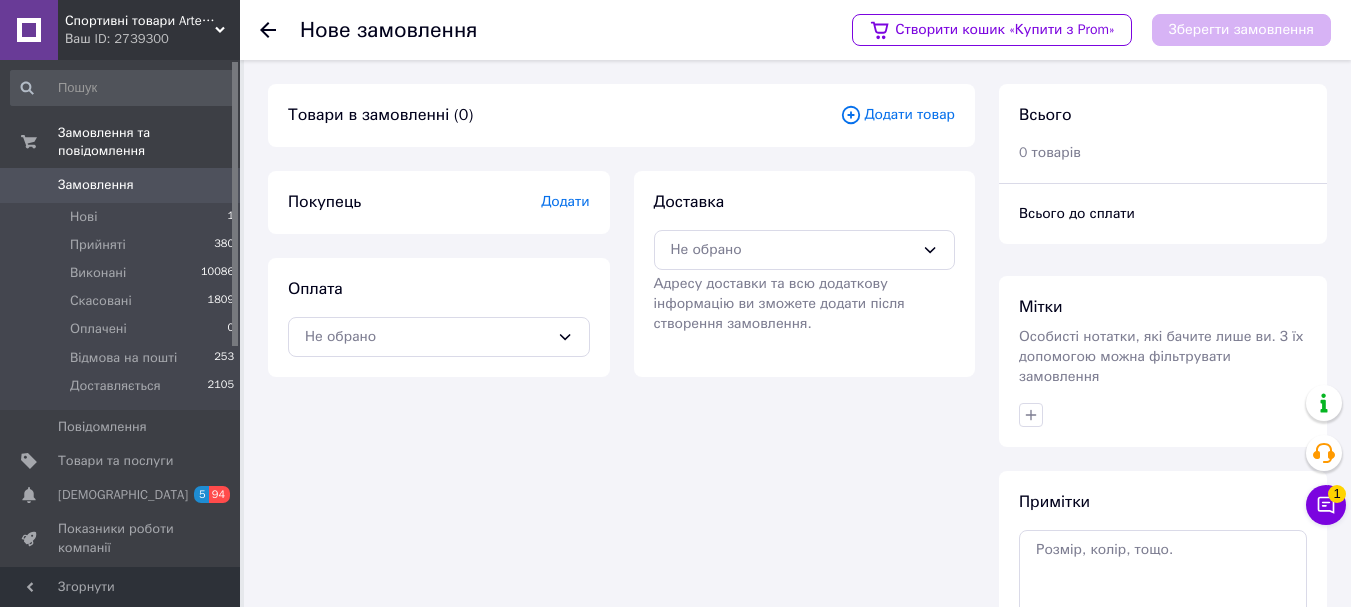 click on "Додати товар" at bounding box center (897, 115) 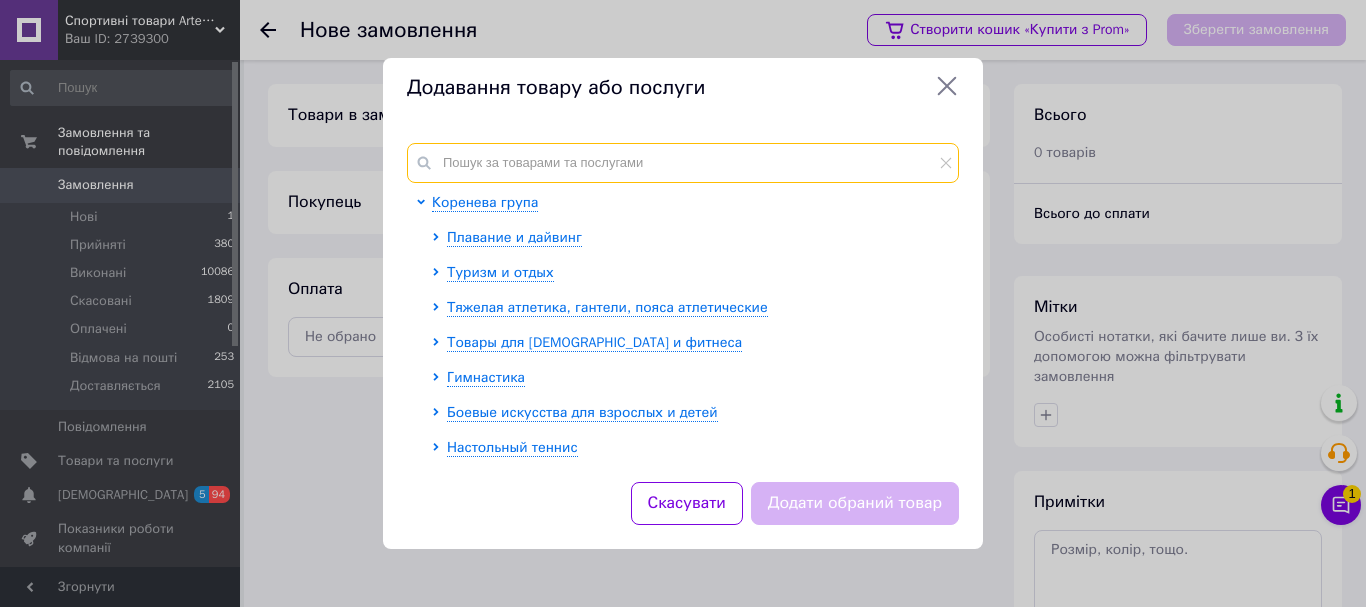 click at bounding box center [683, 163] 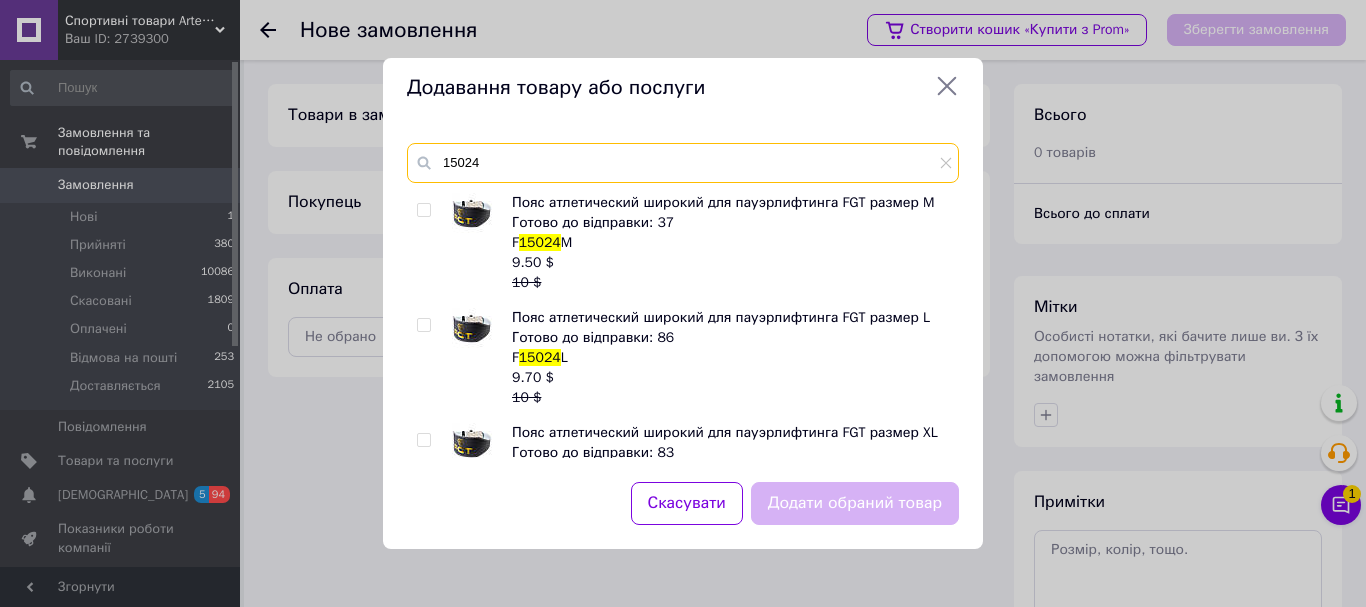 type on "15024" 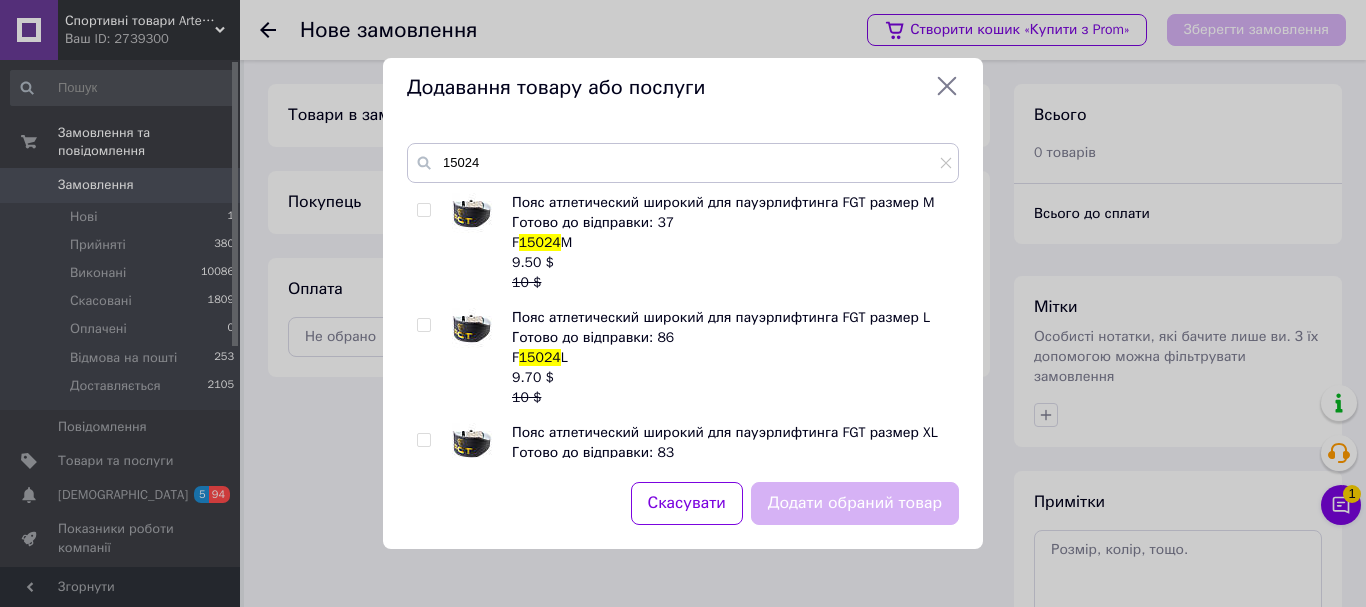 click at bounding box center (423, 210) 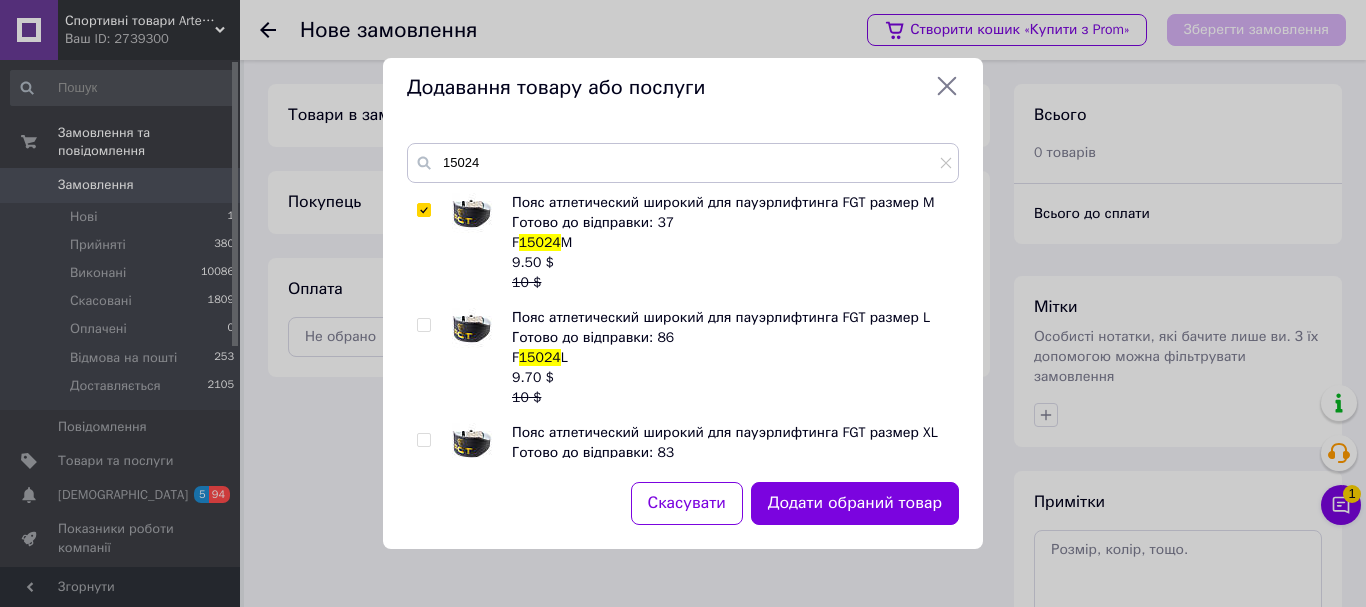 scroll, scrollTop: 100, scrollLeft: 0, axis: vertical 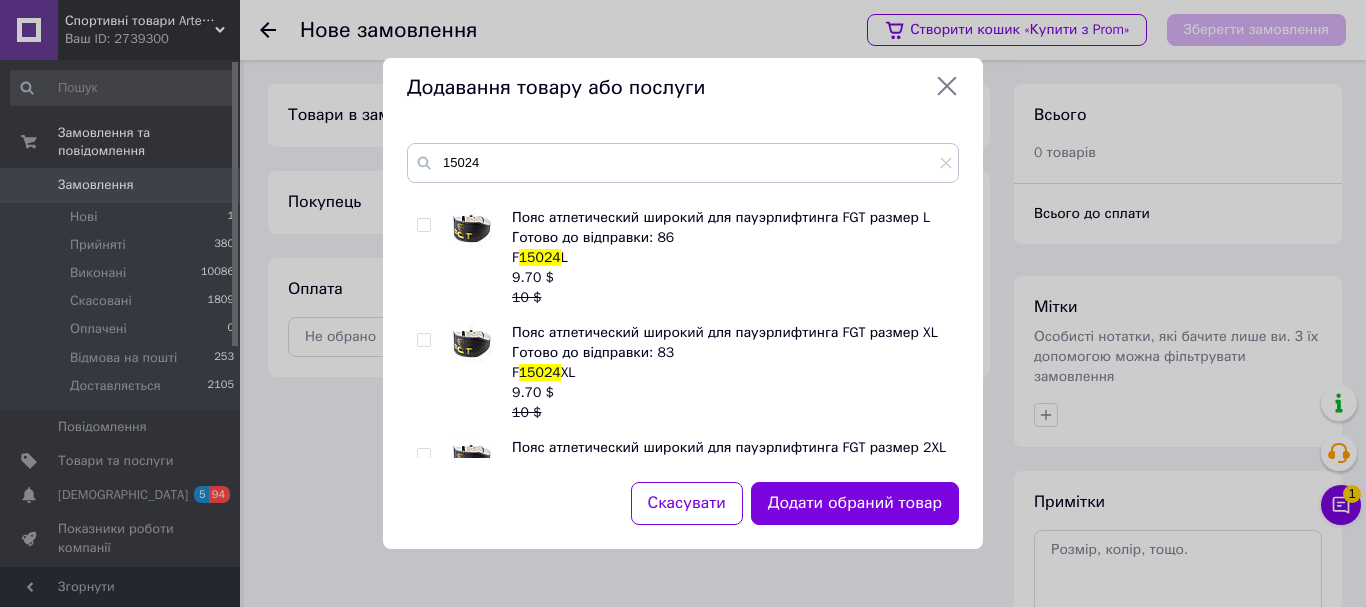 click at bounding box center [423, 340] 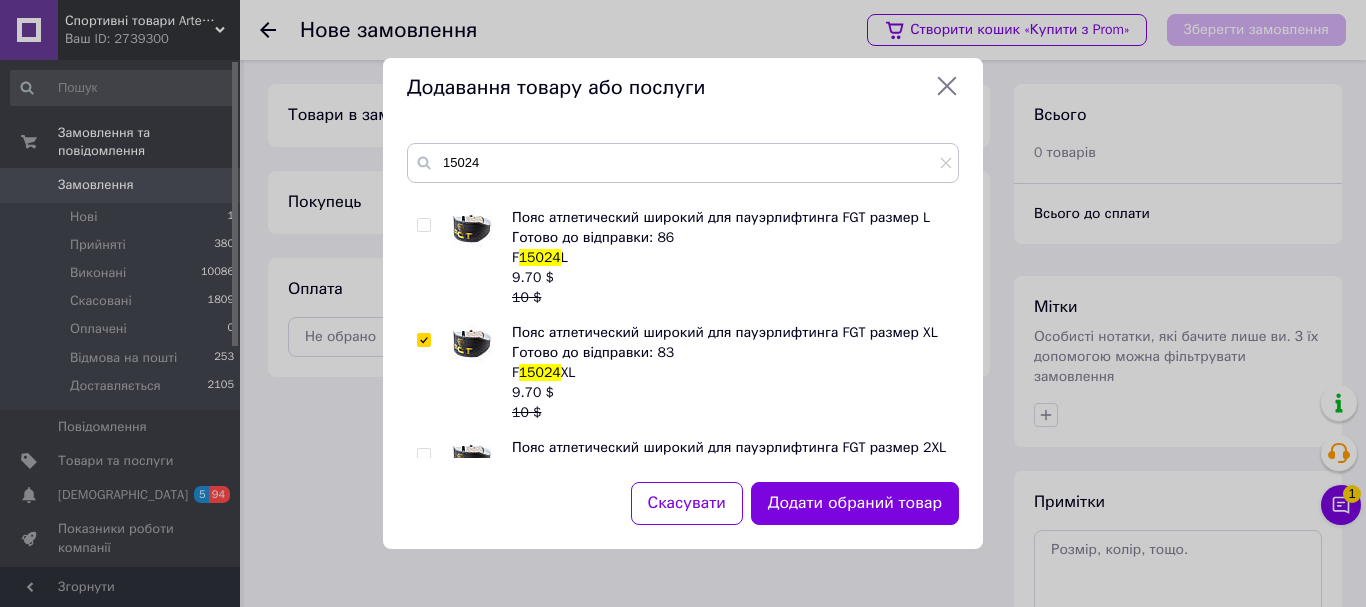 checkbox on "true" 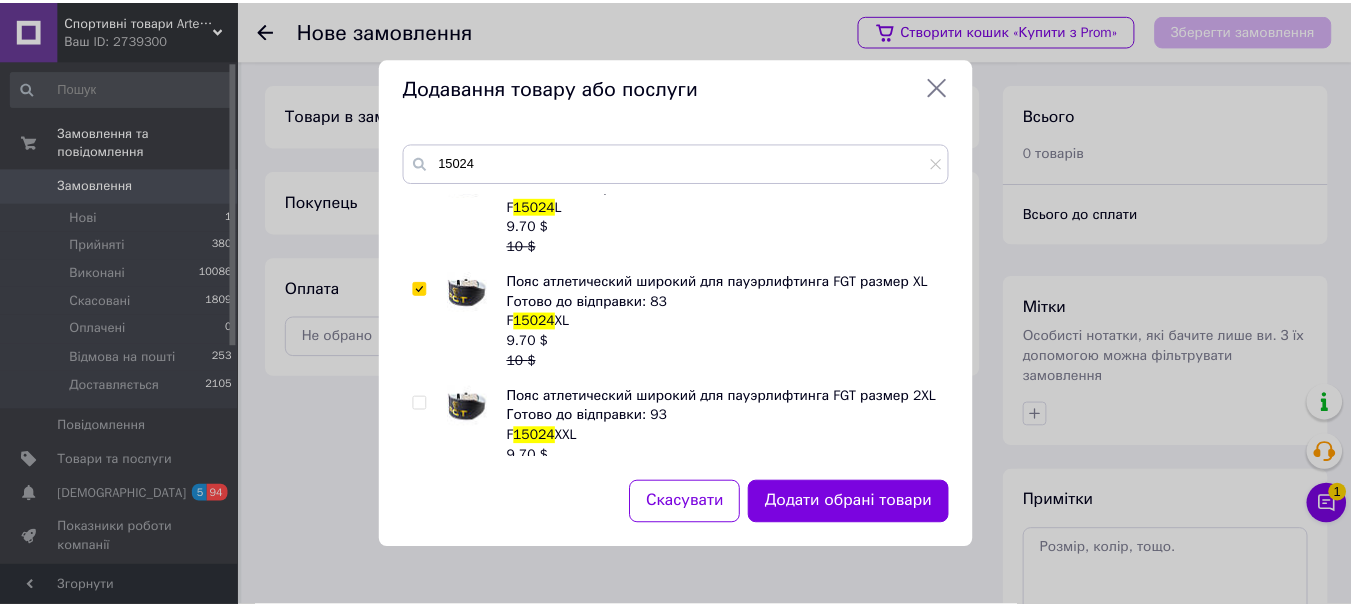 scroll, scrollTop: 200, scrollLeft: 0, axis: vertical 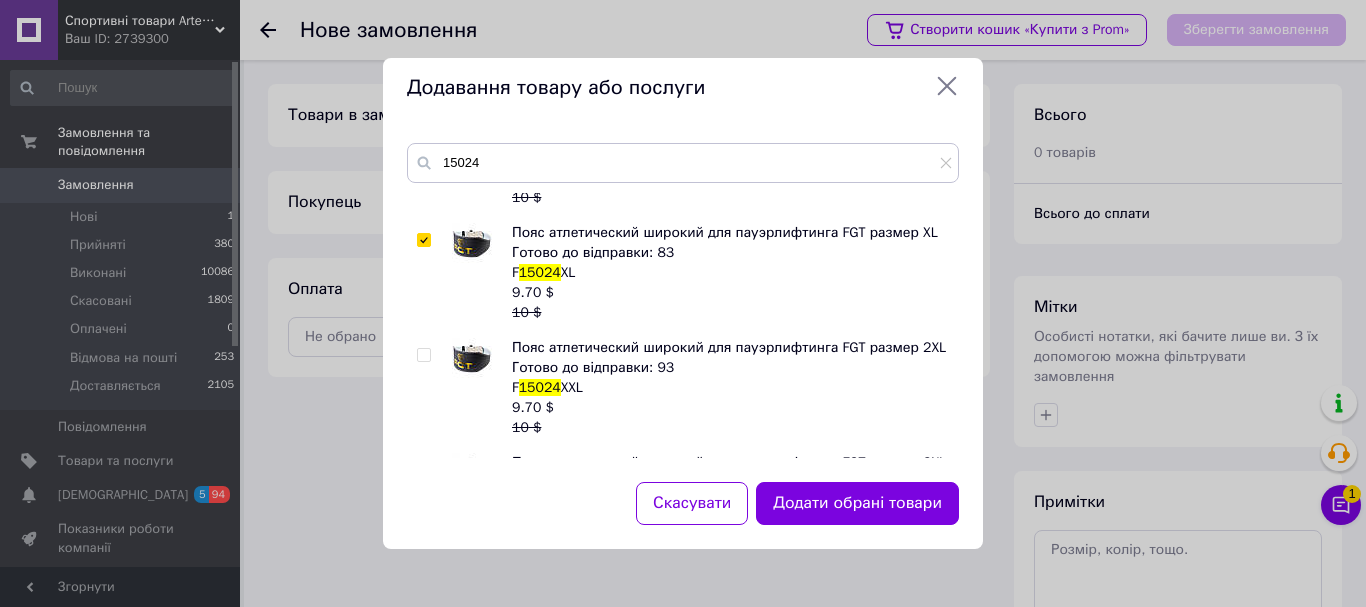 click at bounding box center (423, 355) 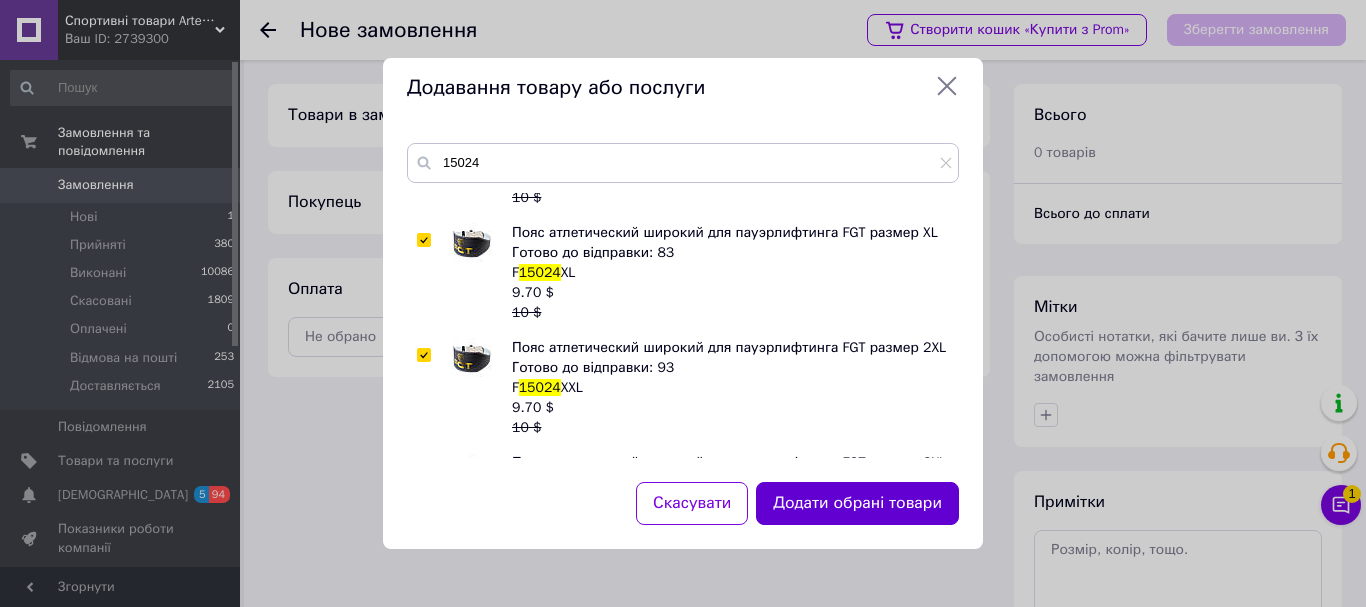 click on "Додати обрані товари" at bounding box center (857, 503) 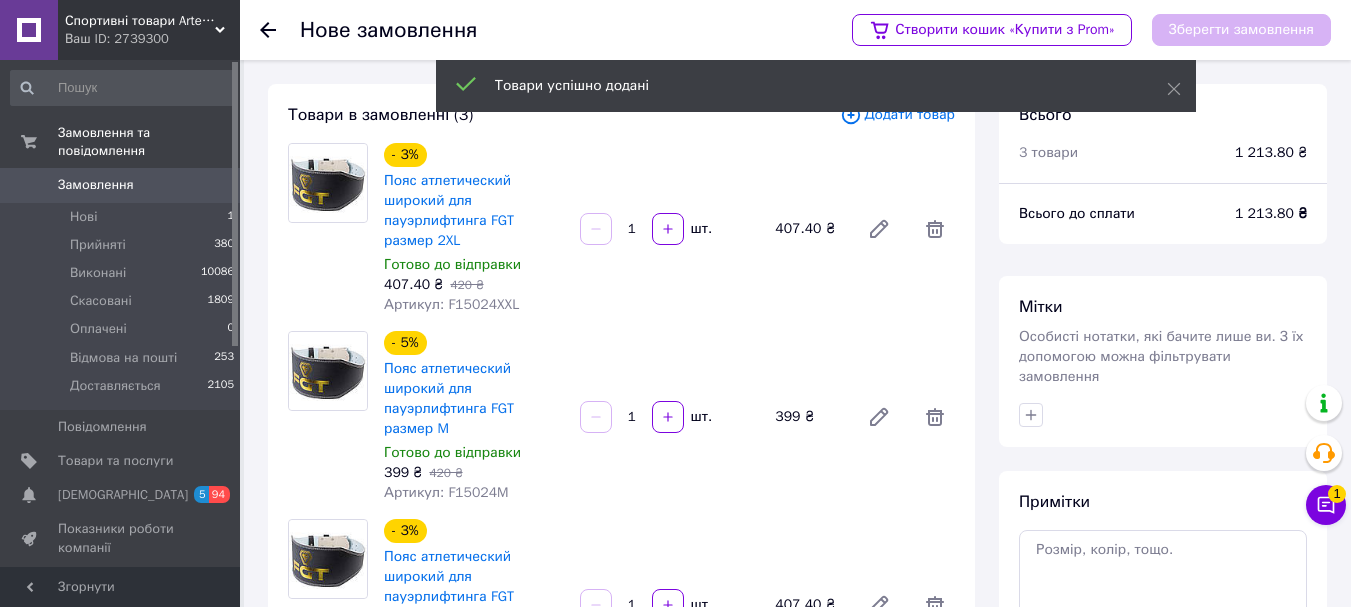 scroll, scrollTop: 394, scrollLeft: 0, axis: vertical 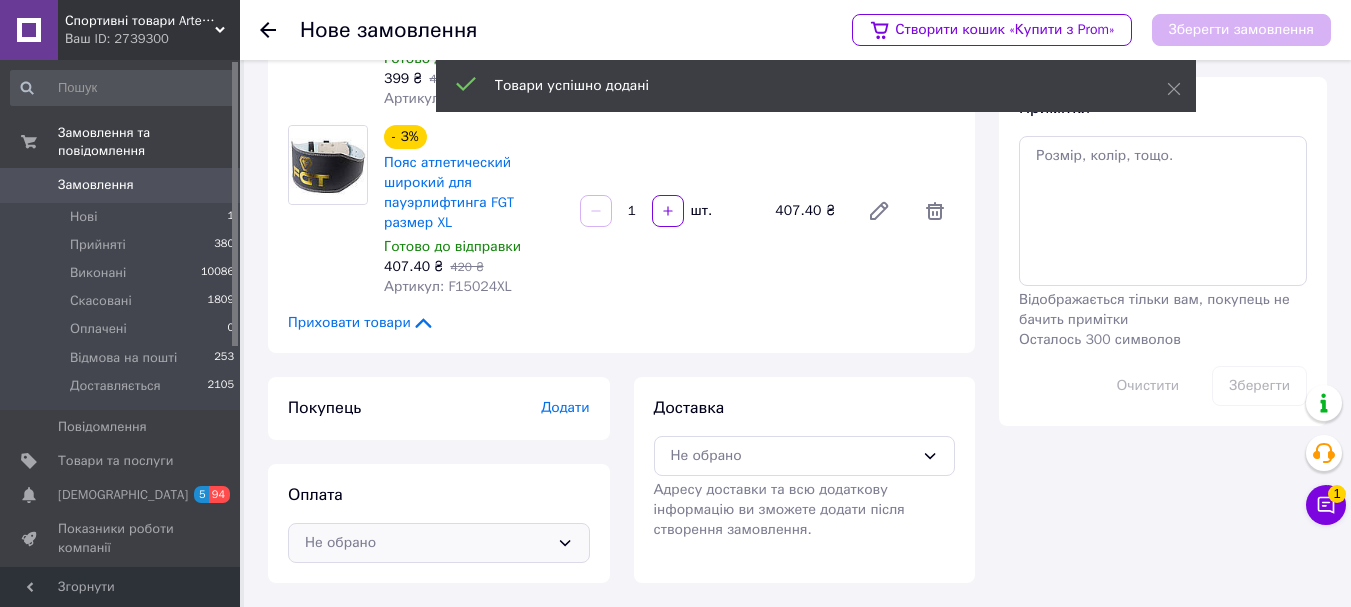 click on "Не обрано" at bounding box center [427, 543] 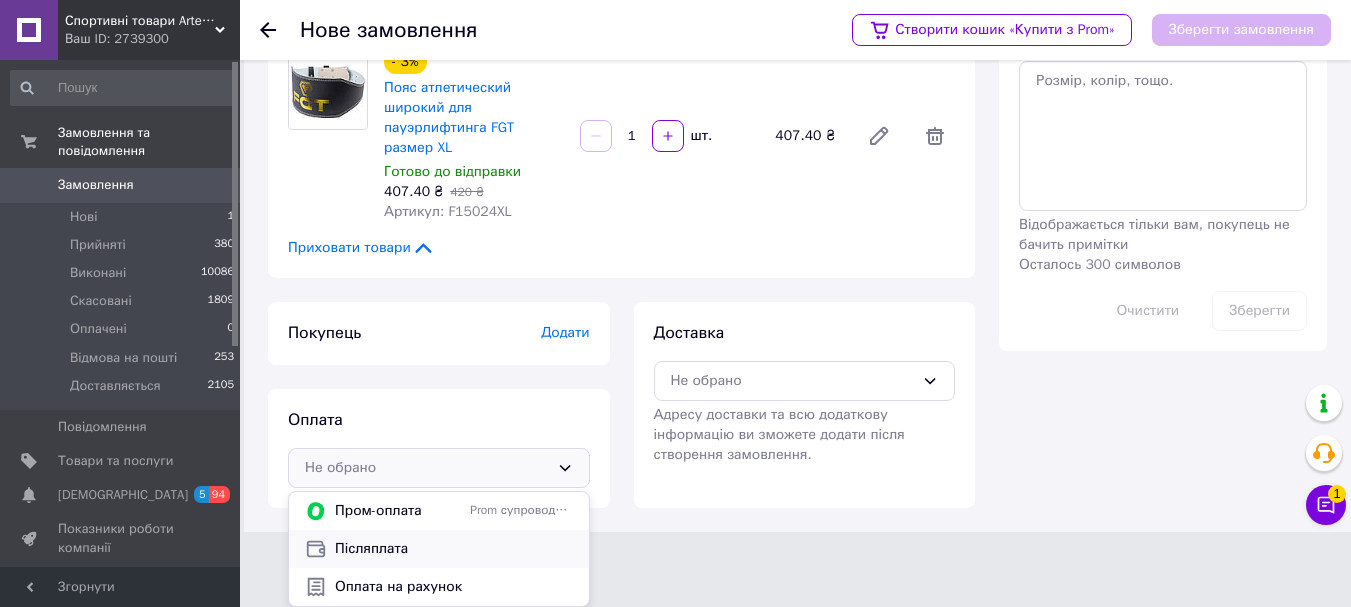 click on "Післяплата" at bounding box center [454, 549] 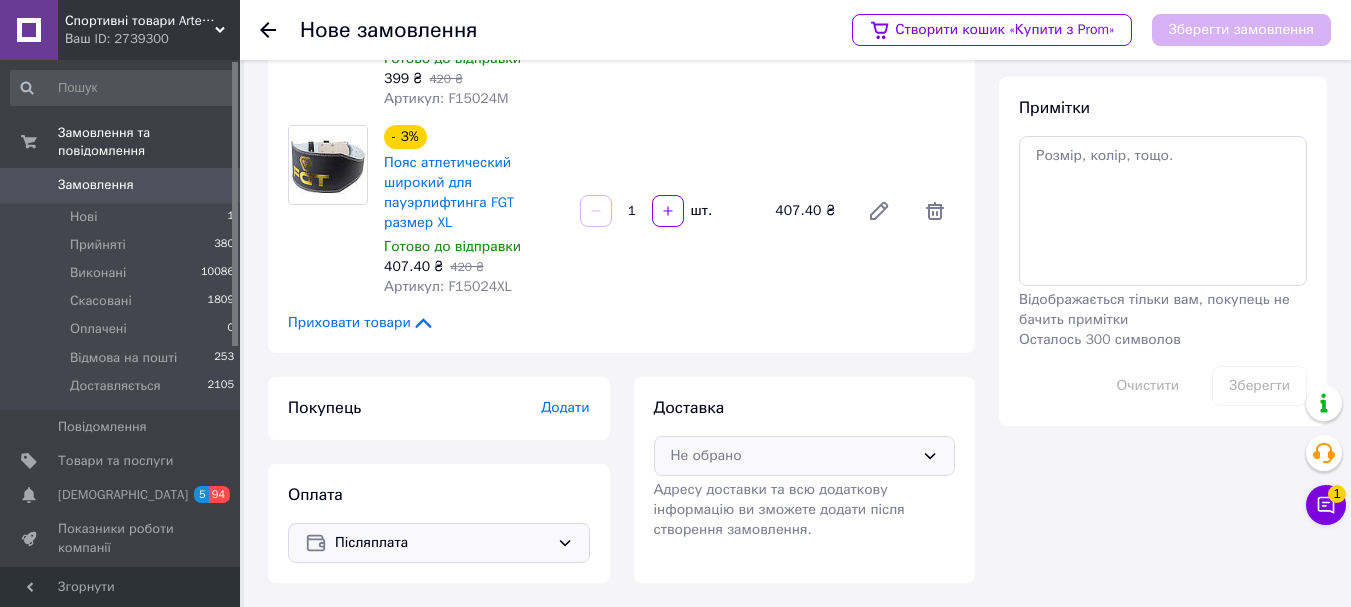 click on "Не обрано" at bounding box center [793, 456] 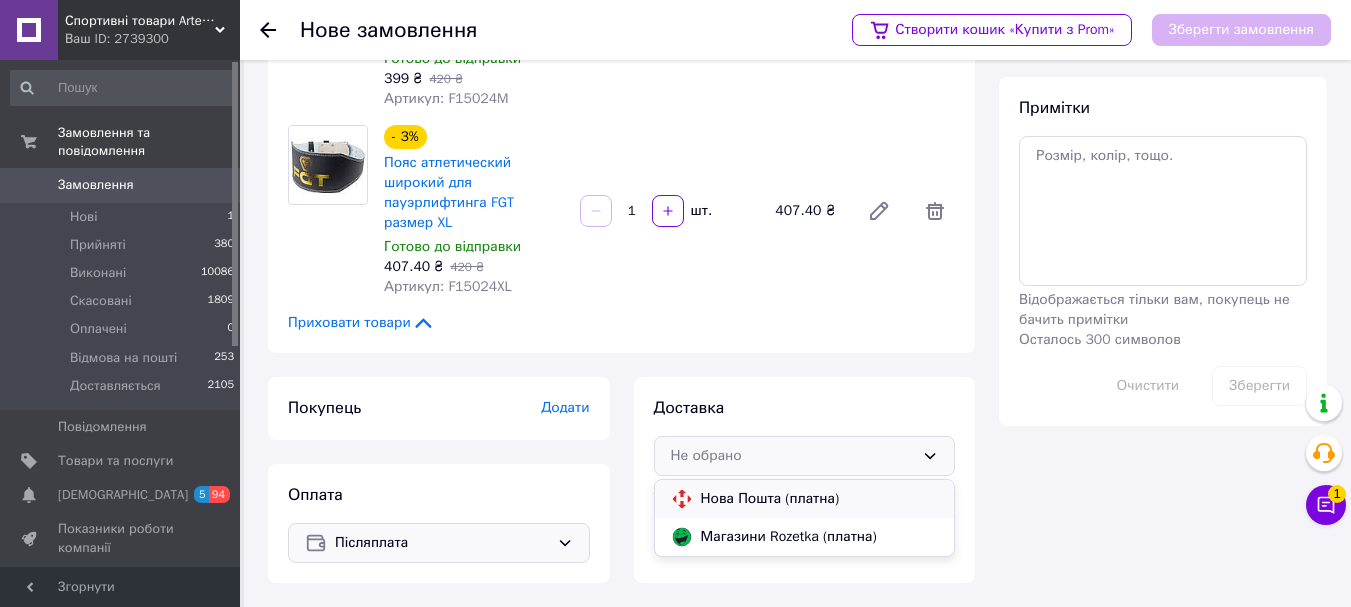 click on "Нова Пошта (платна)" at bounding box center [820, 499] 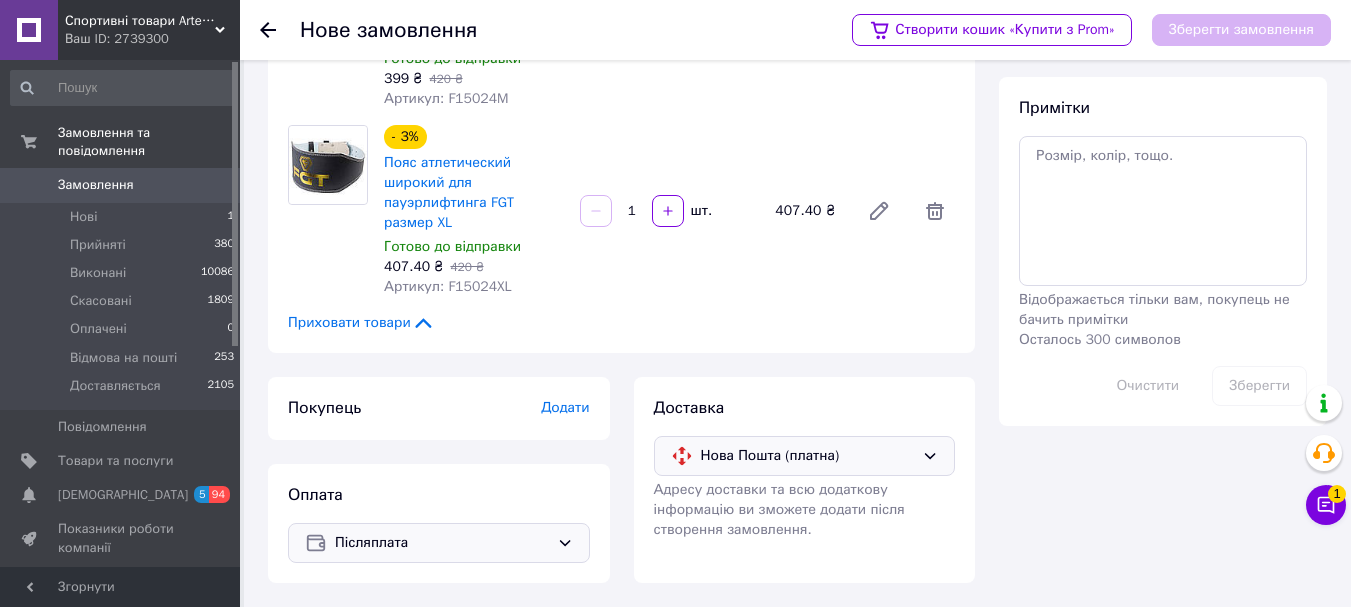 click on "Додати" at bounding box center [565, 407] 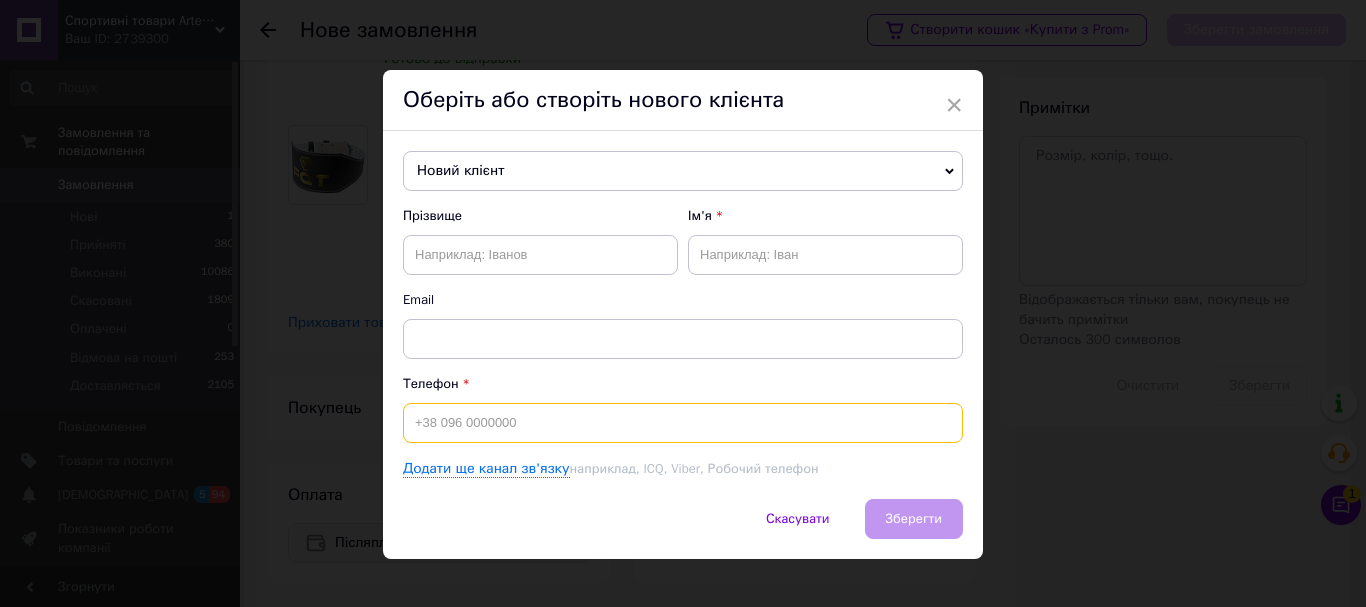click at bounding box center (683, 423) 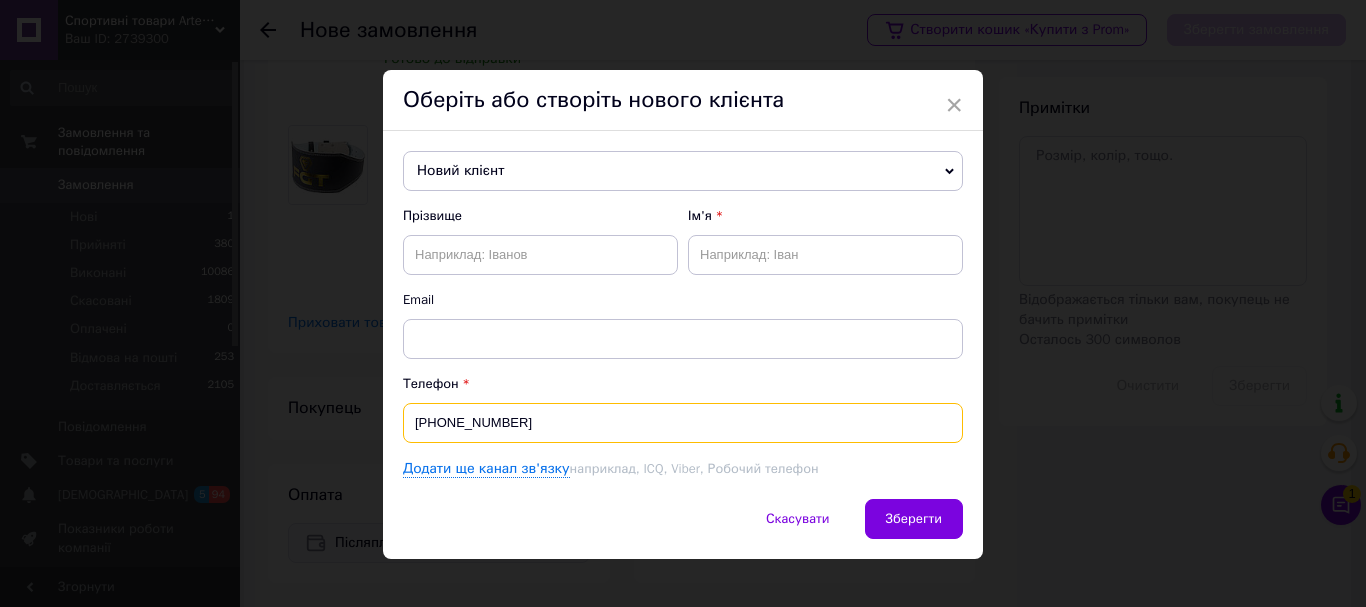type on "+380933052219" 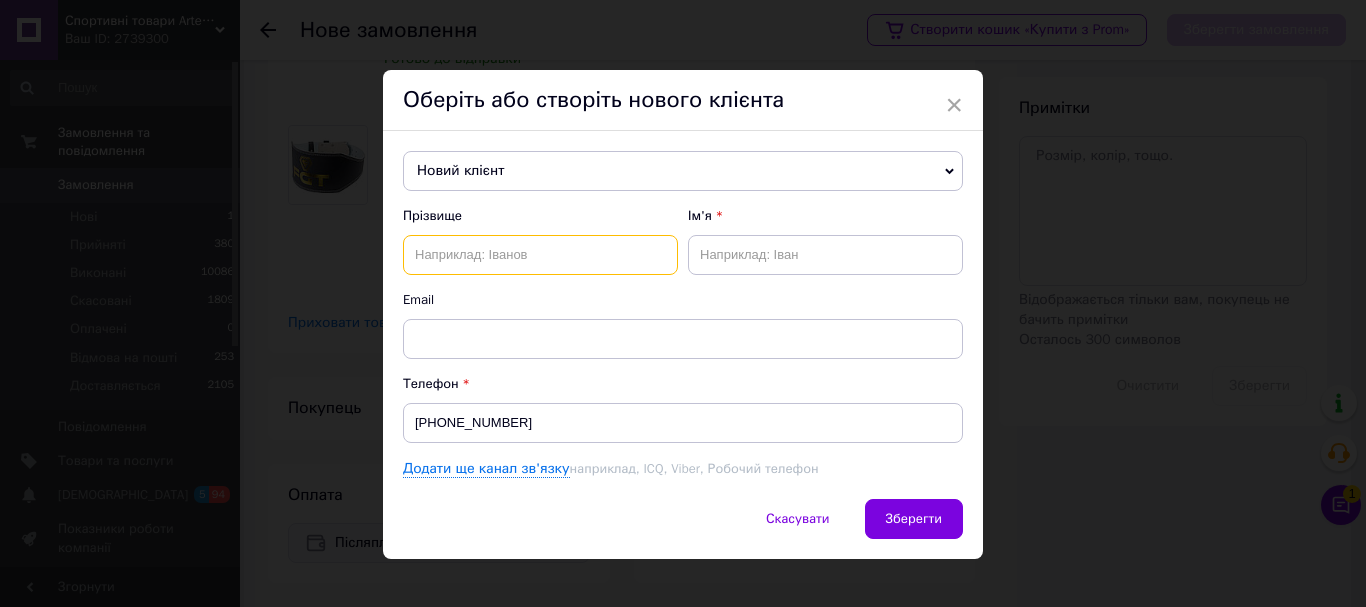 click at bounding box center [540, 255] 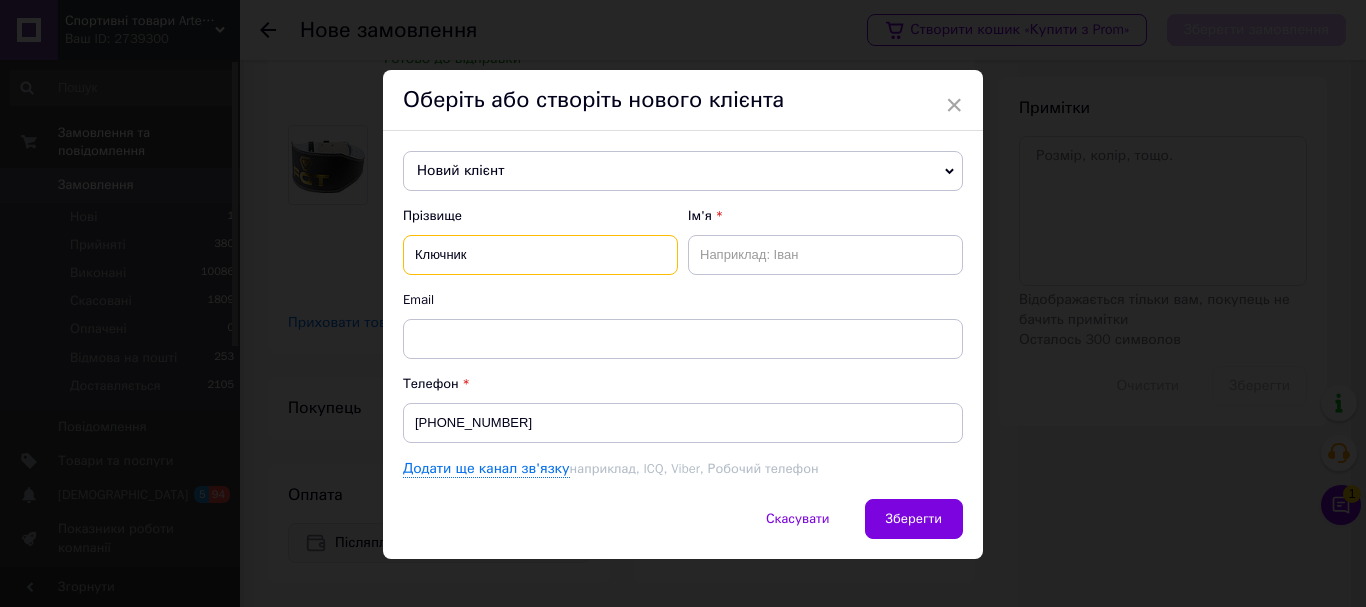 type on "Ключник" 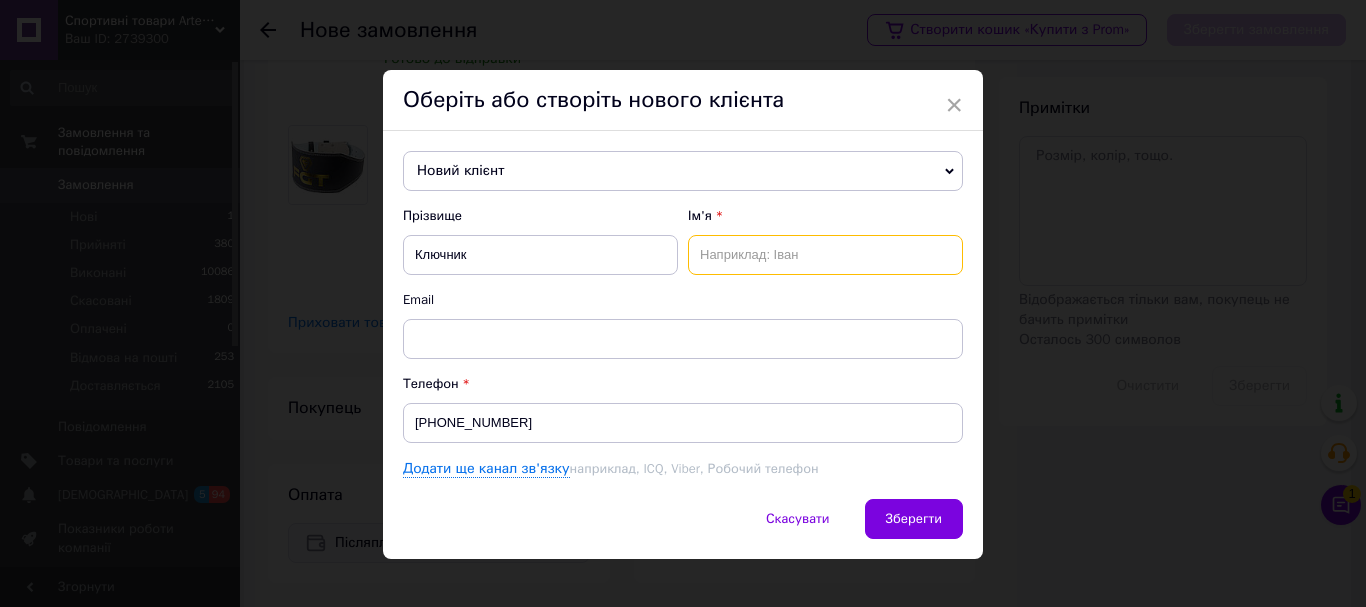 click at bounding box center (825, 255) 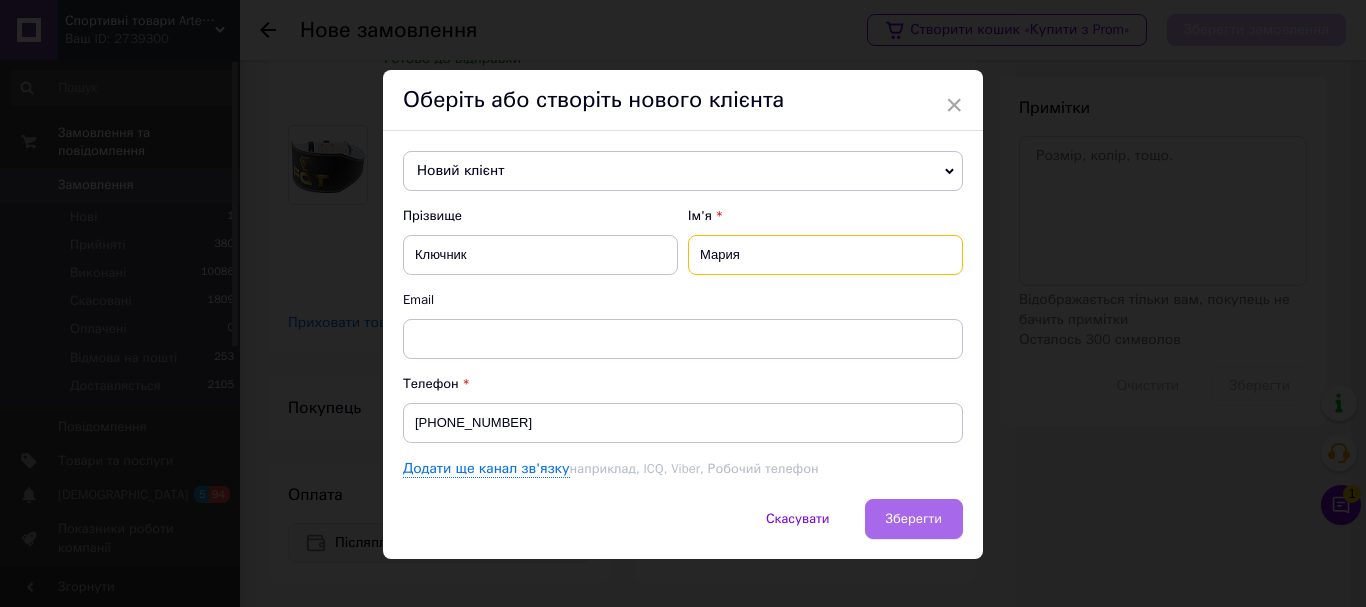 type on "Мария" 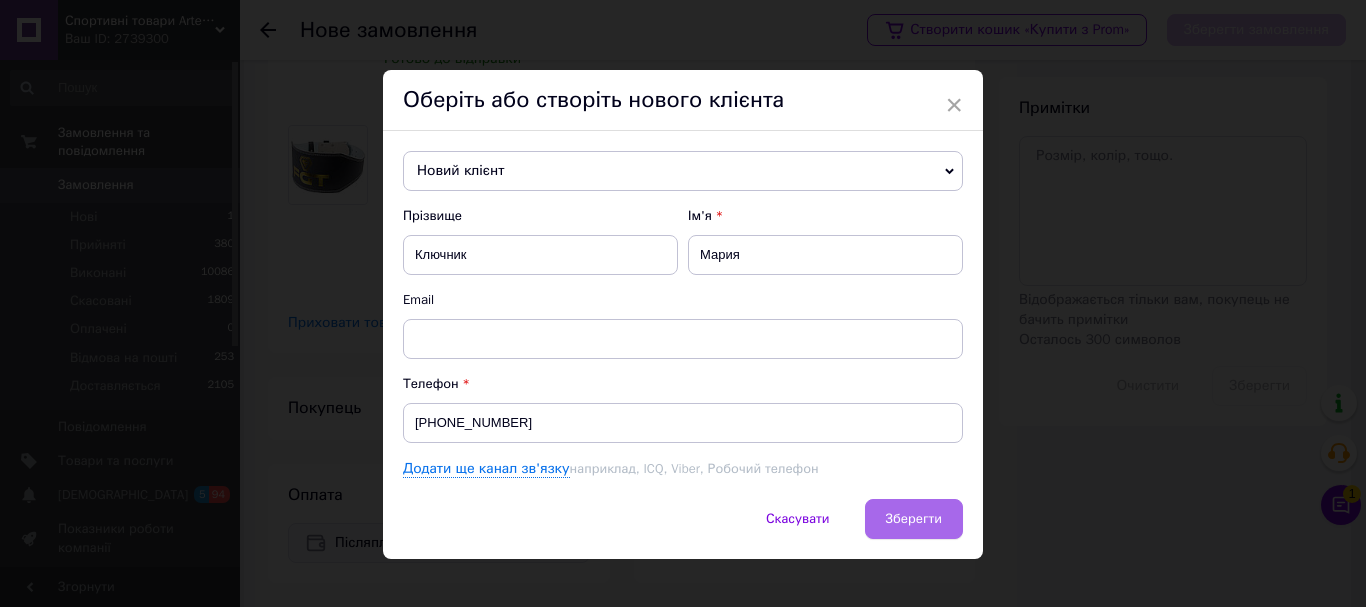 click on "Зберегти" at bounding box center (914, 518) 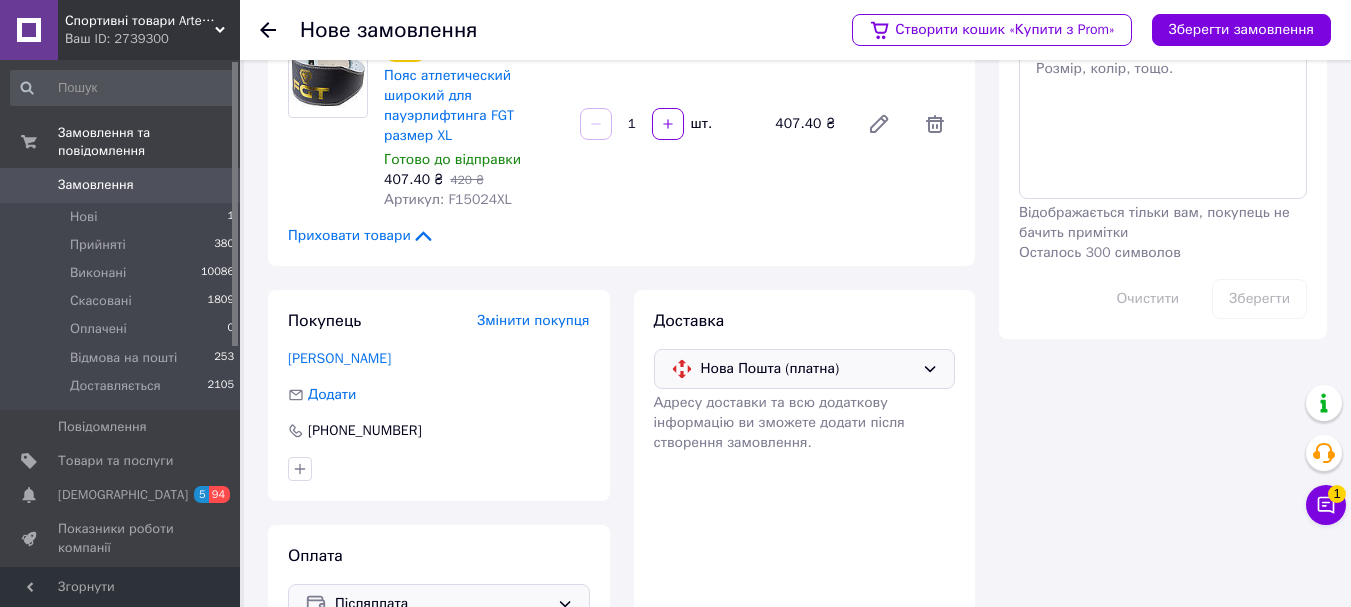 scroll, scrollTop: 542, scrollLeft: 0, axis: vertical 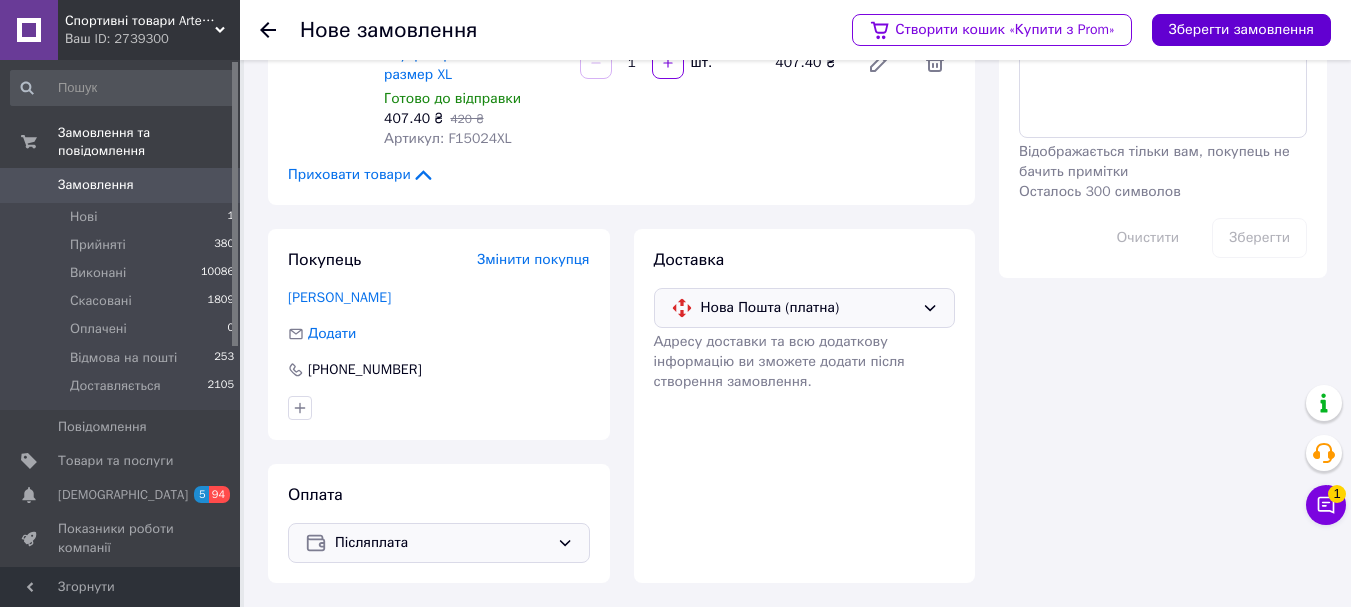 click on "Зберегти замовлення" at bounding box center (1241, 30) 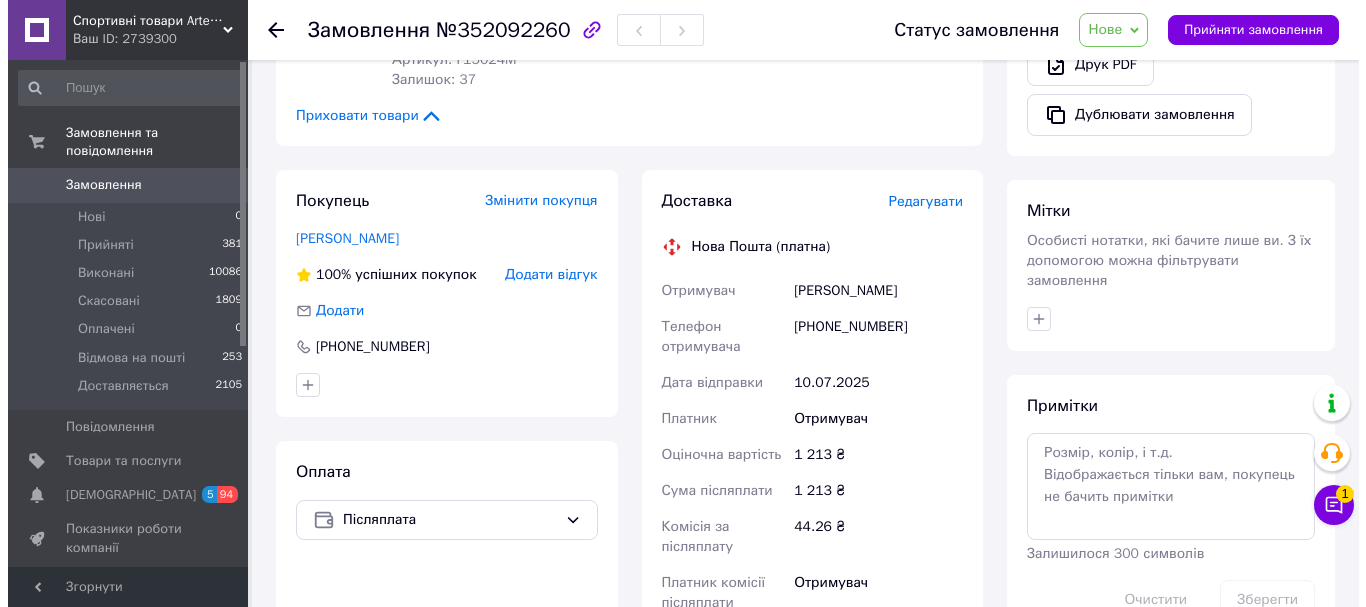 scroll, scrollTop: 700, scrollLeft: 0, axis: vertical 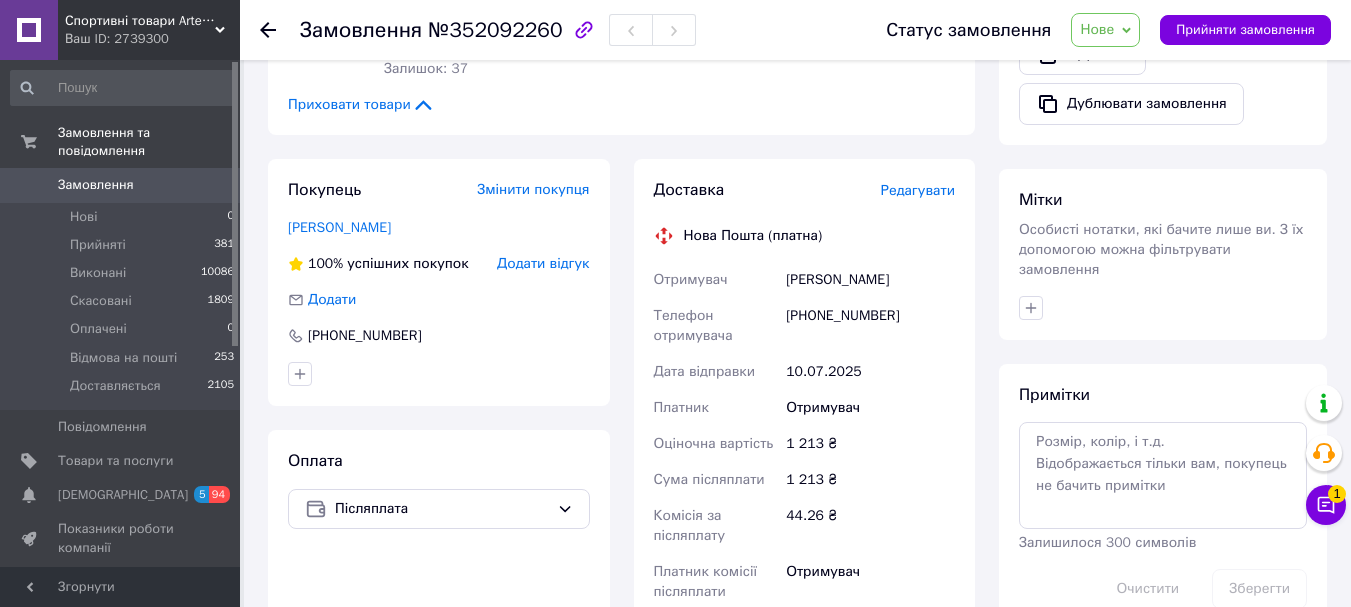 click on "Редагувати" at bounding box center [918, 190] 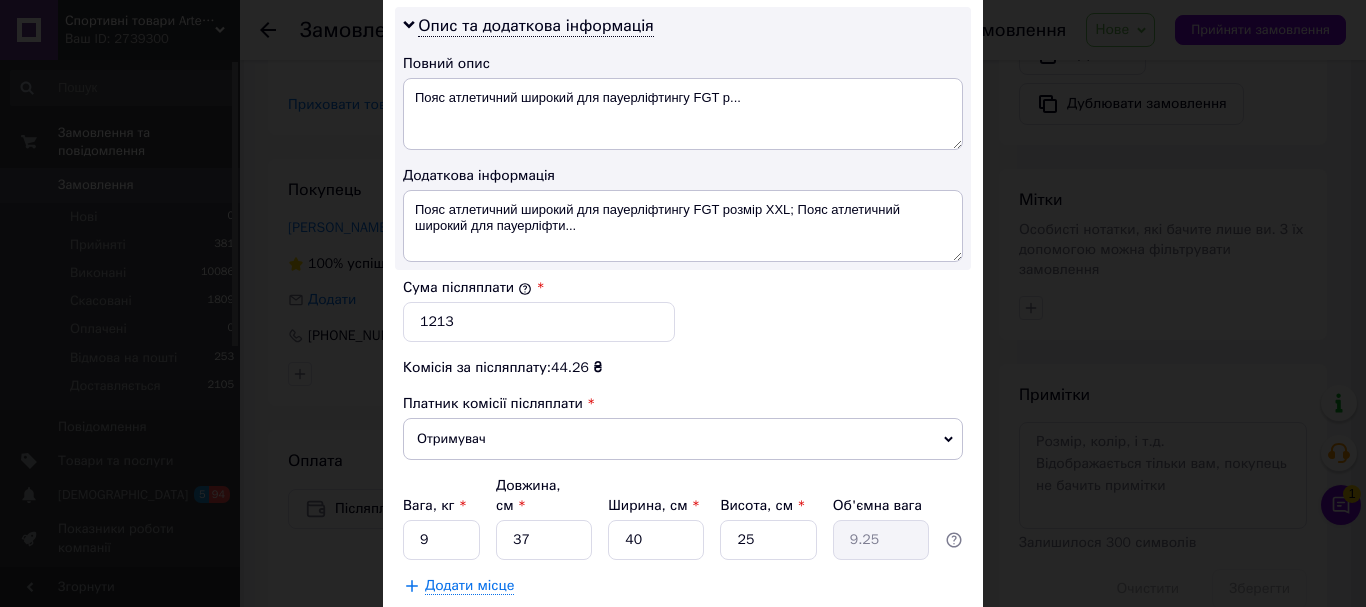scroll, scrollTop: 1000, scrollLeft: 0, axis: vertical 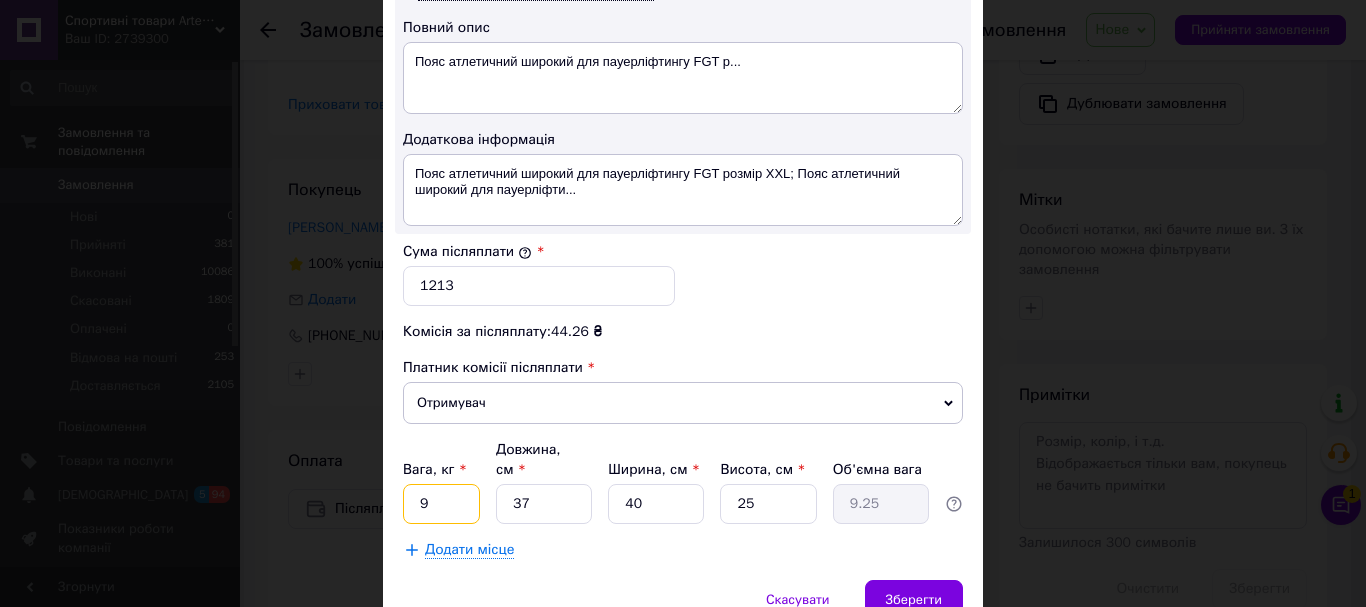 click on "9" at bounding box center (441, 504) 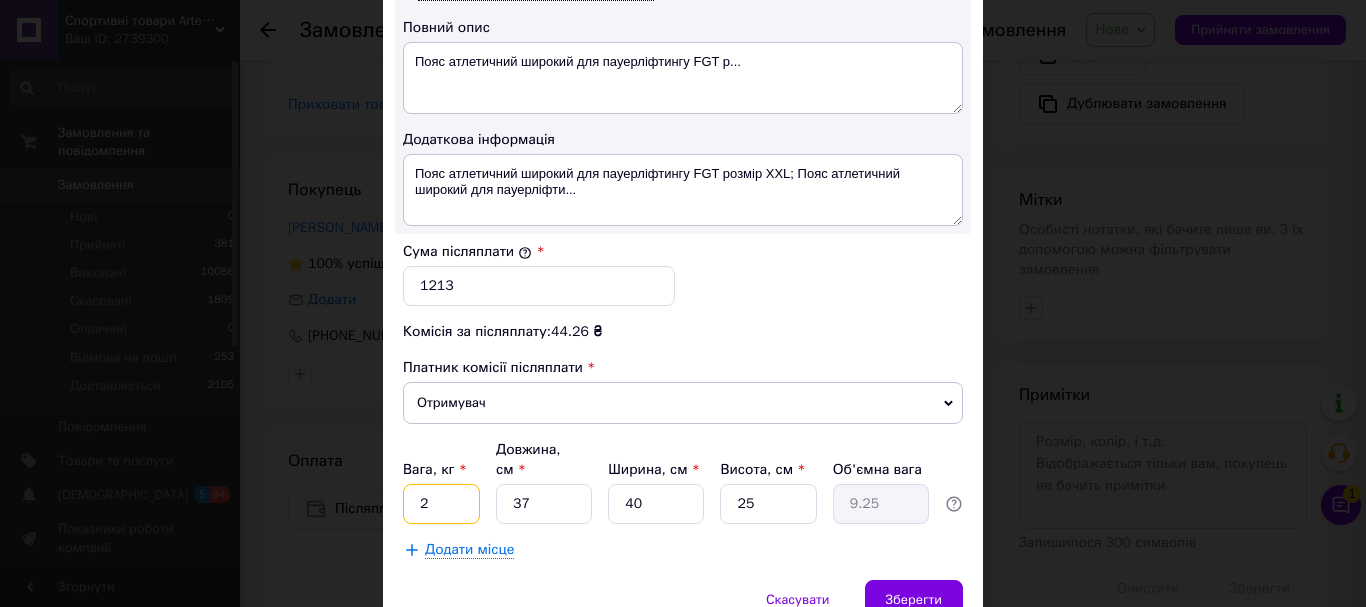 type on "2" 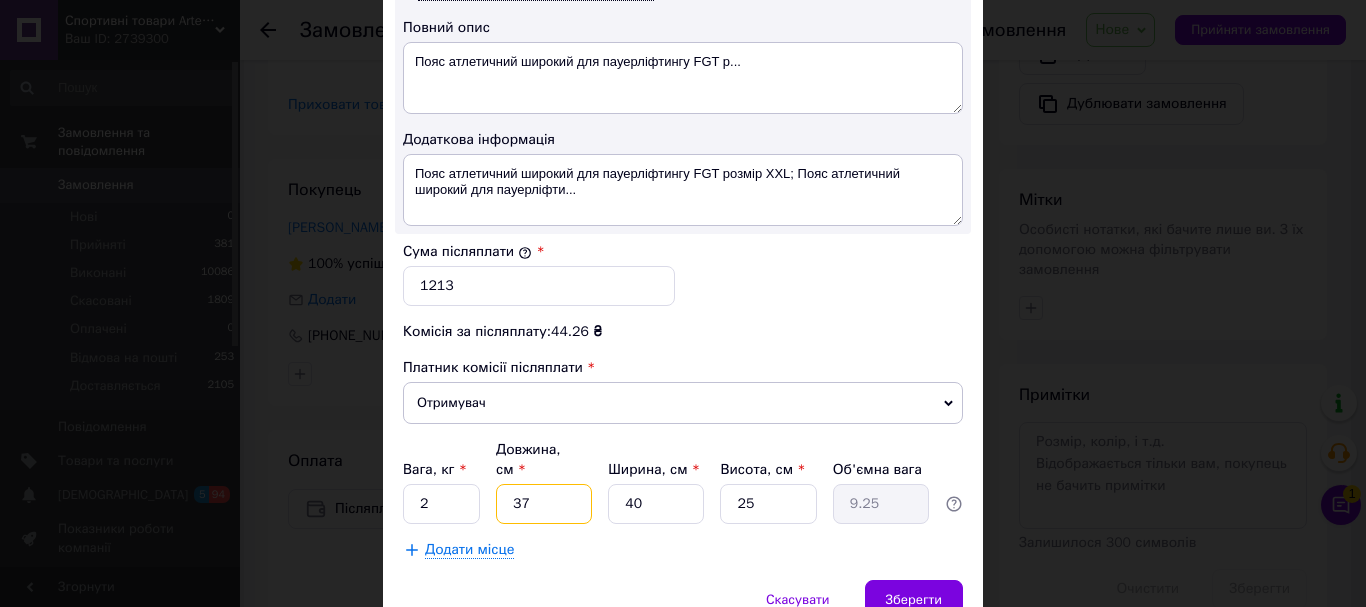 click on "37" at bounding box center [544, 504] 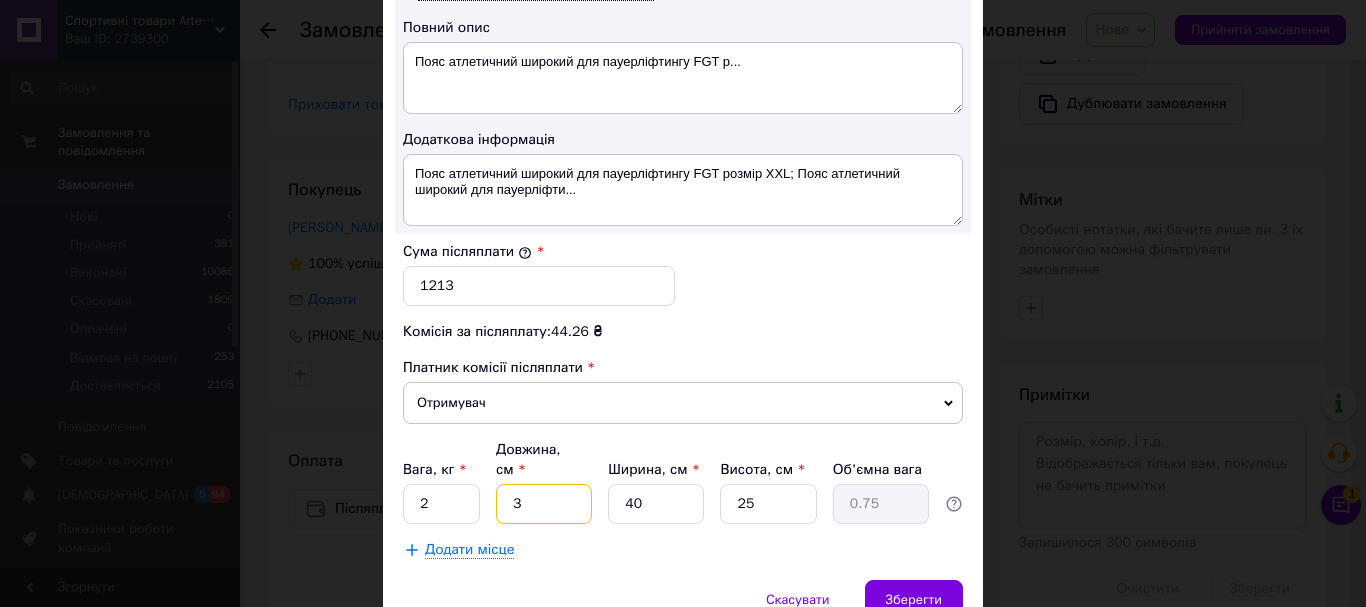 type on "30" 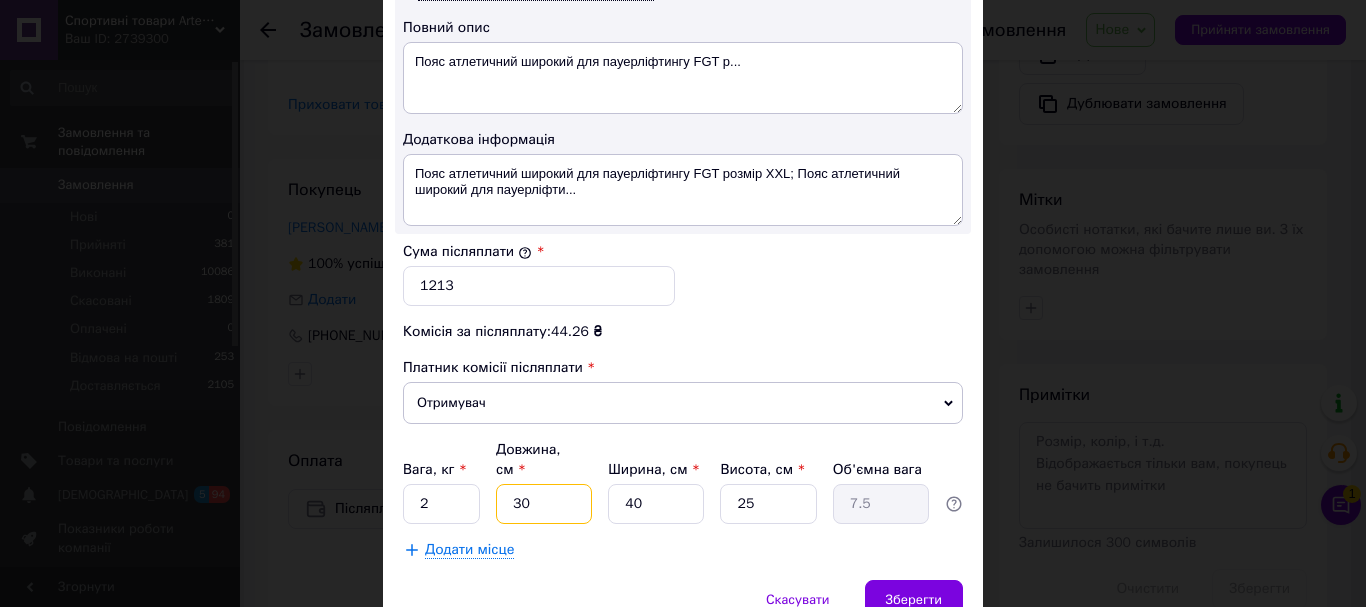 type on "30" 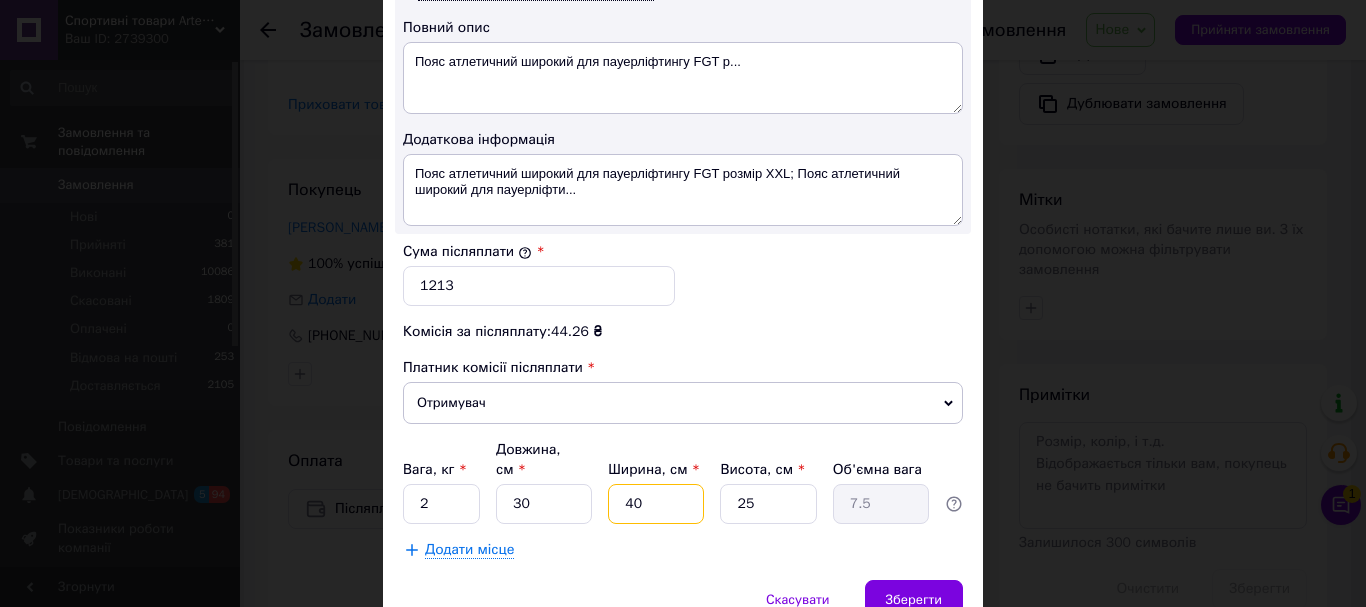 click on "40" at bounding box center (656, 504) 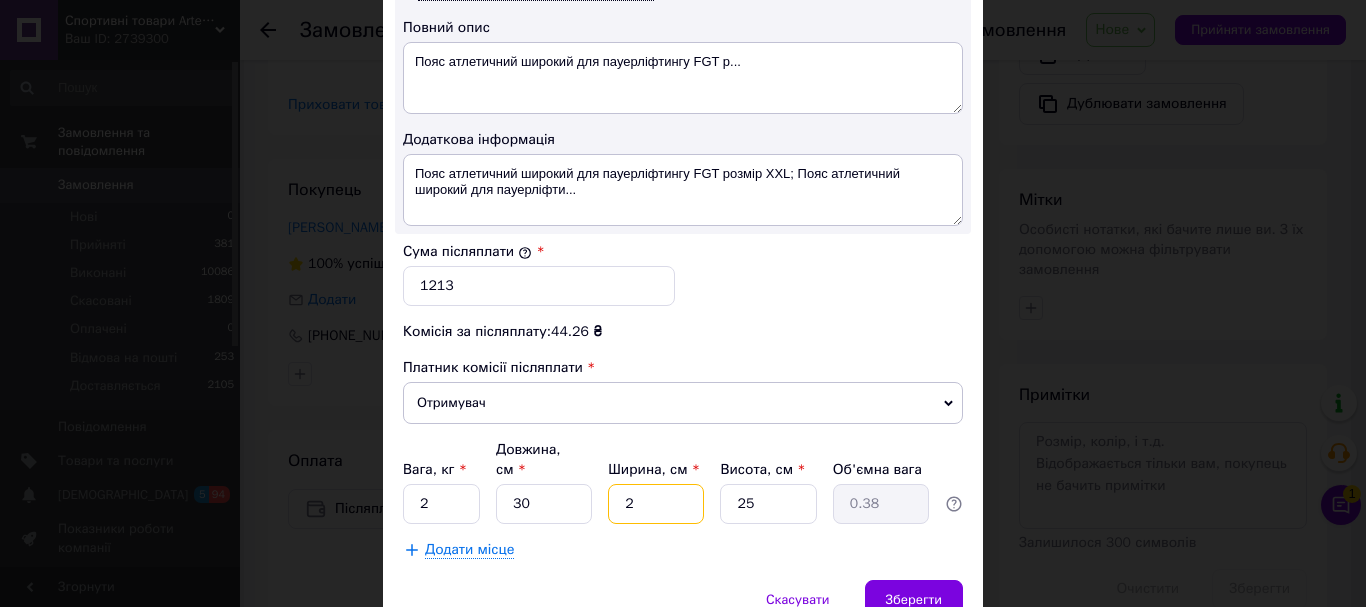 type on "20" 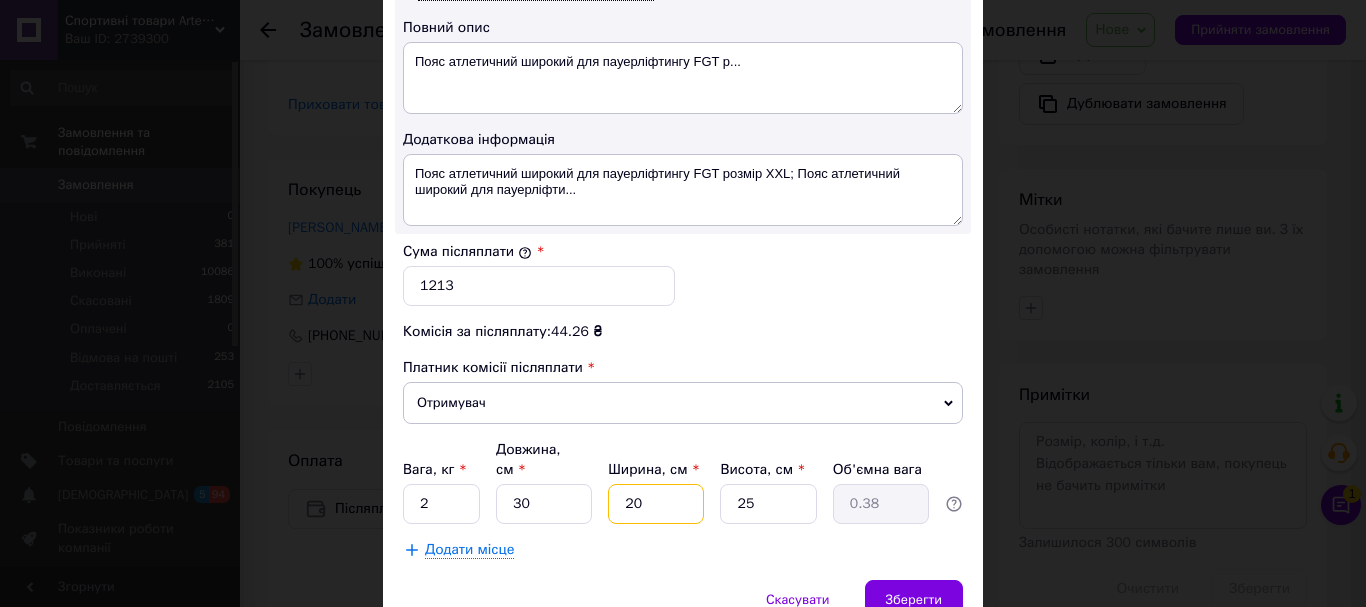 type on "3.75" 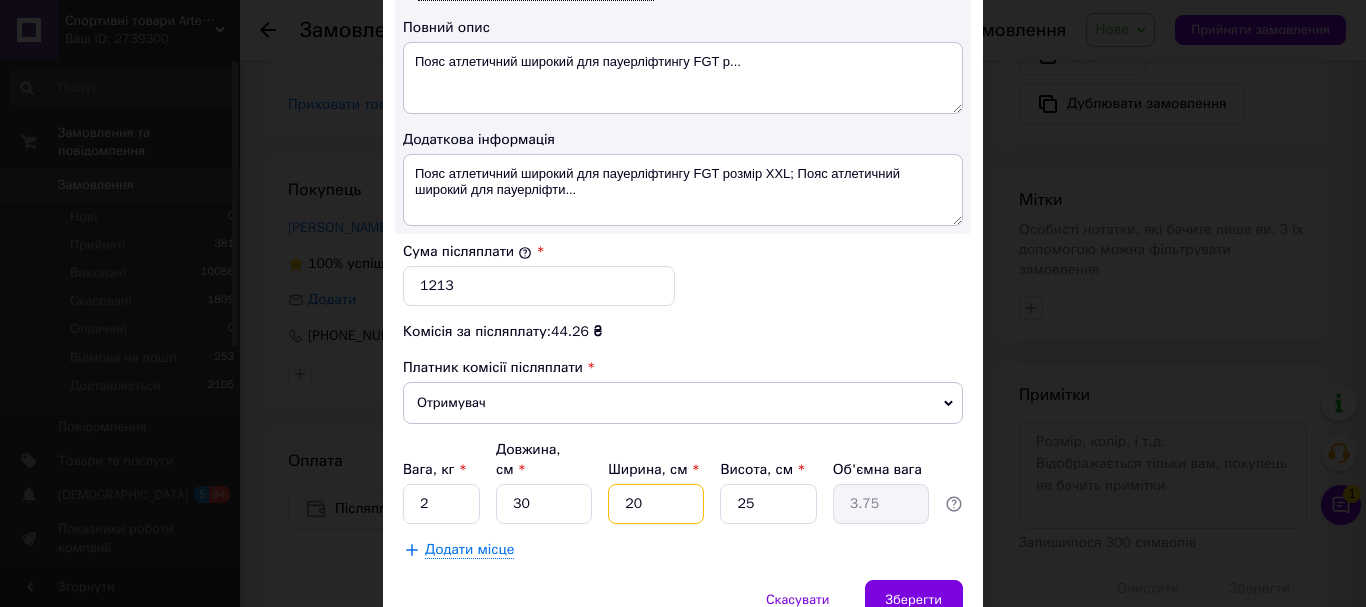 type on "20" 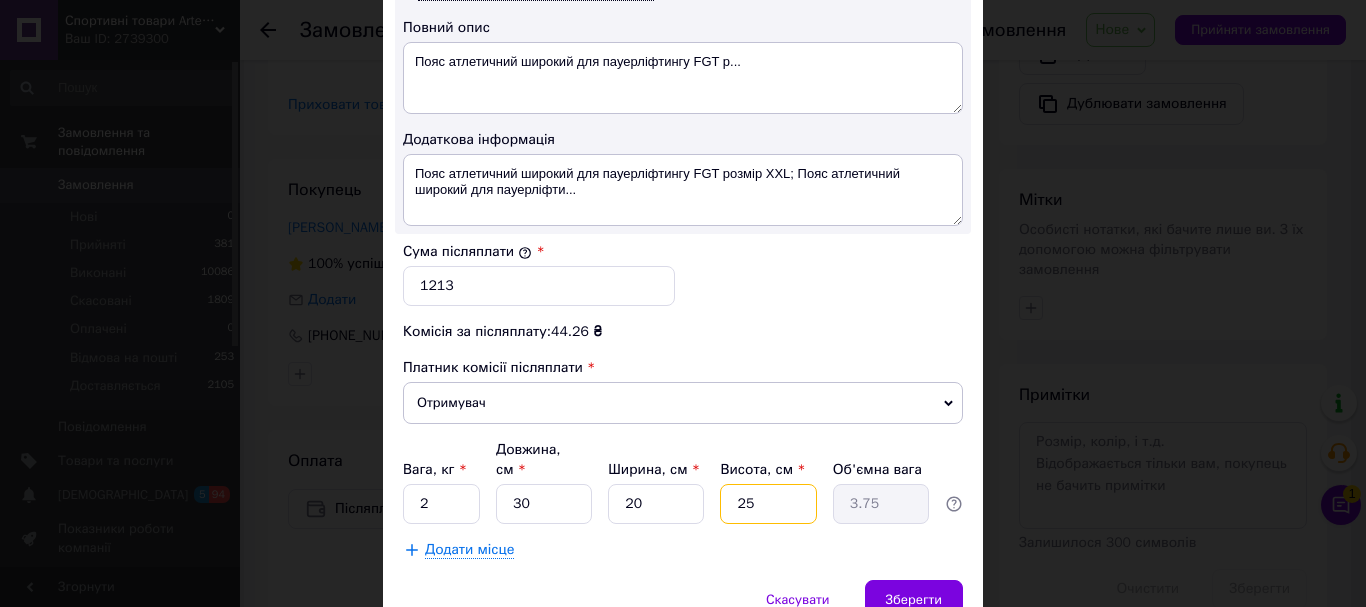 click on "25" at bounding box center [768, 504] 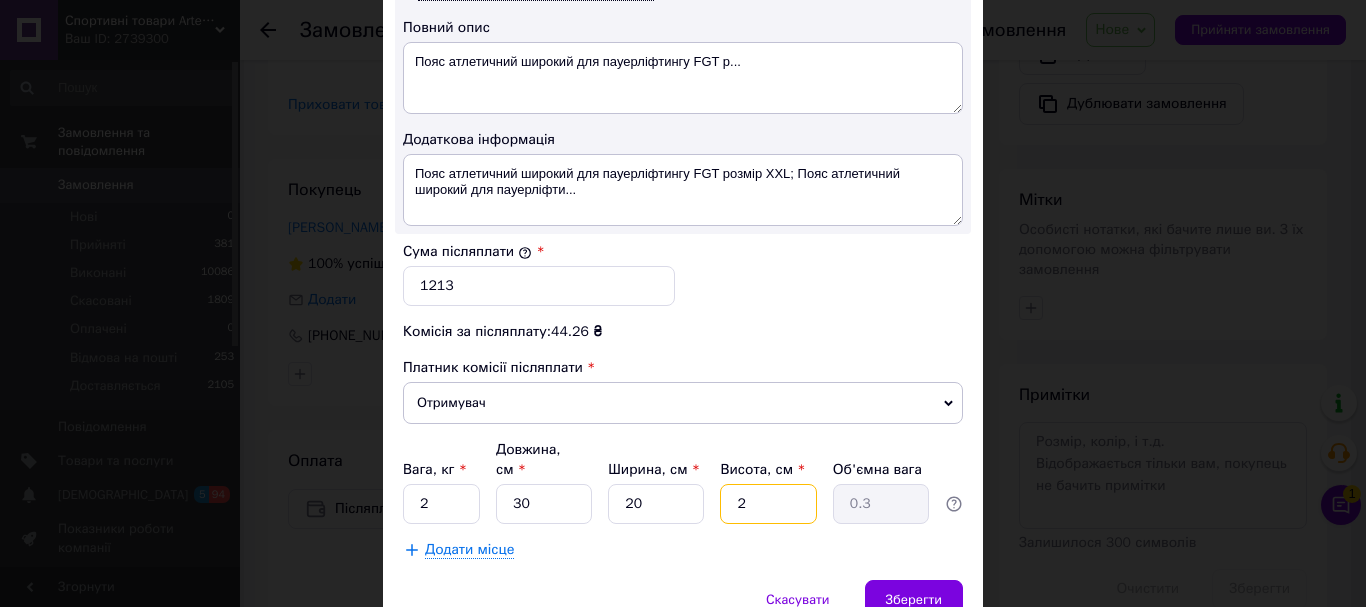 type on "20" 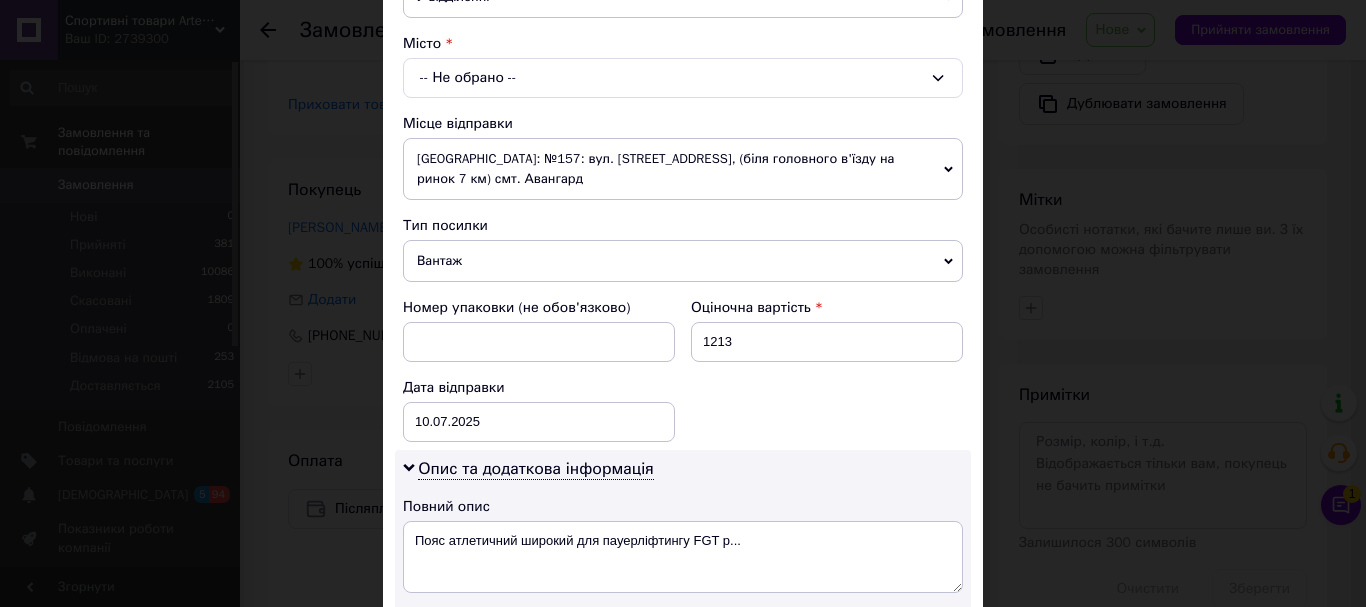 scroll, scrollTop: 400, scrollLeft: 0, axis: vertical 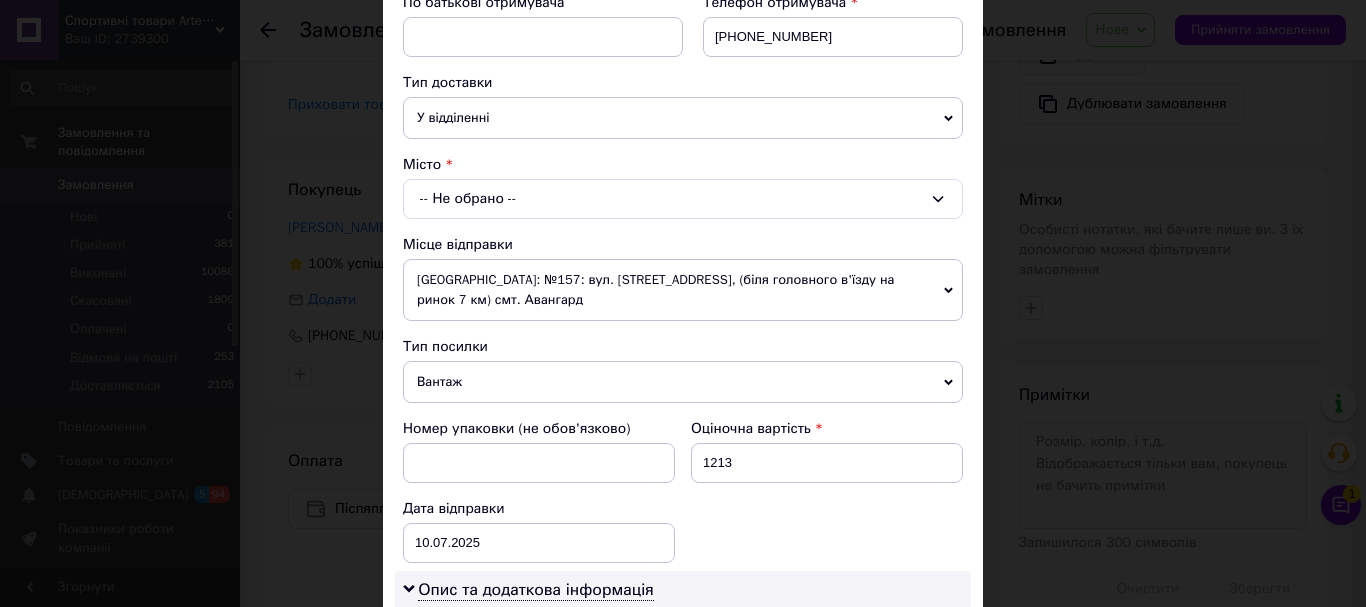 type on "20" 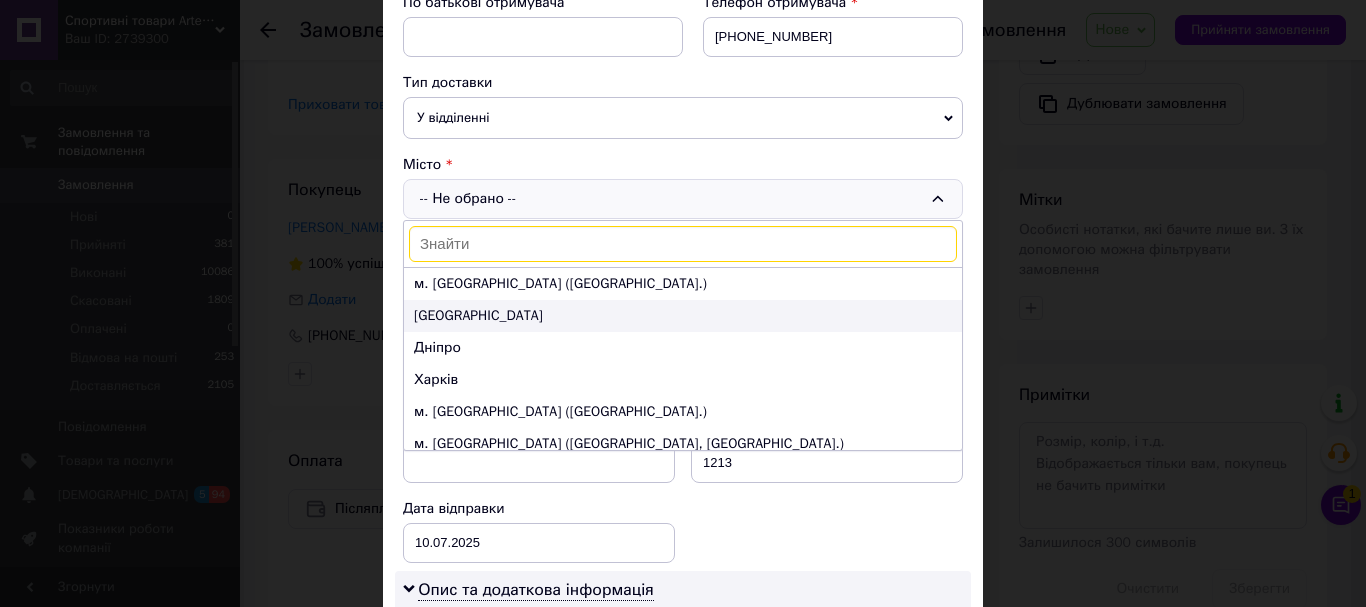click on "Одеса" at bounding box center (683, 316) 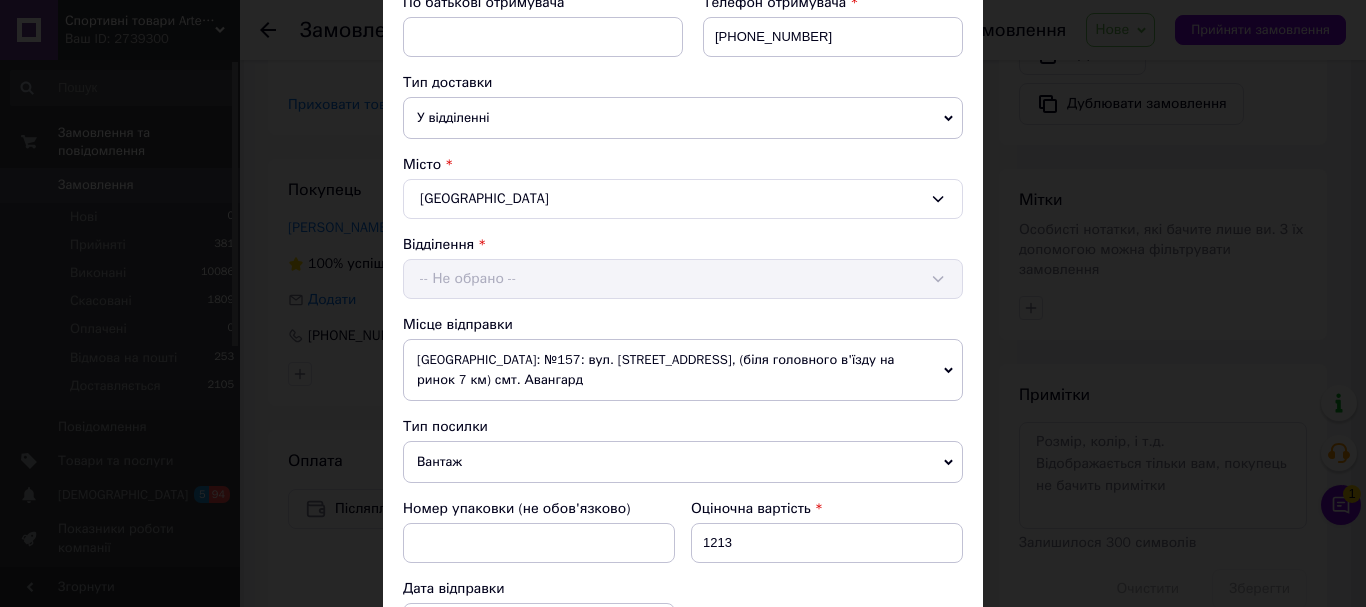 click on "-- Не обрано --" at bounding box center [683, 279] 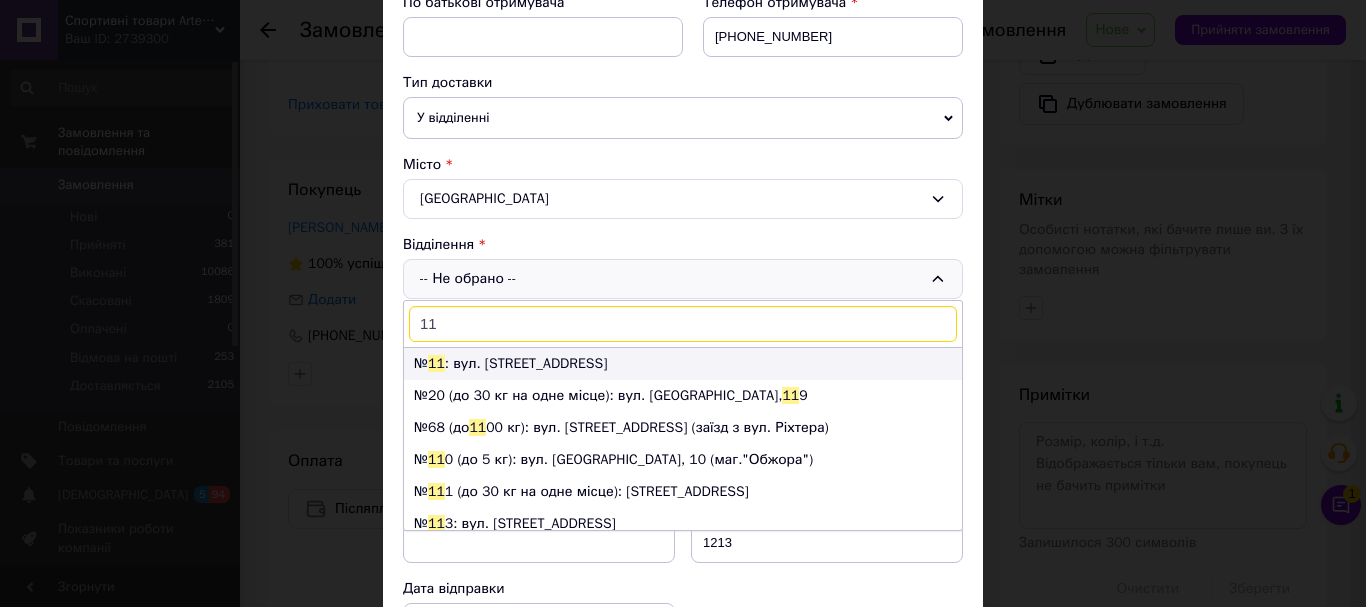 type on "11" 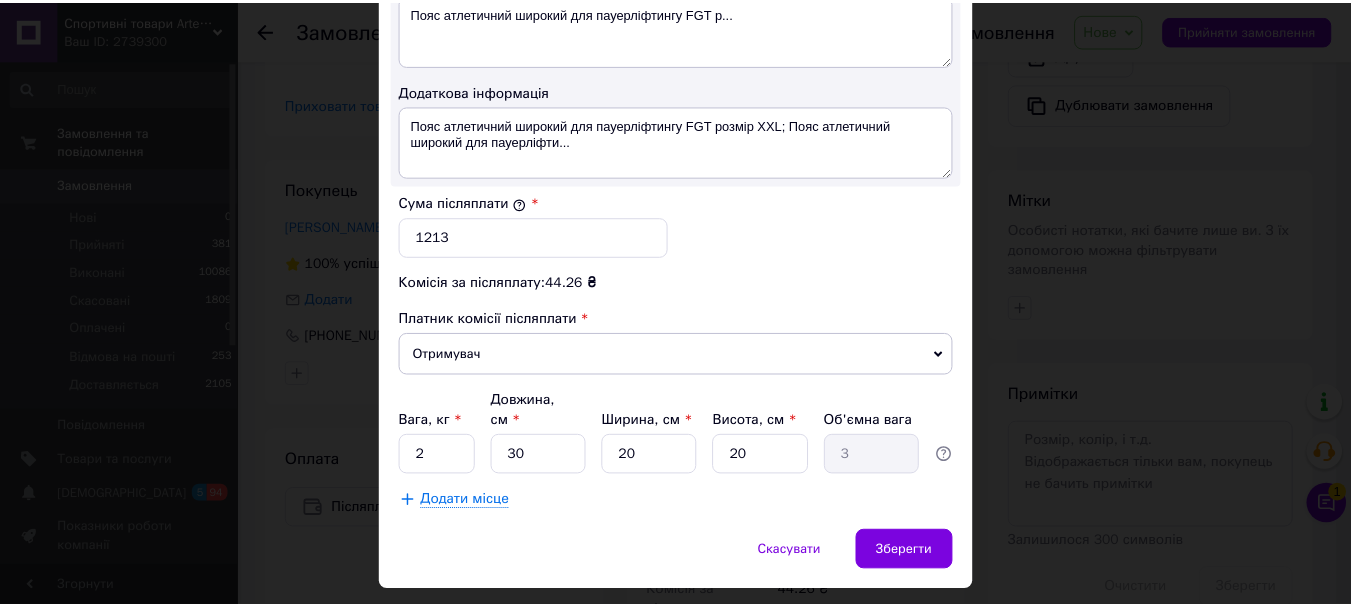 scroll, scrollTop: 1143, scrollLeft: 0, axis: vertical 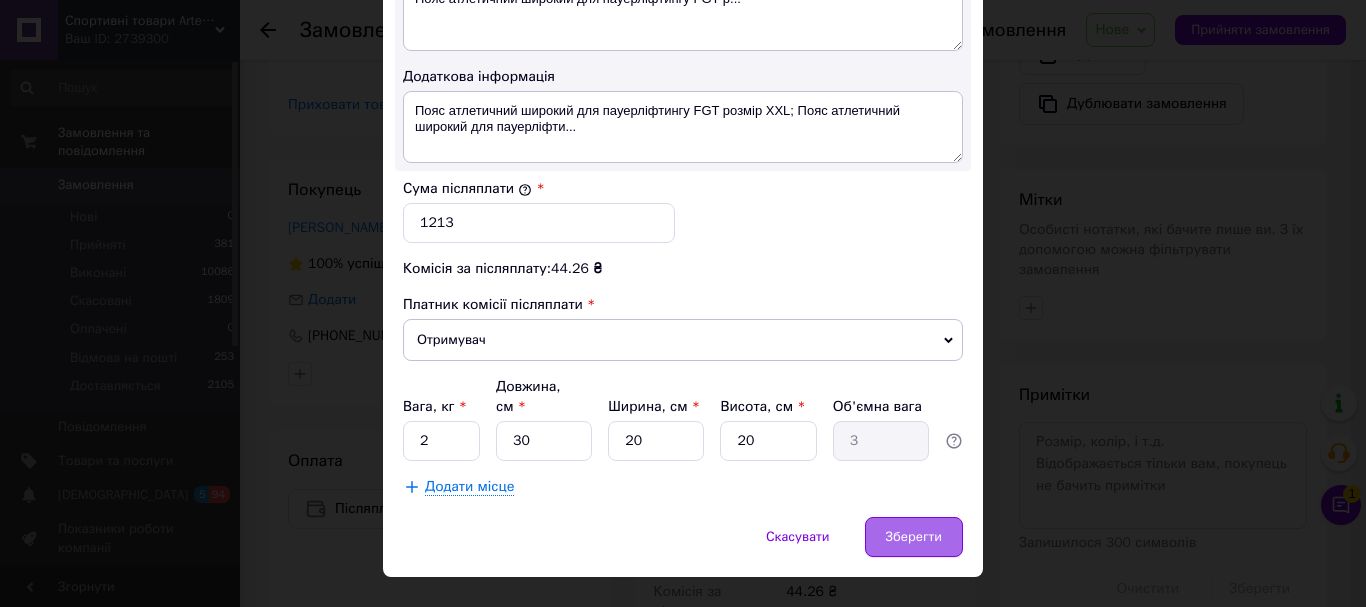 click on "Зберегти" at bounding box center (914, 537) 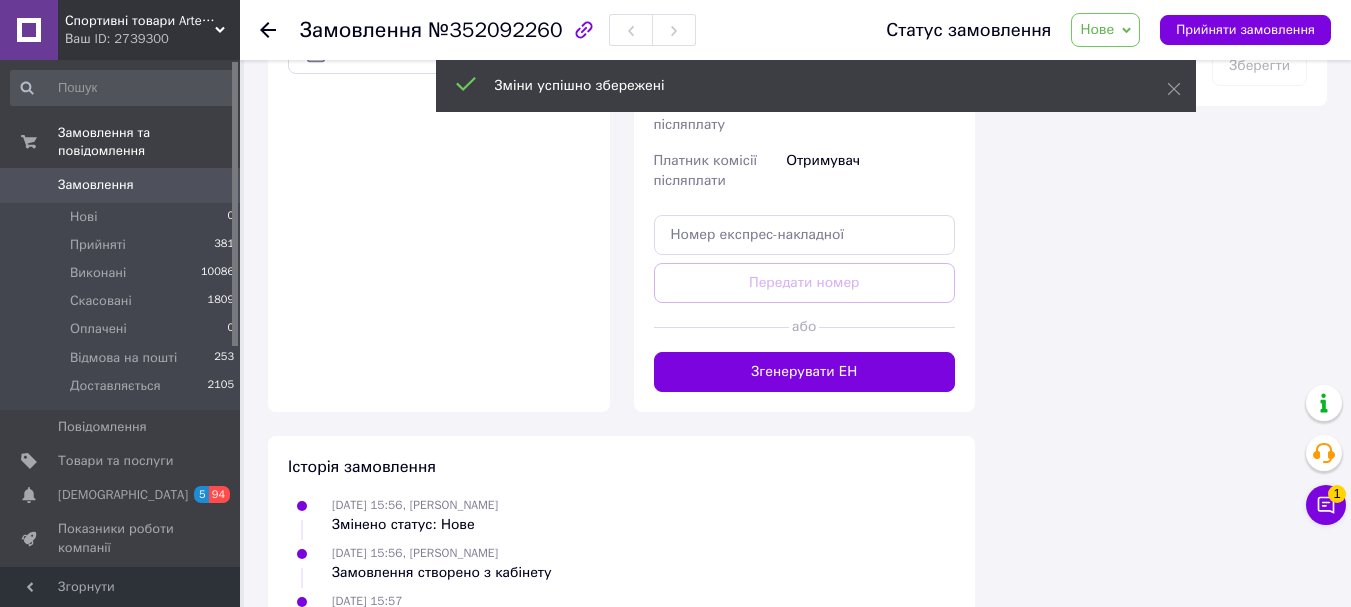 scroll, scrollTop: 1219, scrollLeft: 0, axis: vertical 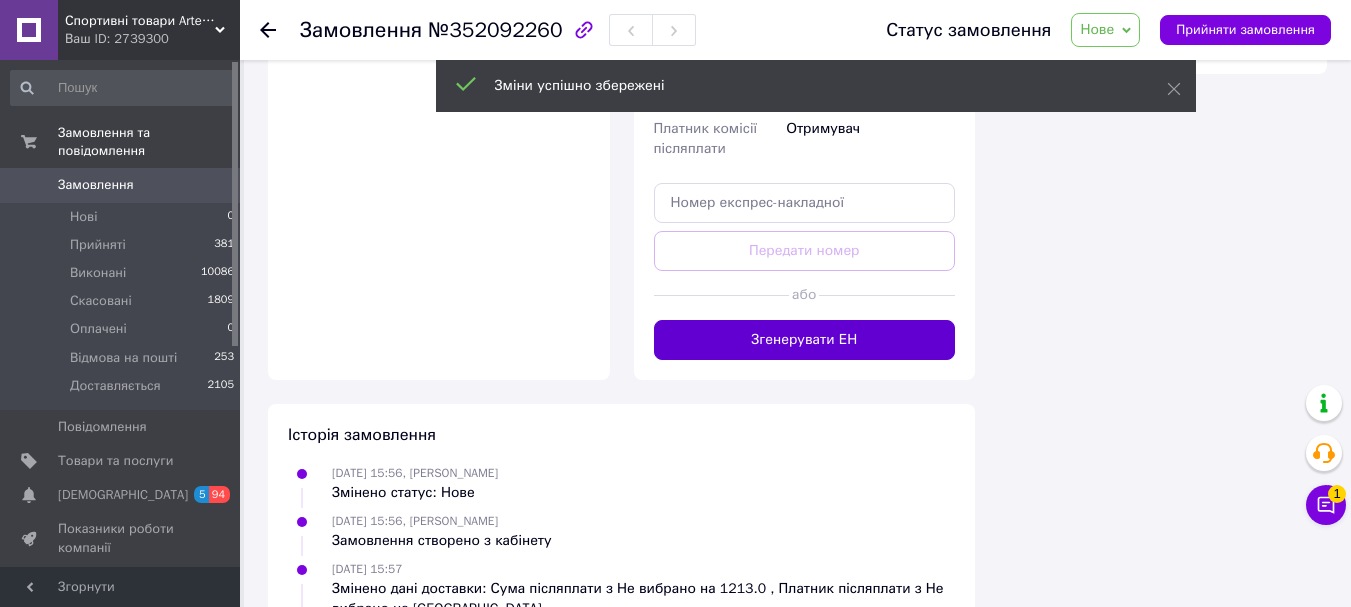 click on "Згенерувати ЕН" at bounding box center (805, 340) 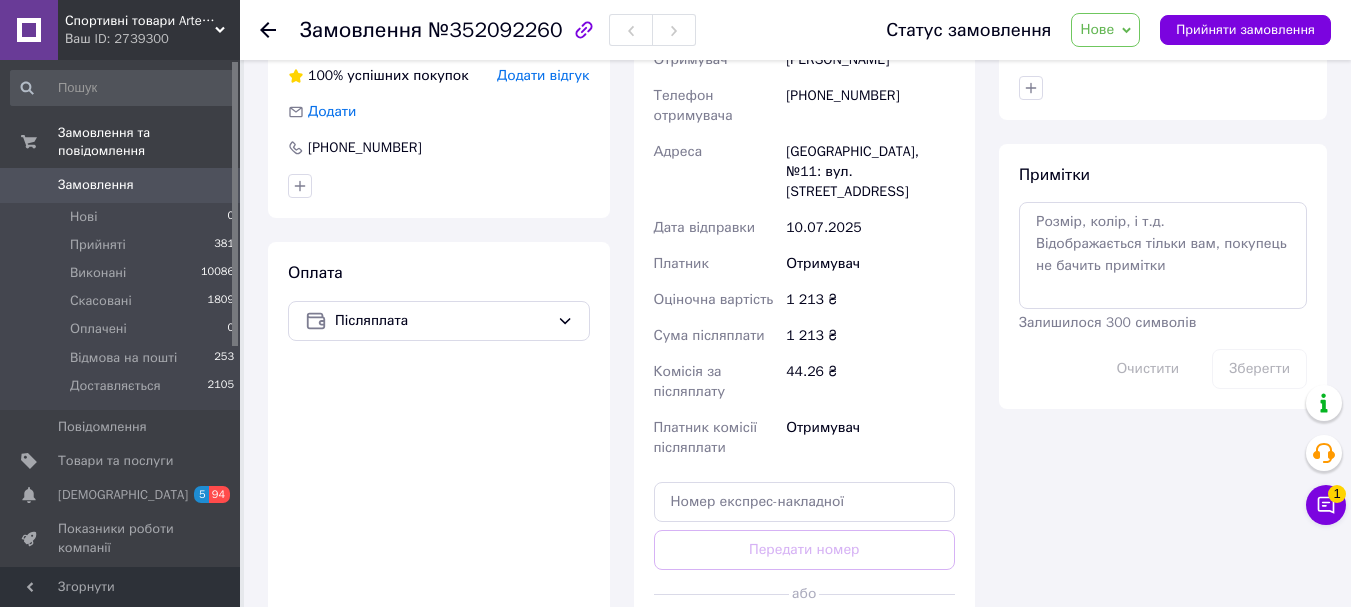 scroll, scrollTop: 919, scrollLeft: 0, axis: vertical 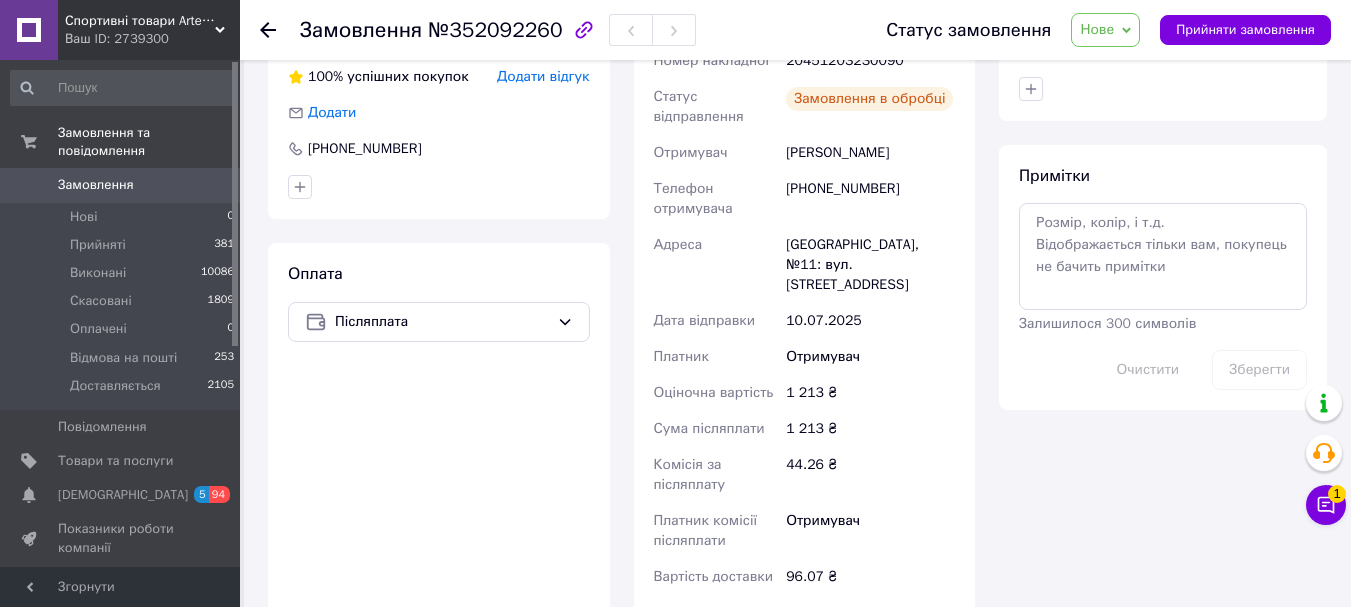 click on "Прийняти замовлення" at bounding box center [1245, 30] 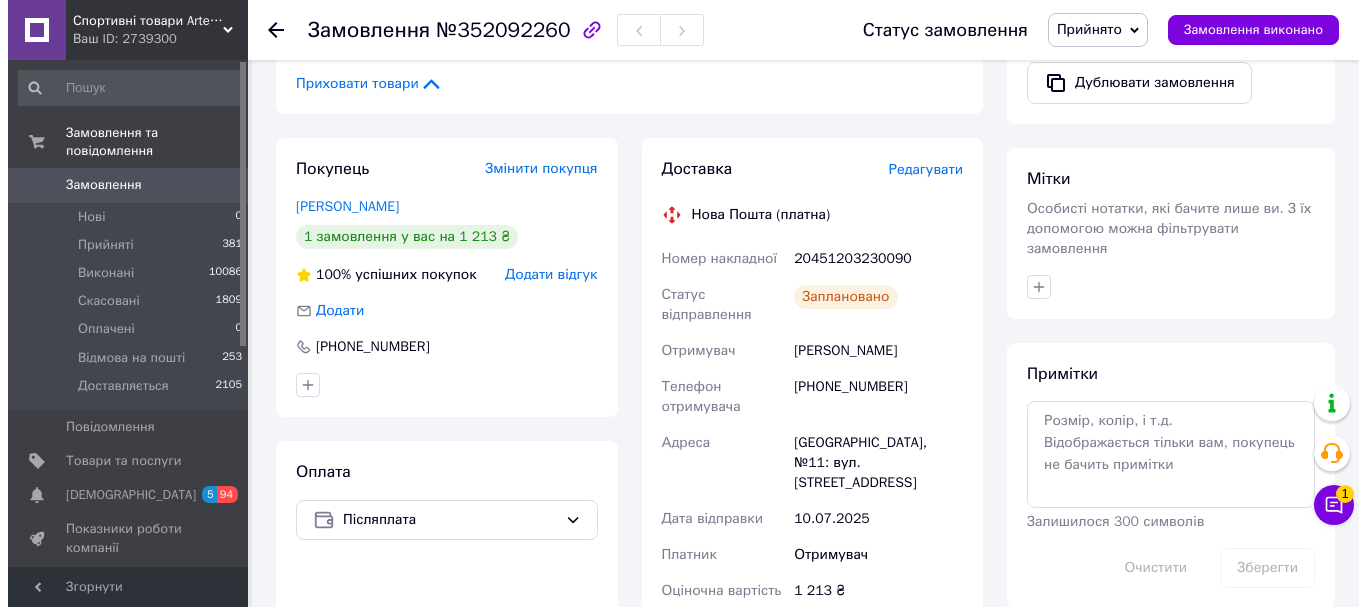 scroll, scrollTop: 800, scrollLeft: 0, axis: vertical 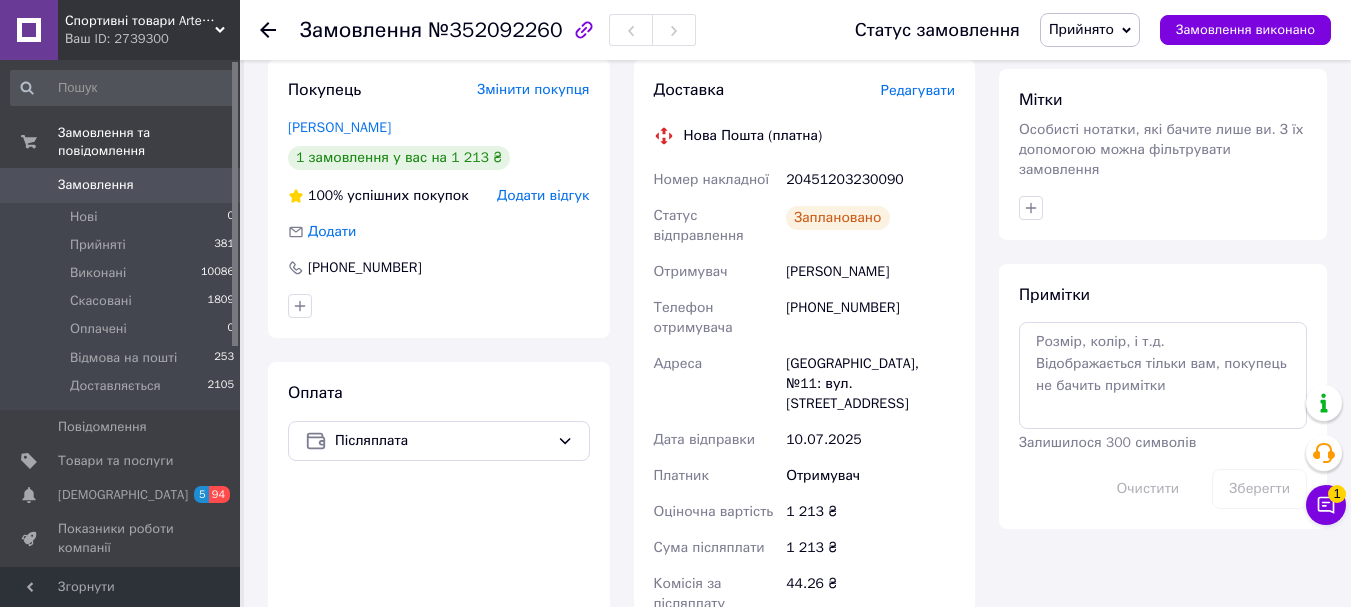 click on "Редагувати" at bounding box center (918, 90) 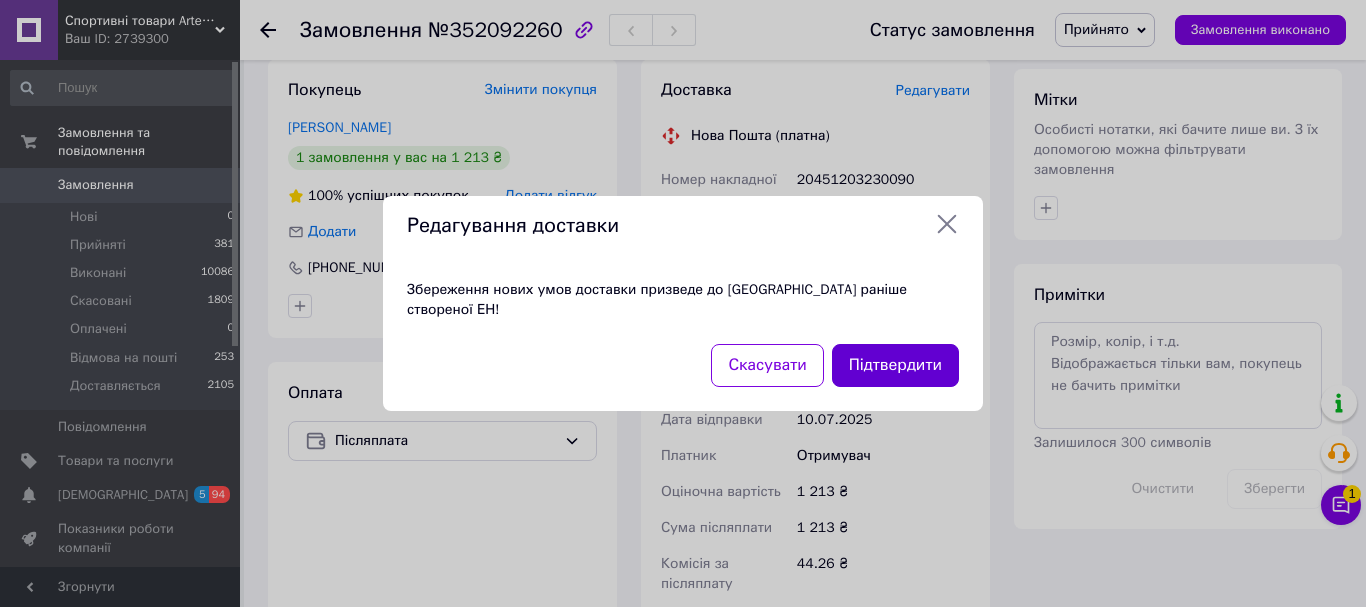 click on "Підтвердити" at bounding box center (895, 365) 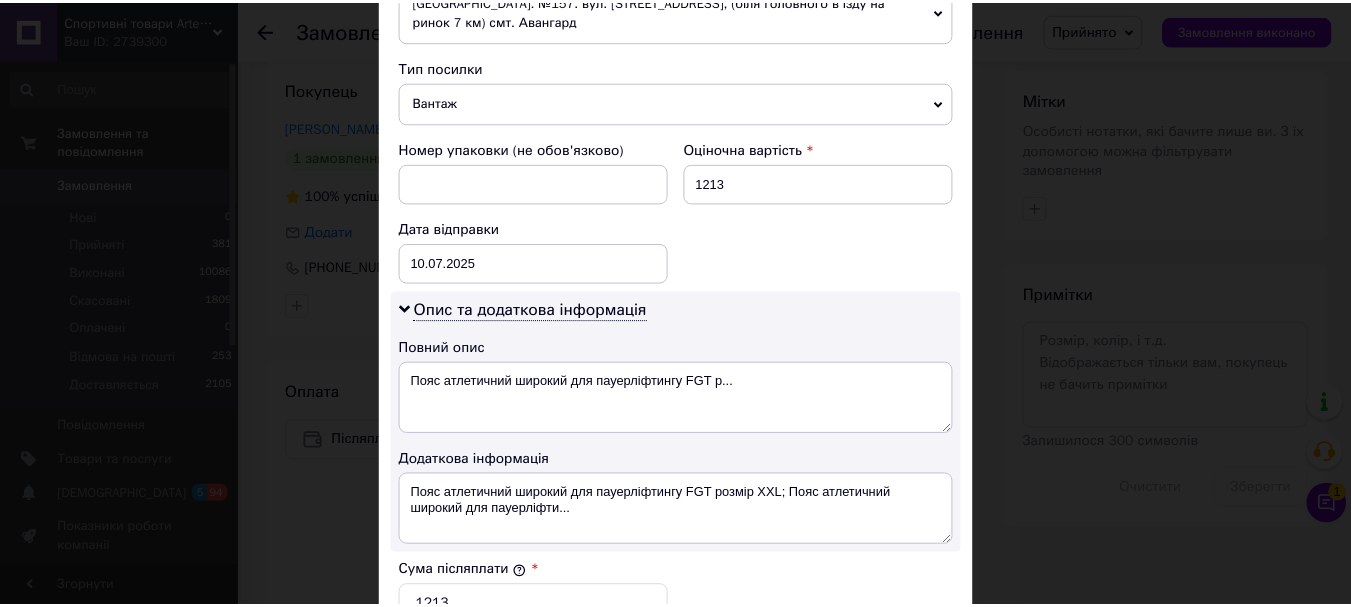 scroll, scrollTop: 1100, scrollLeft: 0, axis: vertical 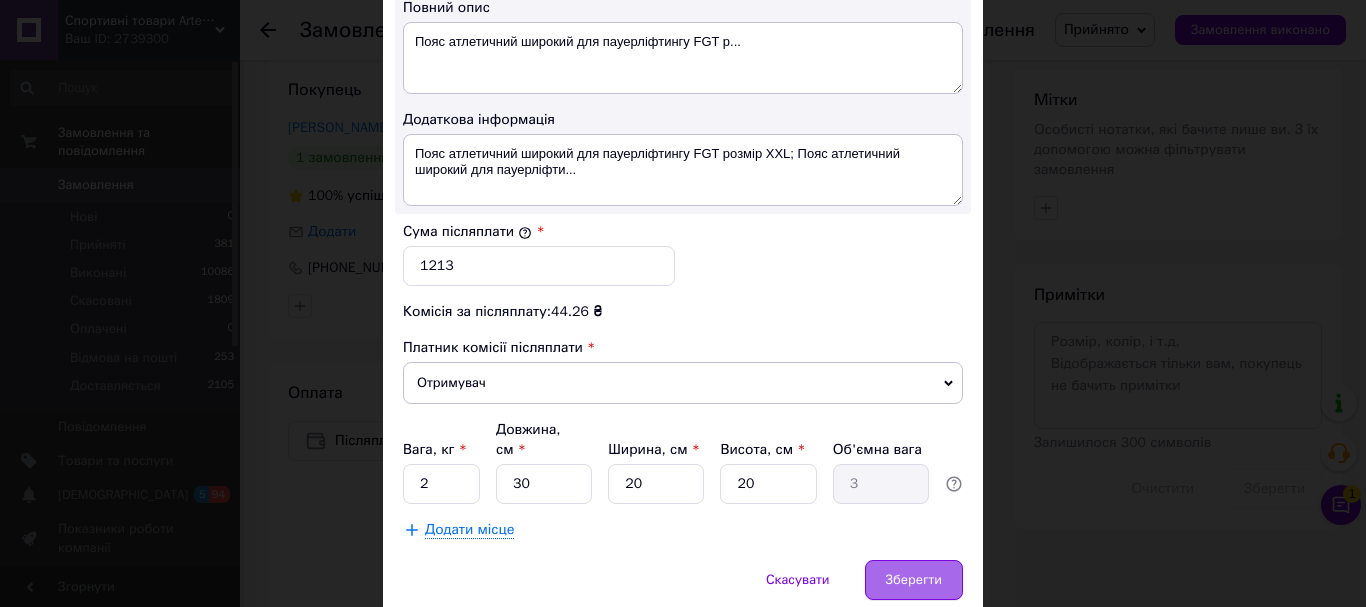 click on "Зберегти" at bounding box center (914, 580) 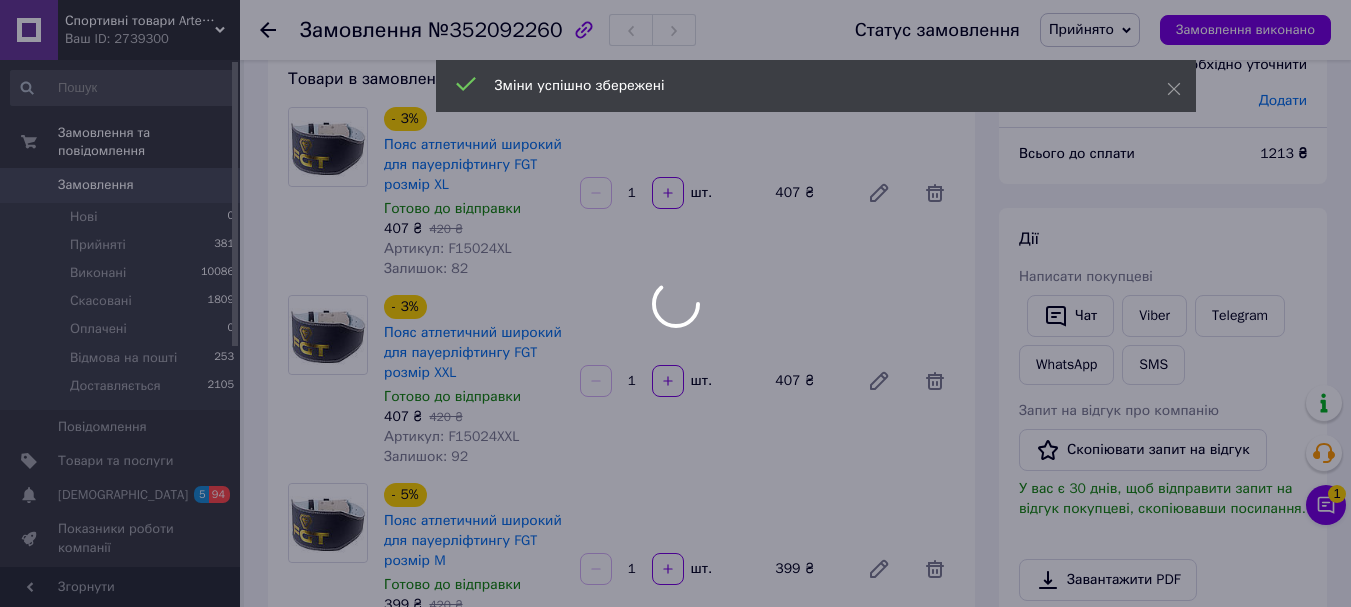 scroll, scrollTop: 0, scrollLeft: 0, axis: both 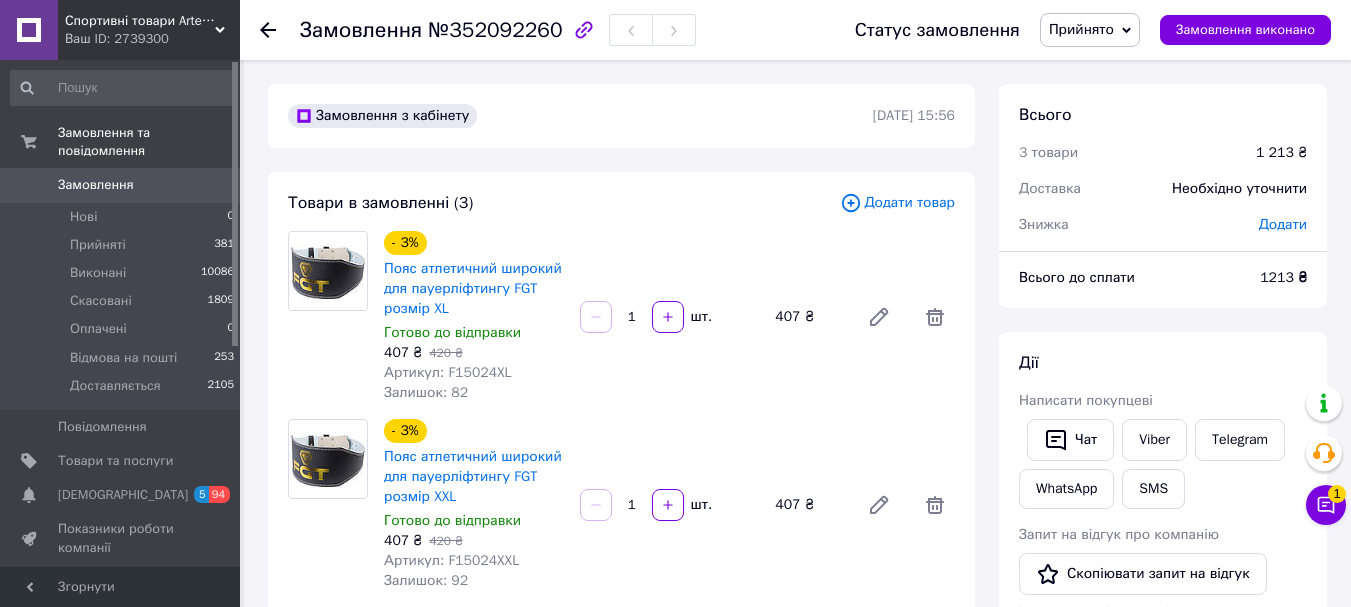 click on "Додати" at bounding box center [1283, 224] 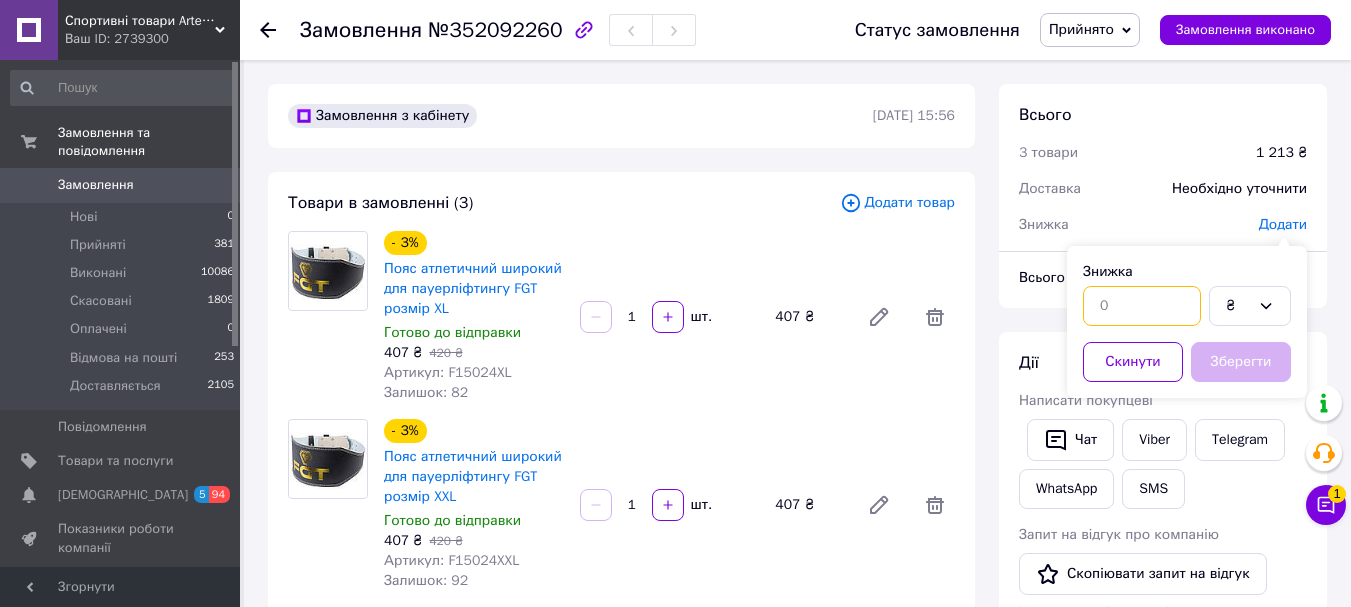 click at bounding box center [1142, 306] 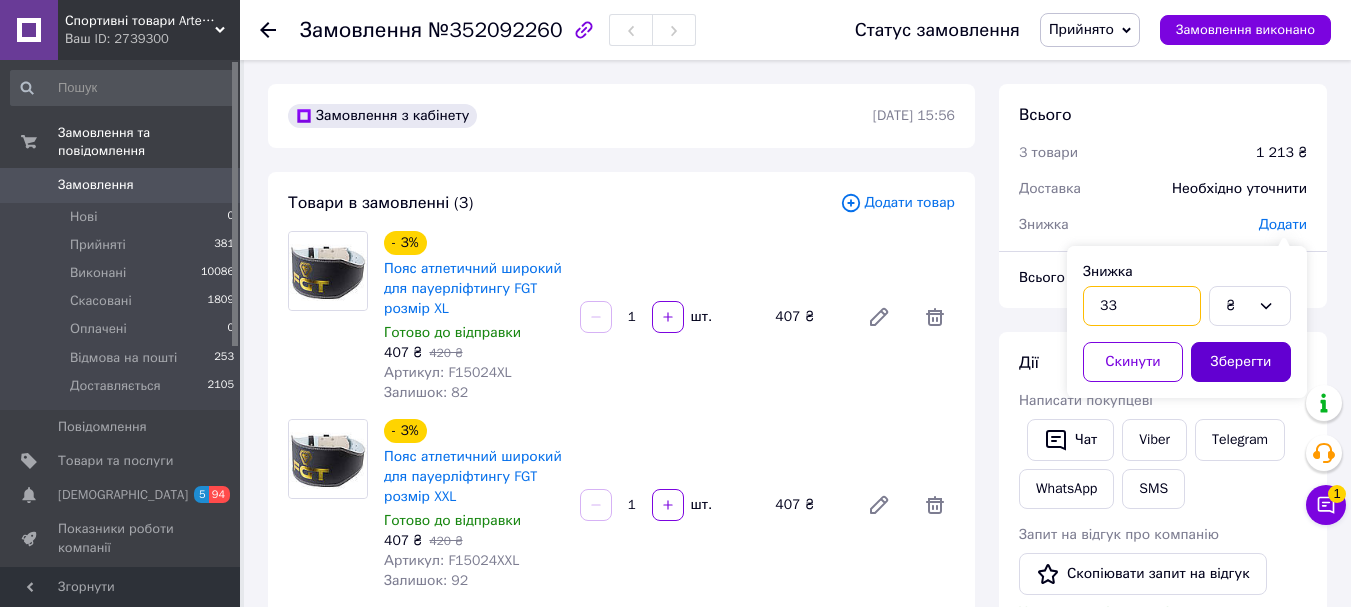 type on "33" 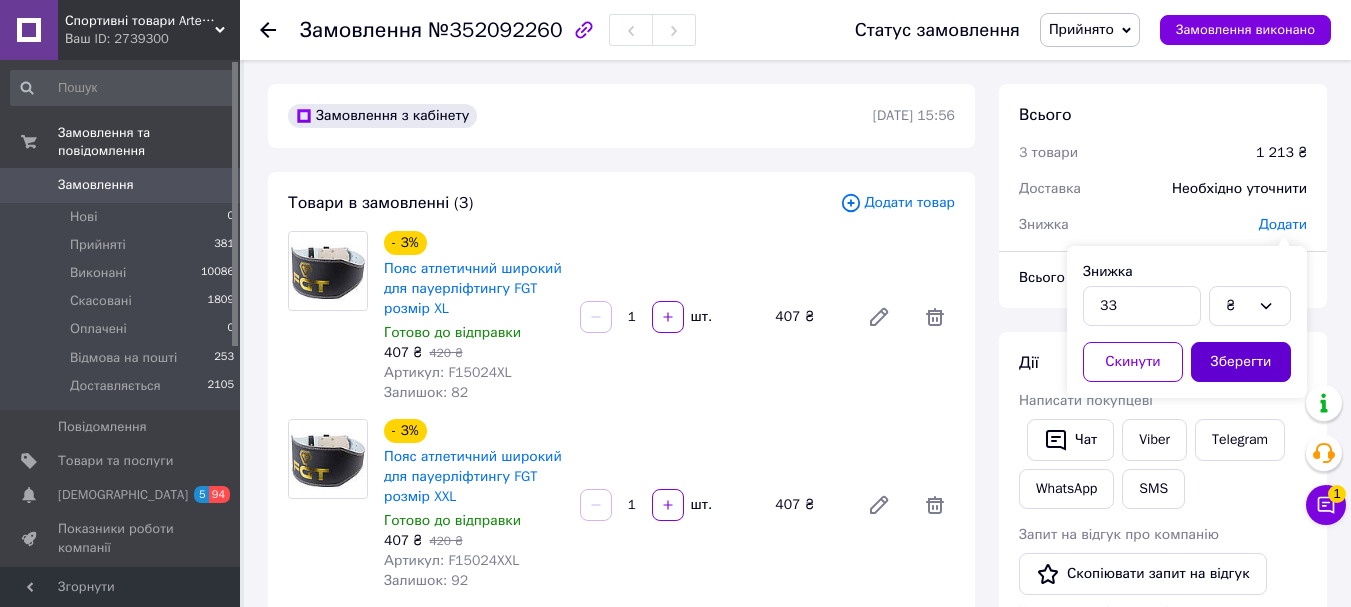 click on "Зберегти" at bounding box center (1241, 362) 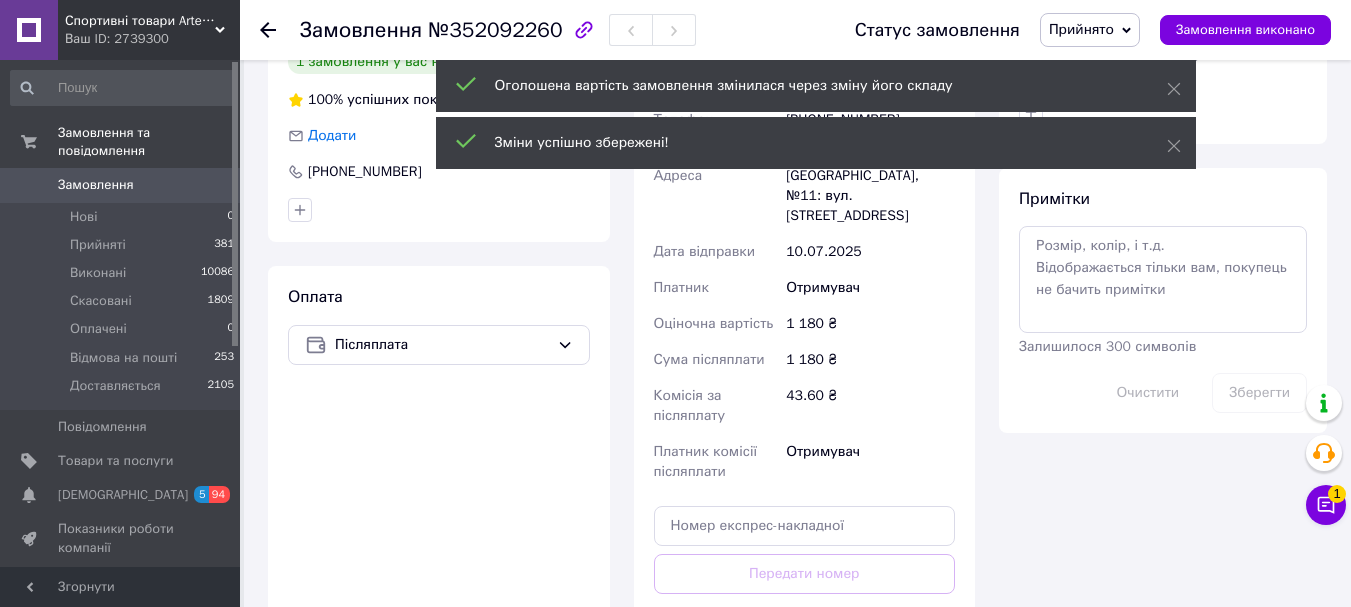 scroll, scrollTop: 1100, scrollLeft: 0, axis: vertical 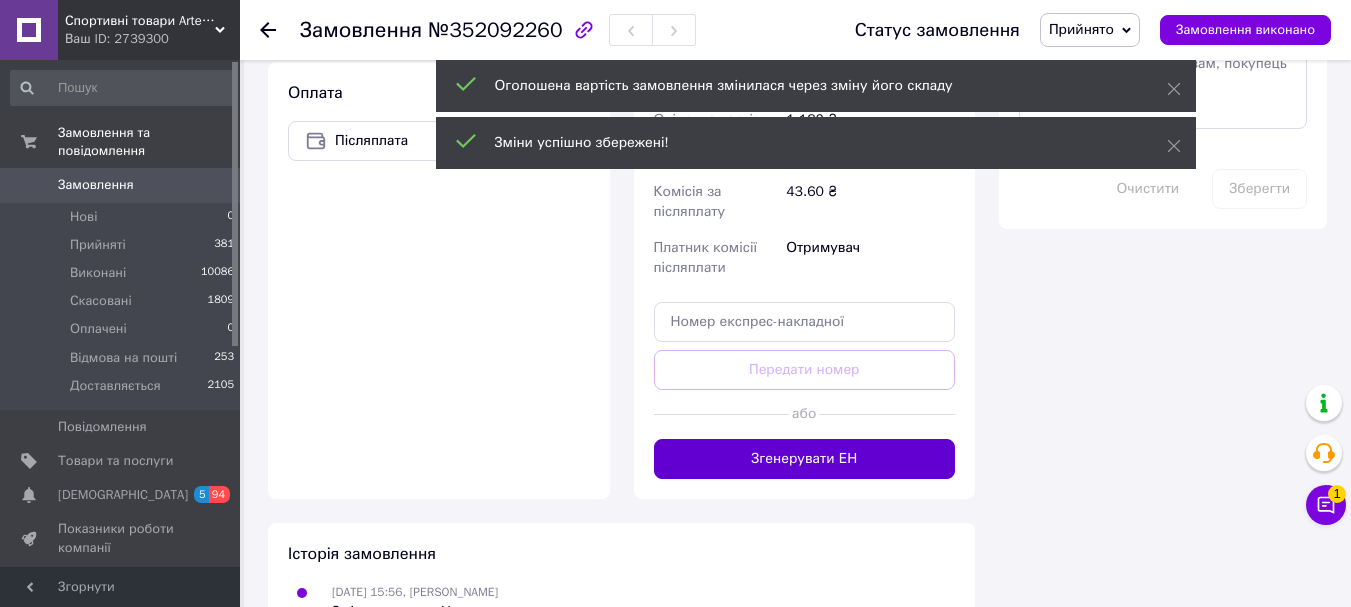 click on "Згенерувати ЕН" at bounding box center [805, 459] 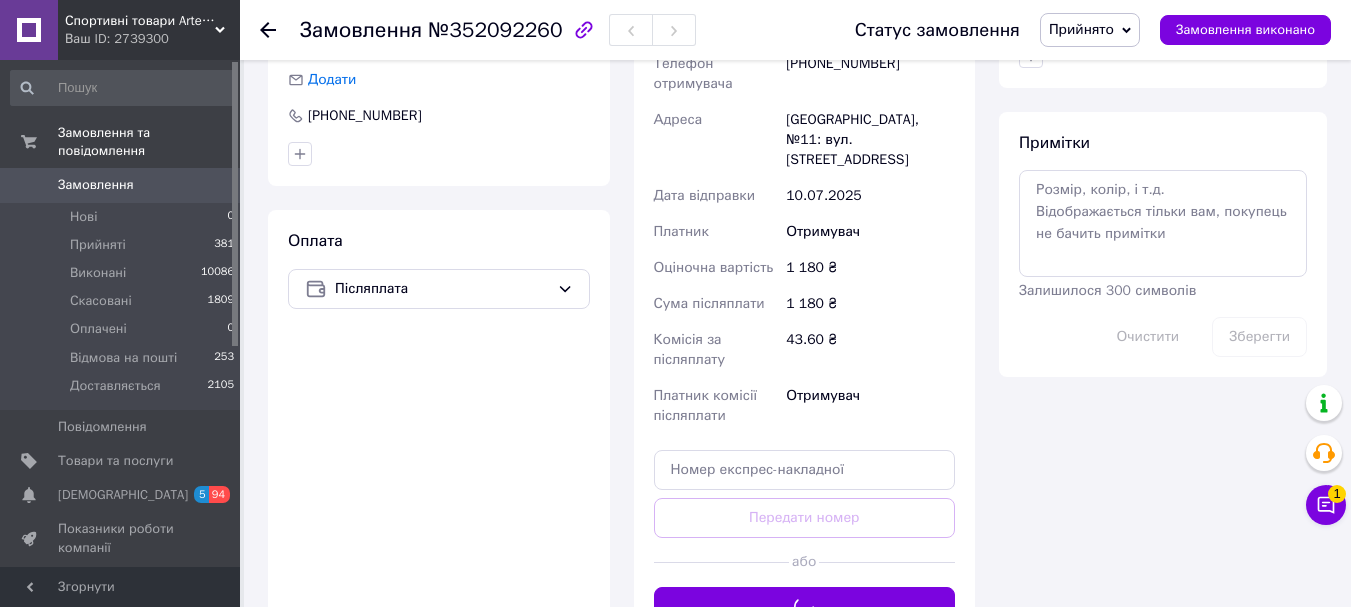 scroll, scrollTop: 800, scrollLeft: 0, axis: vertical 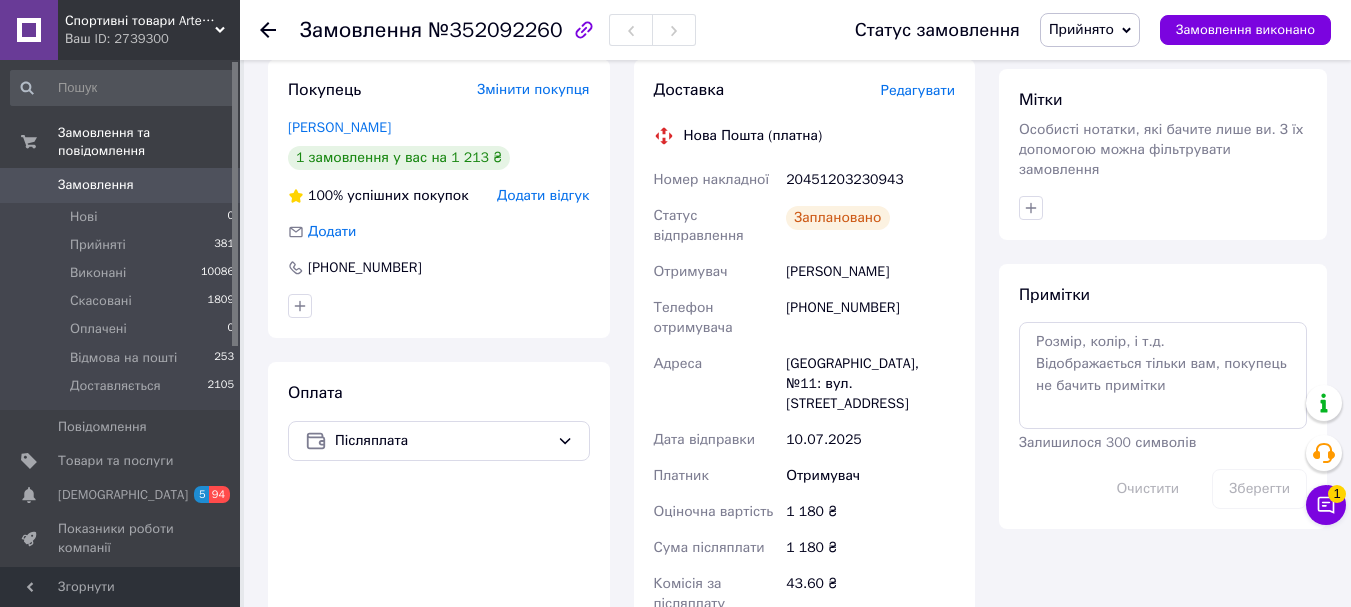 click on "Замовлення" at bounding box center [121, 185] 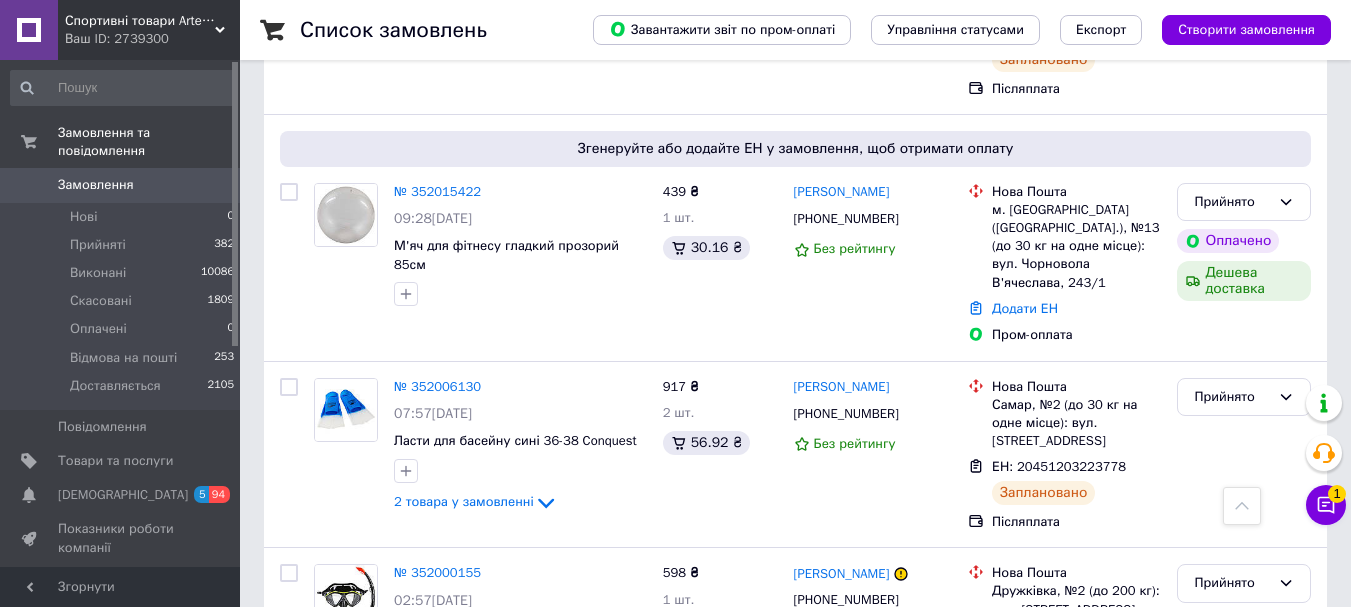 scroll, scrollTop: 2200, scrollLeft: 0, axis: vertical 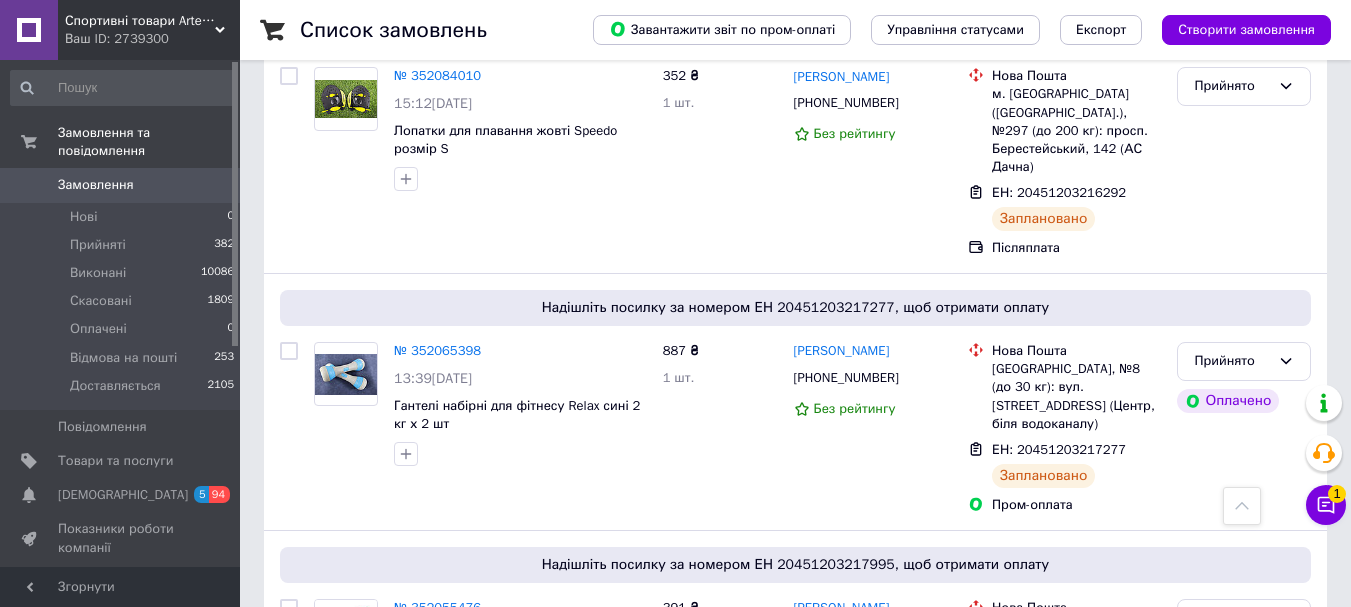 click on "Спортивні товари Artemic" at bounding box center [140, 21] 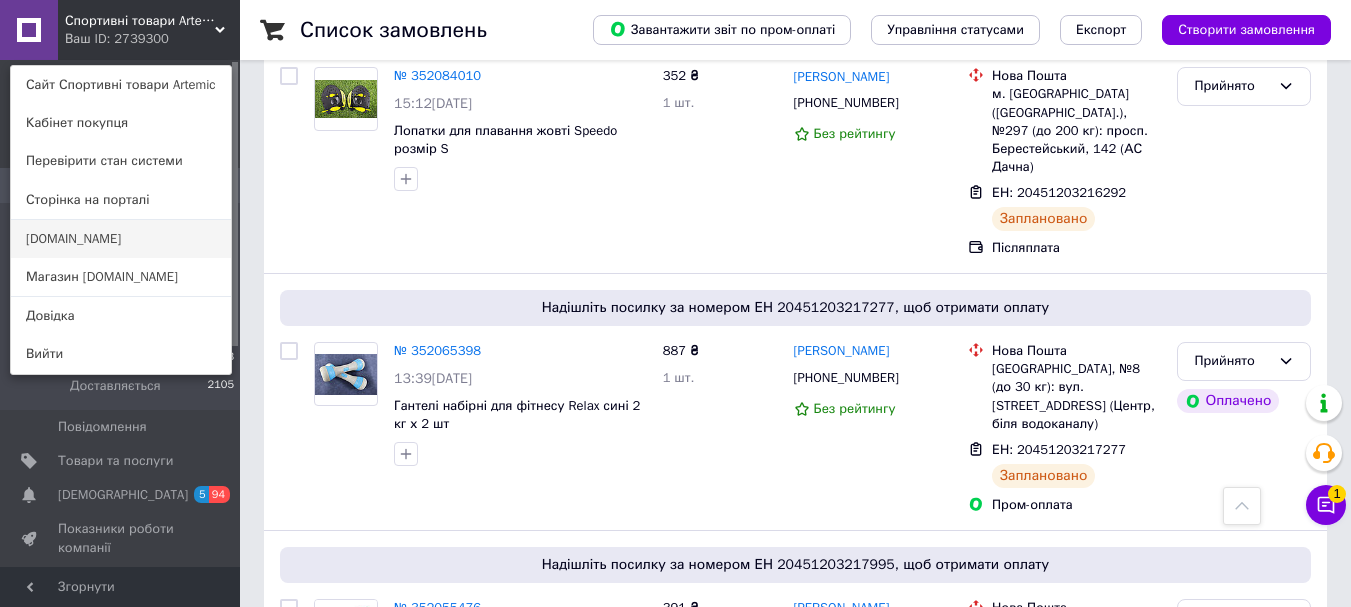 click on "[DOMAIN_NAME]" at bounding box center (121, 239) 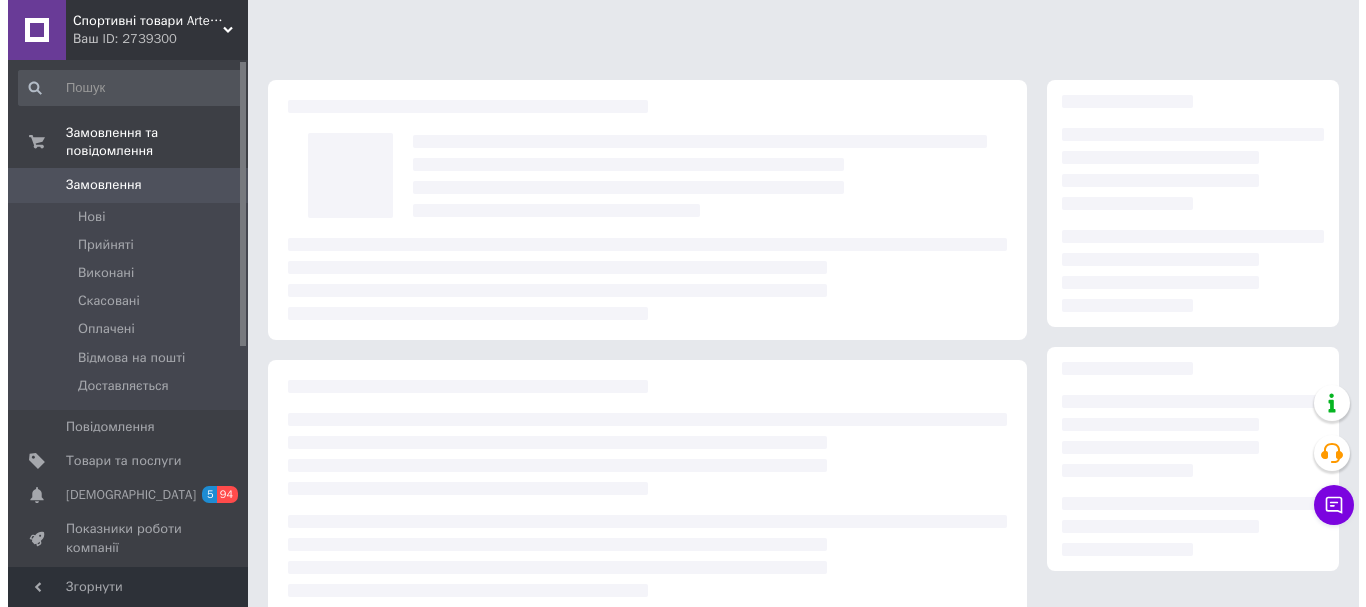 scroll, scrollTop: 0, scrollLeft: 0, axis: both 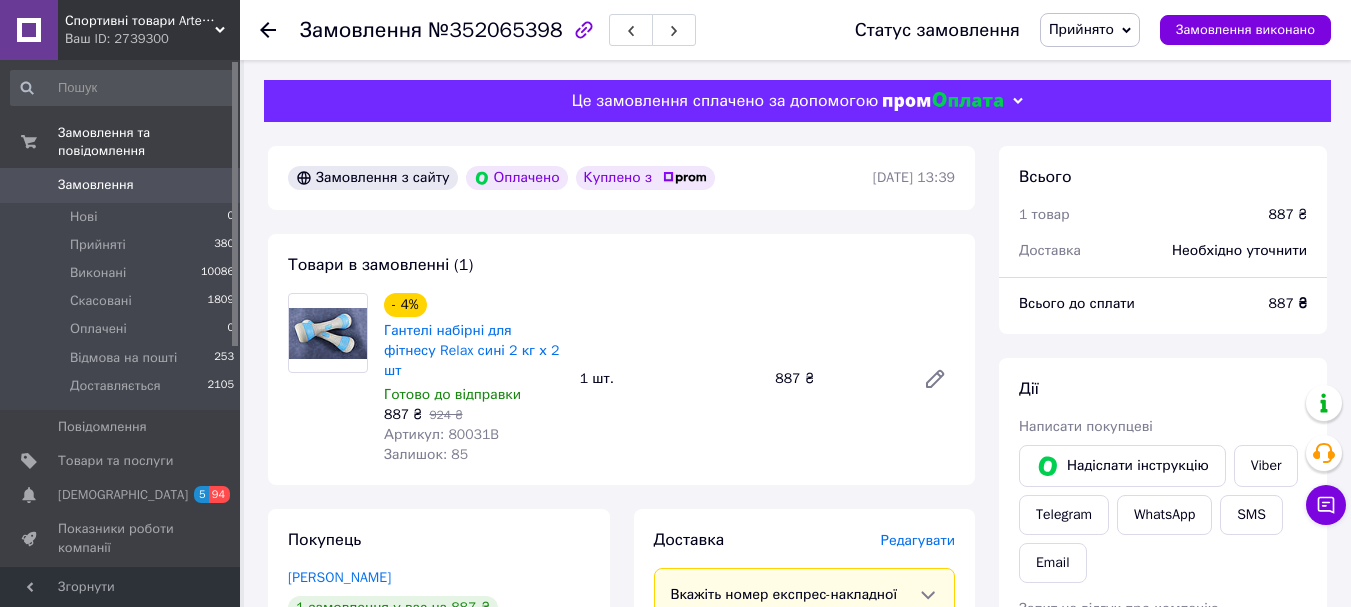 click on "Редагувати" at bounding box center [918, 540] 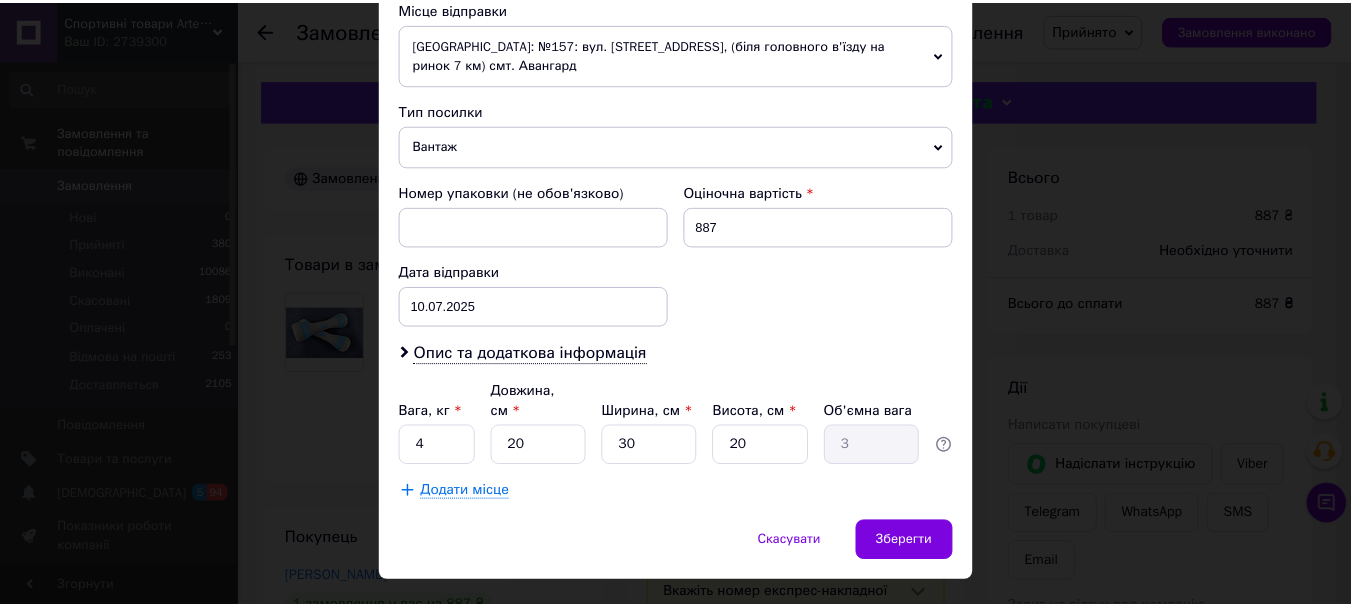 scroll, scrollTop: 721, scrollLeft: 0, axis: vertical 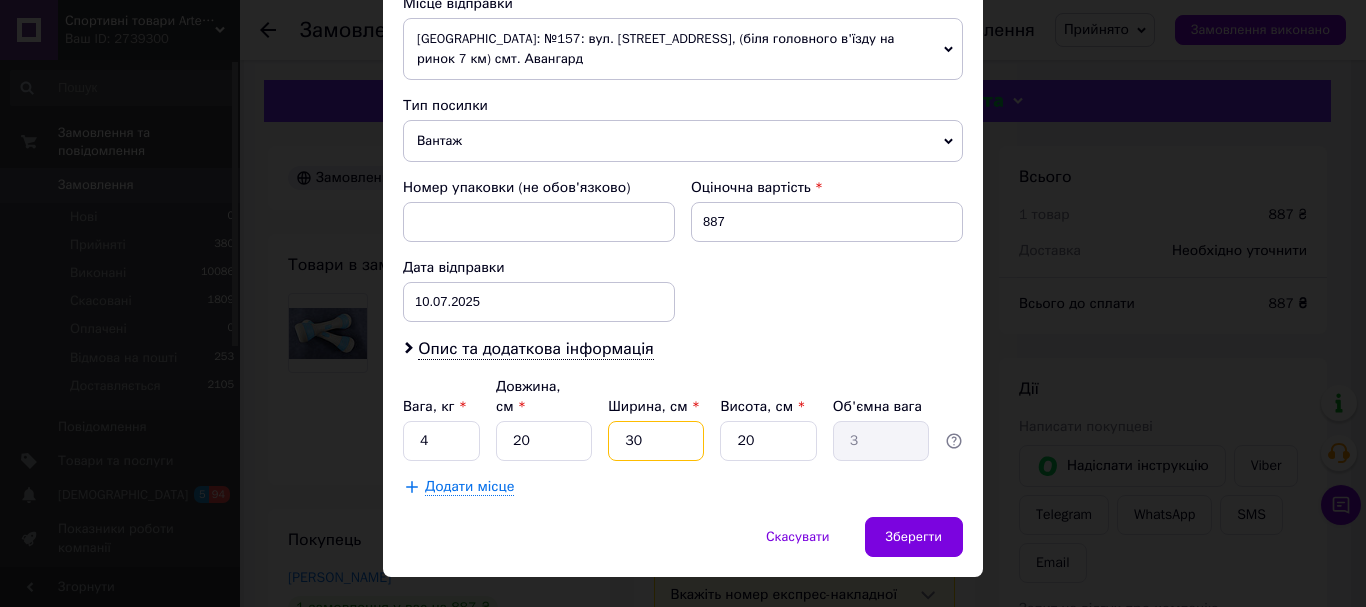 click on "30" at bounding box center (656, 441) 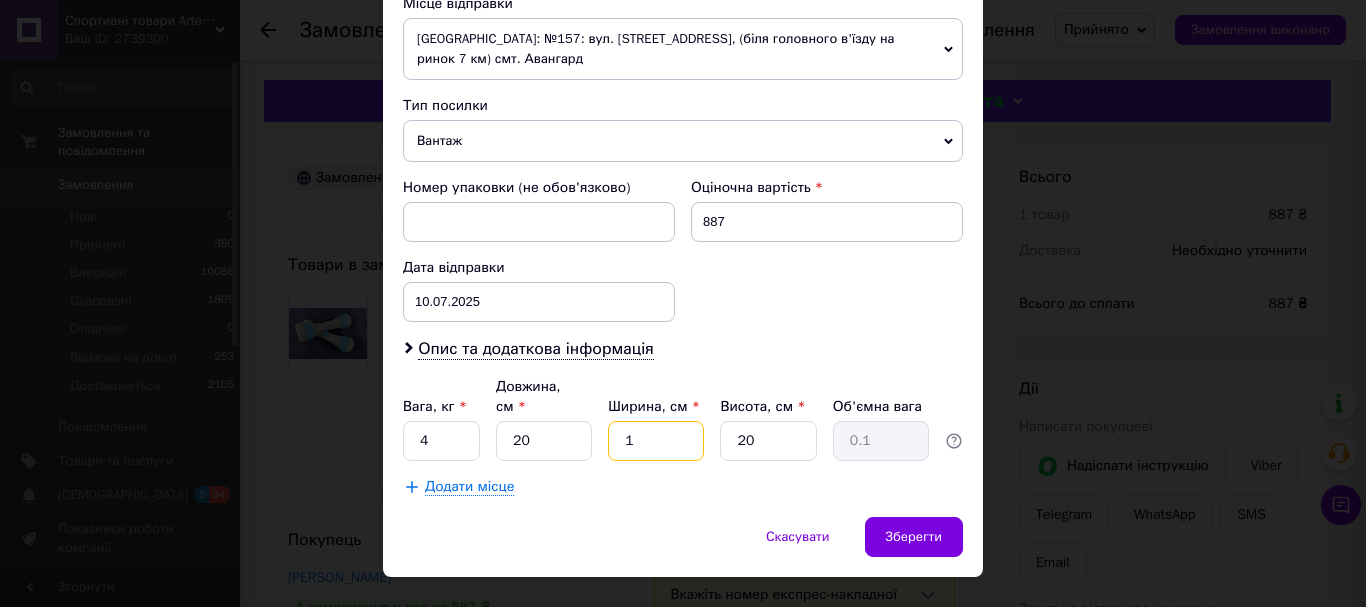 type on "15" 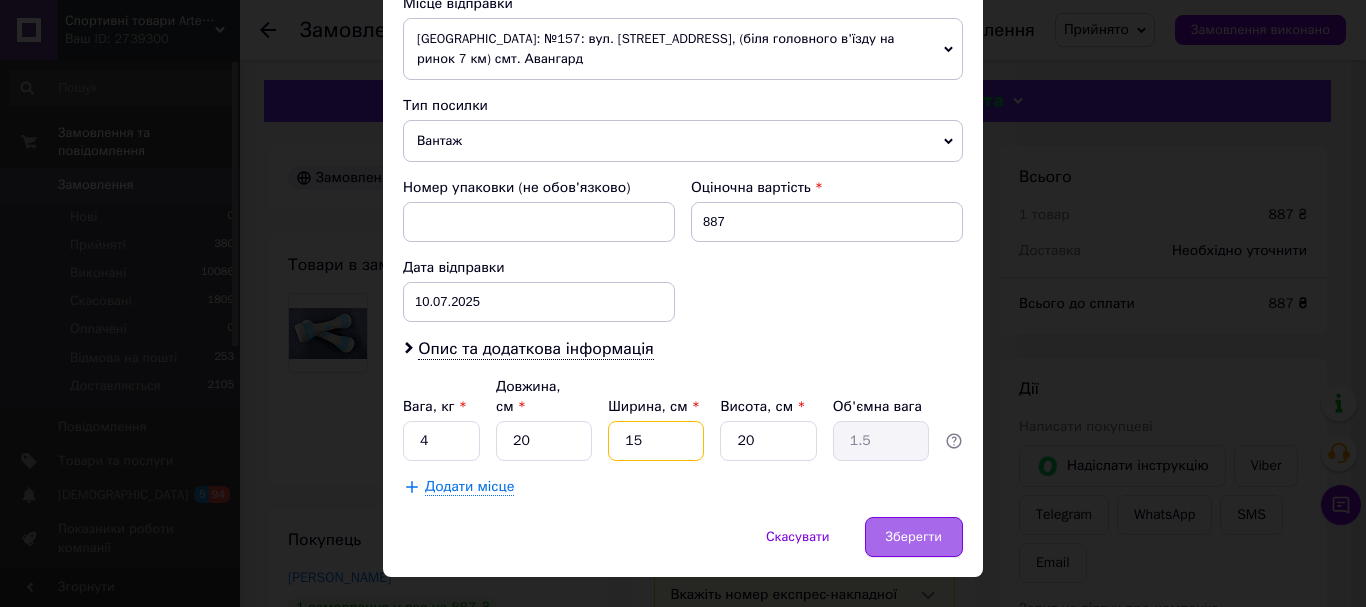 type on "15" 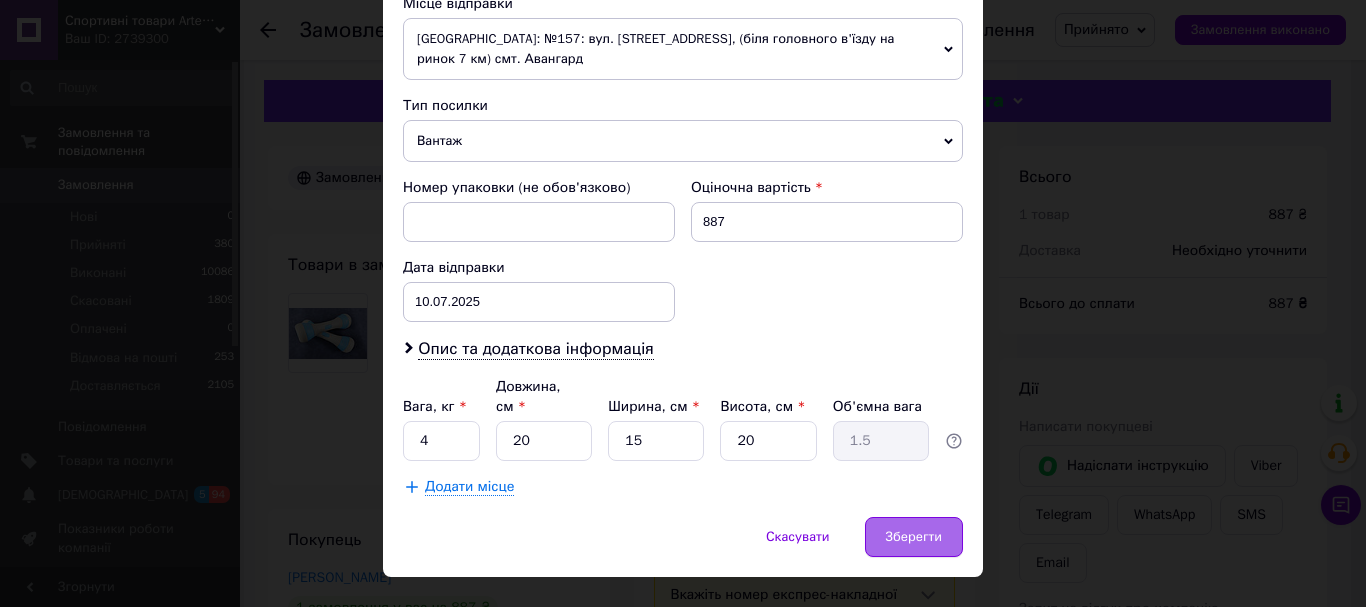 click on "Зберегти" at bounding box center (914, 537) 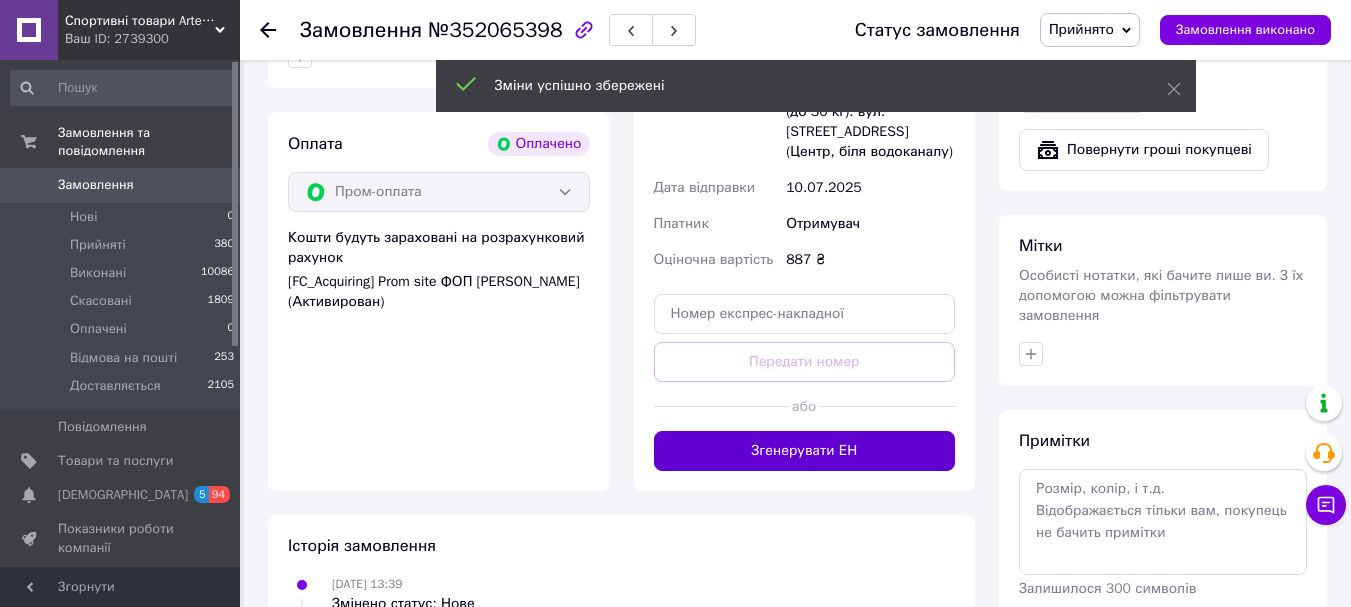 click on "Згенерувати ЕН" at bounding box center [805, 451] 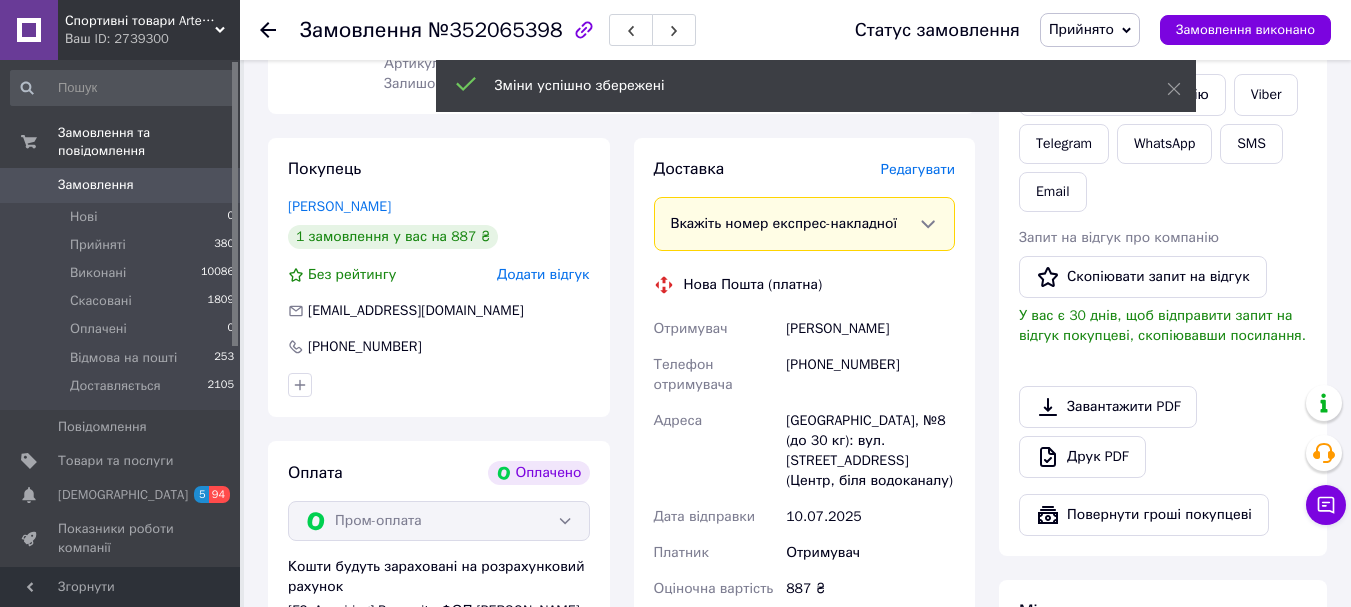 scroll, scrollTop: 200, scrollLeft: 0, axis: vertical 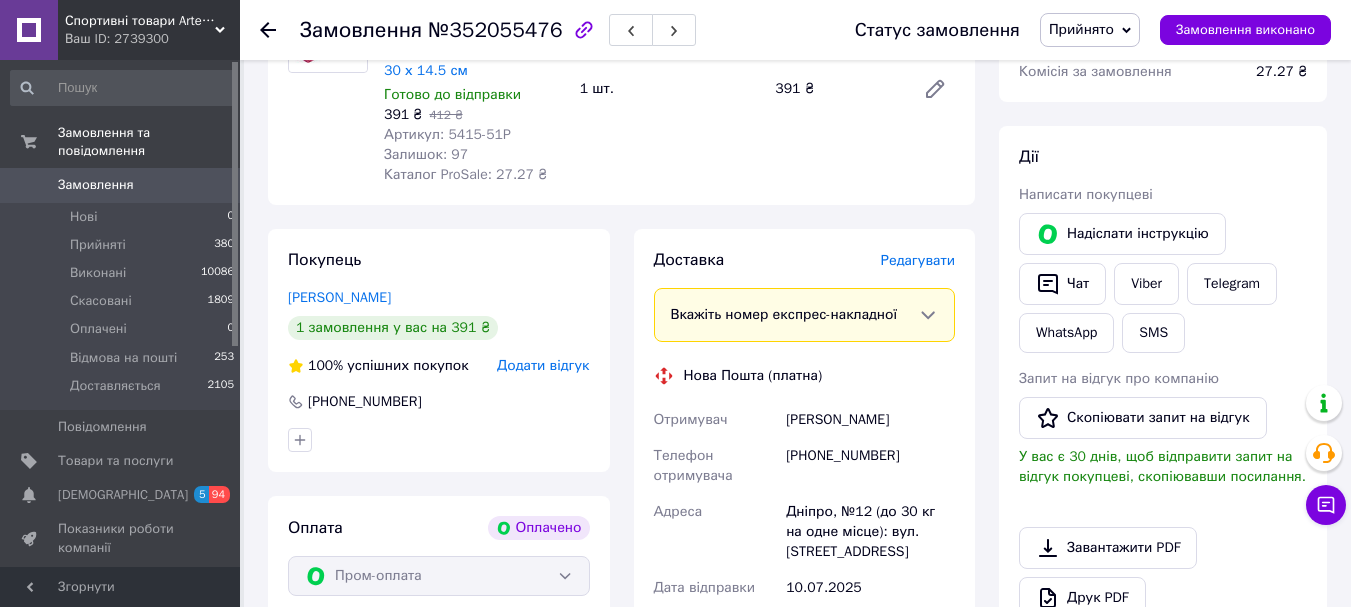 click on "Редагувати" at bounding box center [918, 260] 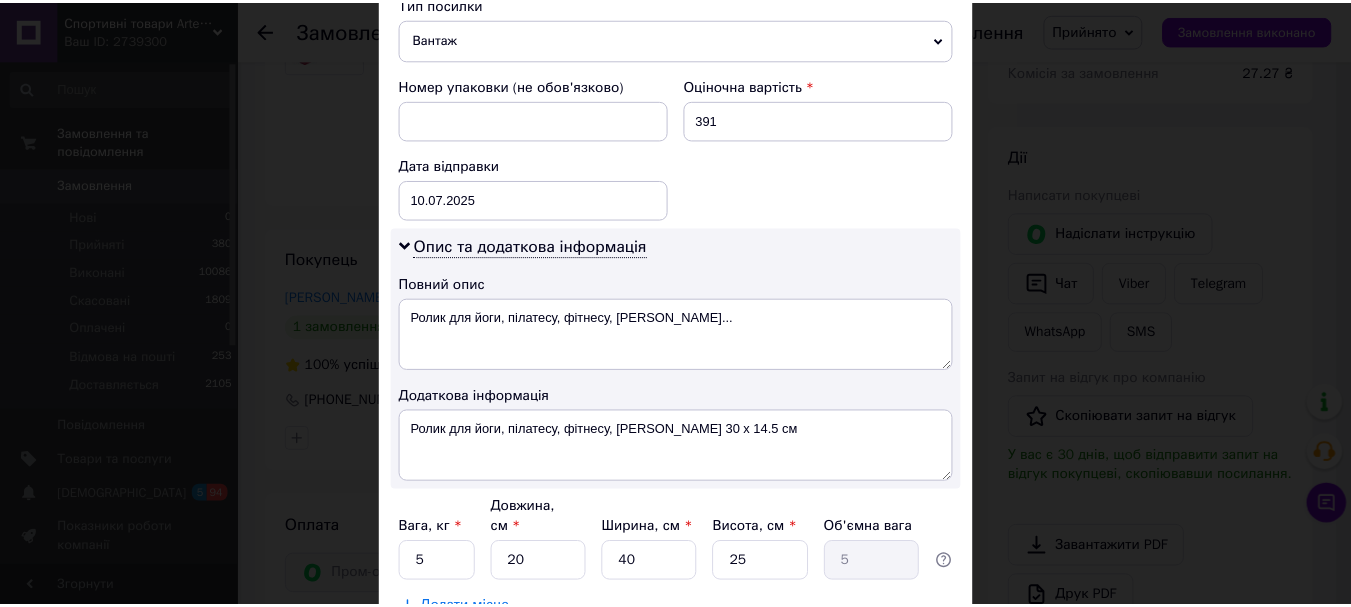 scroll, scrollTop: 900, scrollLeft: 0, axis: vertical 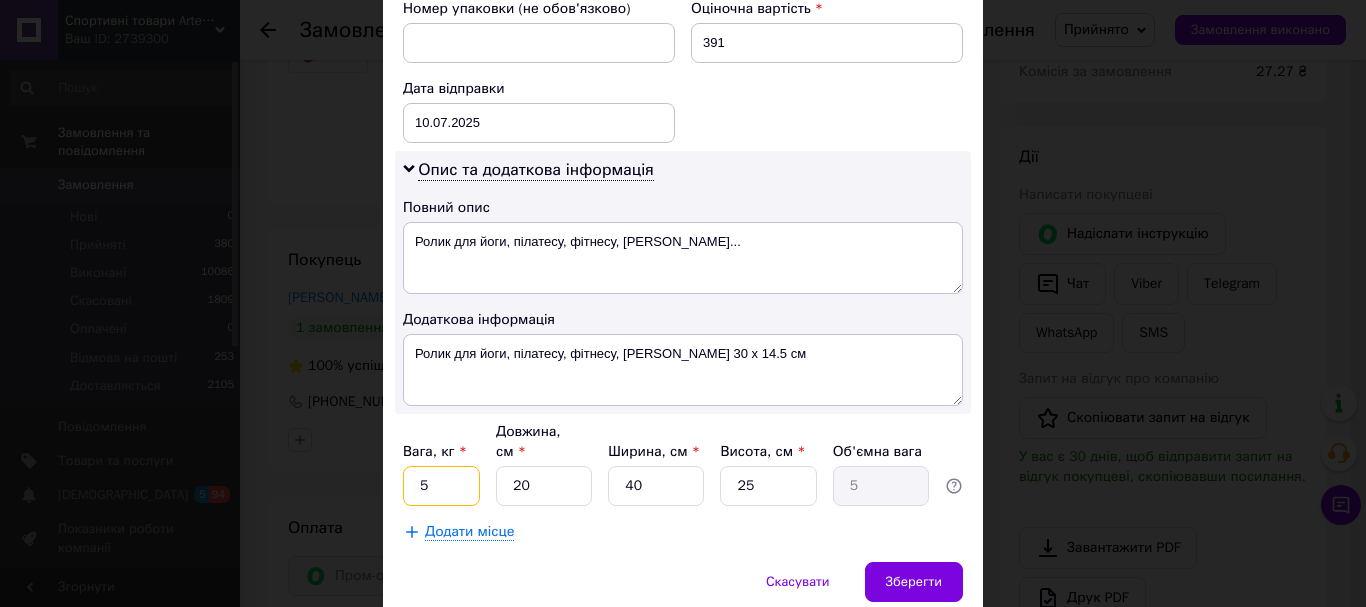 click on "5" at bounding box center (441, 486) 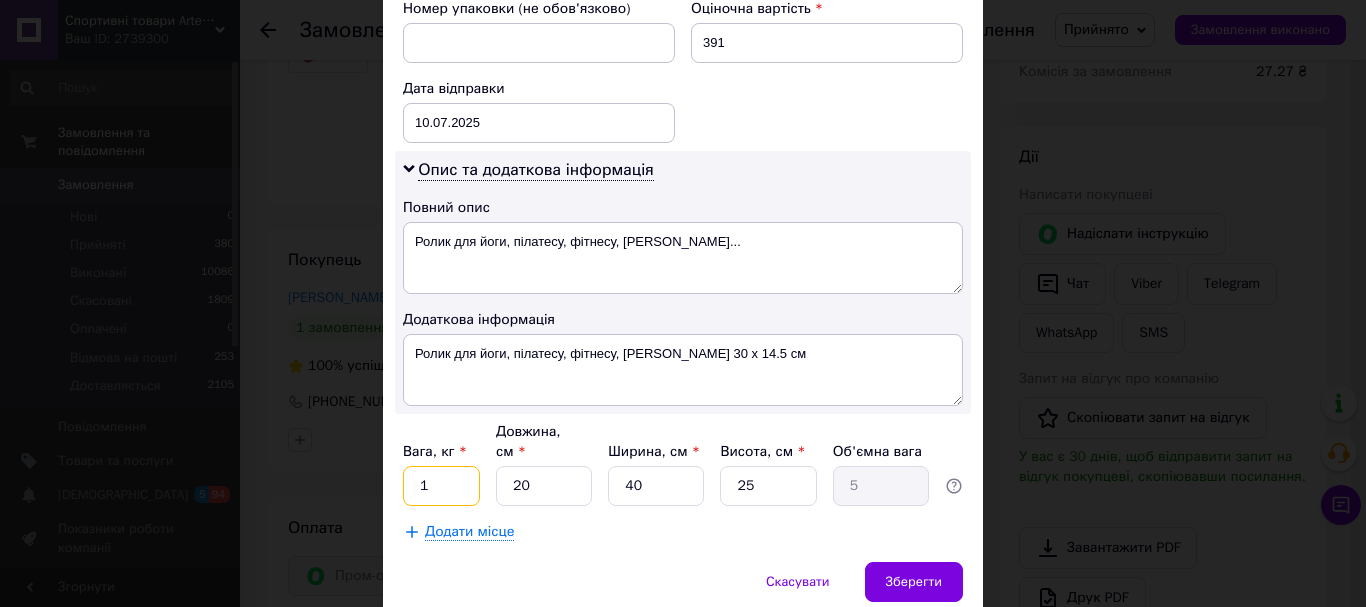 type on "1" 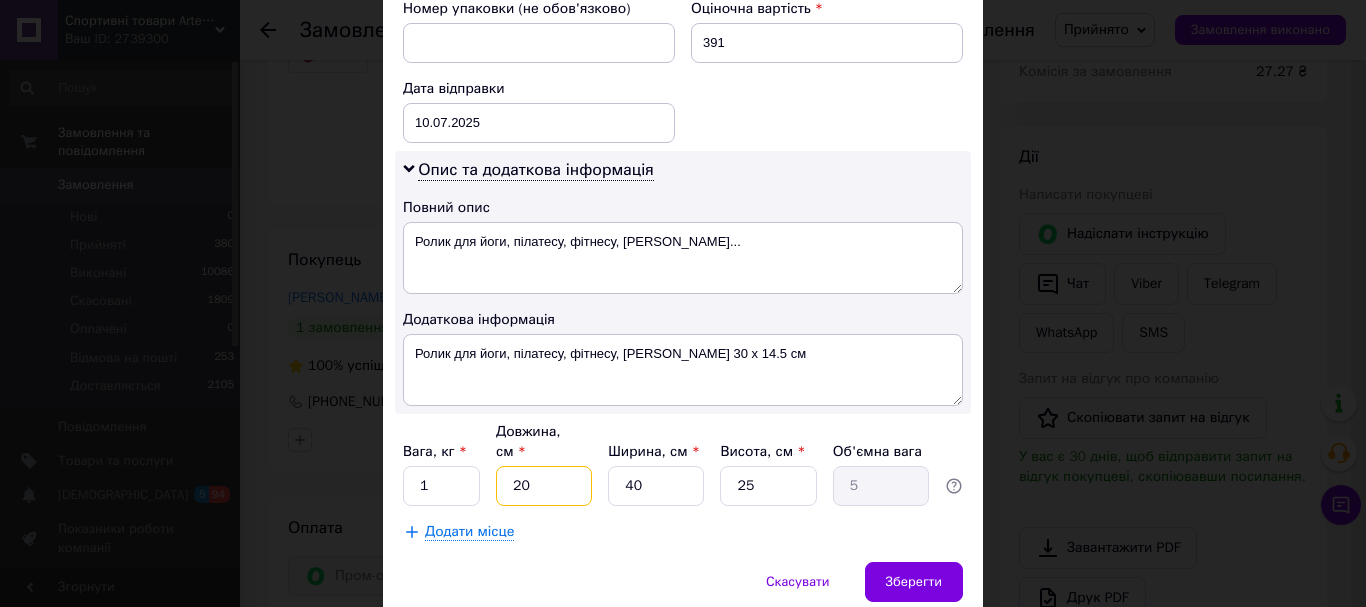 click on "20" at bounding box center [544, 486] 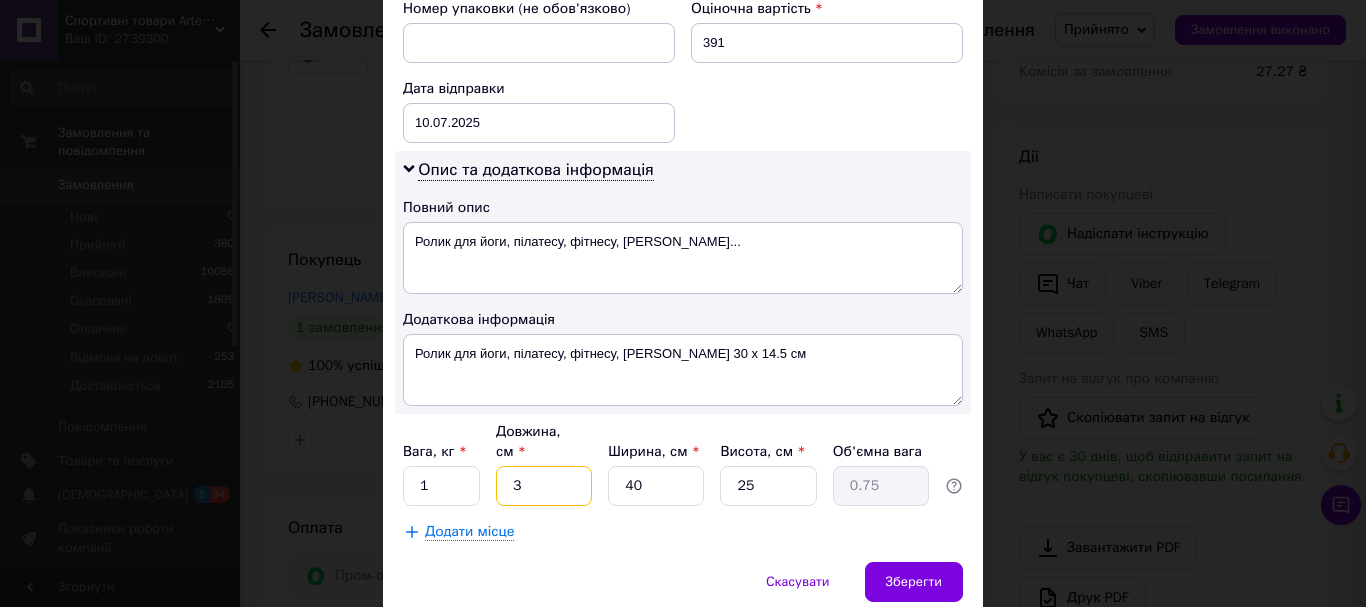 type on "34" 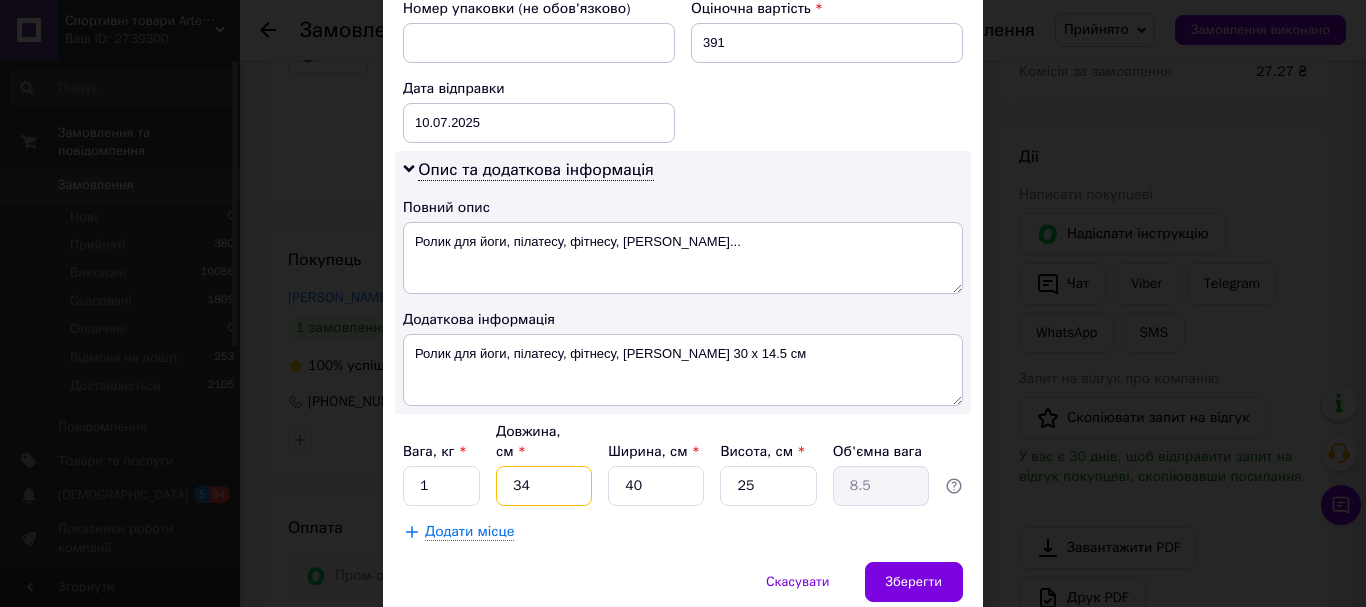 type on "34" 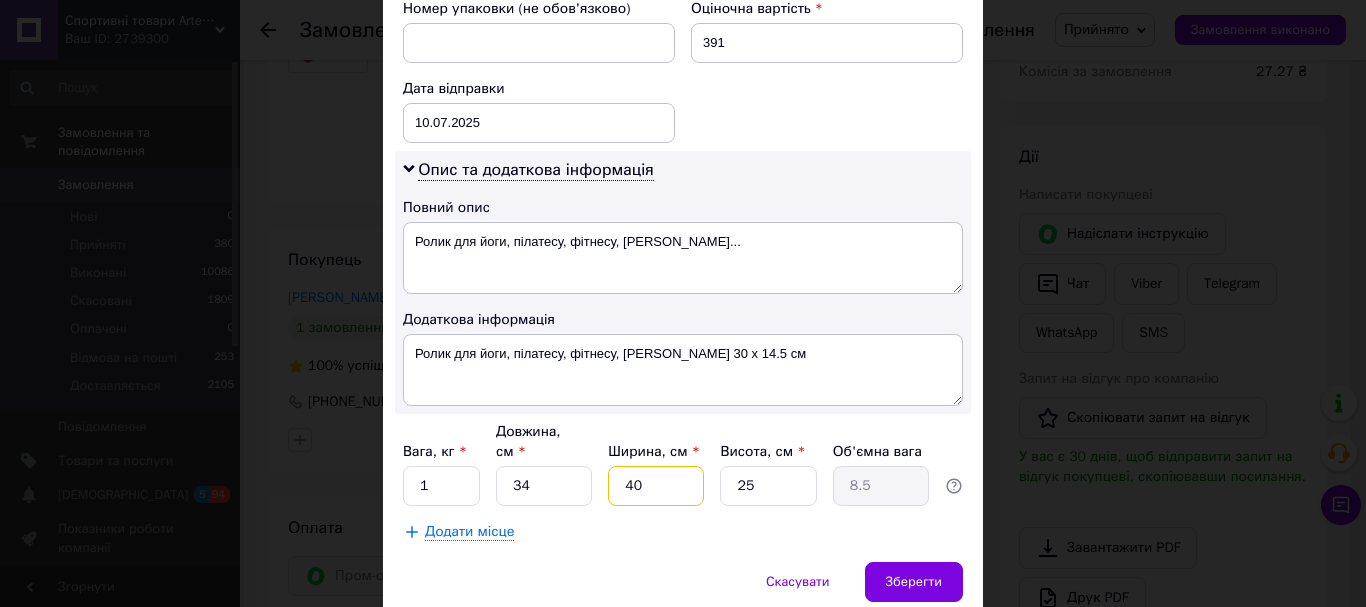 click on "40" at bounding box center (656, 486) 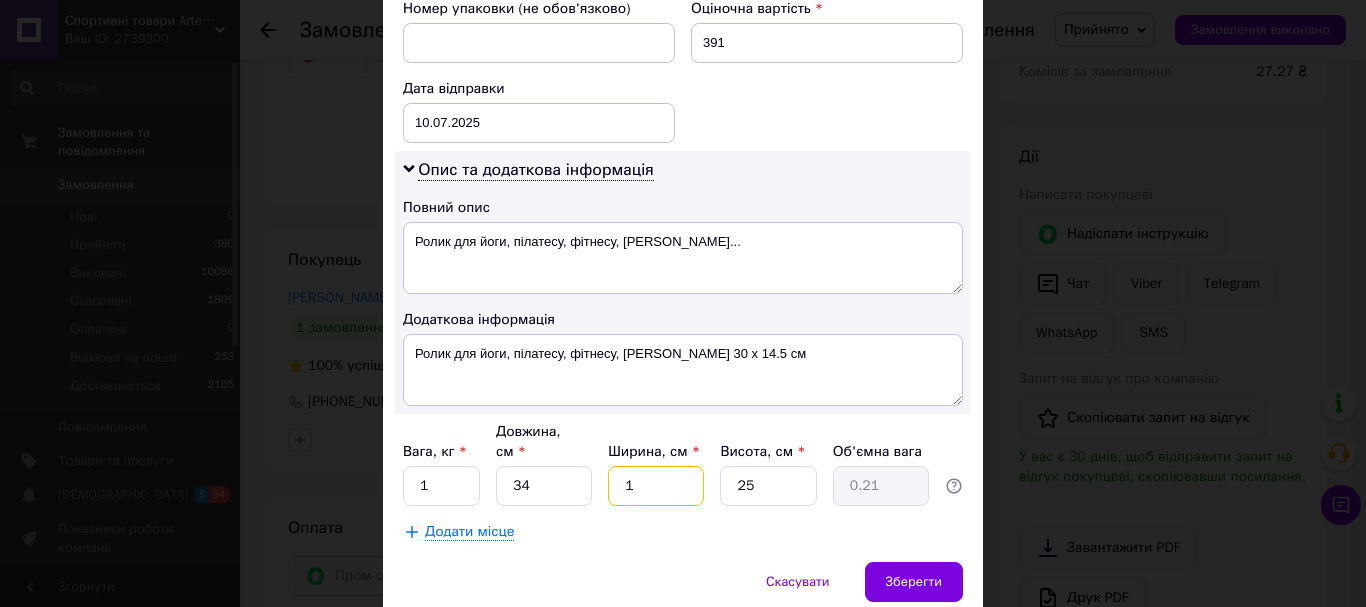 type on "15" 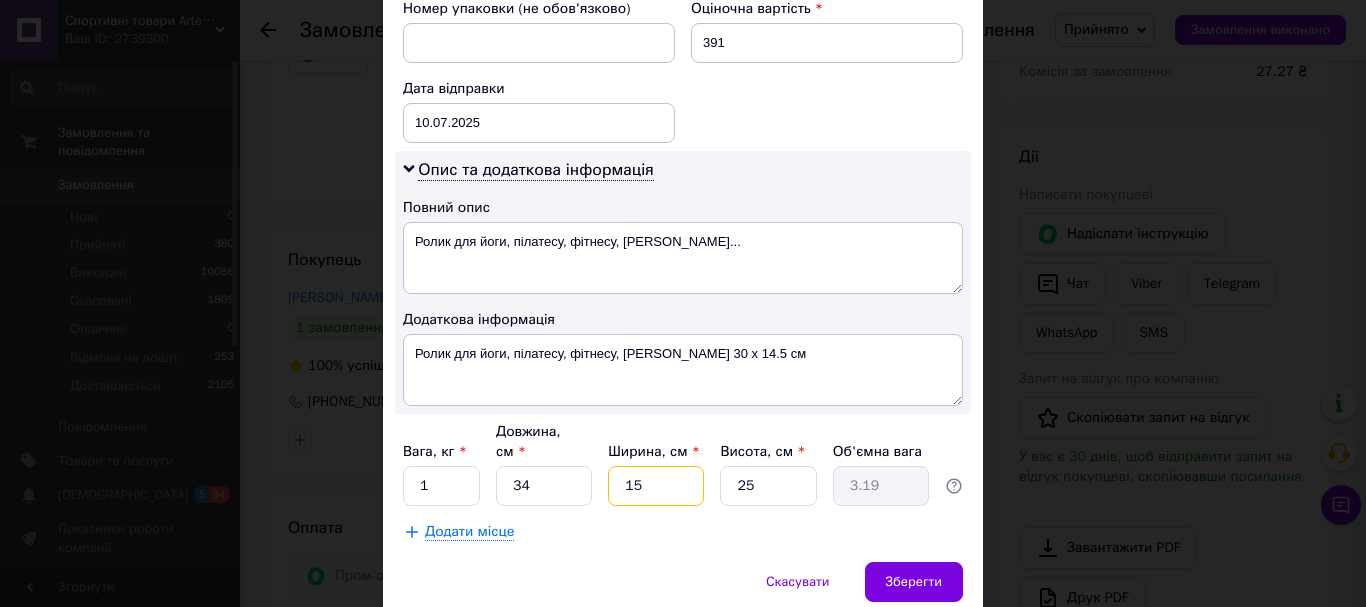 type on "15" 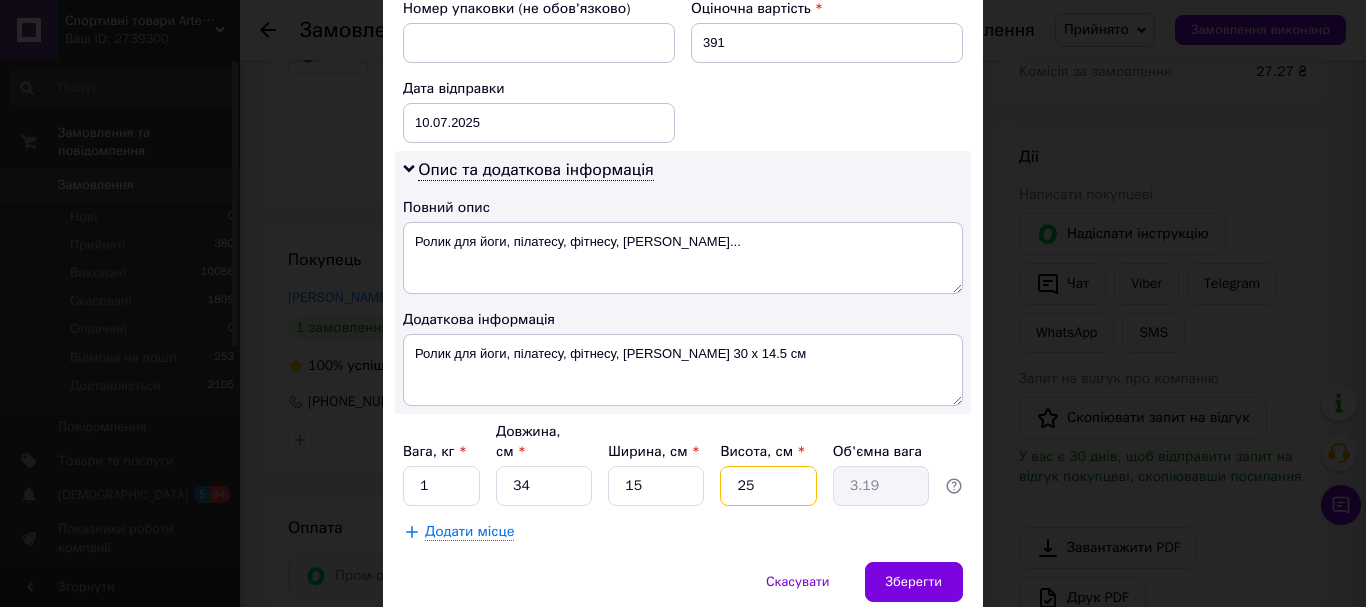 click on "25" at bounding box center (768, 486) 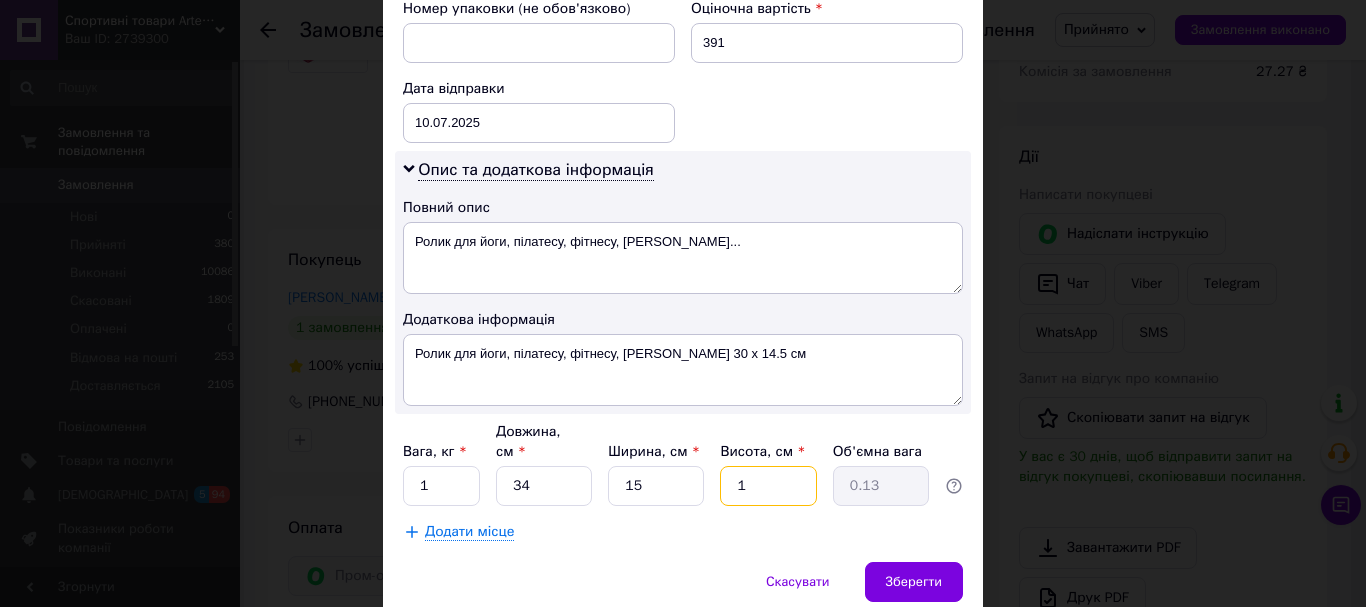 type on "15" 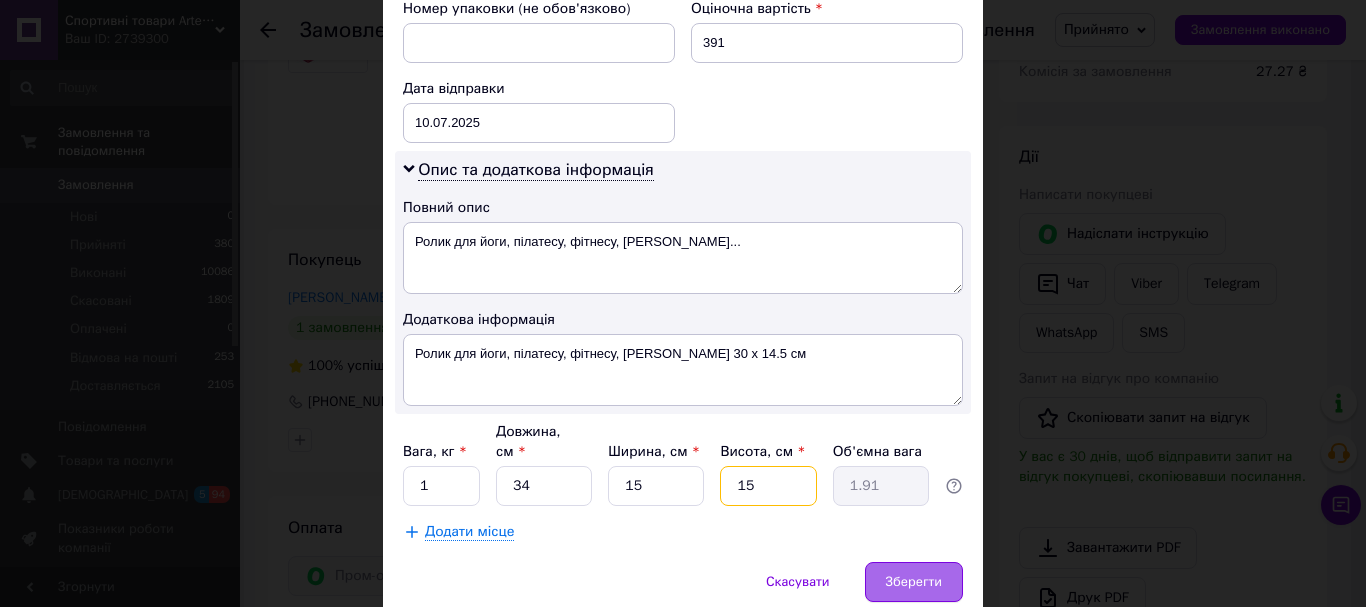 type on "15" 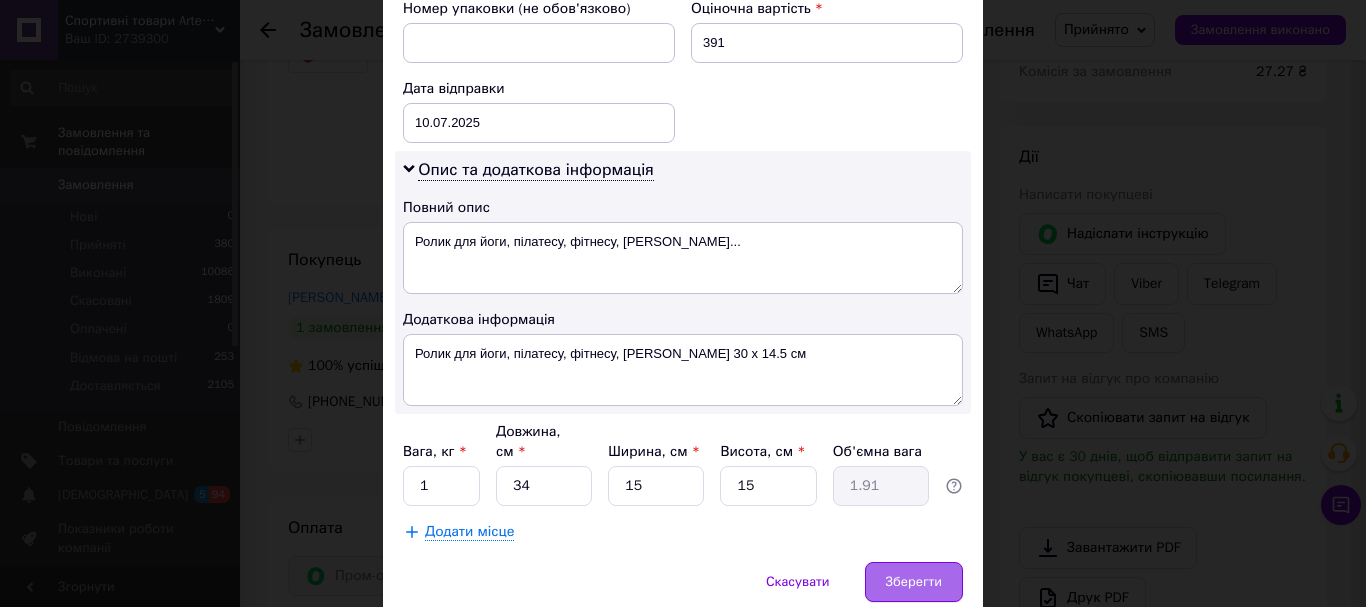 click on "Зберегти" at bounding box center (914, 582) 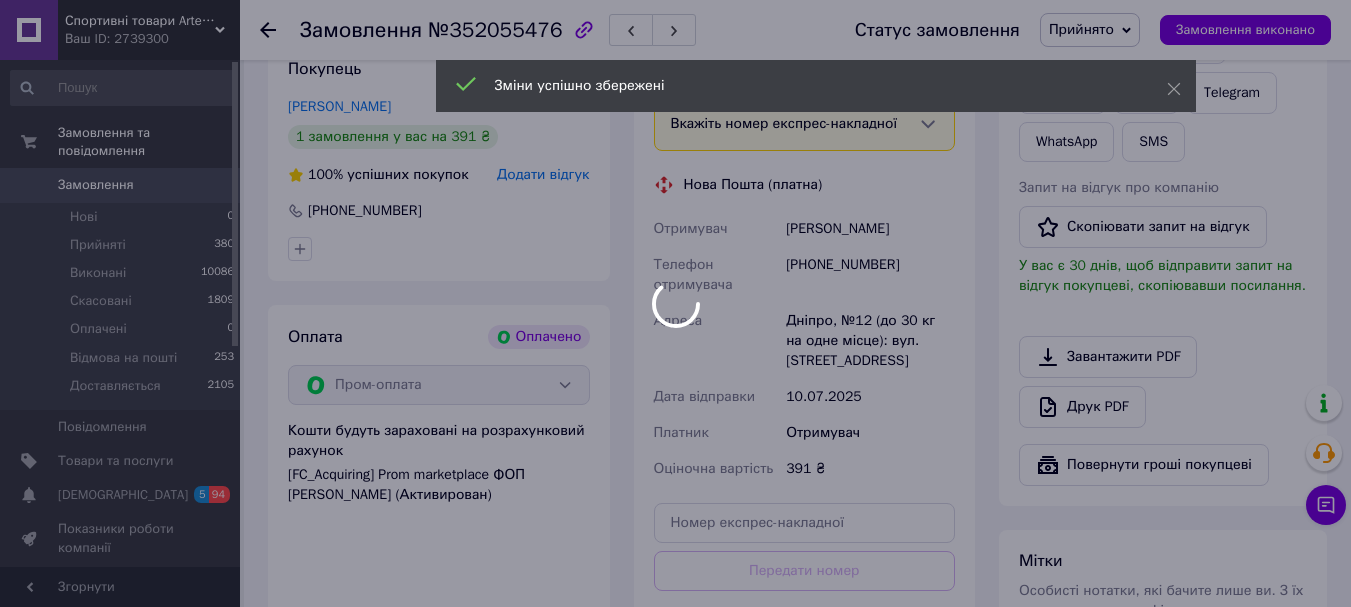 scroll, scrollTop: 700, scrollLeft: 0, axis: vertical 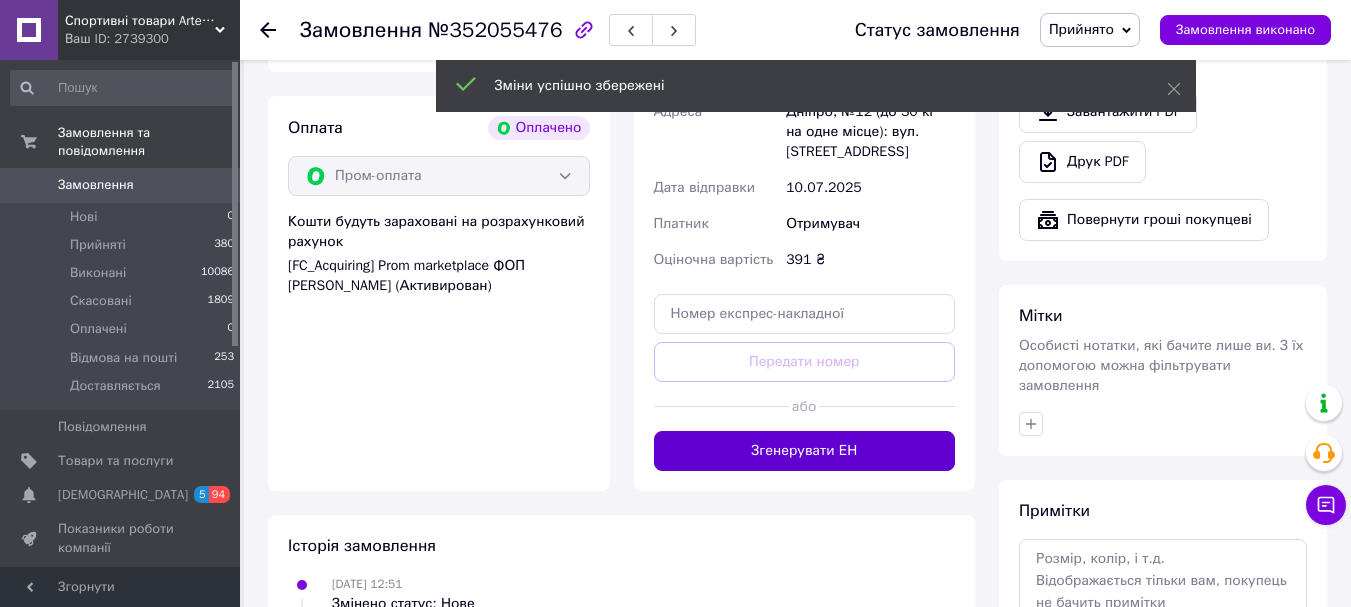click on "Згенерувати ЕН" at bounding box center (805, 451) 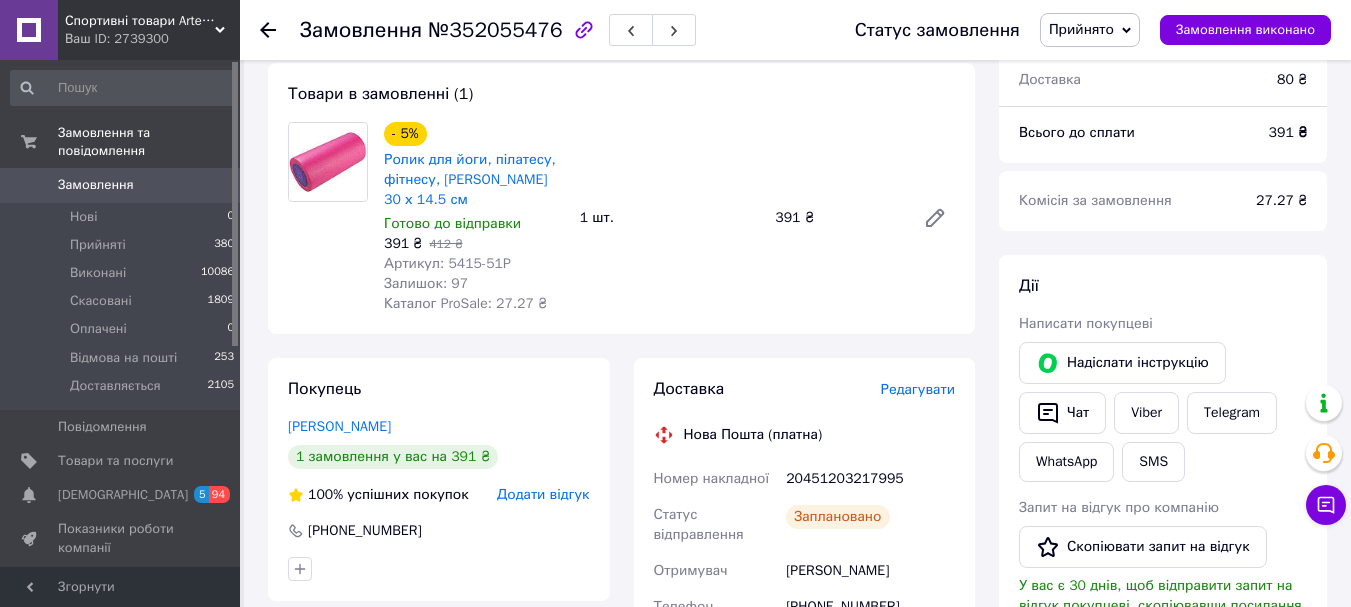 scroll, scrollTop: 100, scrollLeft: 0, axis: vertical 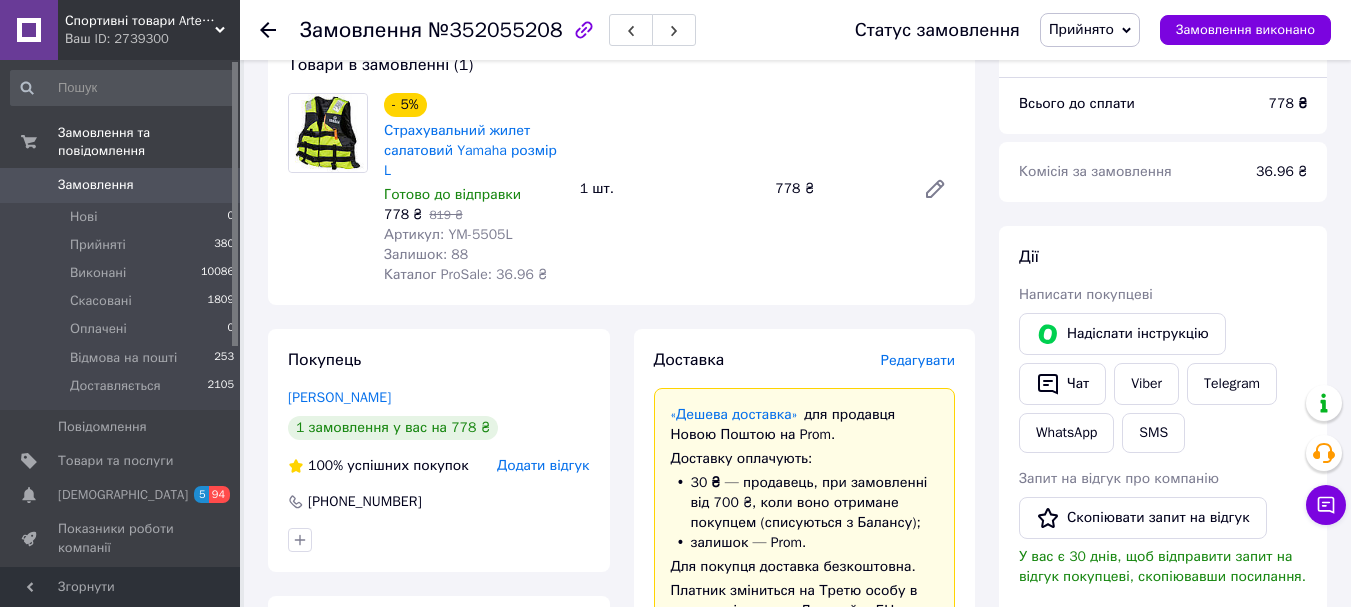 click on "Редагувати" at bounding box center [918, 360] 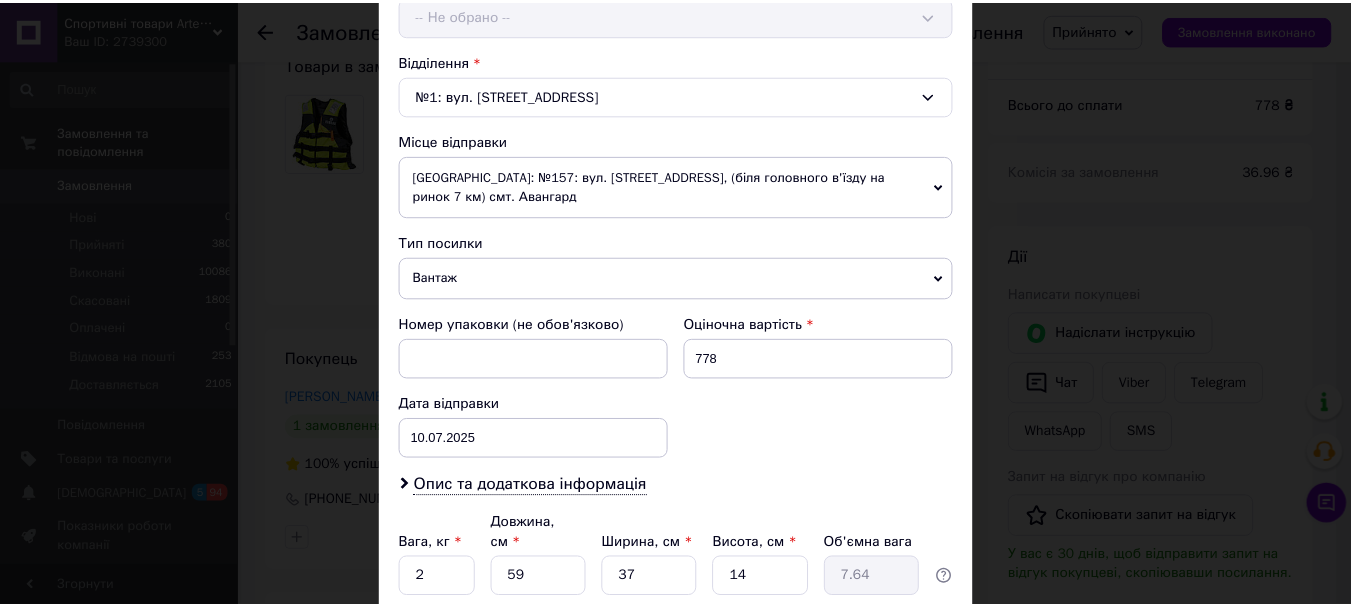 scroll, scrollTop: 721, scrollLeft: 0, axis: vertical 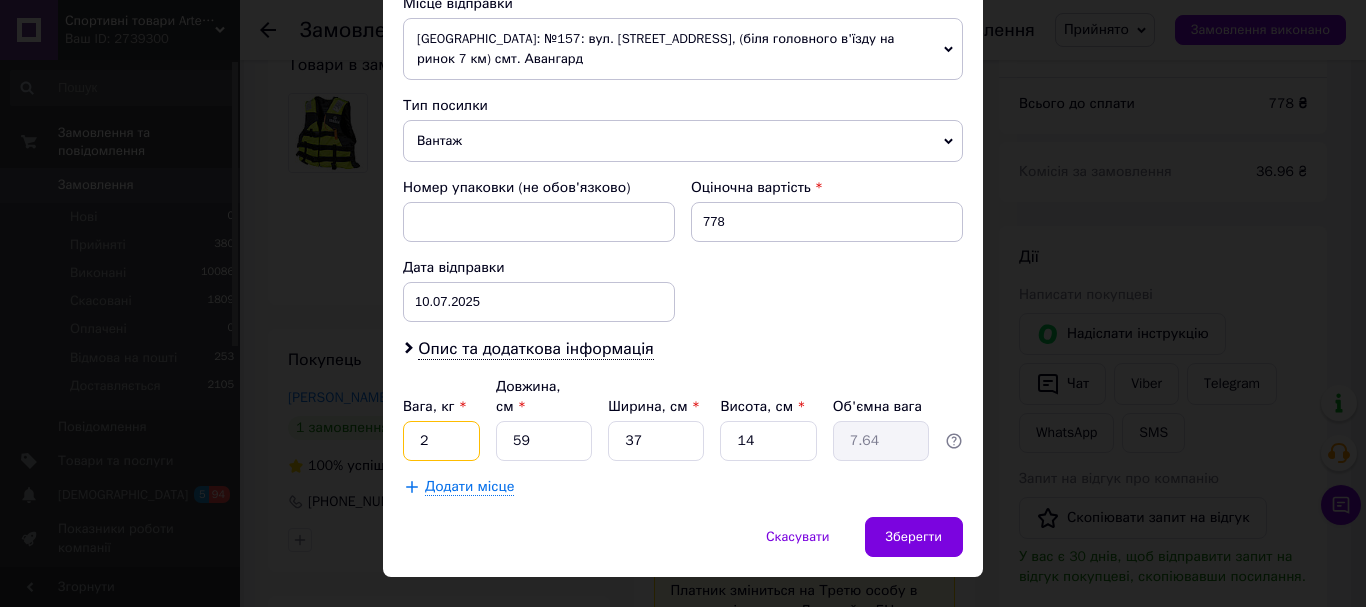 click on "2" at bounding box center [441, 441] 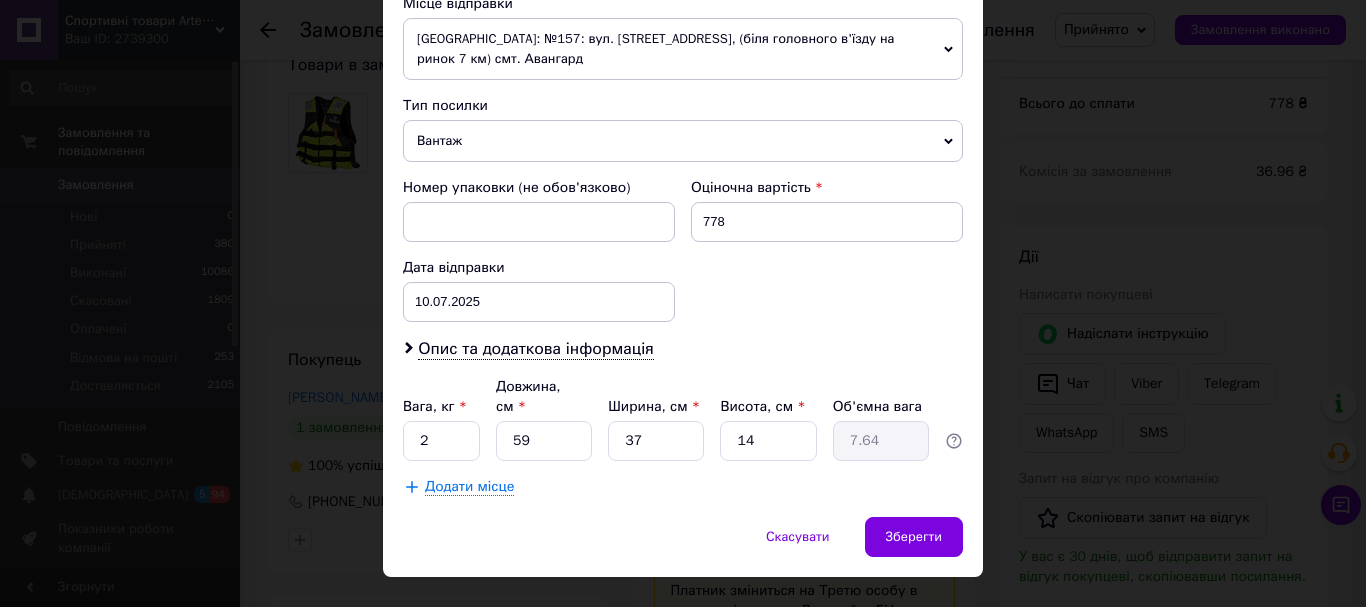 click on "Додати місце" at bounding box center (683, 487) 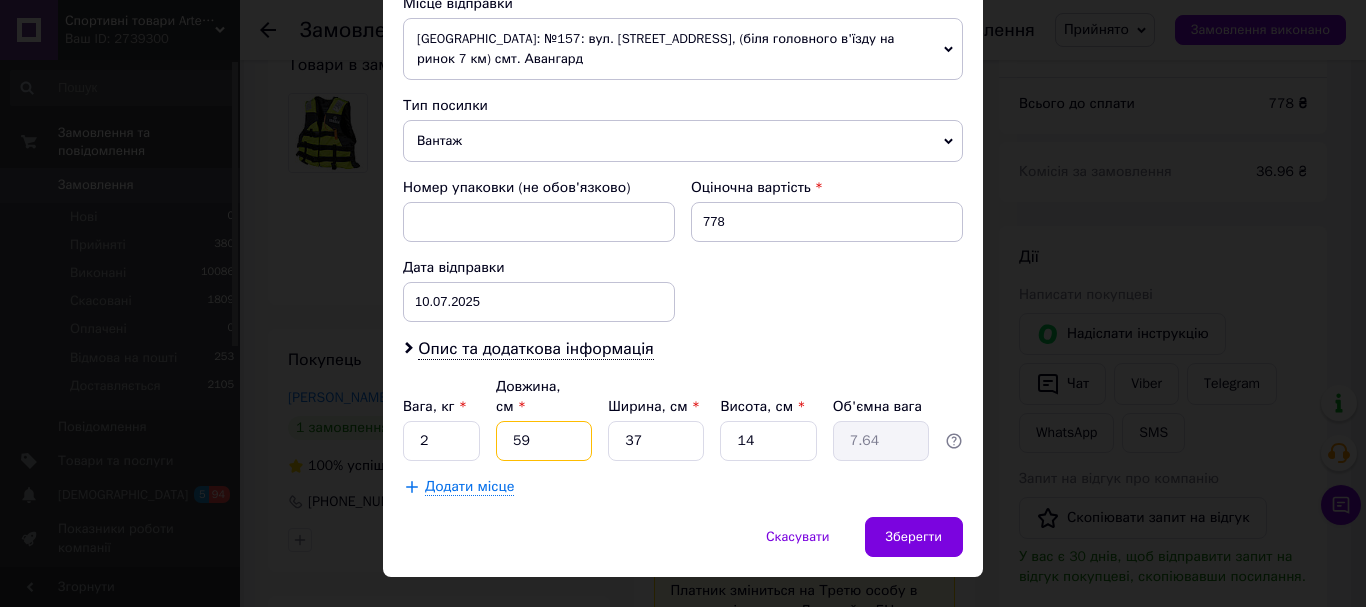 click on "59" at bounding box center [544, 441] 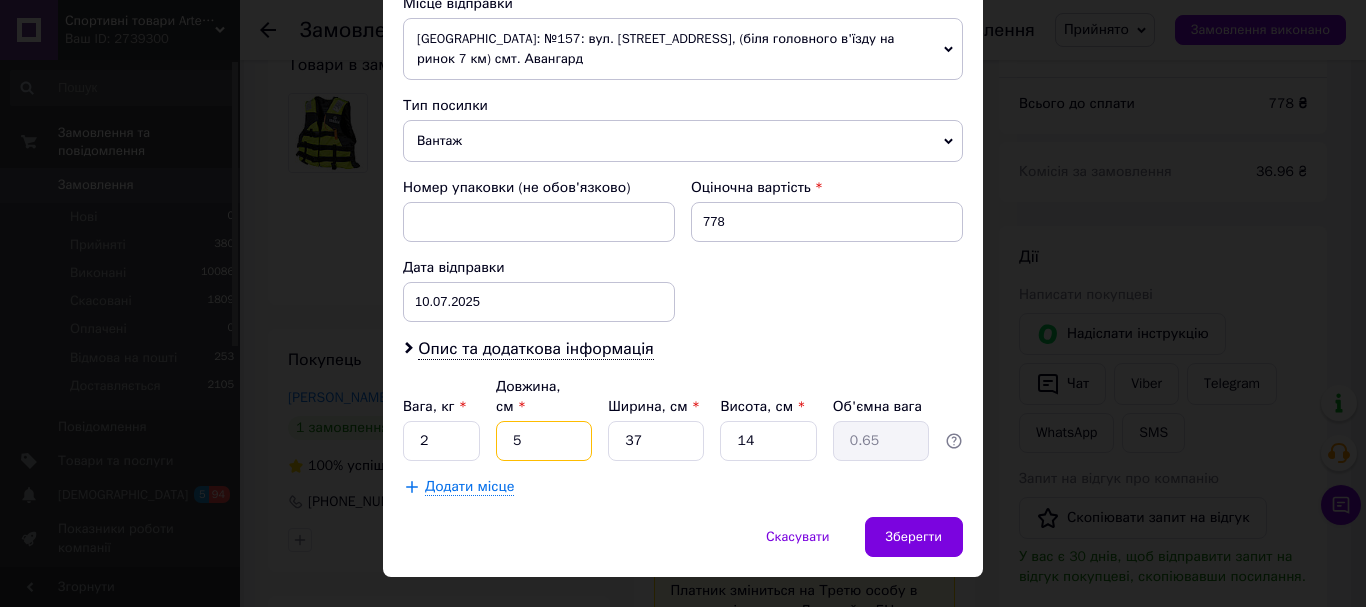 type on "52" 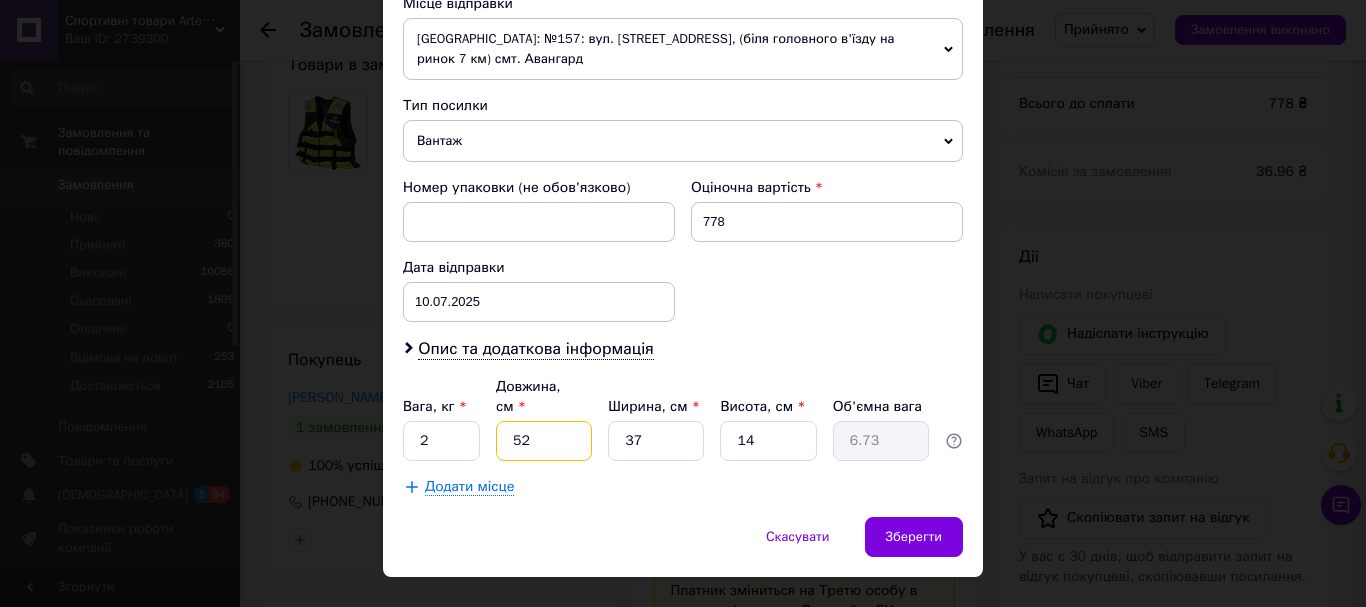 type on "52" 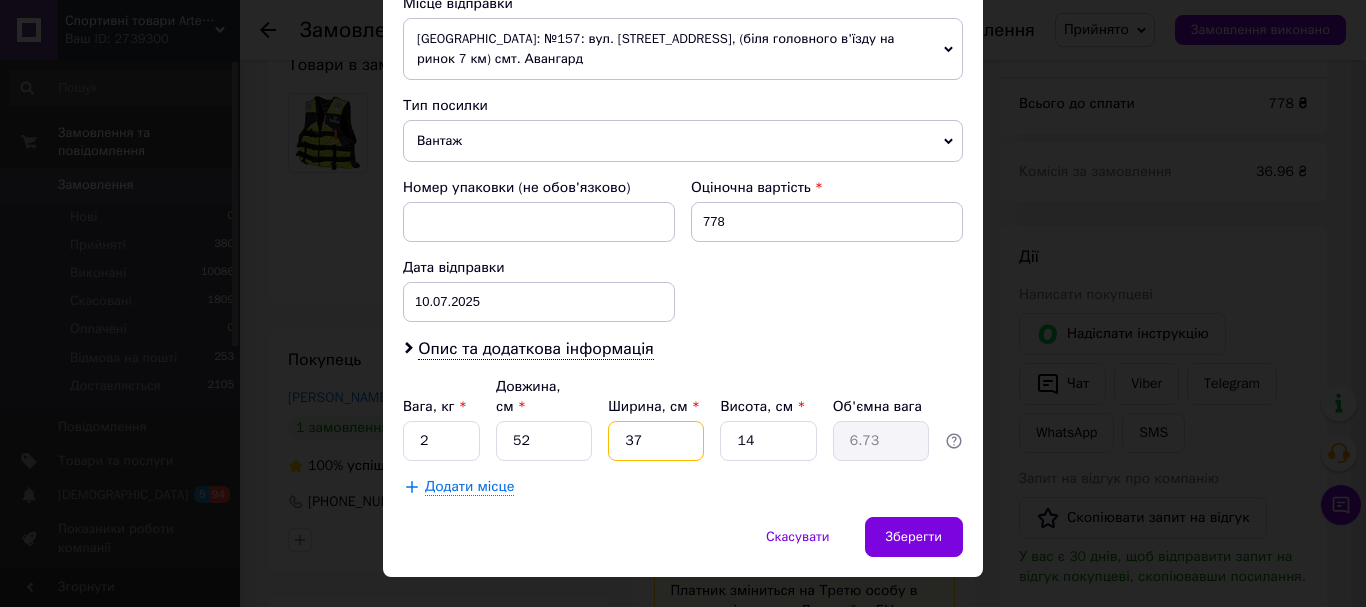 click on "37" at bounding box center [656, 441] 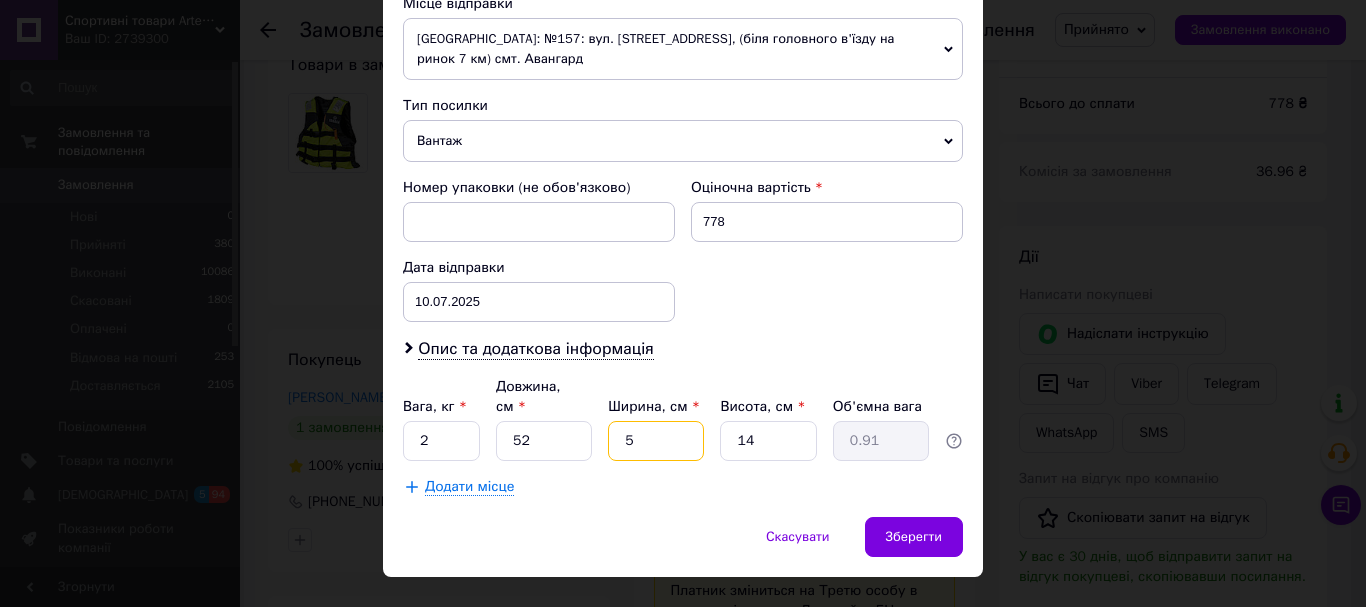 type on "50" 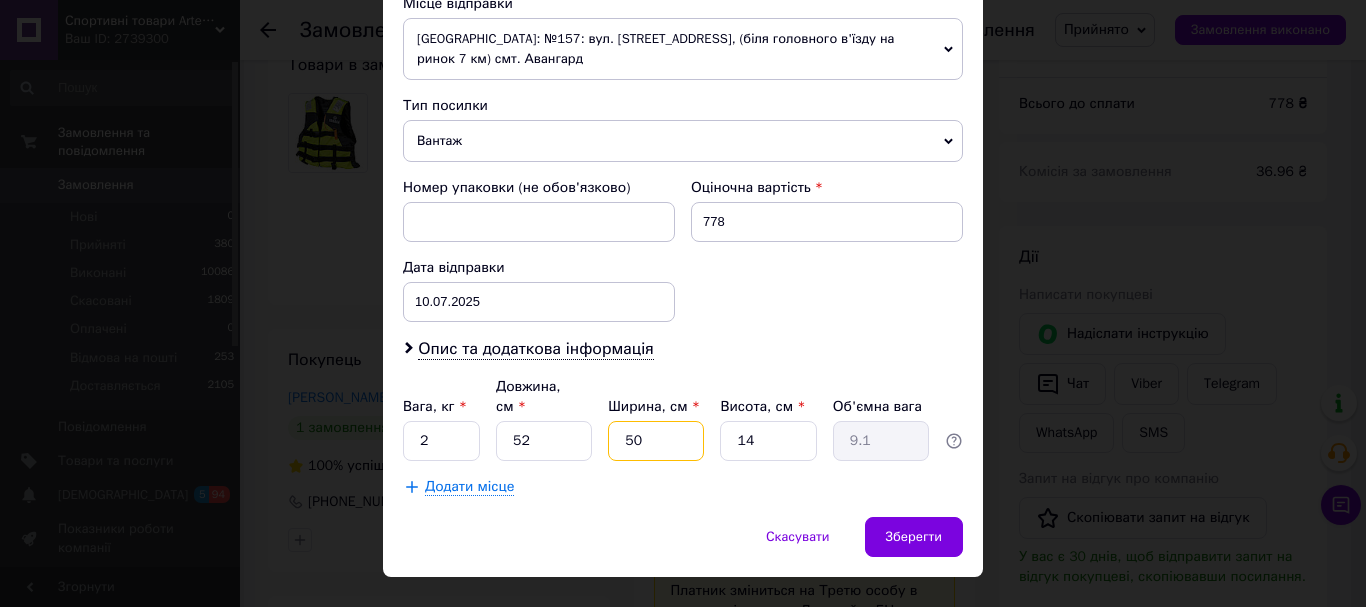 type on "50" 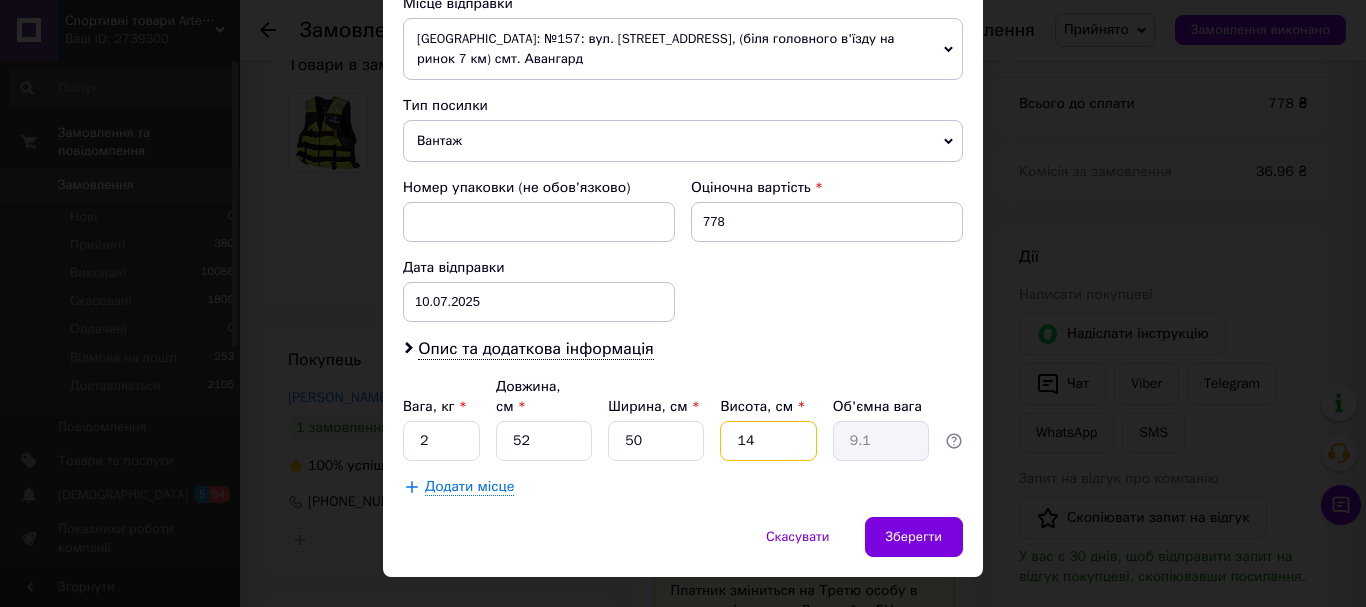 click on "14" at bounding box center [768, 441] 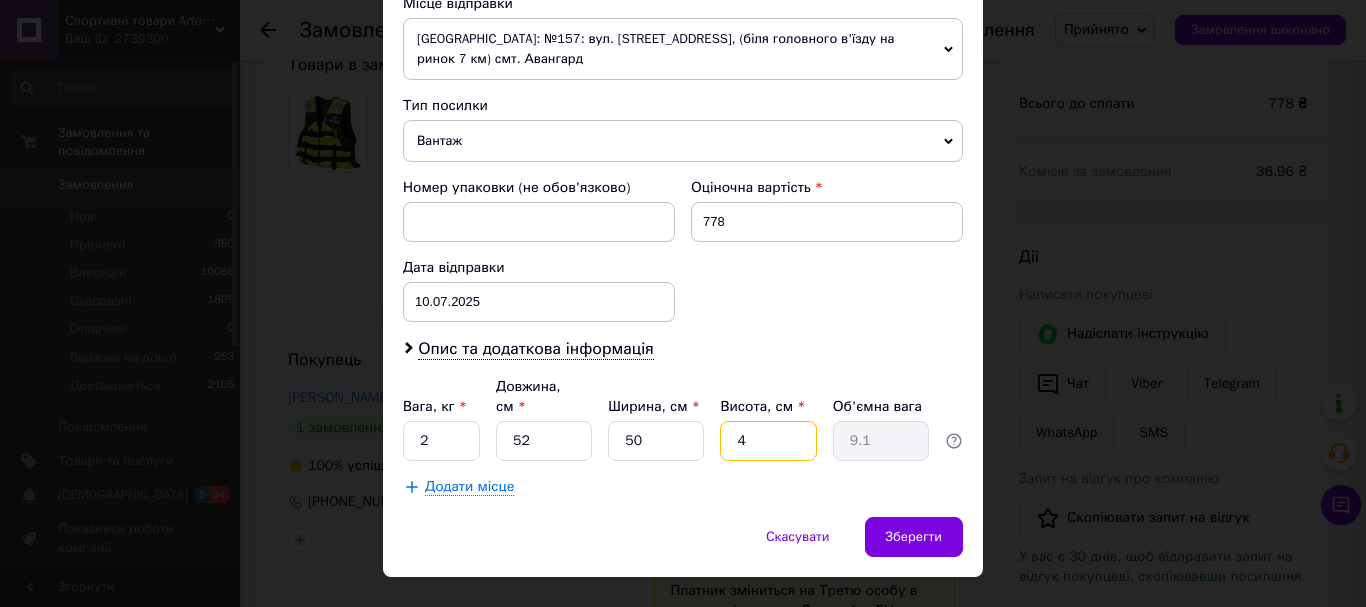 type on "2.6" 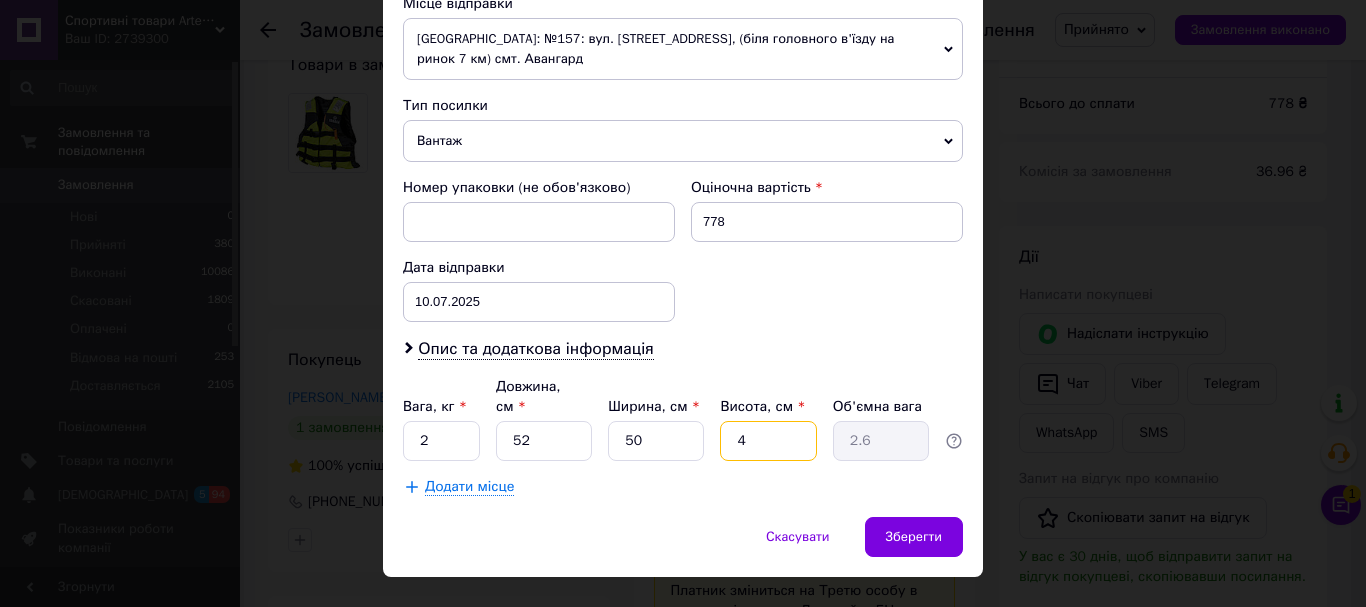 click on "4" at bounding box center [768, 441] 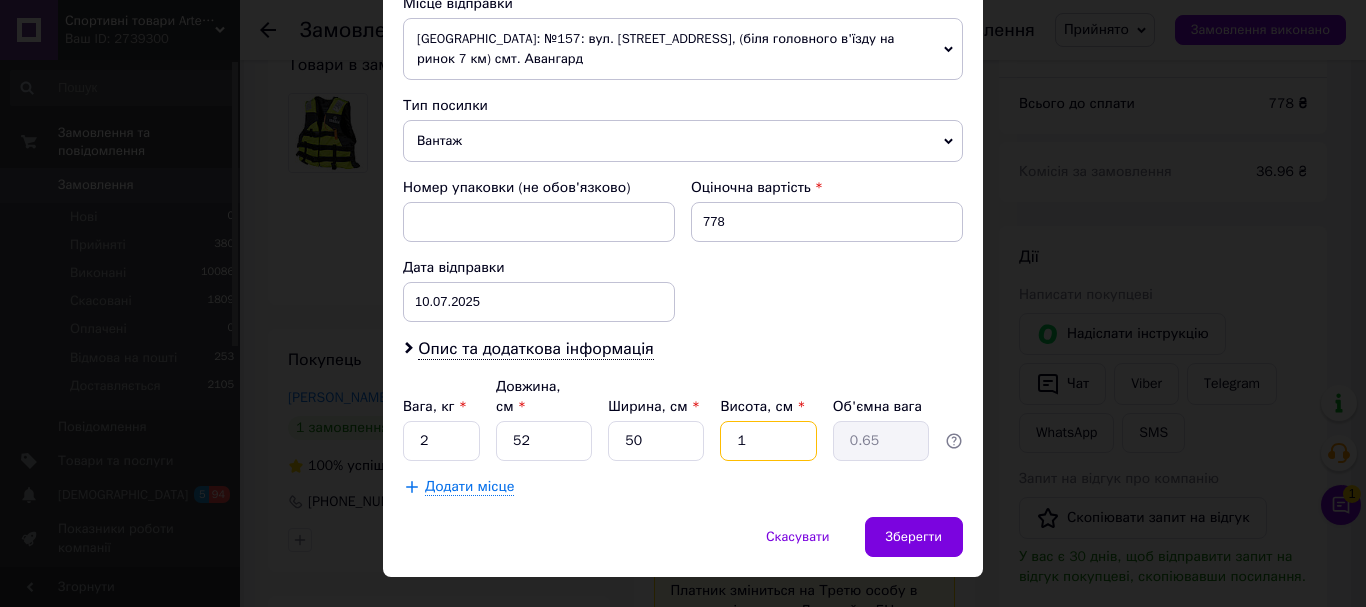 type on "11" 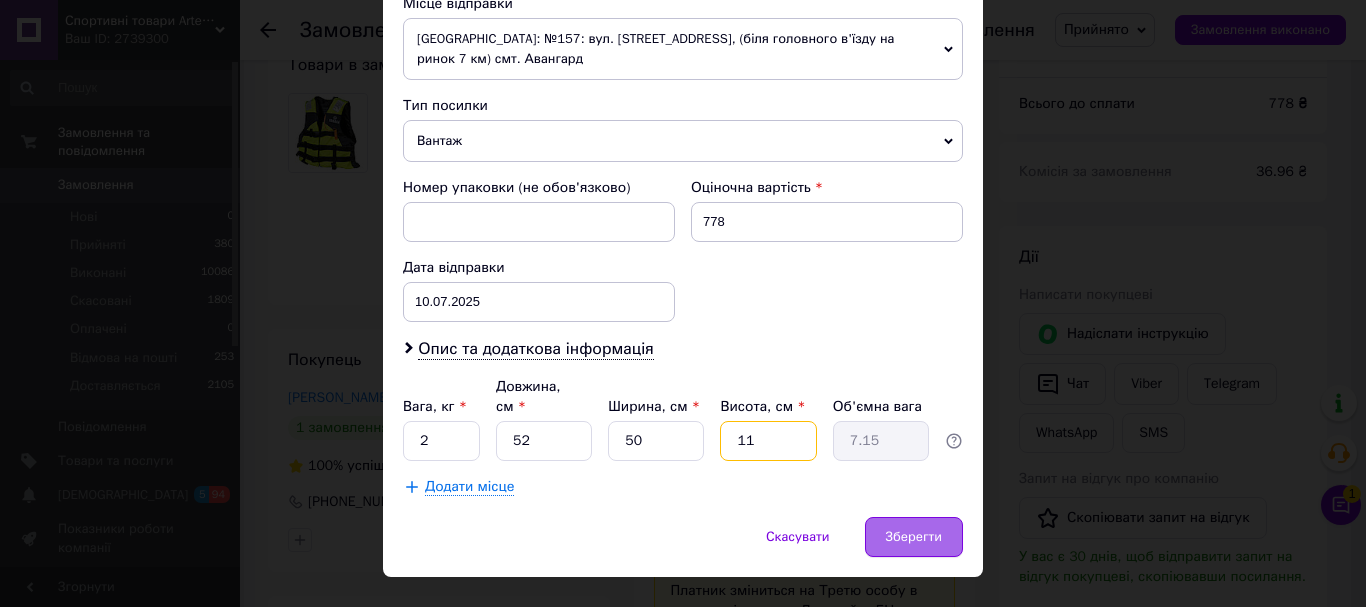 type on "11" 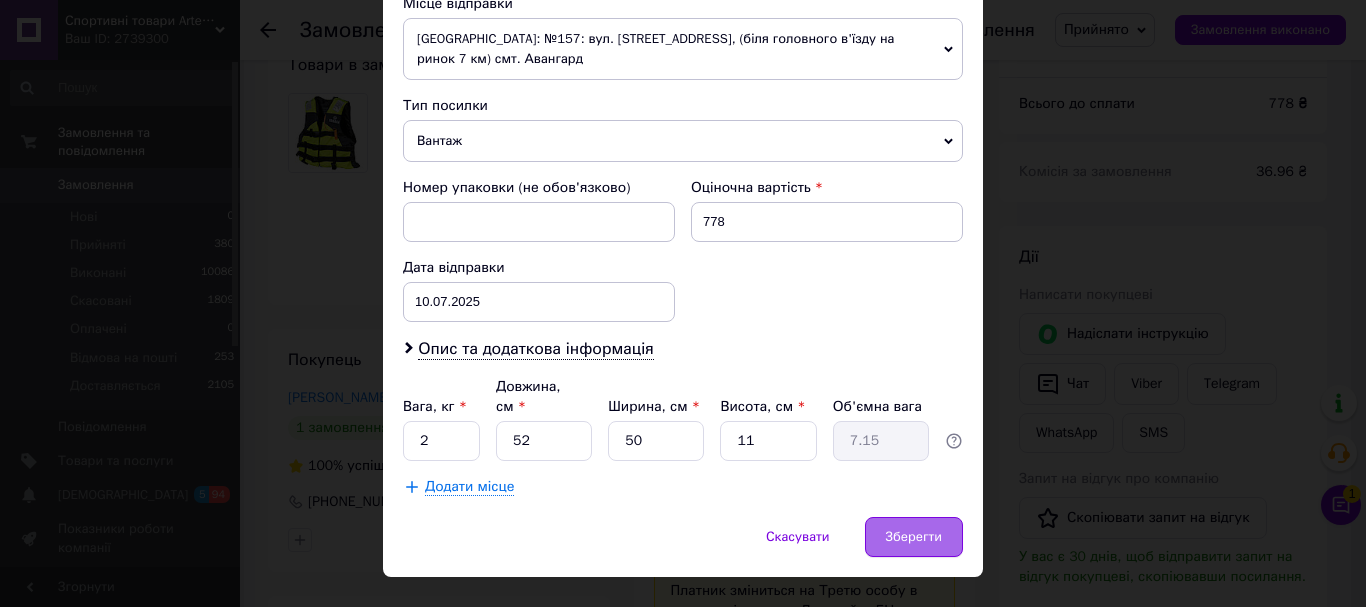 click on "Зберегти" at bounding box center (914, 537) 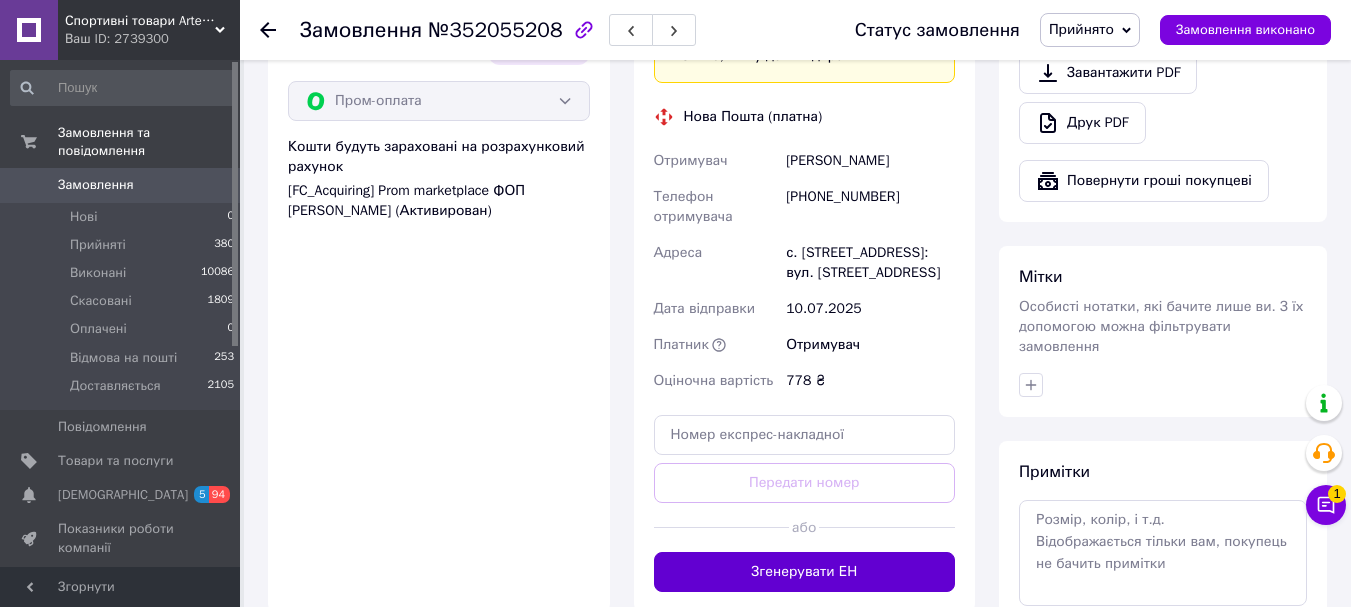 scroll, scrollTop: 1000, scrollLeft: 0, axis: vertical 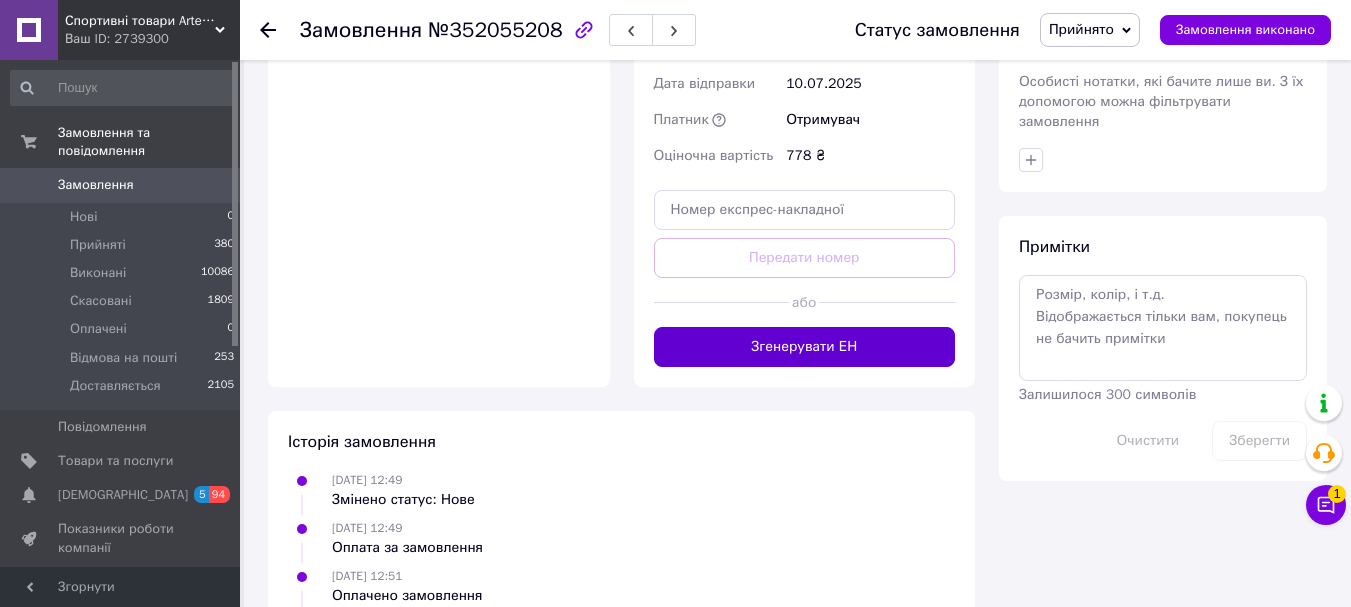 drag, startPoint x: 780, startPoint y: 320, endPoint x: 776, endPoint y: 335, distance: 15.524175 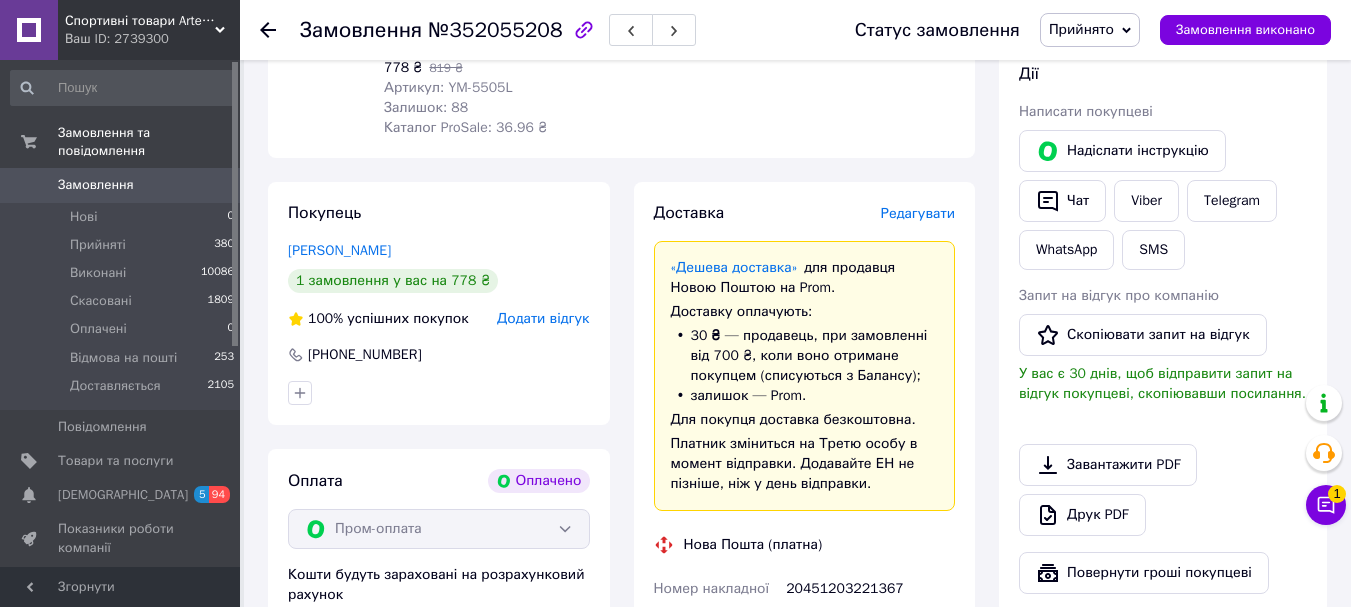scroll, scrollTop: 400, scrollLeft: 0, axis: vertical 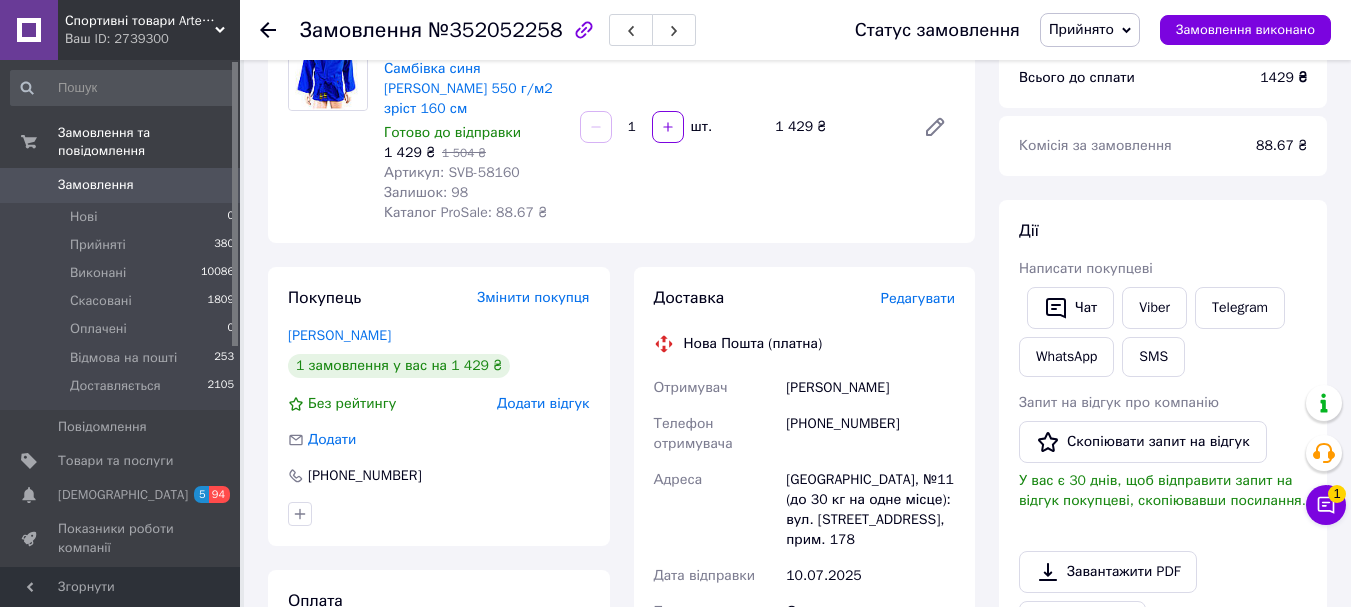 click on "Редагувати" at bounding box center (918, 298) 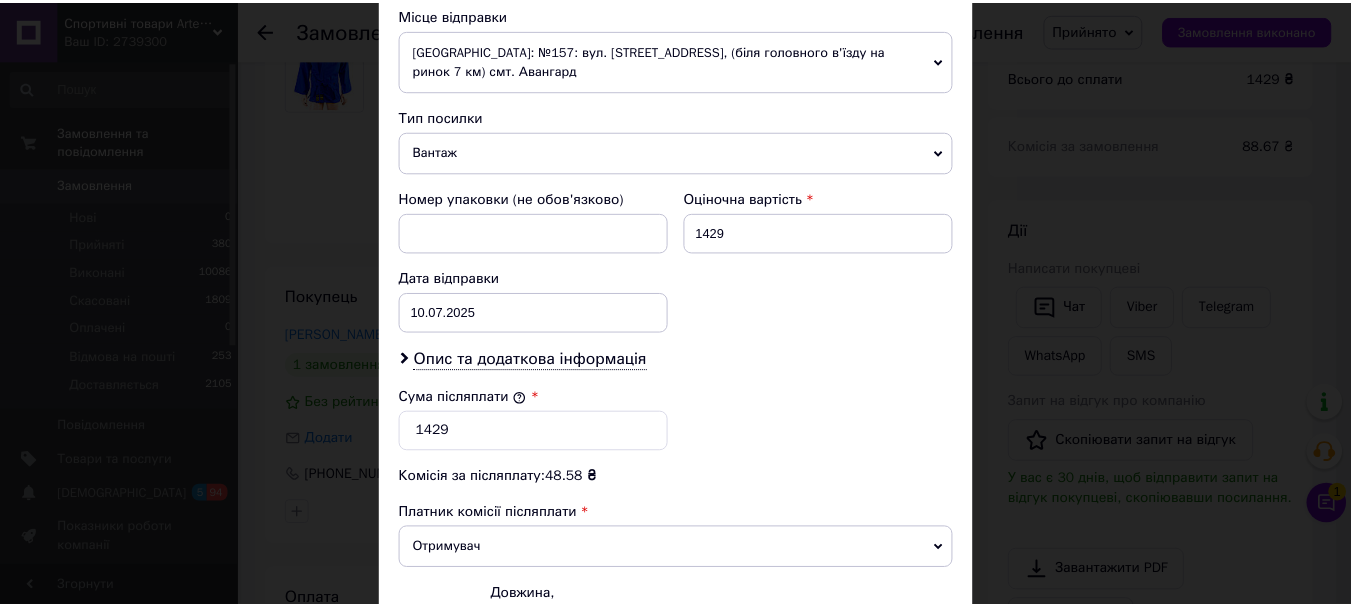 scroll, scrollTop: 919, scrollLeft: 0, axis: vertical 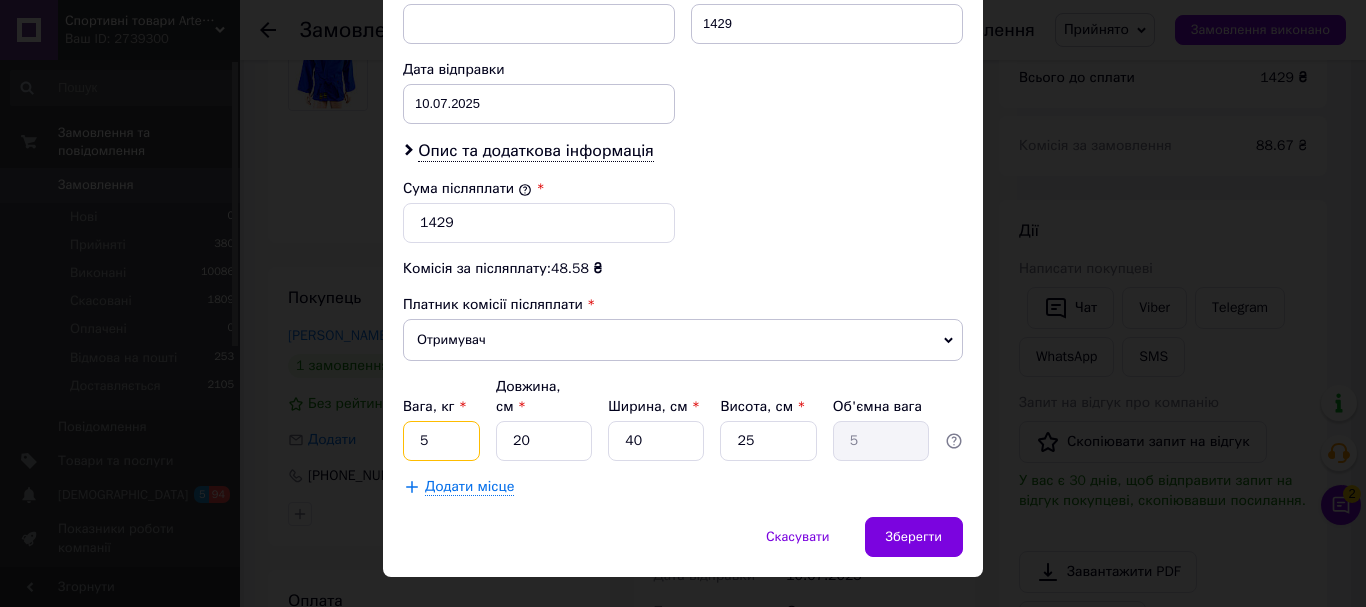 click on "5" at bounding box center (441, 441) 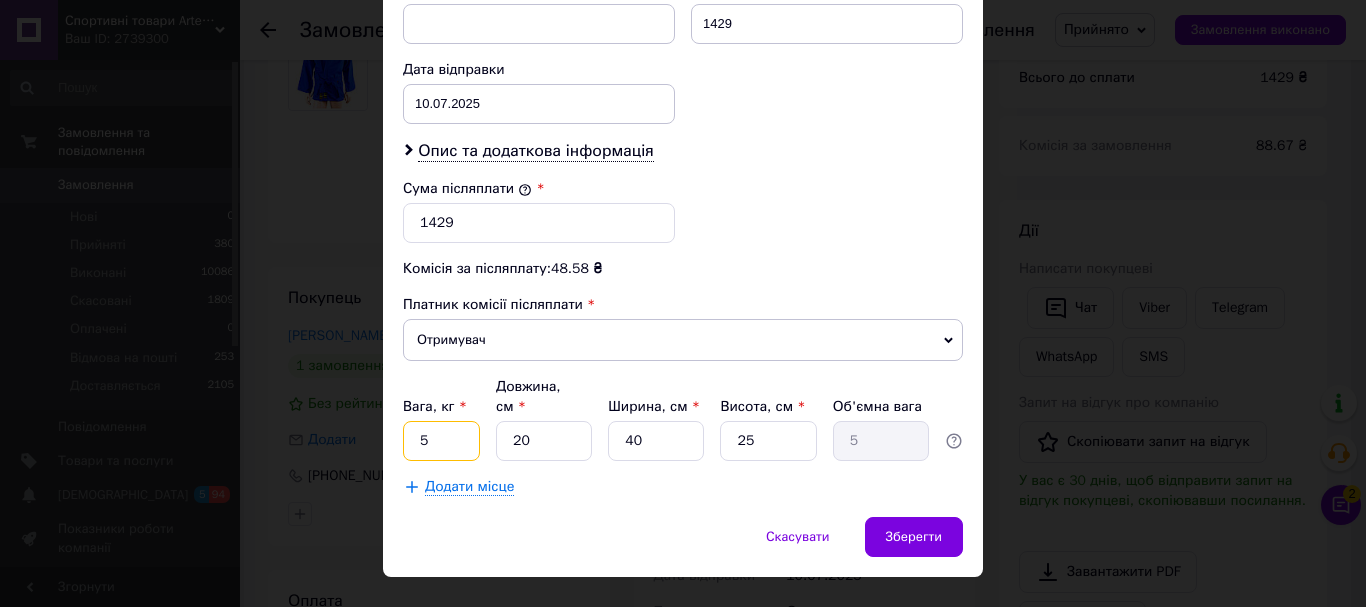 click on "5" at bounding box center (441, 441) 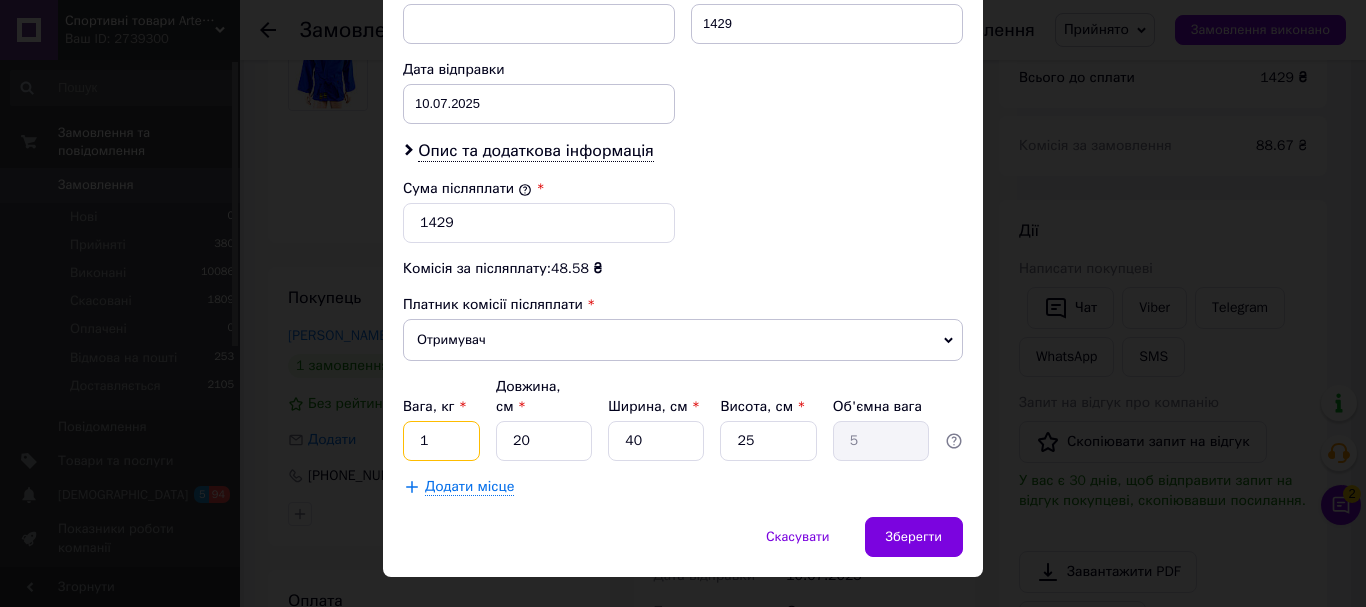 click on "1" at bounding box center [441, 441] 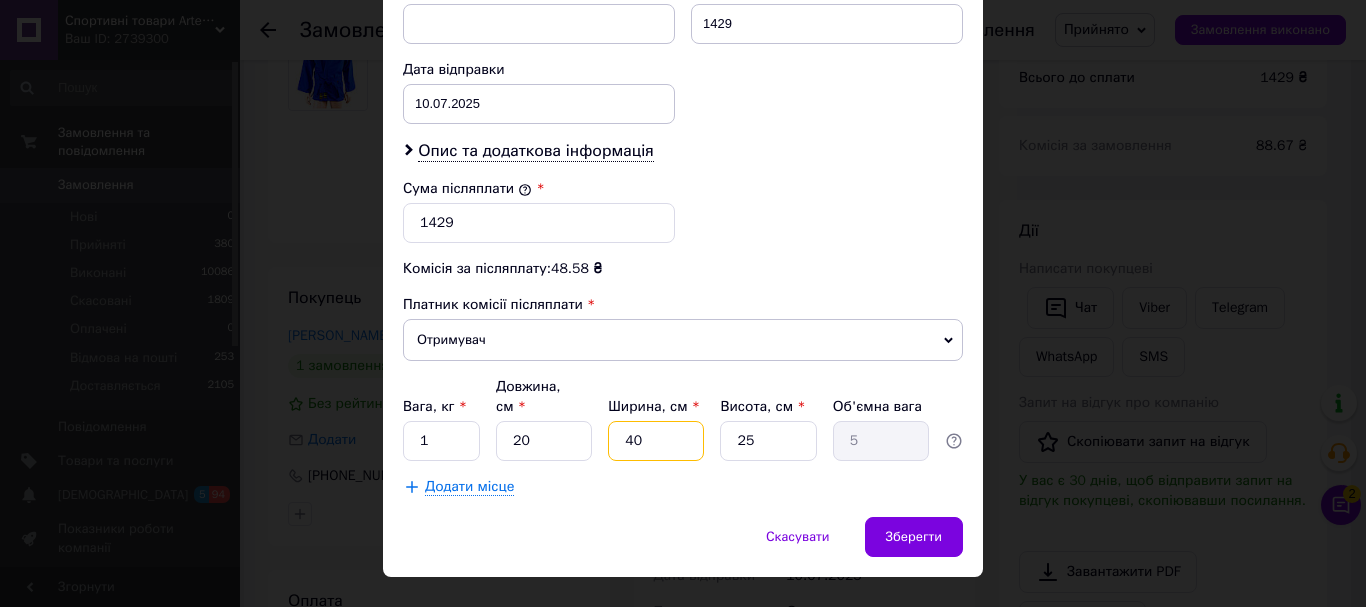 click on "40" at bounding box center [656, 441] 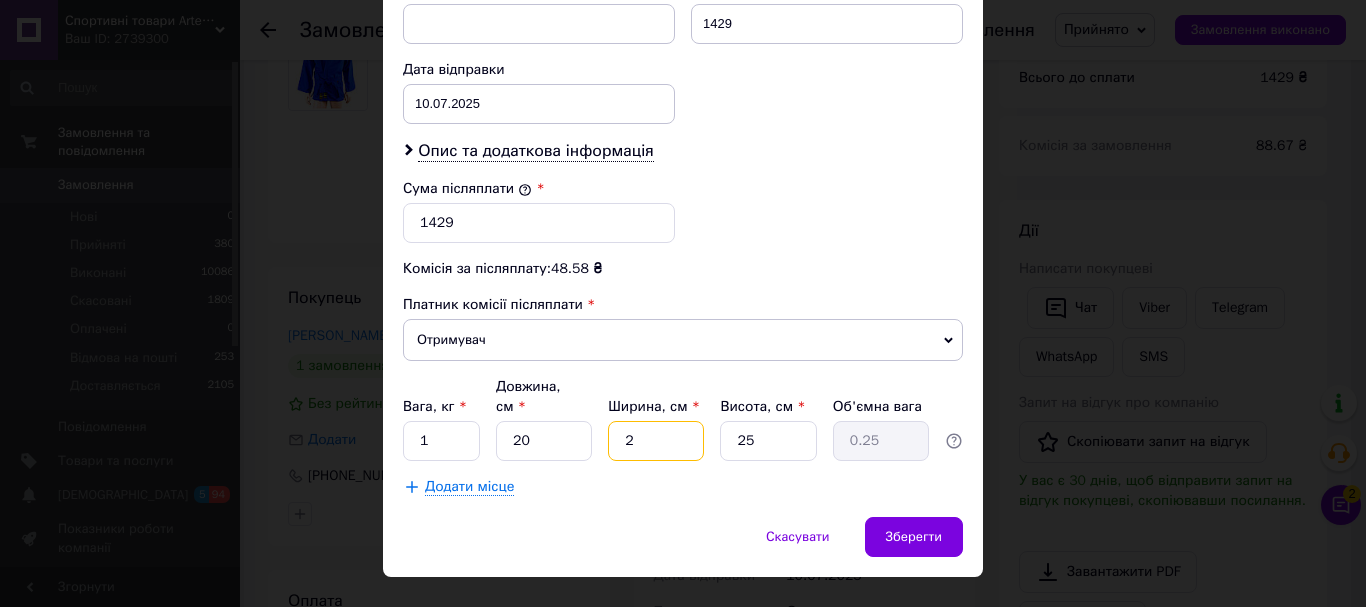 type on "20" 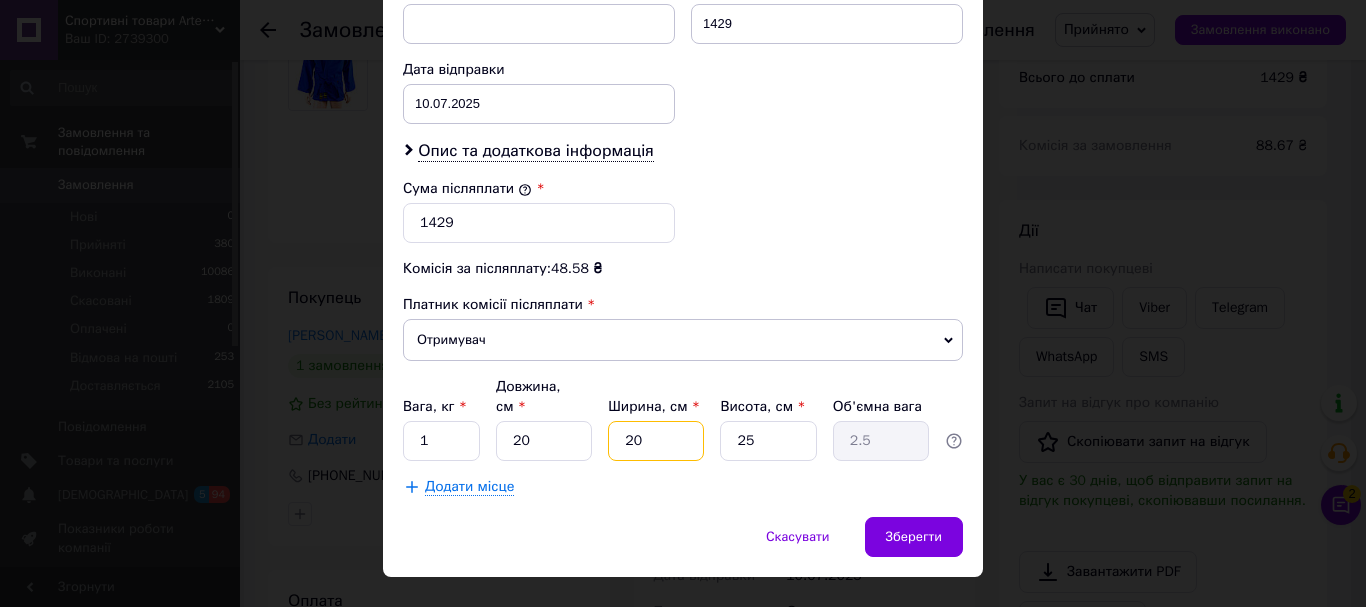 type on "20" 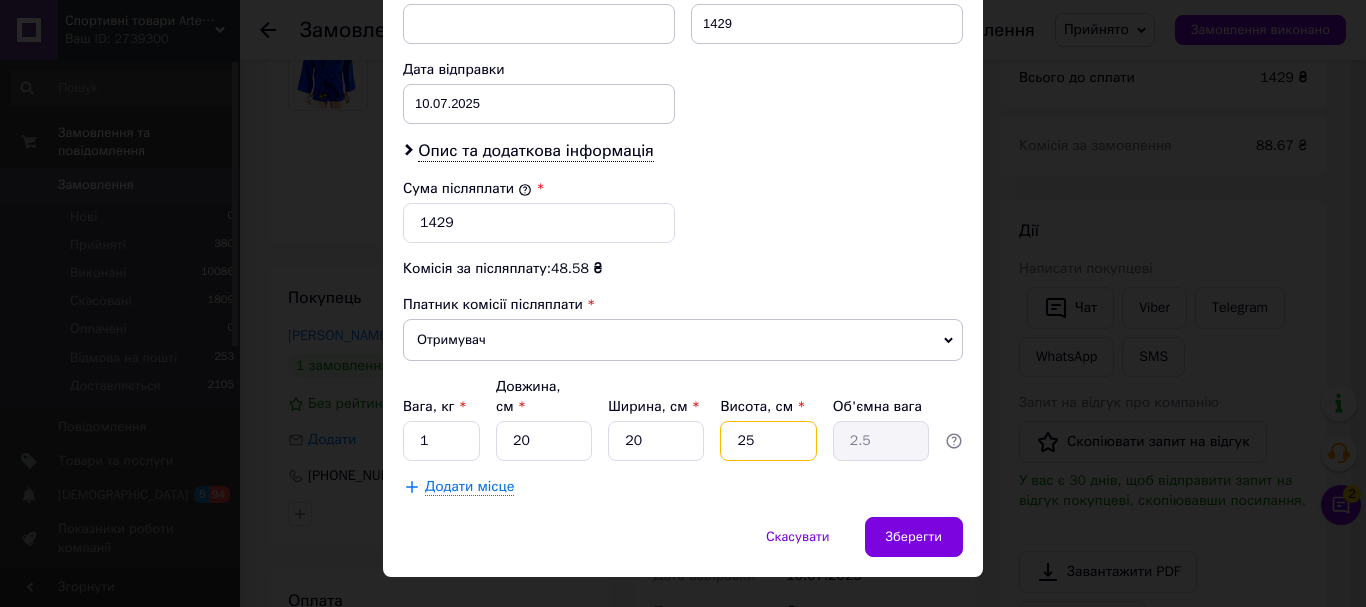 click on "25" at bounding box center (768, 441) 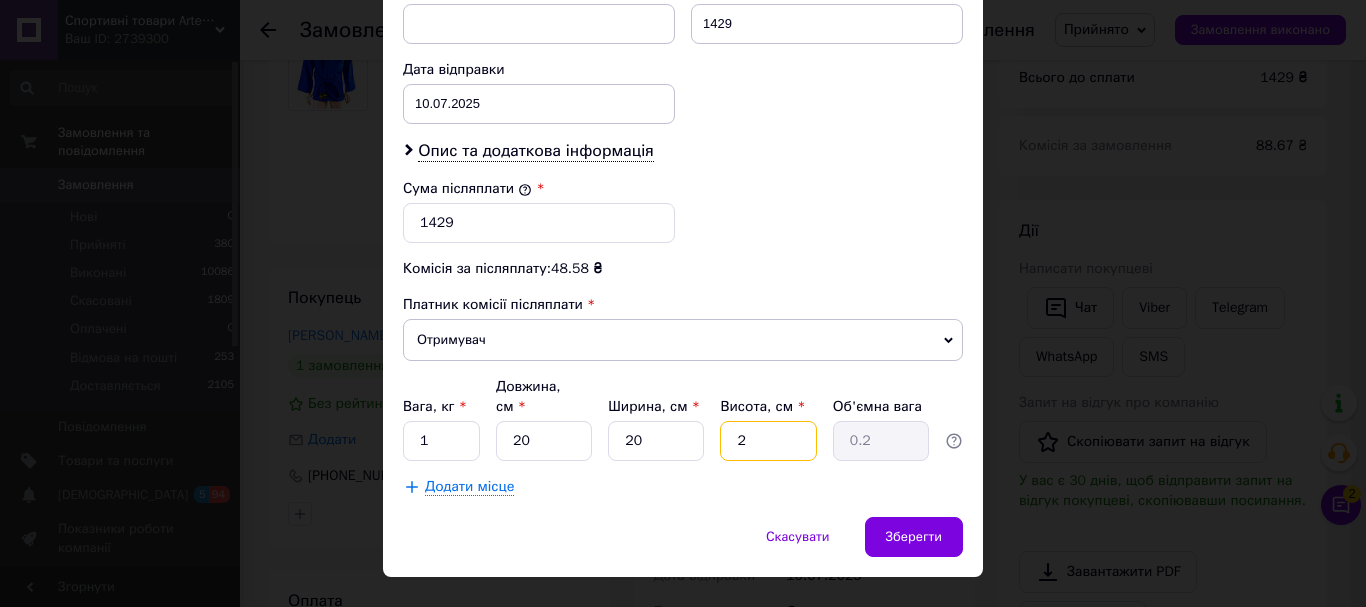 type on "20" 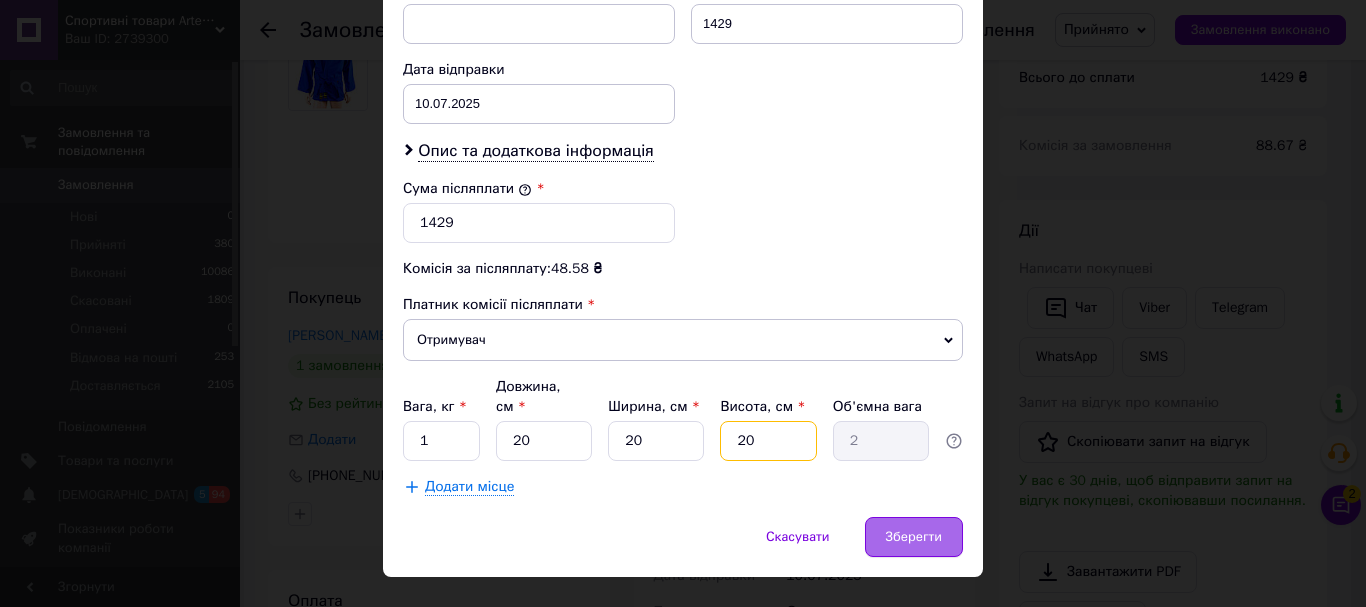 type on "20" 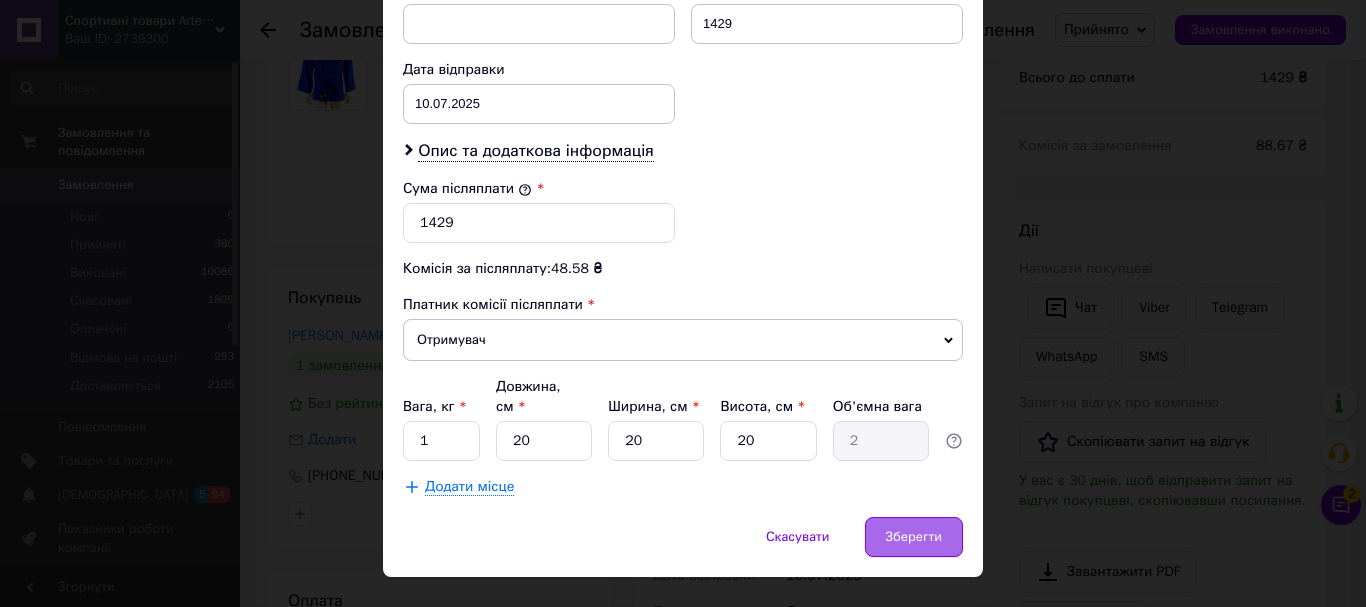 click on "Зберегти" at bounding box center [914, 537] 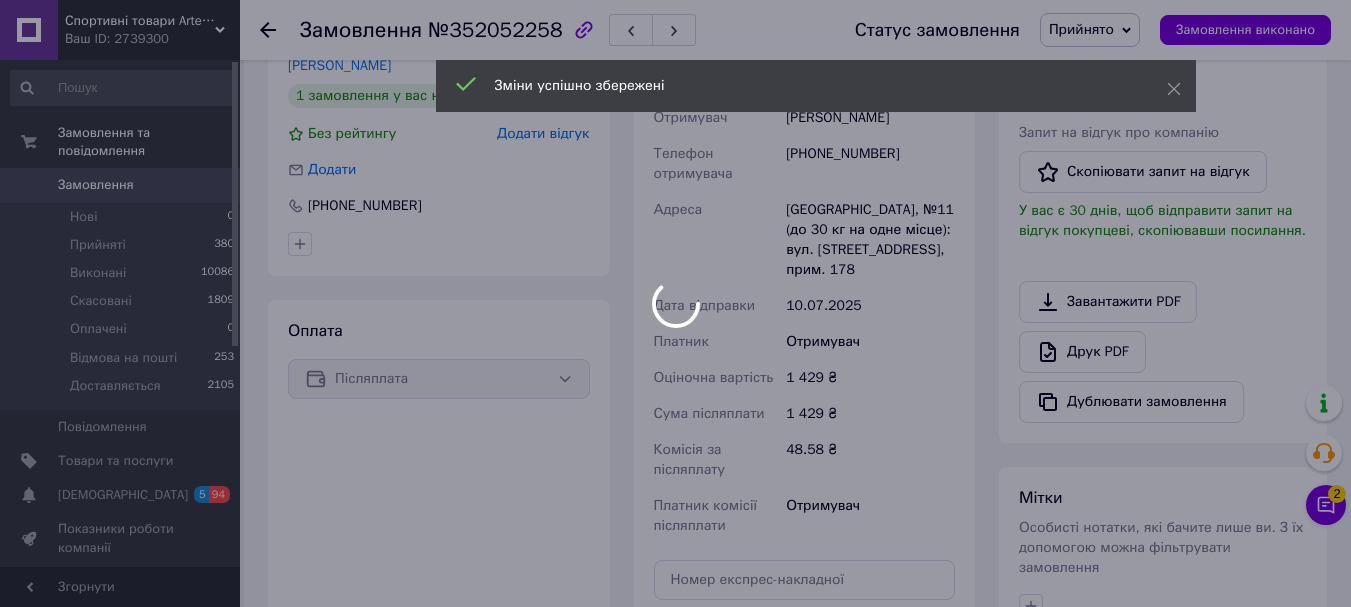 scroll, scrollTop: 700, scrollLeft: 0, axis: vertical 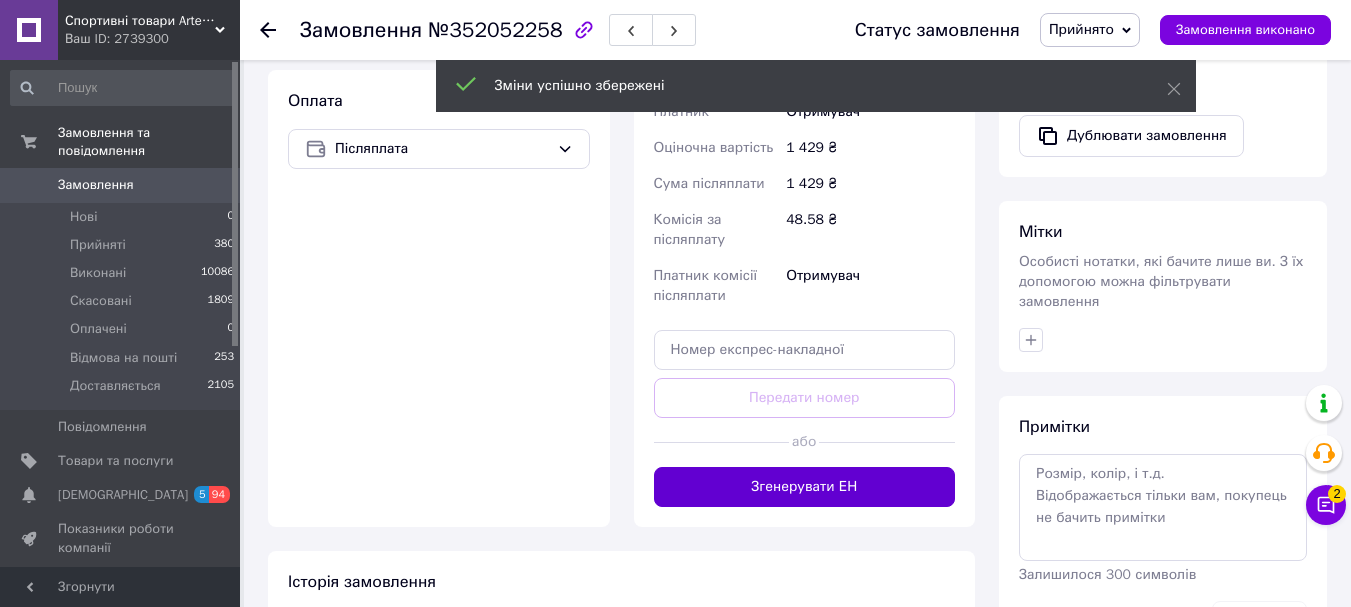 click on "Згенерувати ЕН" at bounding box center [805, 487] 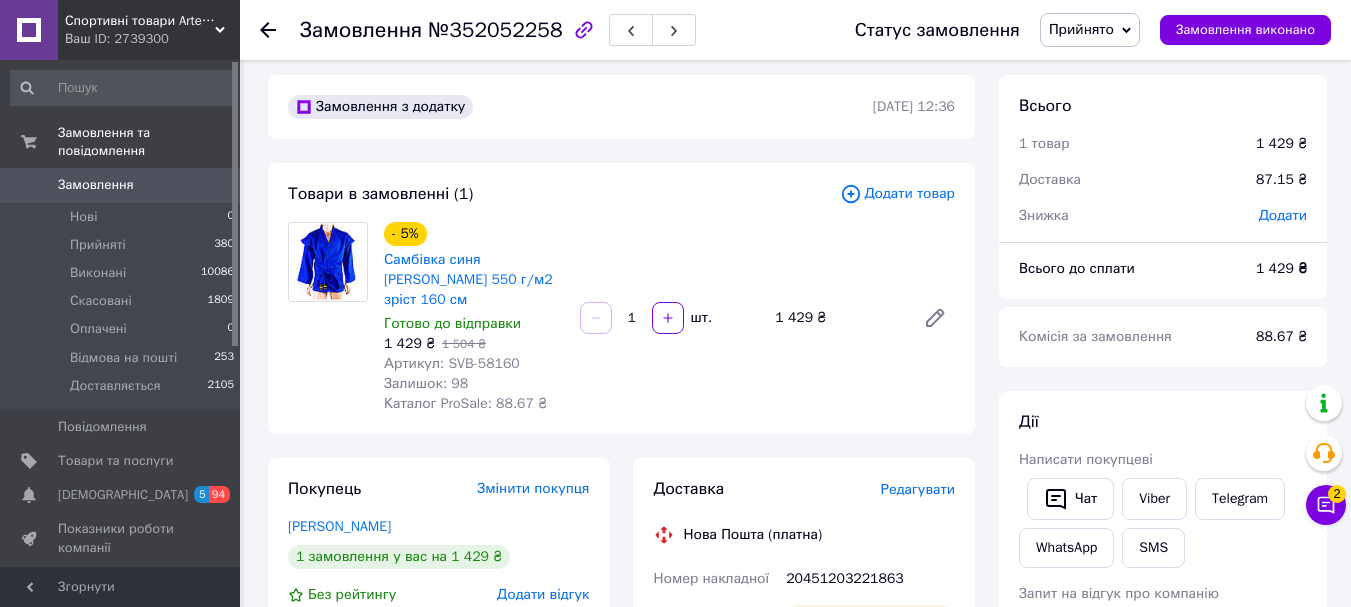 scroll, scrollTop: 0, scrollLeft: 0, axis: both 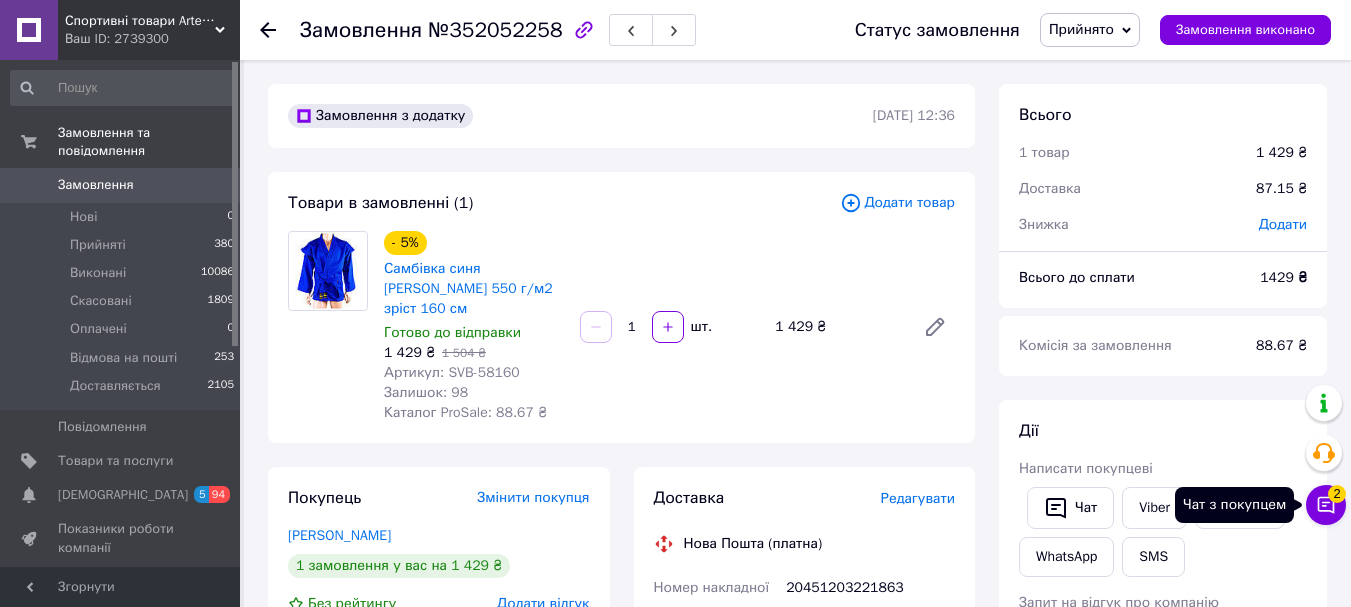 click 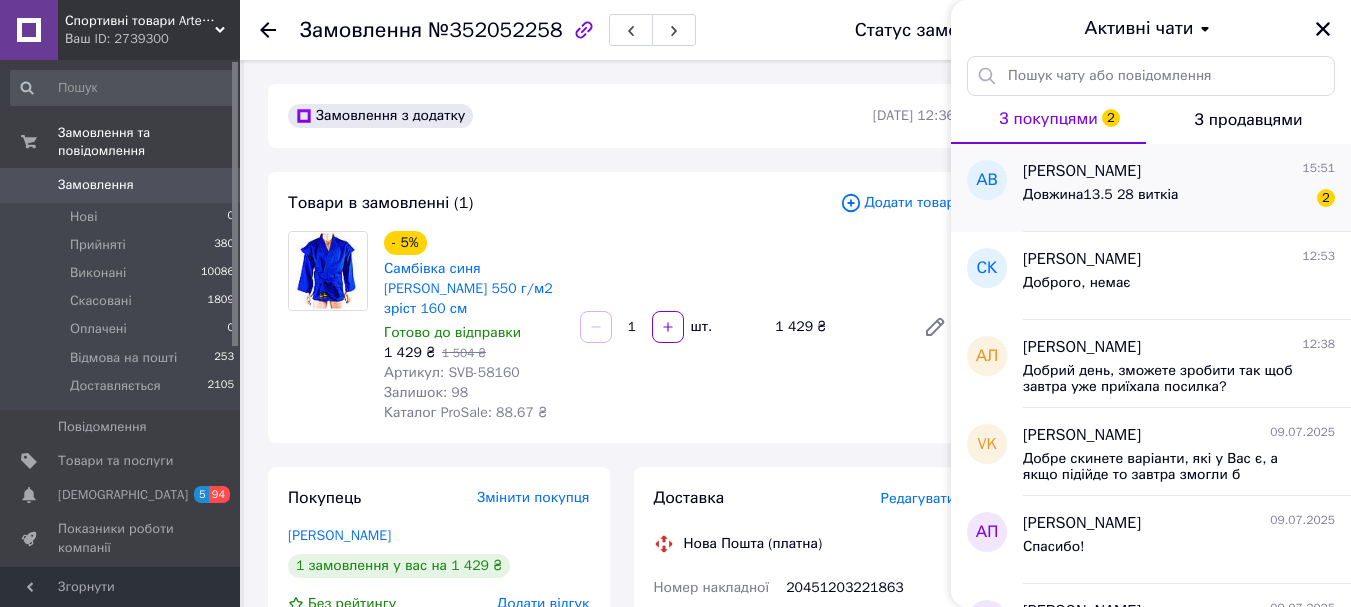 click on "Довжина13.5 28 виткіа 2" at bounding box center (1179, 199) 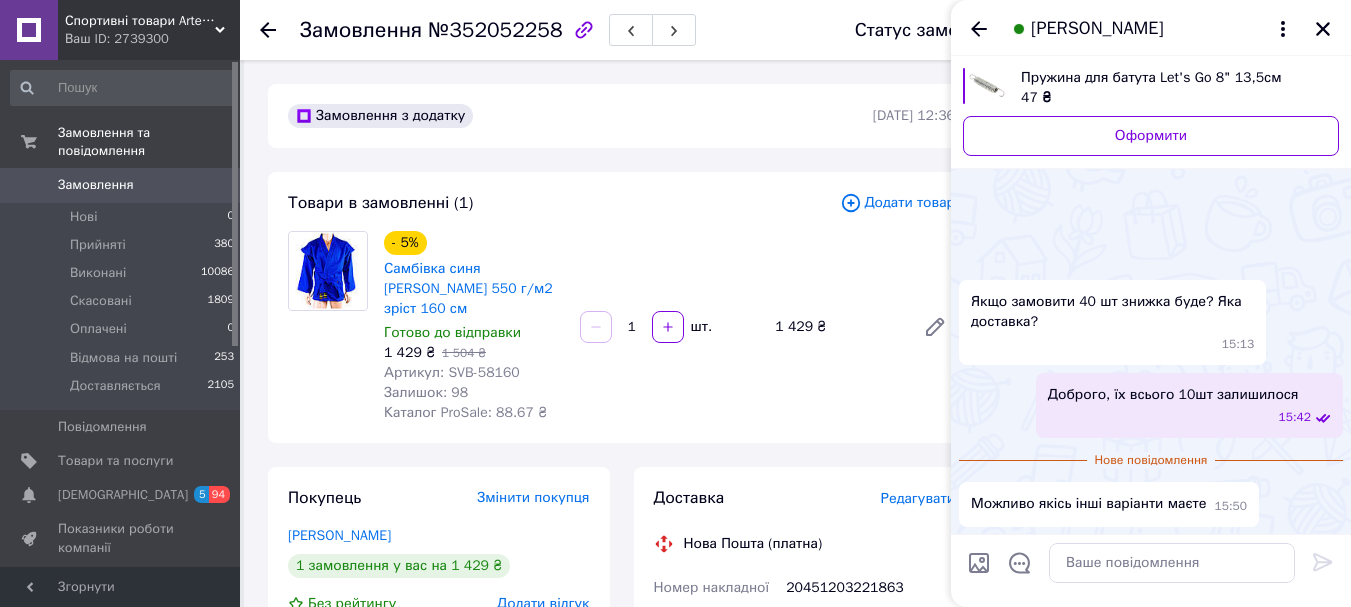 scroll, scrollTop: 55, scrollLeft: 0, axis: vertical 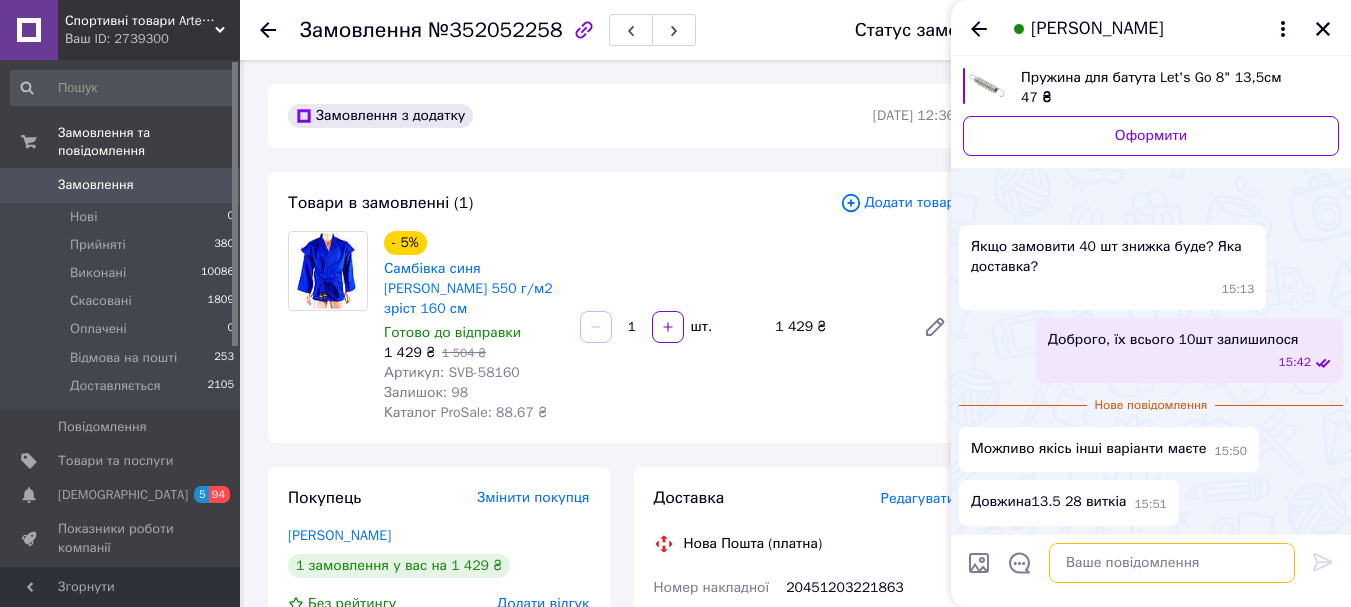 click at bounding box center [1172, 563] 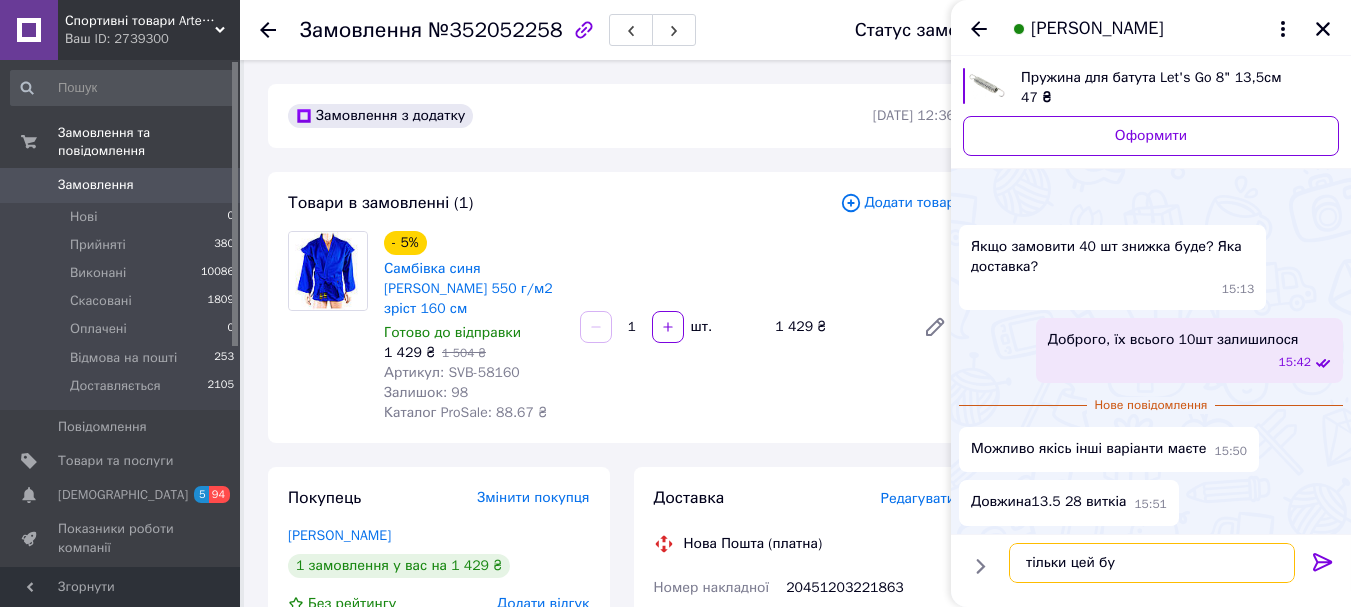 type on "тільки цей був" 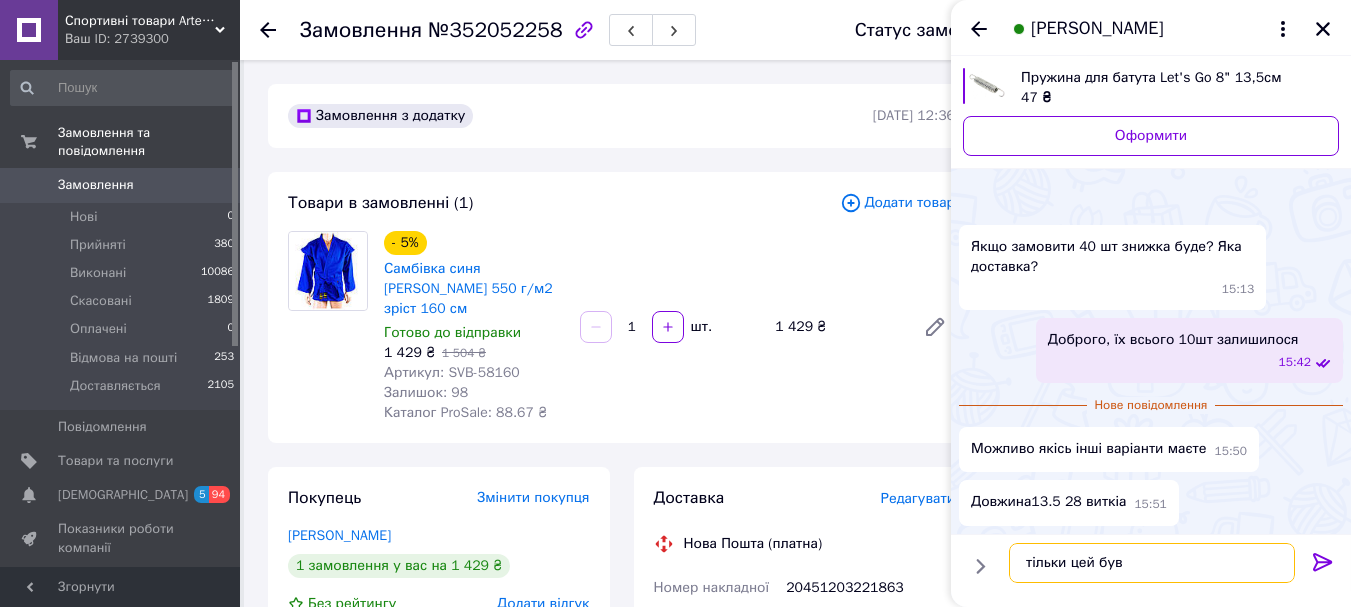 type 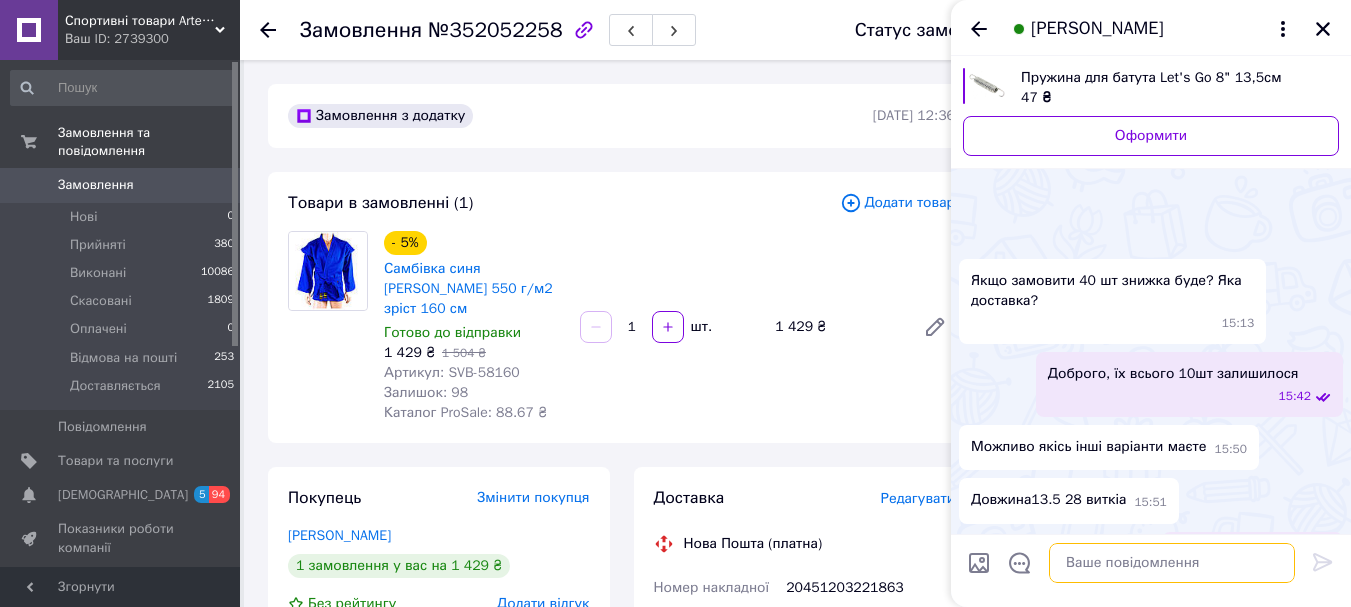 scroll, scrollTop: 72, scrollLeft: 0, axis: vertical 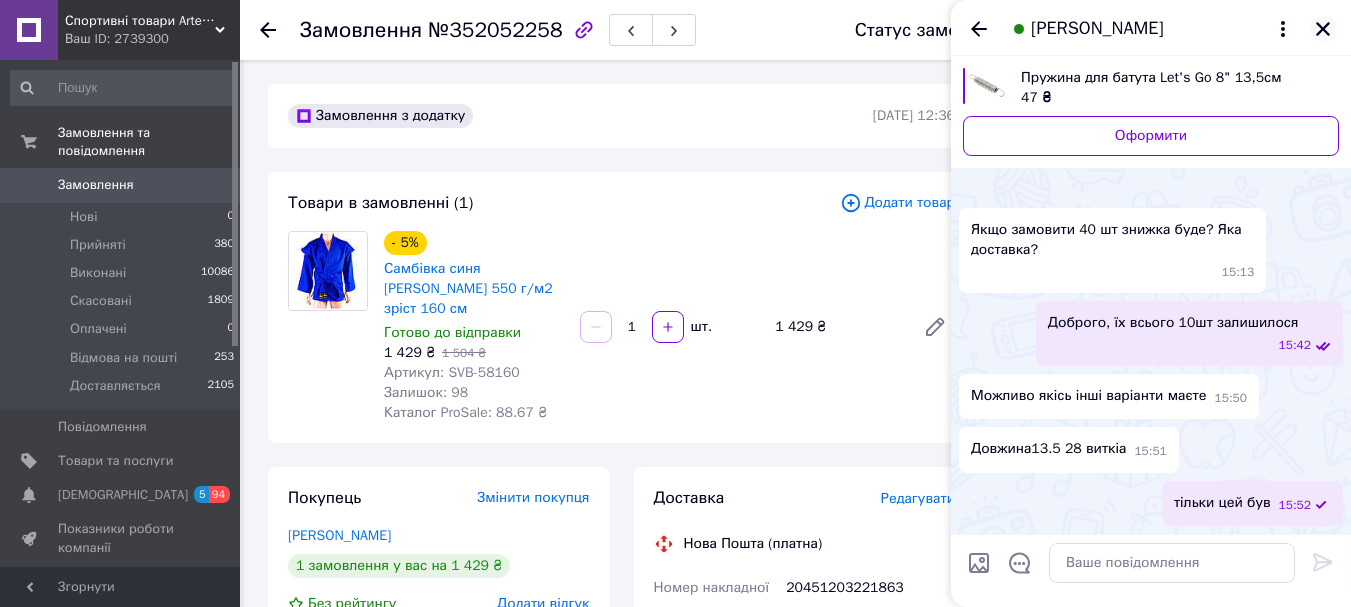 click at bounding box center (1323, 29) 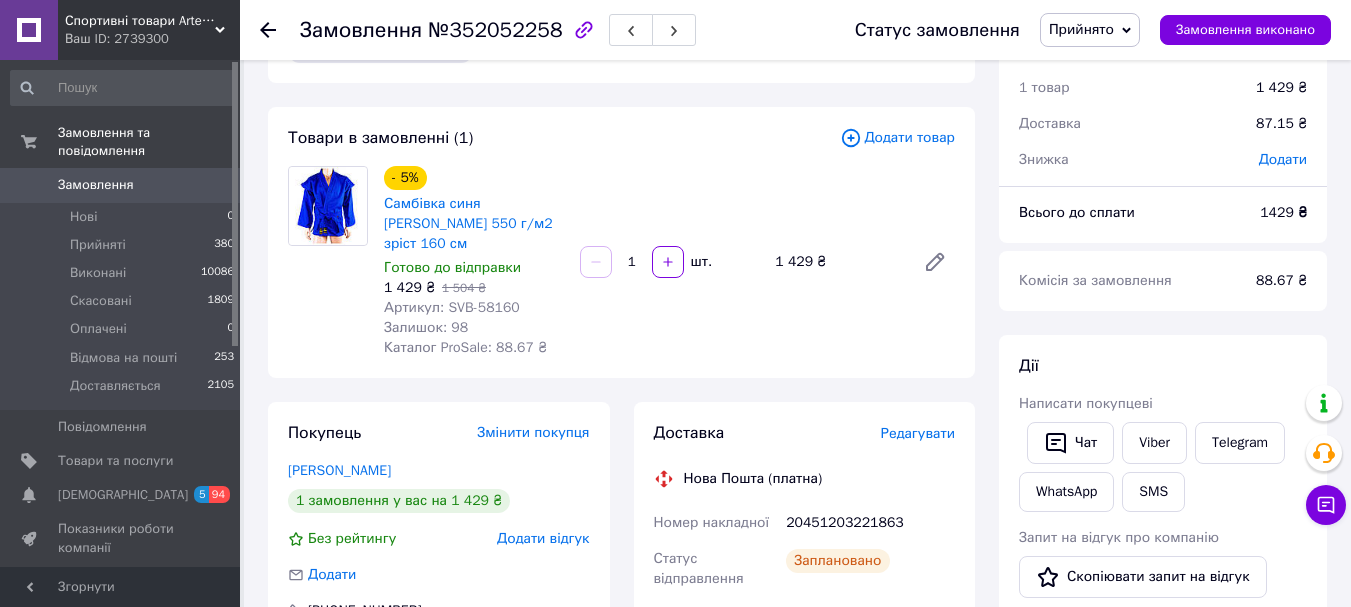 scroll, scrollTop: 100, scrollLeft: 0, axis: vertical 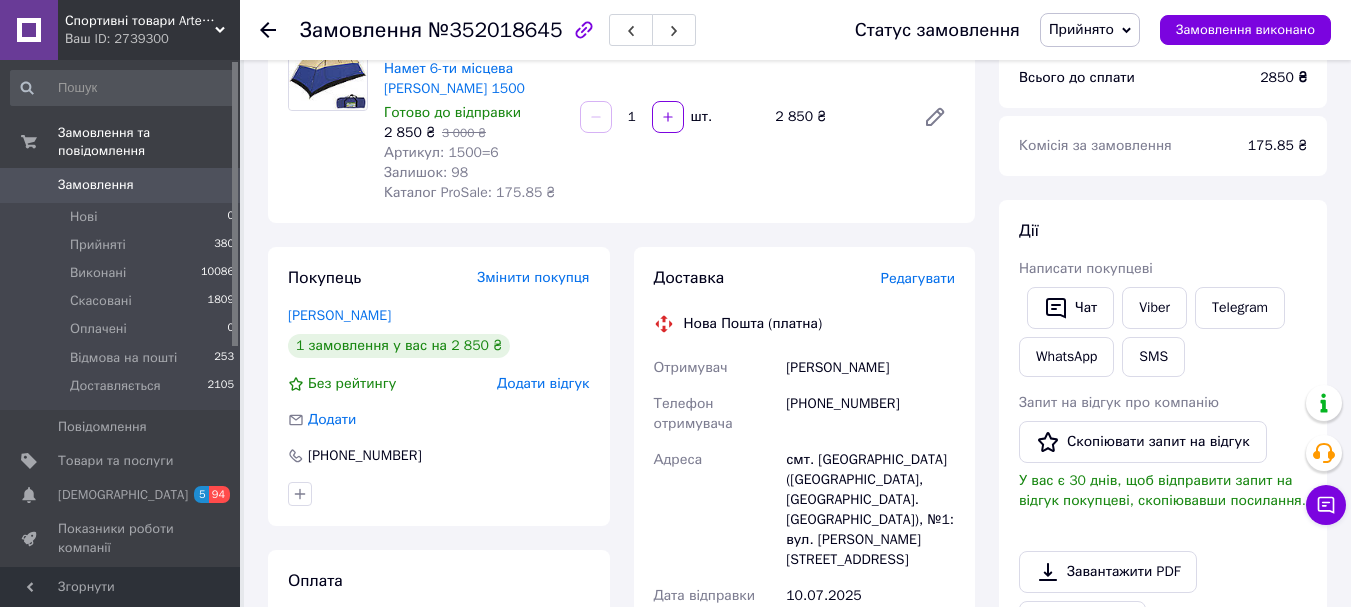 click on "Редагувати" at bounding box center (918, 278) 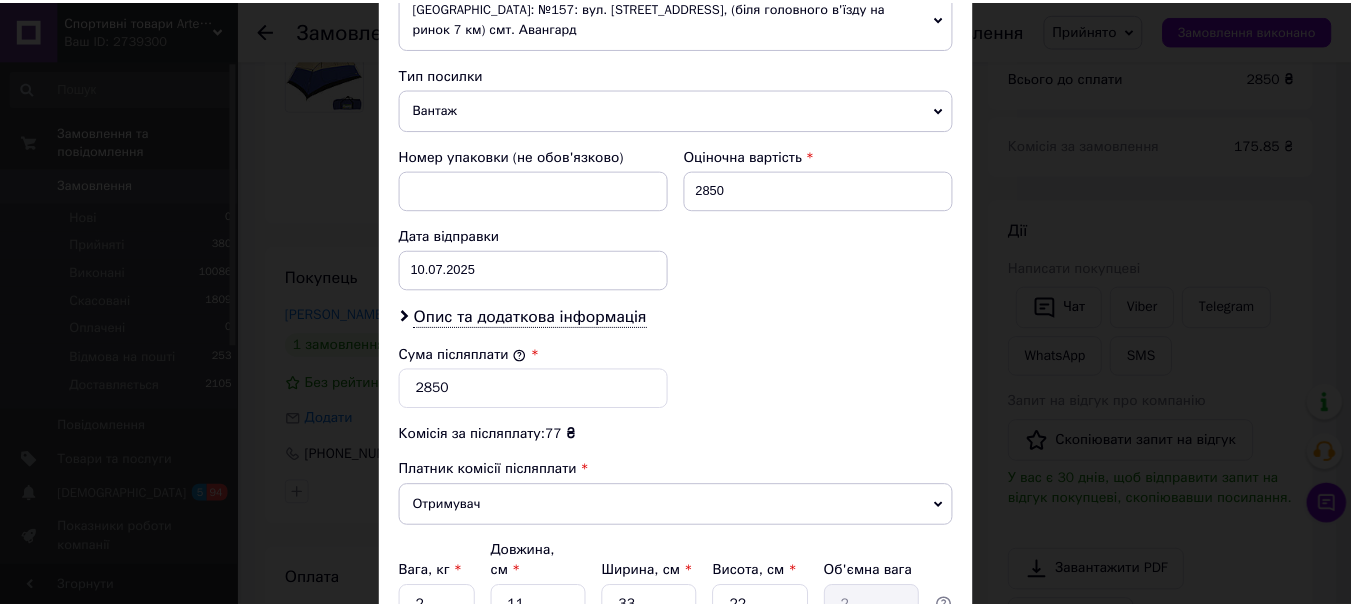 scroll, scrollTop: 919, scrollLeft: 0, axis: vertical 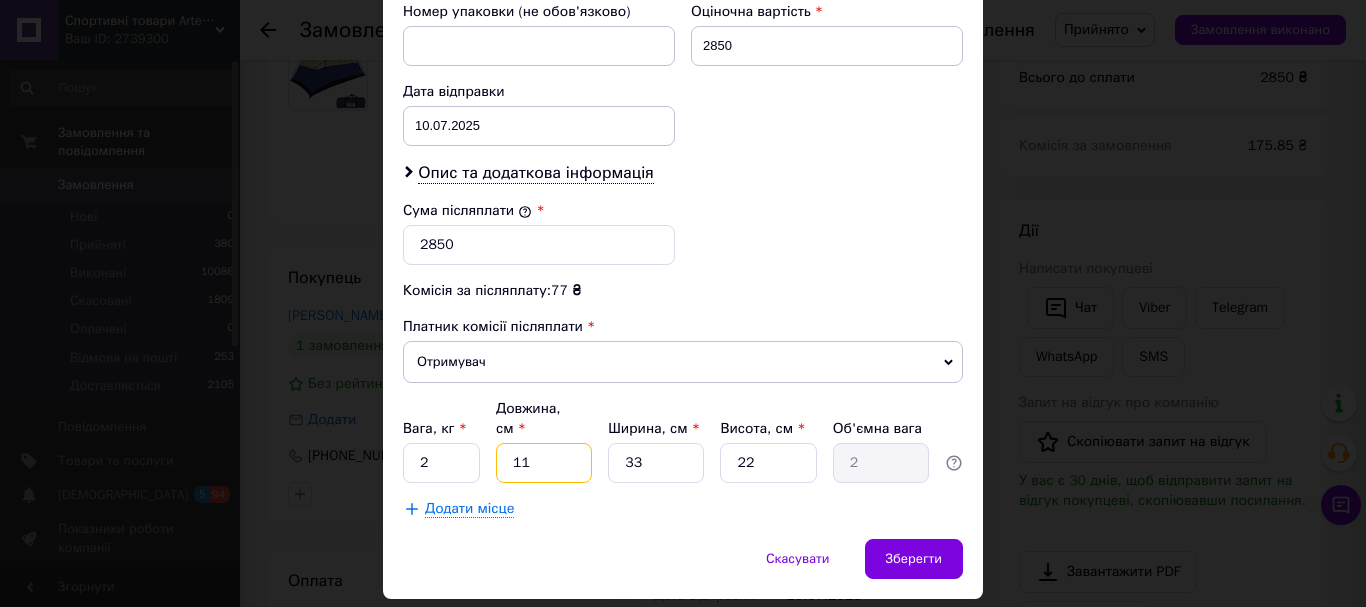 click on "11" at bounding box center (544, 463) 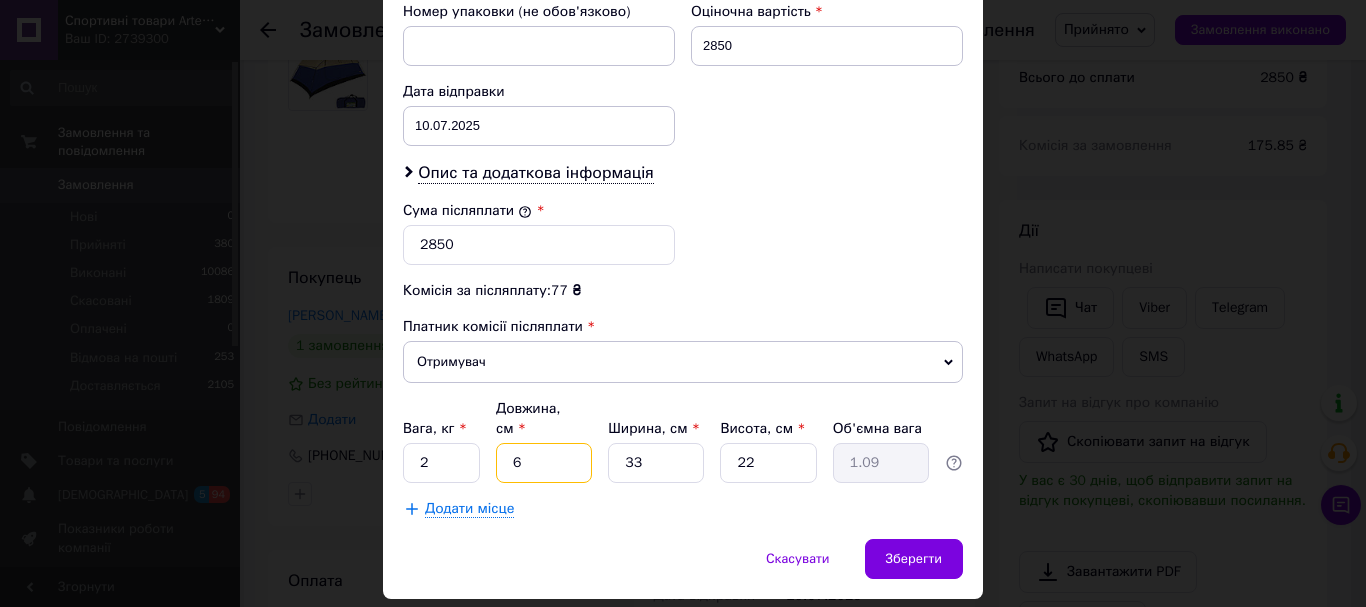type on "60" 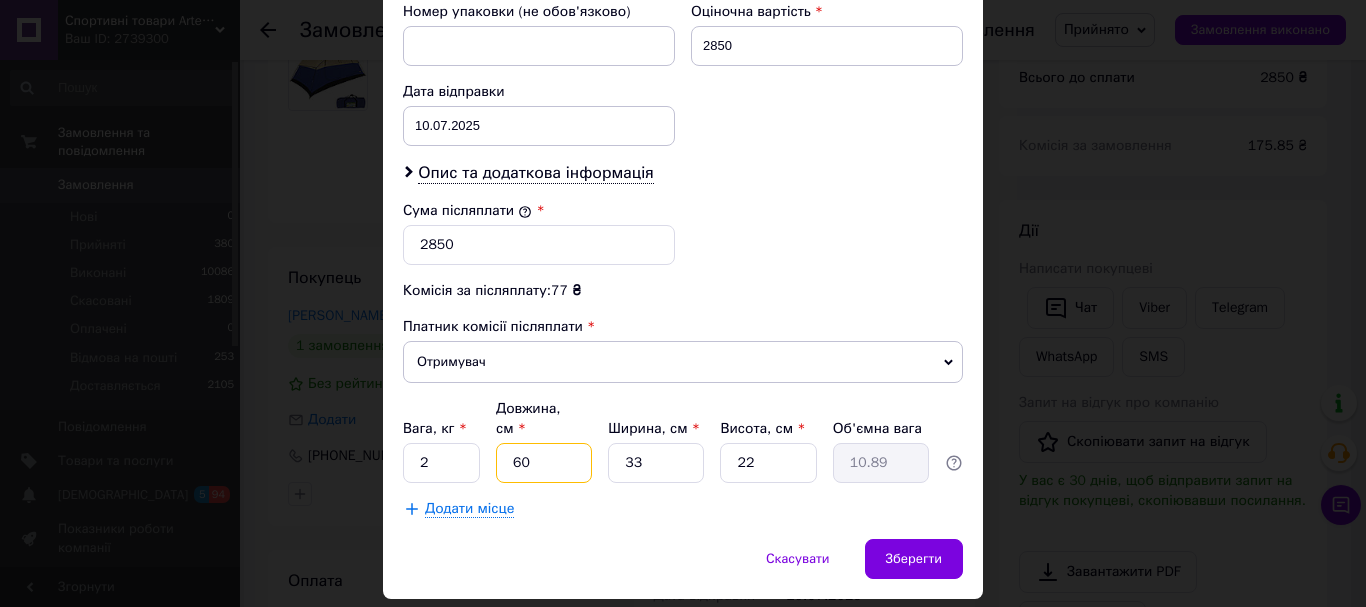 type on "60" 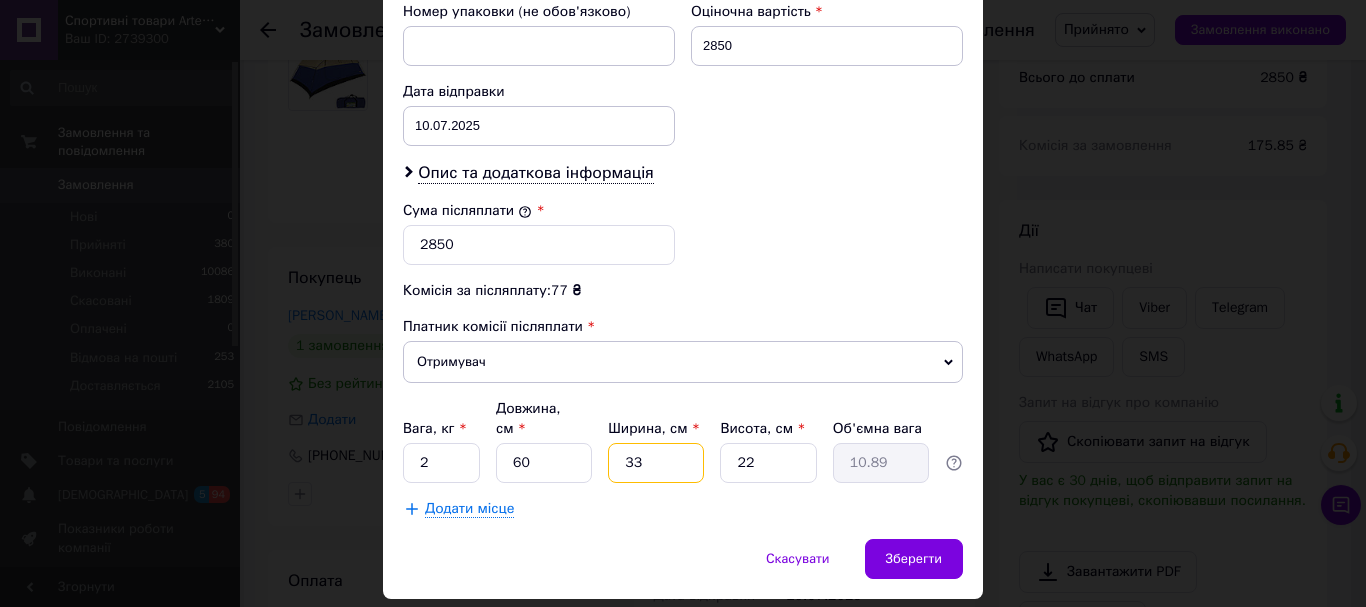 click on "33" at bounding box center [656, 463] 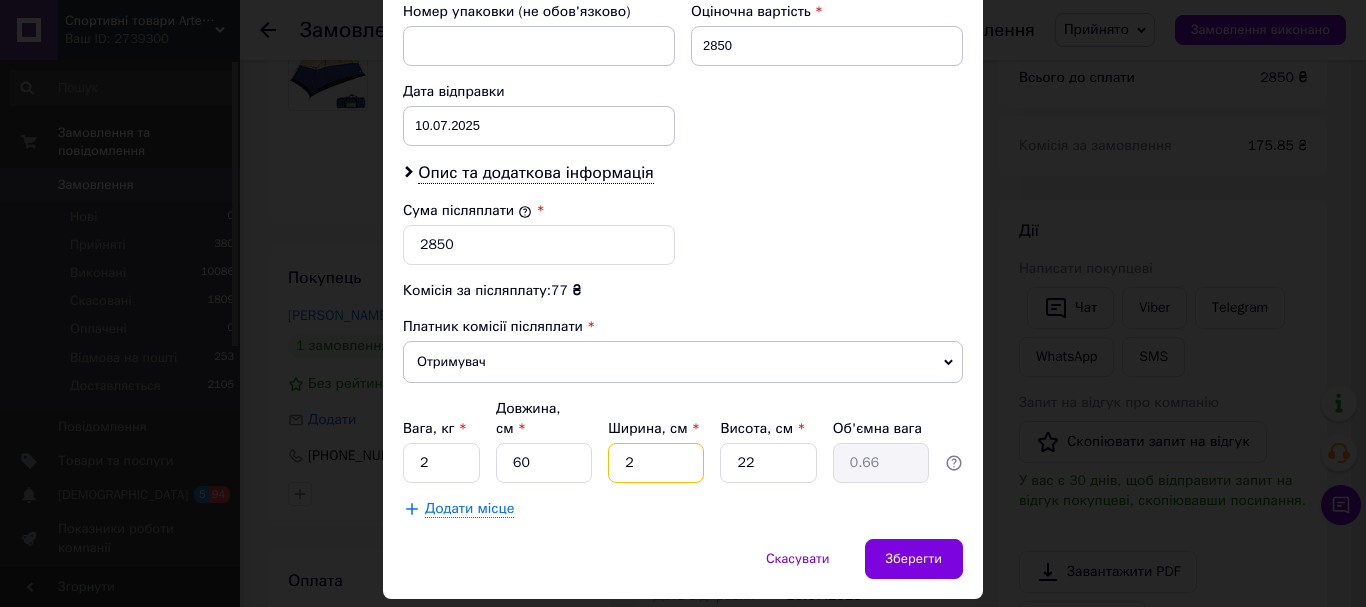 type on "20" 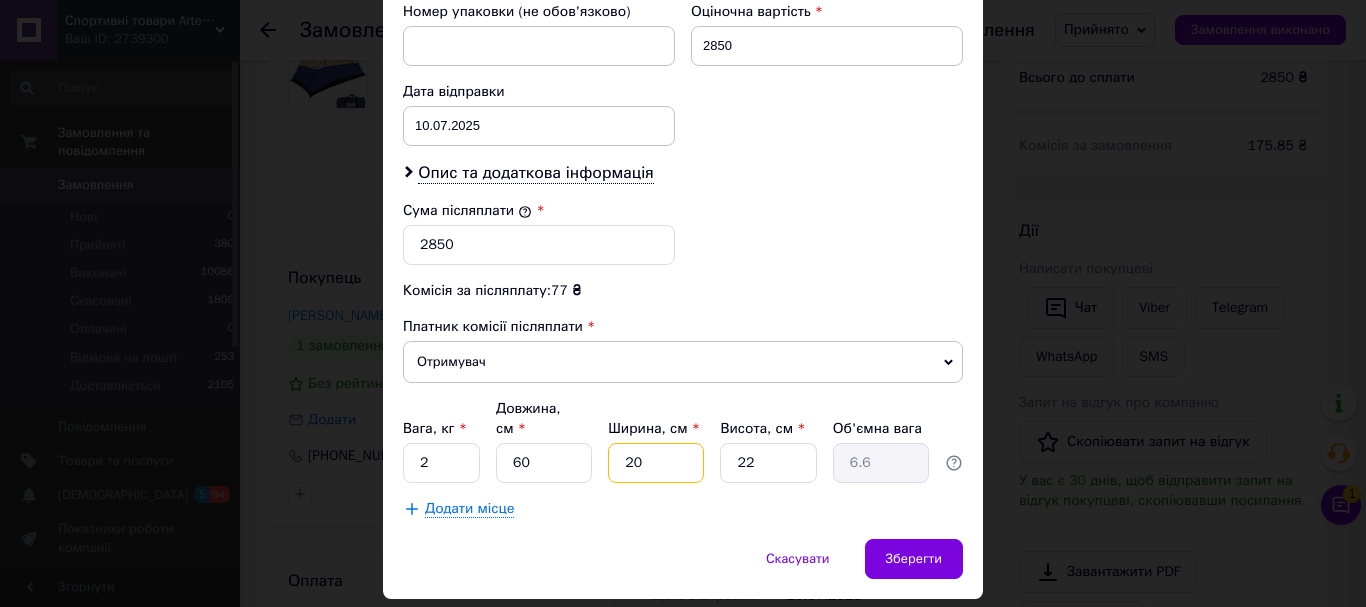 type on "20" 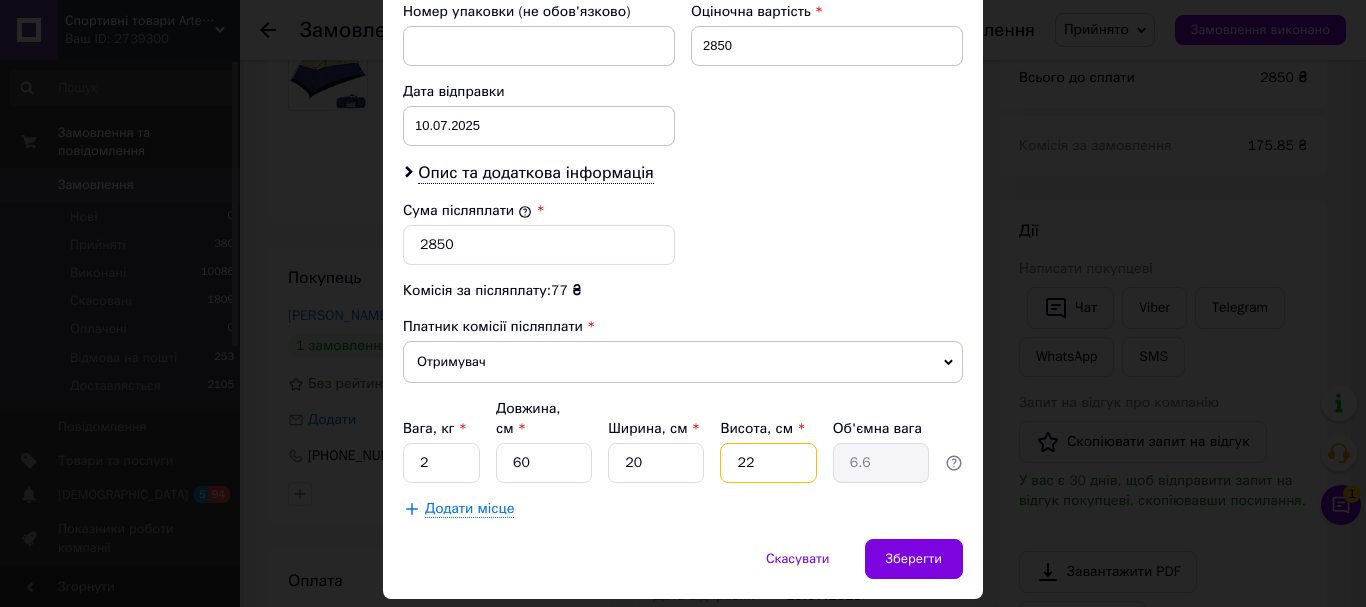 click on "22" at bounding box center (768, 463) 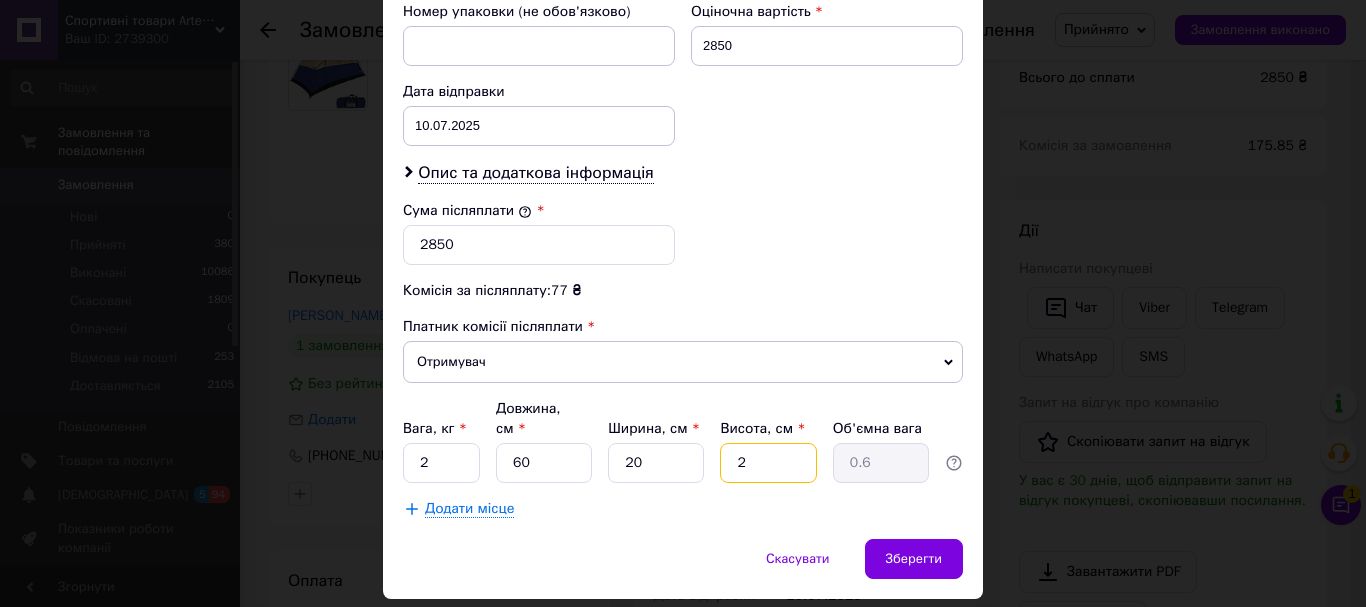 type on "20" 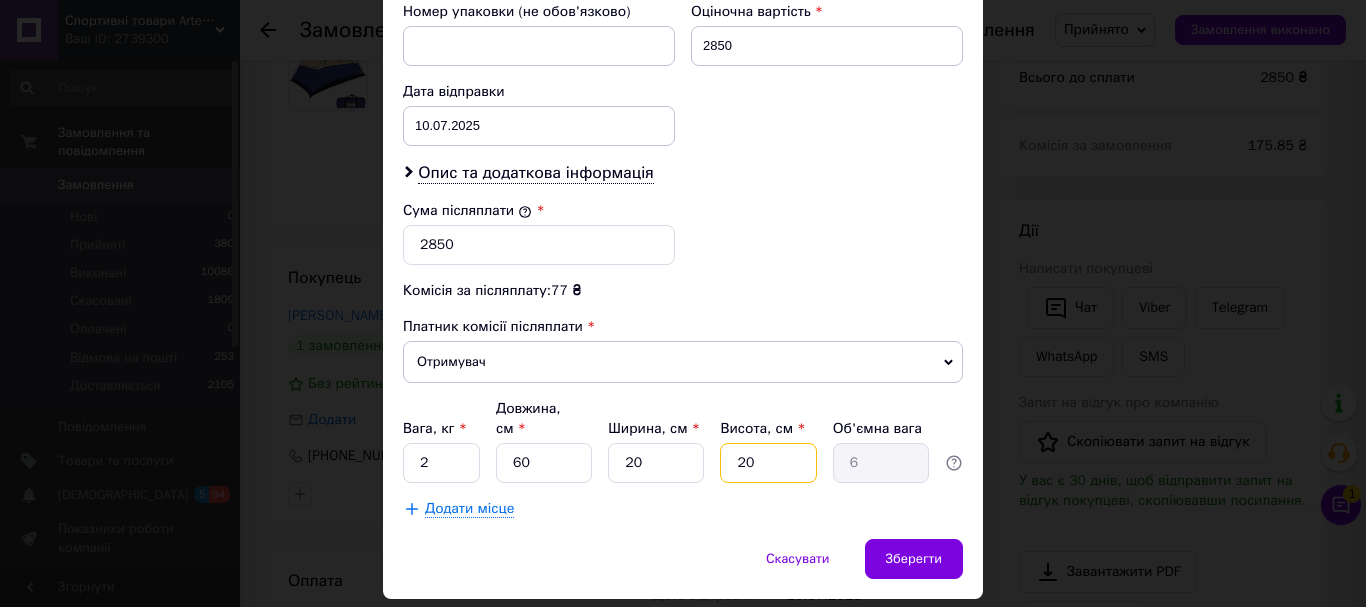 type on "20" 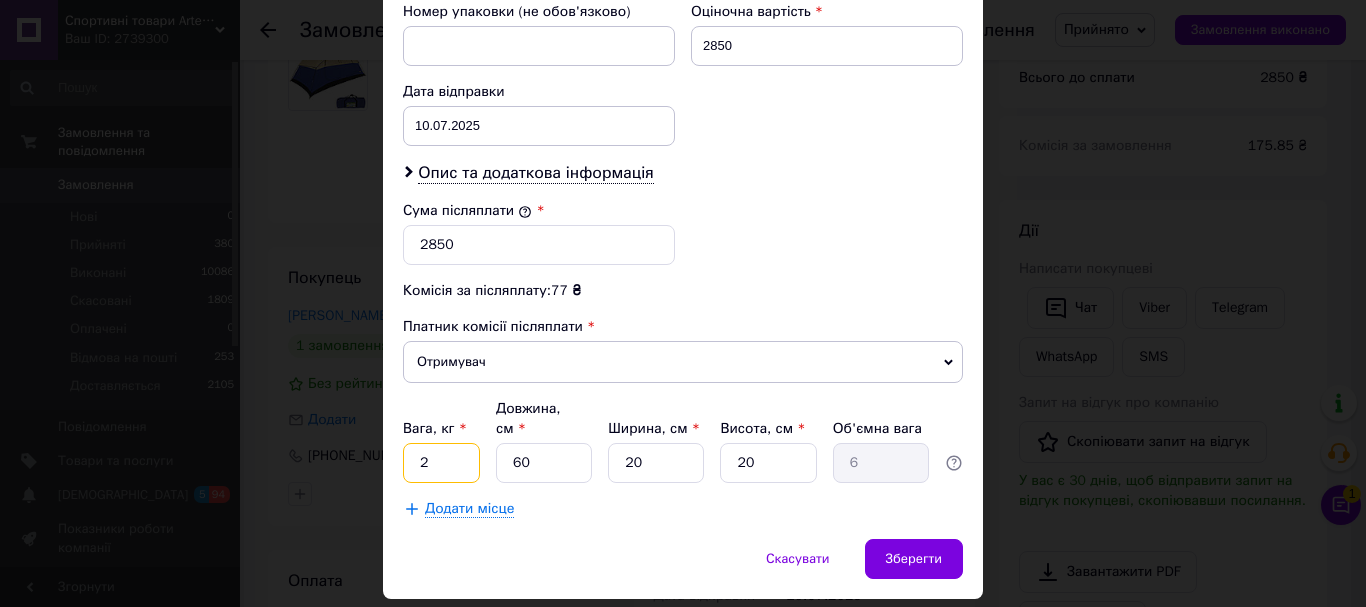 click on "2" at bounding box center (441, 463) 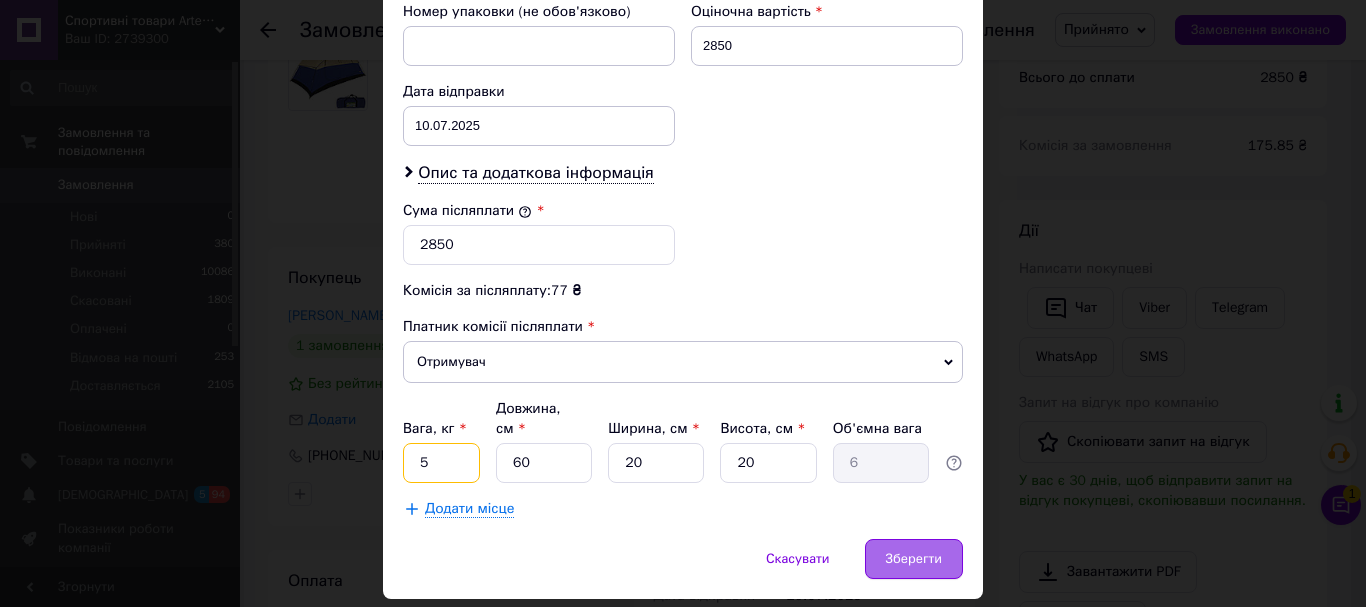 type on "5" 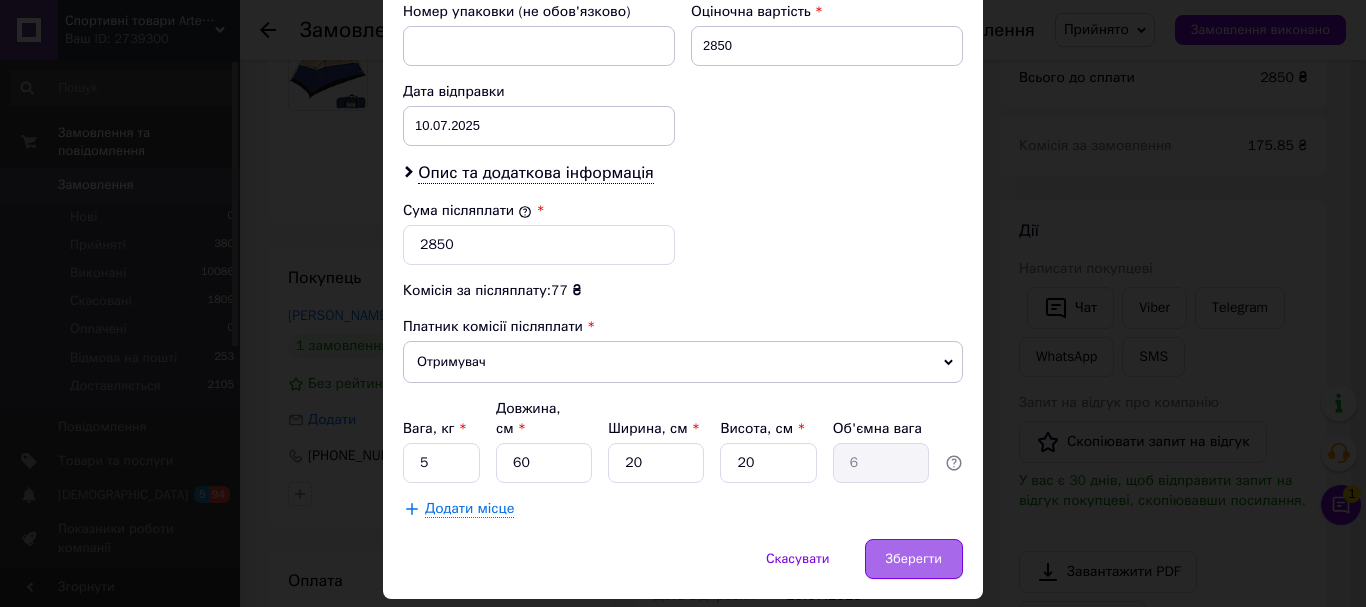 click on "Зберегти" at bounding box center (914, 559) 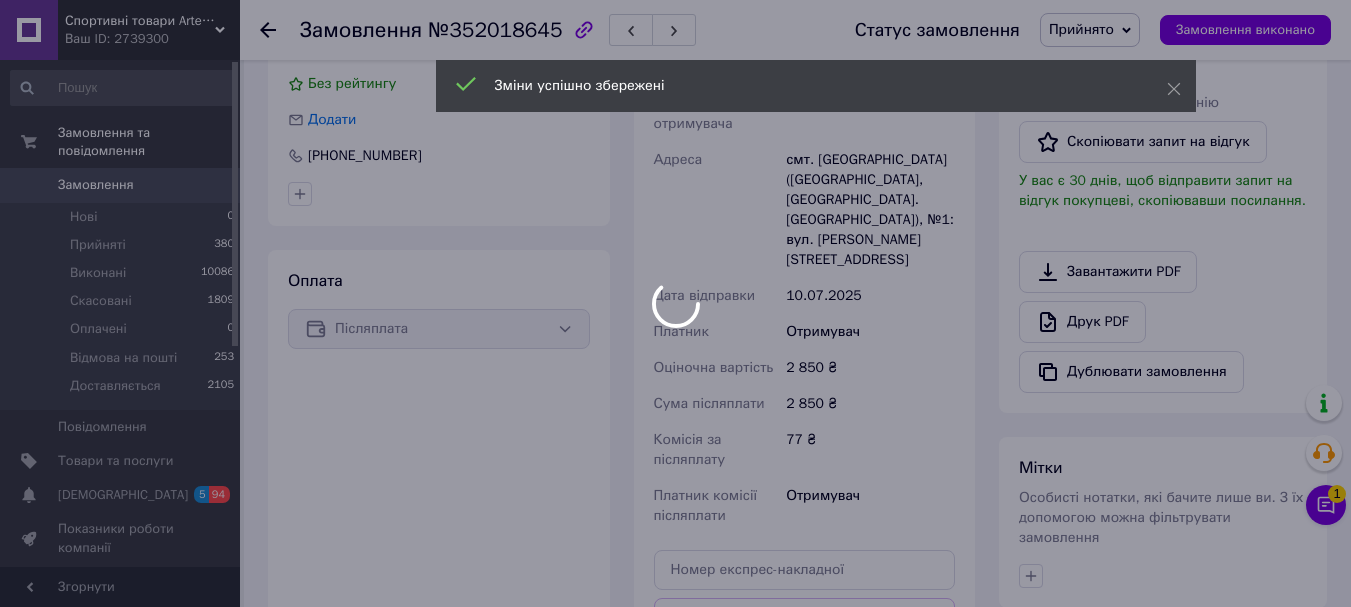 scroll, scrollTop: 700, scrollLeft: 0, axis: vertical 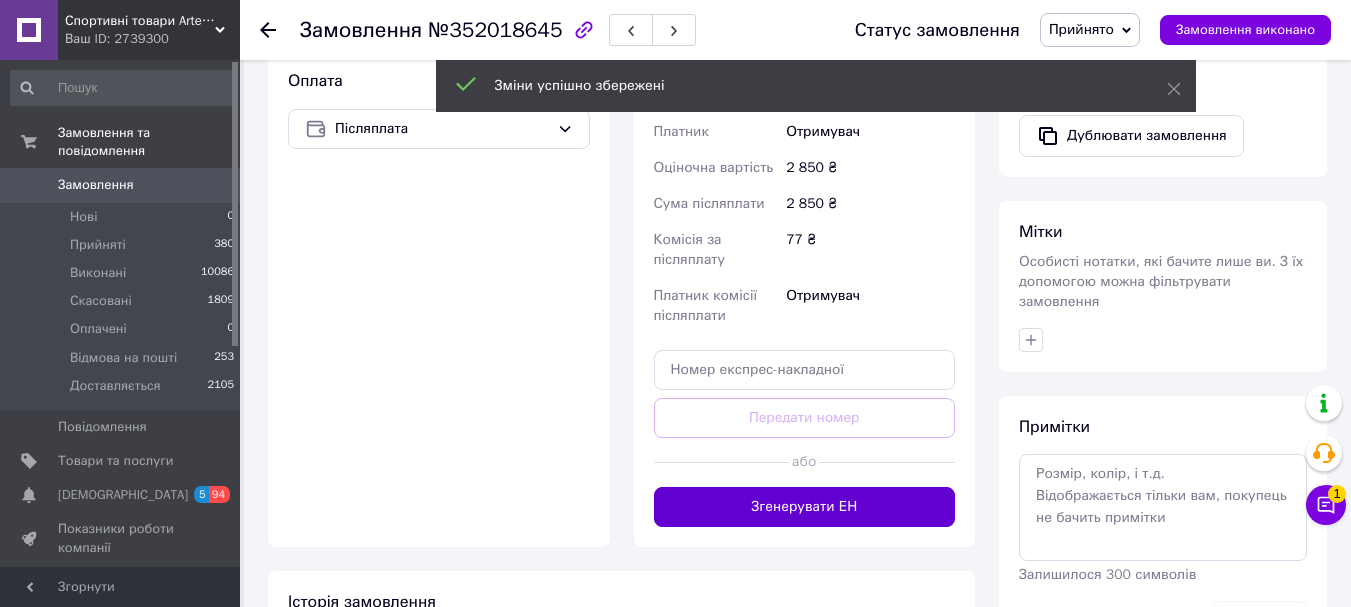 click on "Згенерувати ЕН" at bounding box center [805, 507] 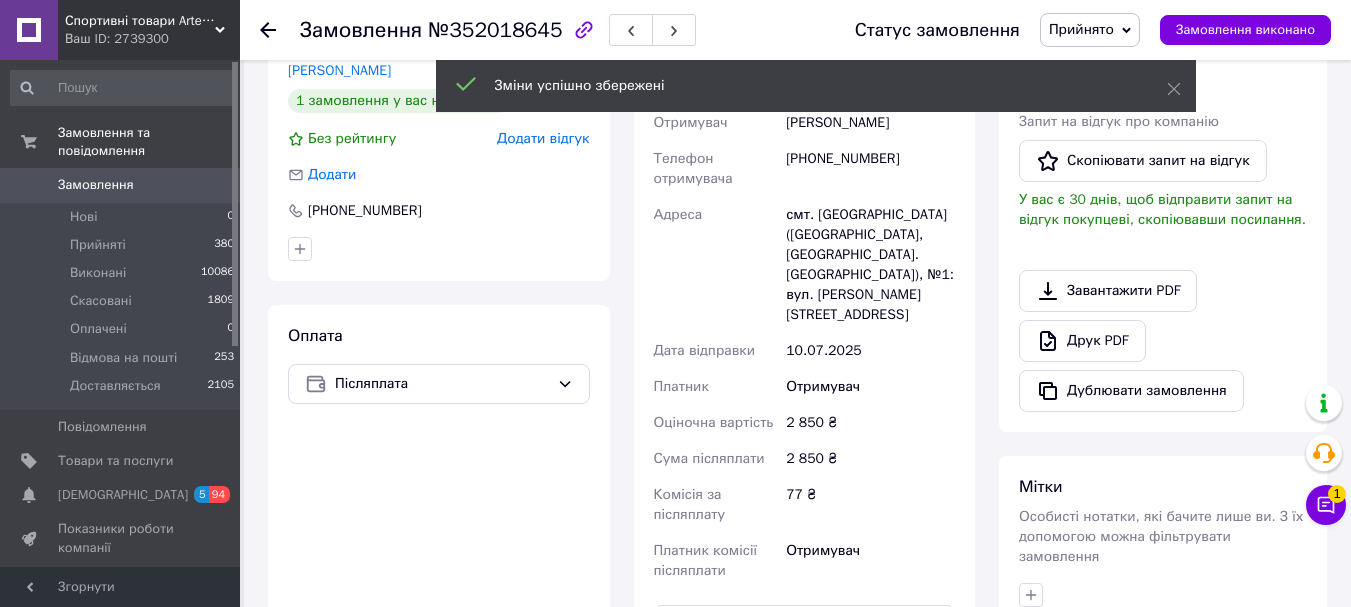 scroll, scrollTop: 300, scrollLeft: 0, axis: vertical 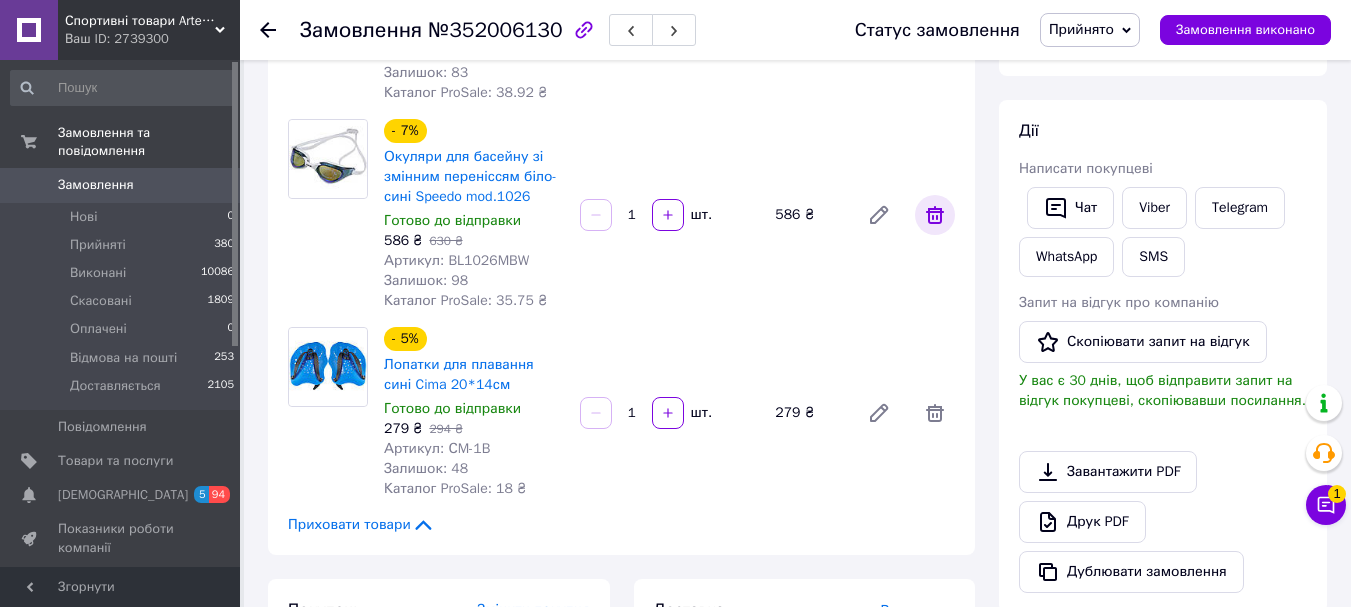 click 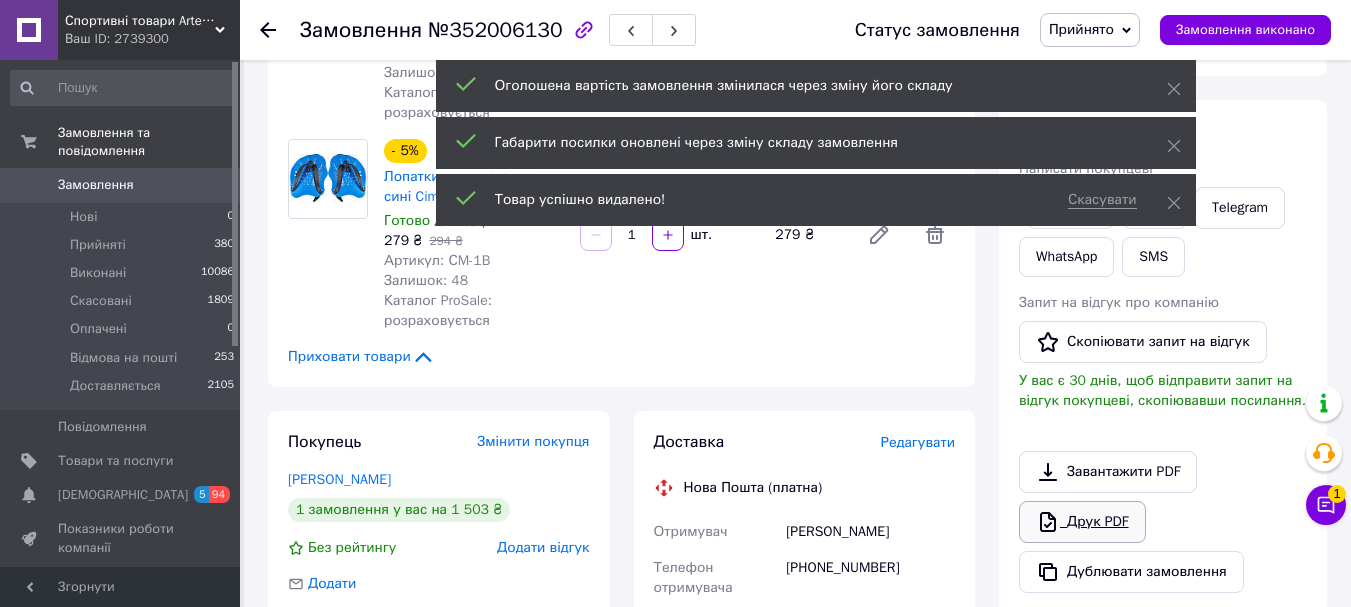 click on "Друк PDF" at bounding box center [1082, 522] 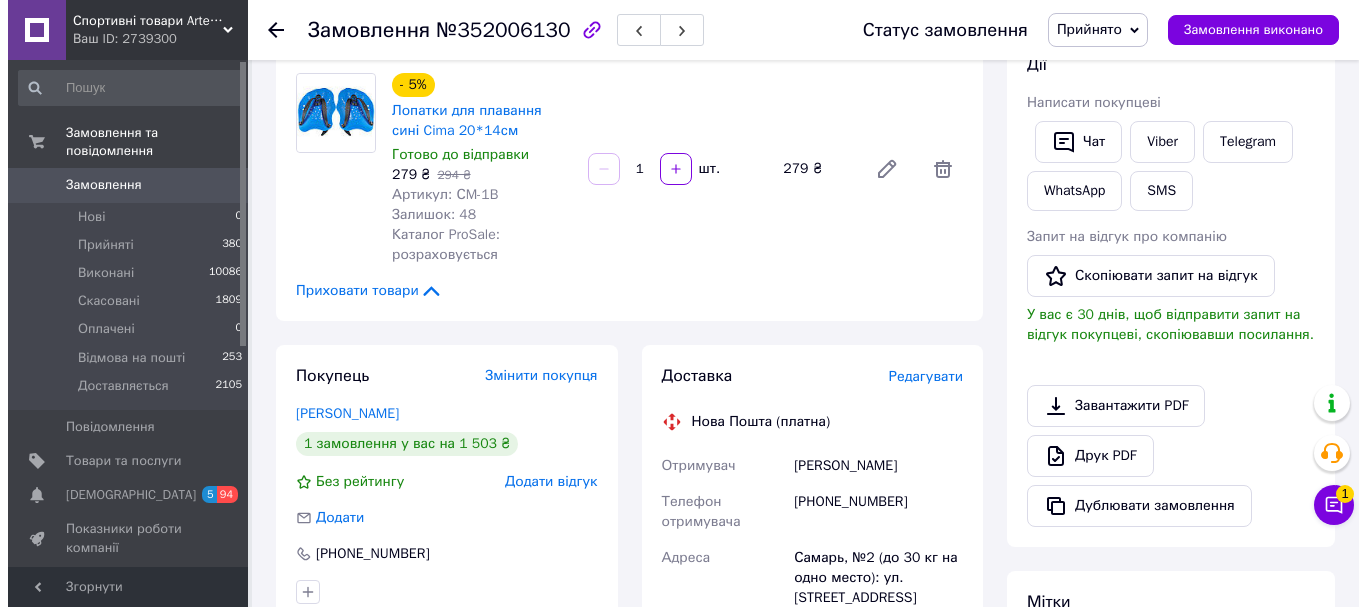 scroll, scrollTop: 500, scrollLeft: 0, axis: vertical 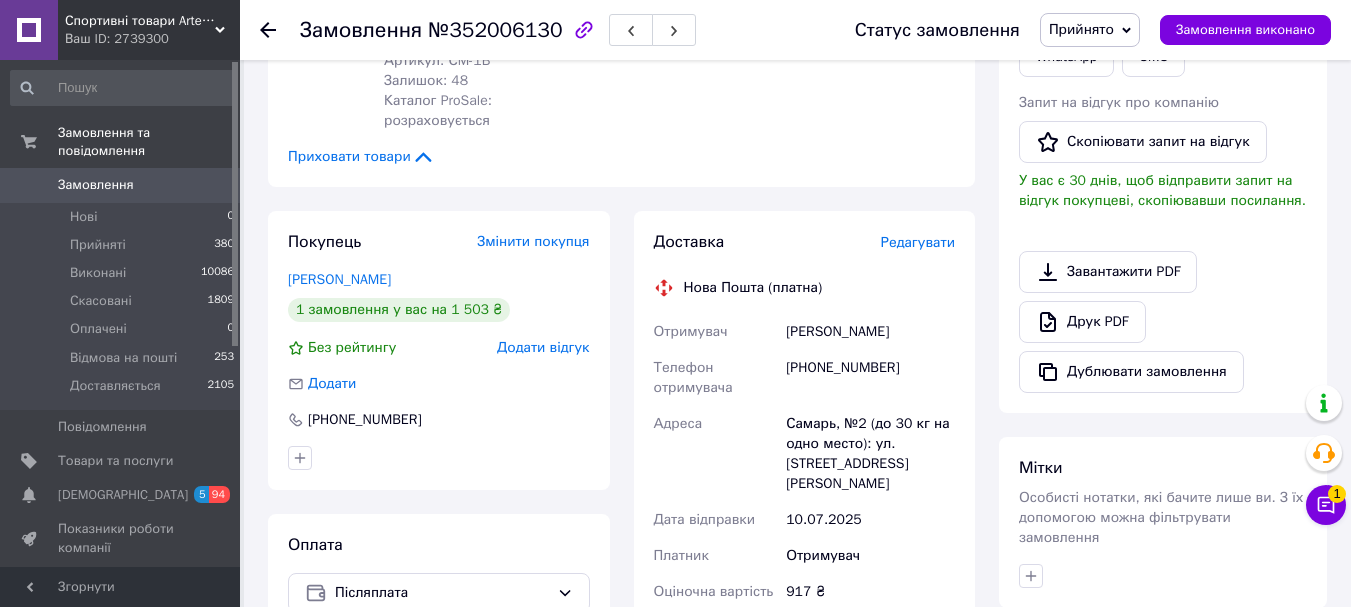 click on "Редагувати" at bounding box center (918, 242) 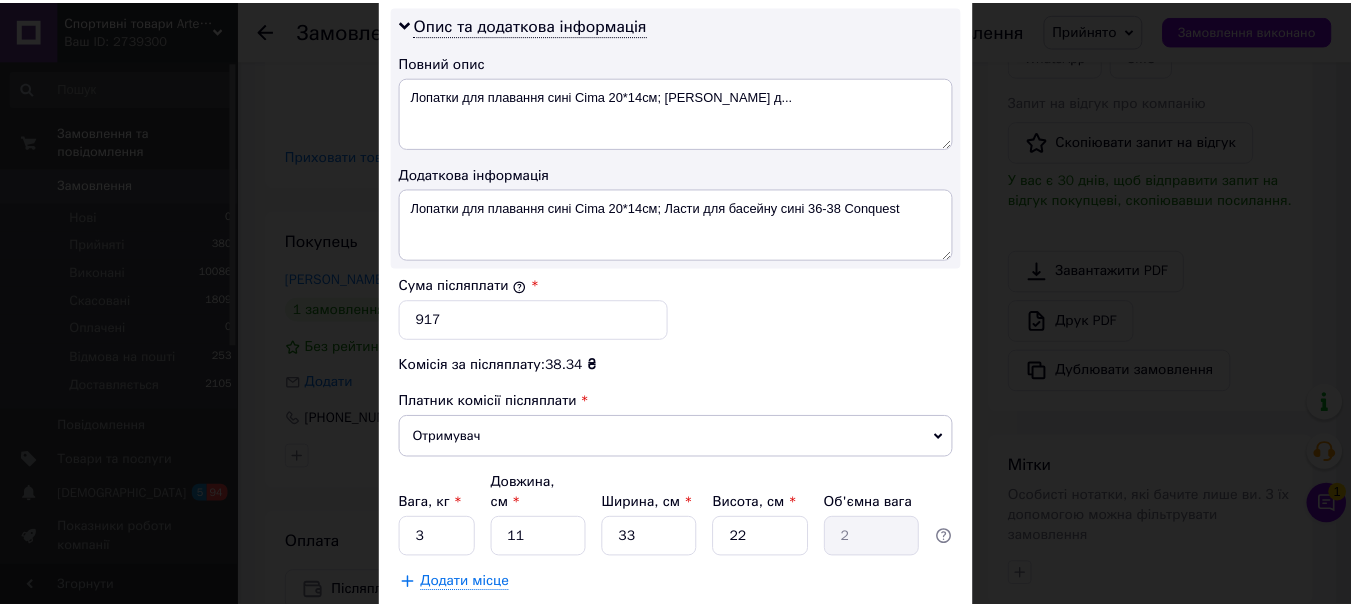 scroll, scrollTop: 1143, scrollLeft: 0, axis: vertical 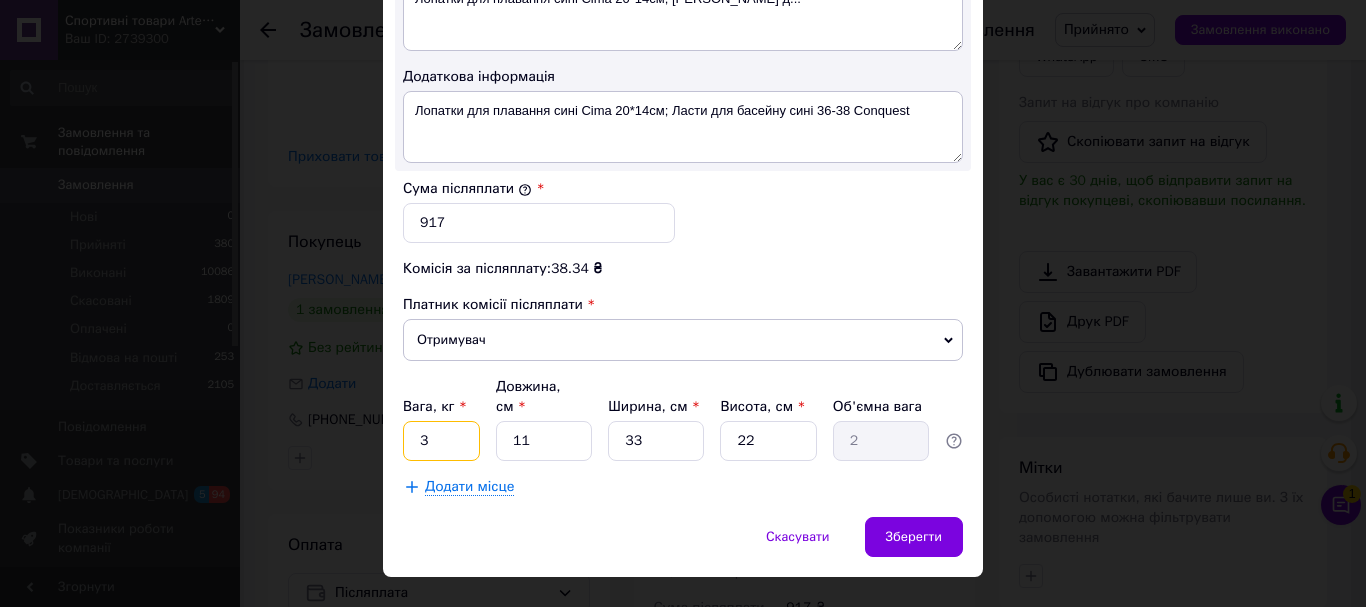 click on "3" at bounding box center [441, 441] 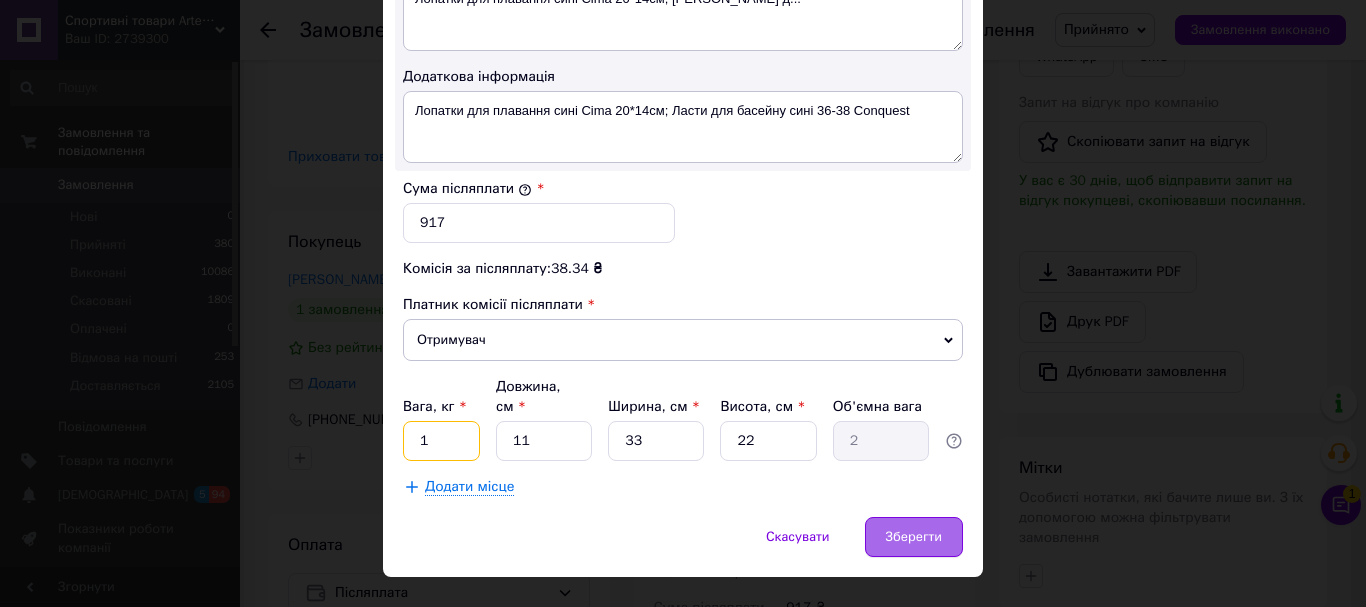 type on "1" 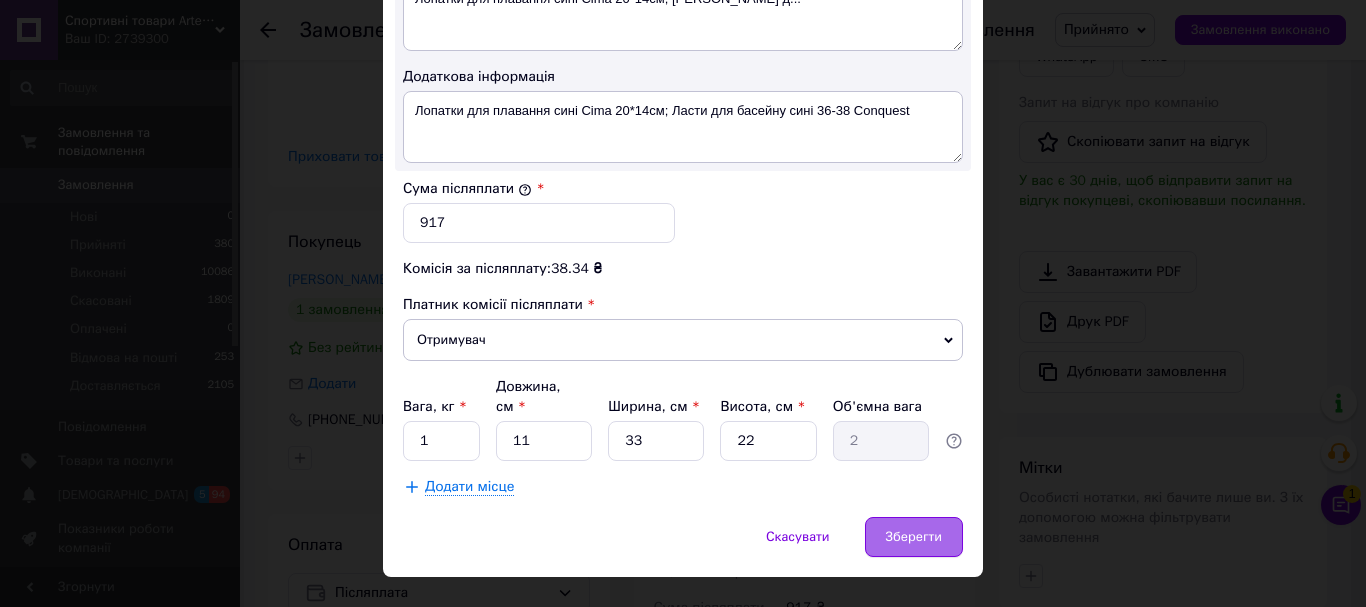 click on "Зберегти" at bounding box center (914, 537) 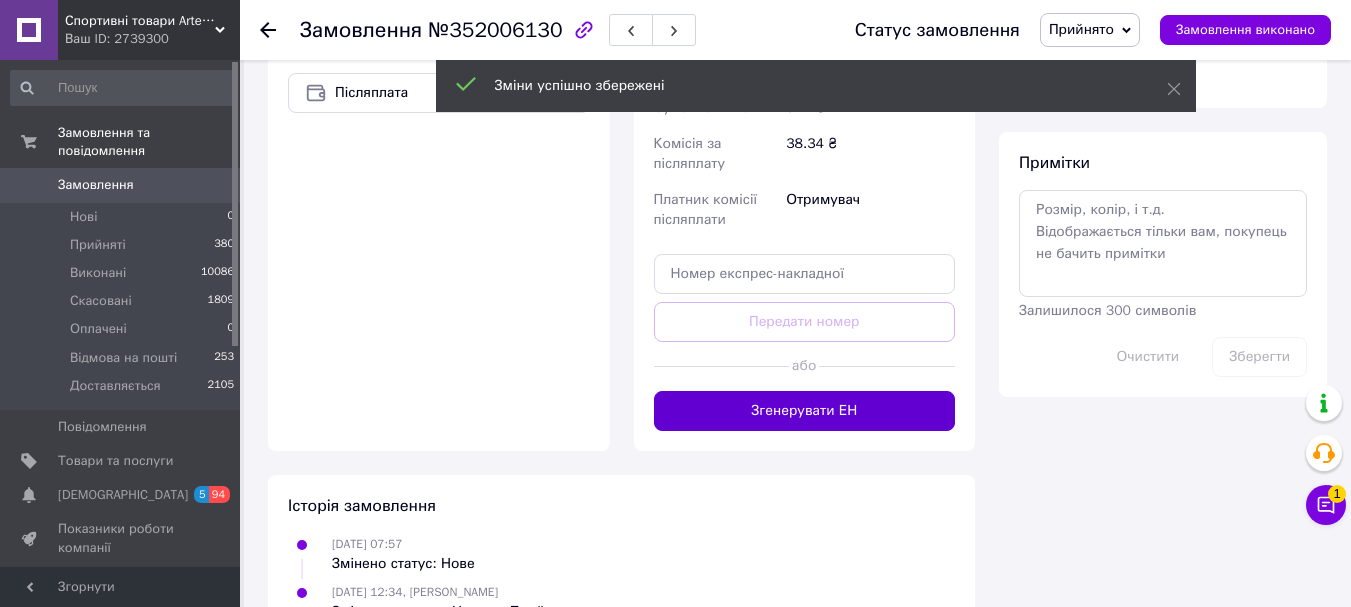click on "Згенерувати ЕН" at bounding box center [805, 411] 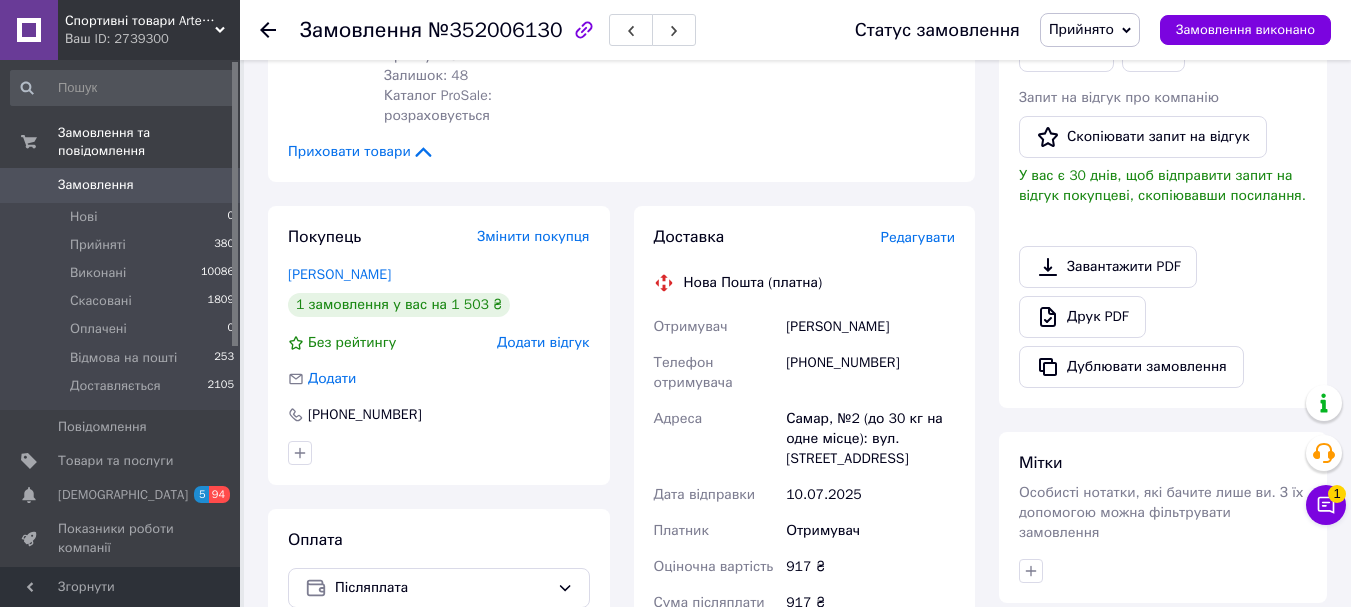 scroll, scrollTop: 500, scrollLeft: 0, axis: vertical 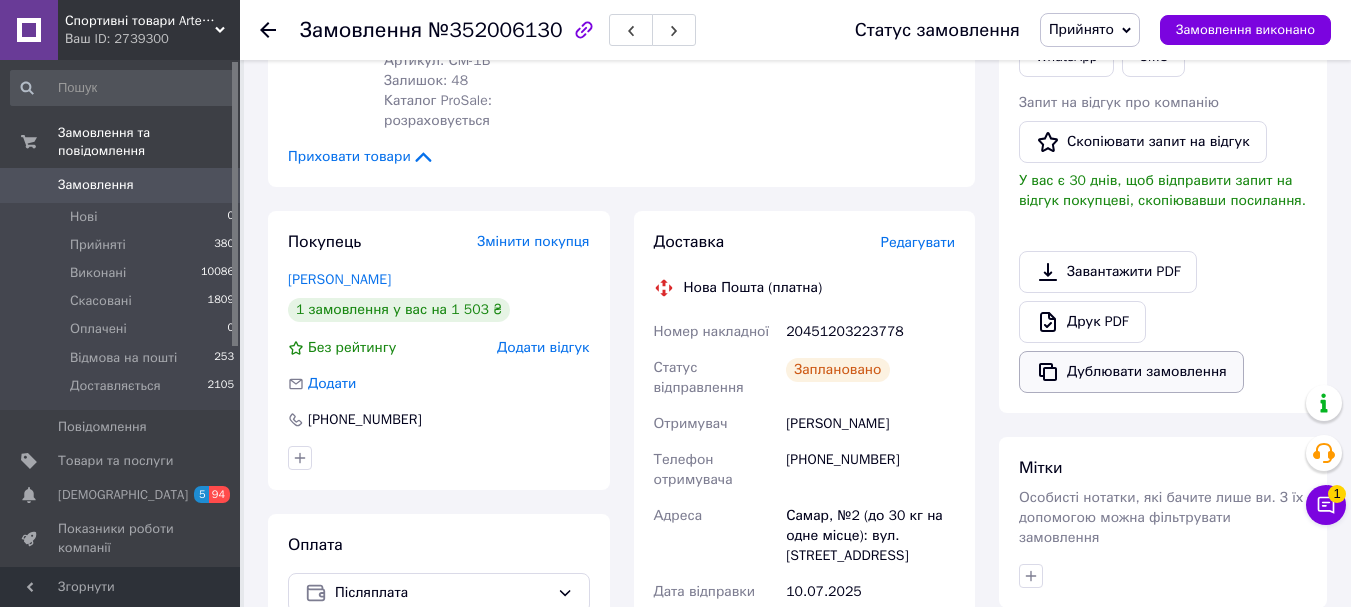 click on "Дублювати замовлення" at bounding box center (1131, 372) 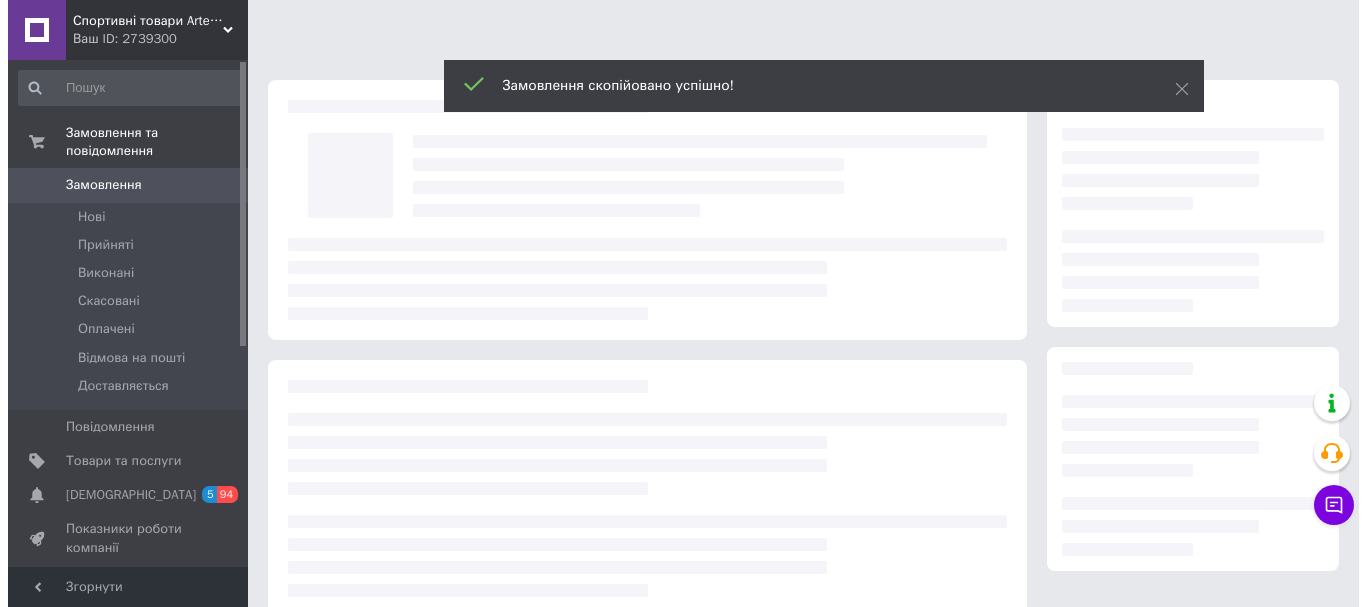 scroll, scrollTop: 0, scrollLeft: 0, axis: both 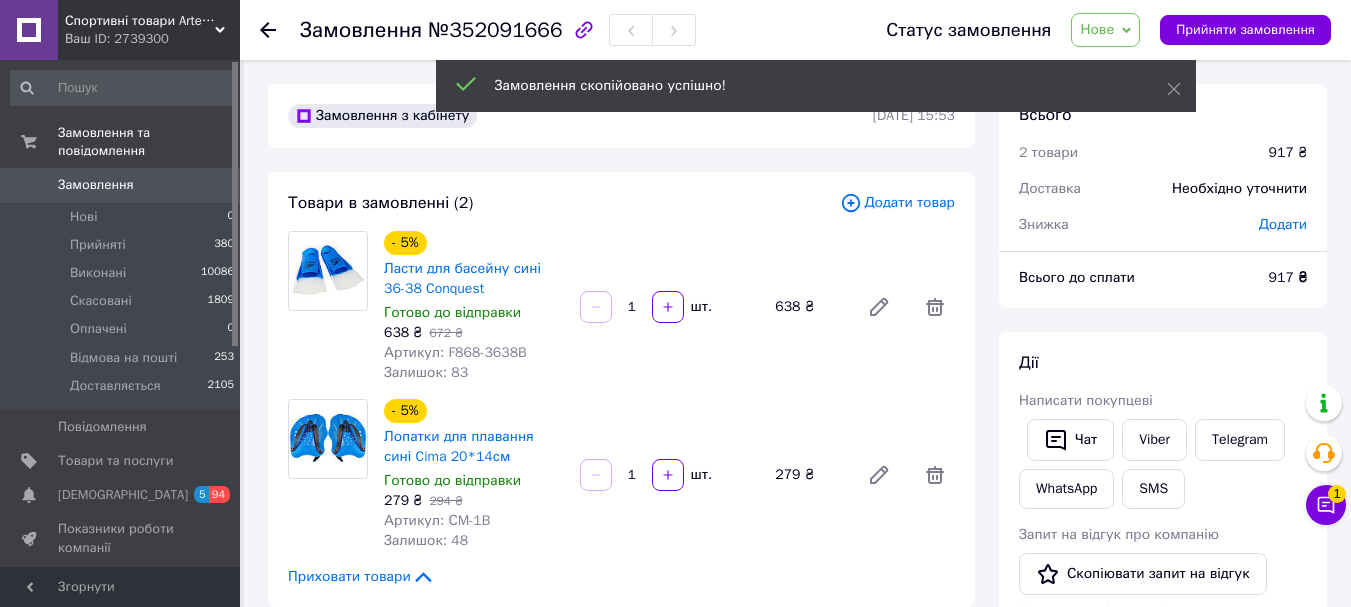 click on "Додати товар" at bounding box center [897, 203] 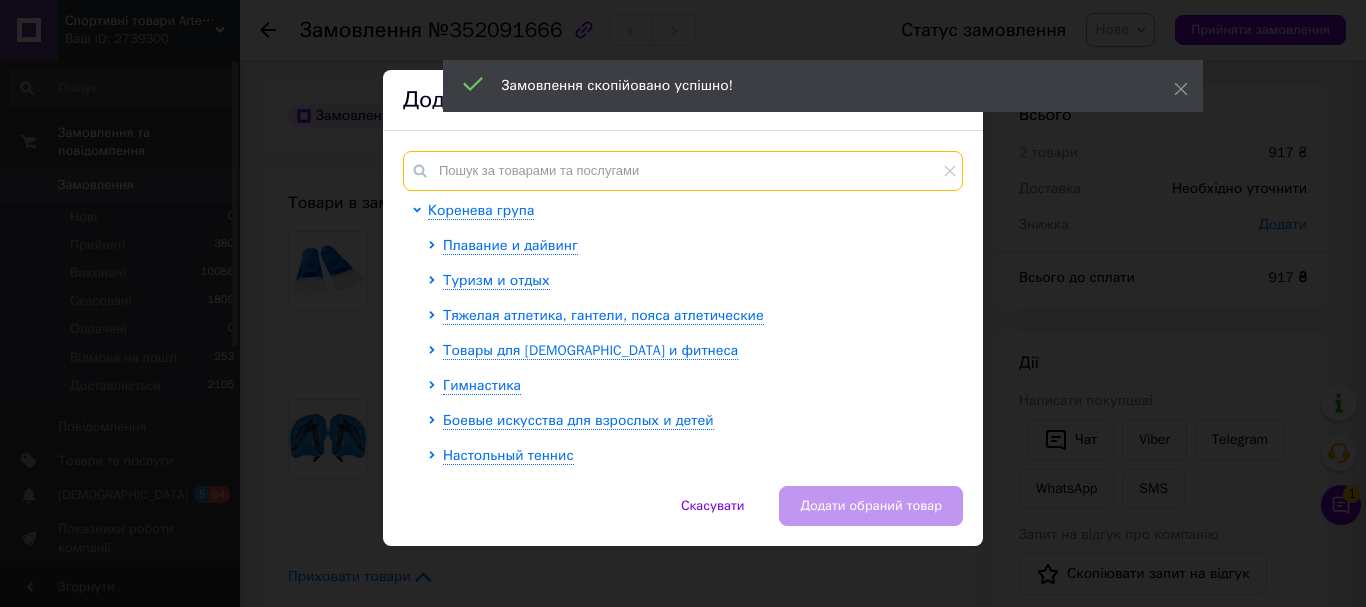click at bounding box center [683, 171] 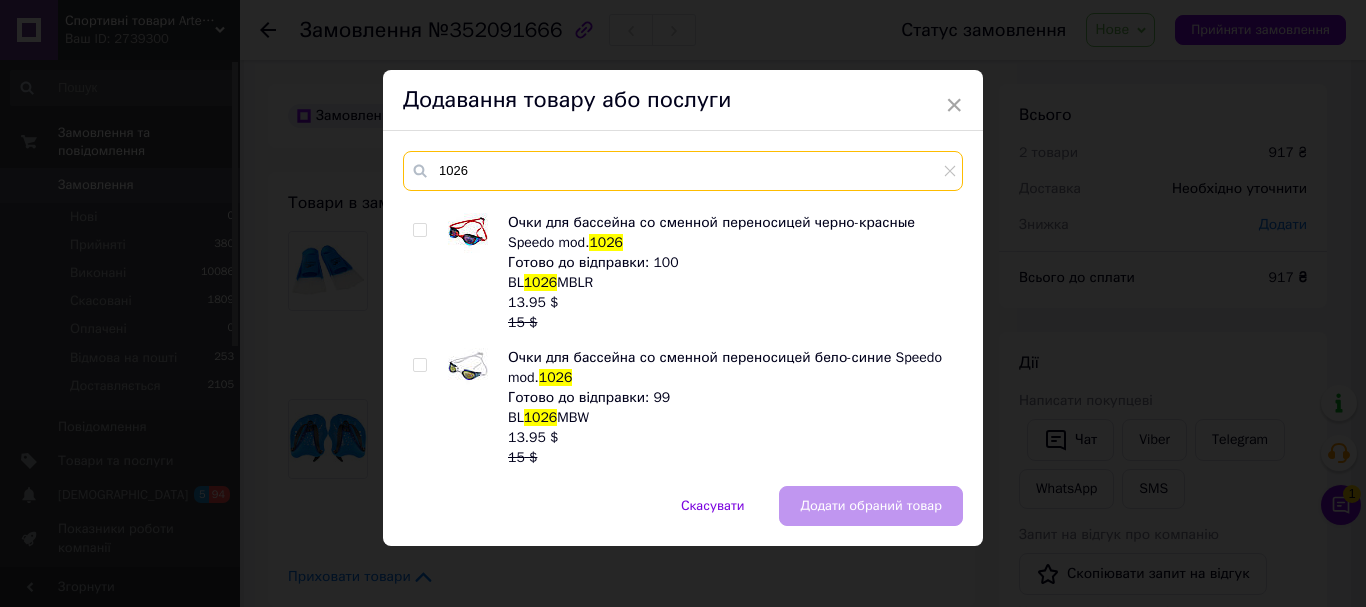 scroll, scrollTop: 395, scrollLeft: 0, axis: vertical 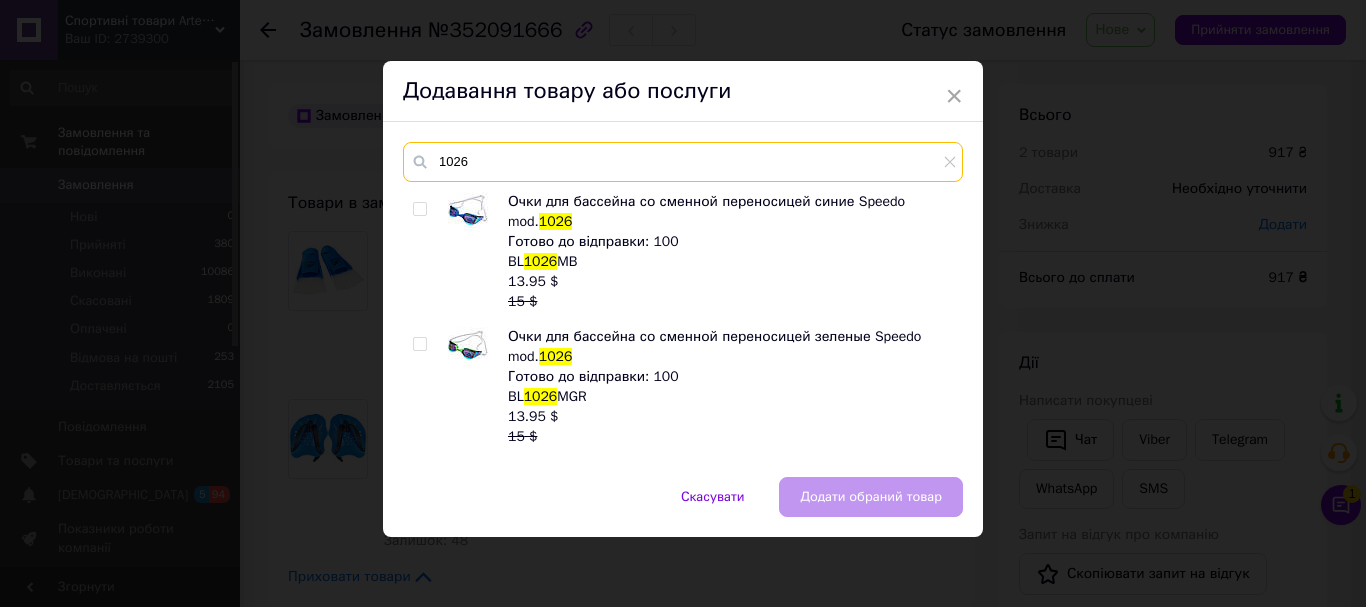 type on "1026" 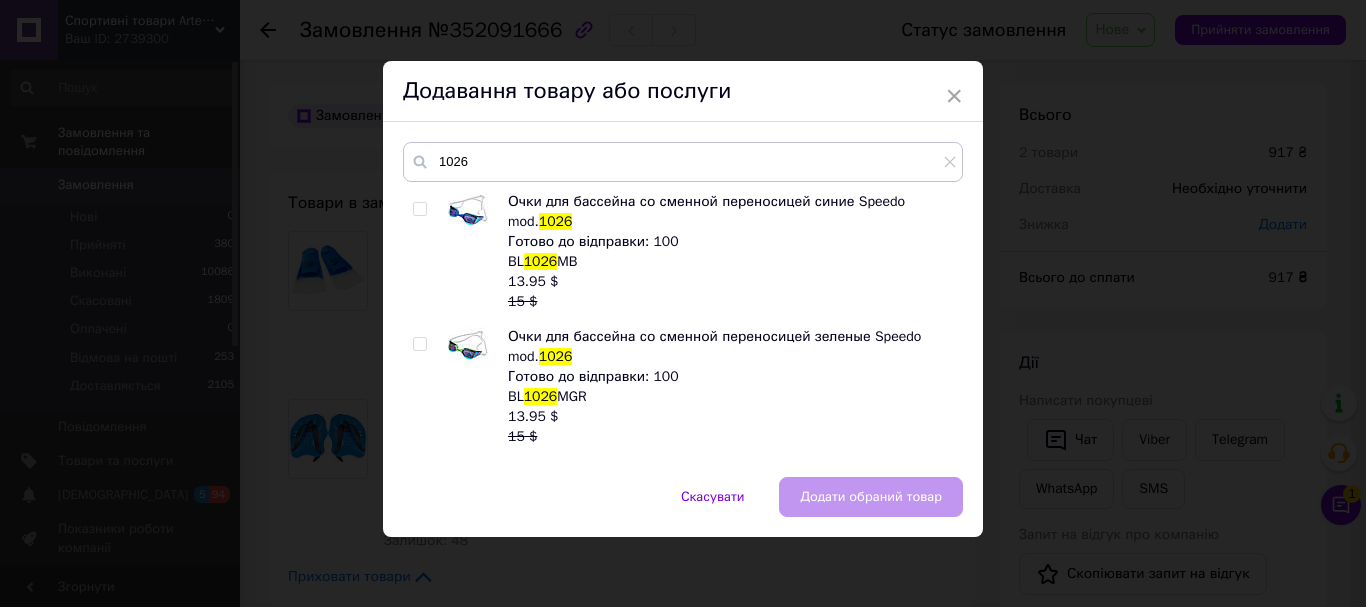 click at bounding box center [419, 344] 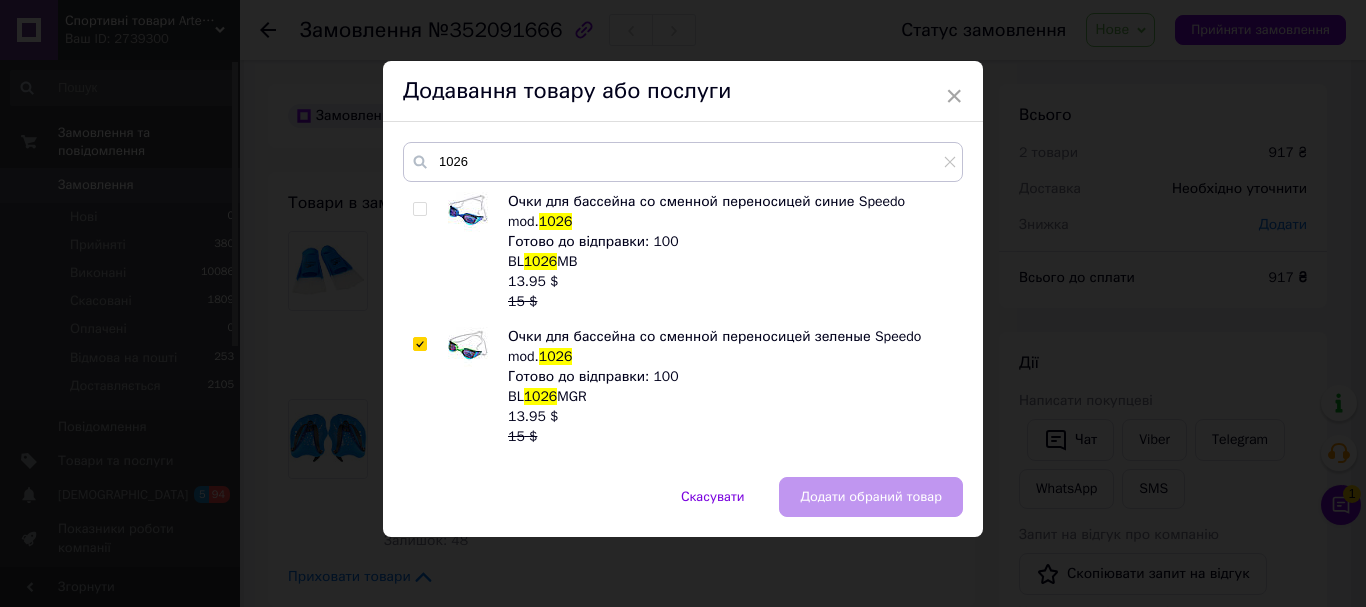 checkbox on "true" 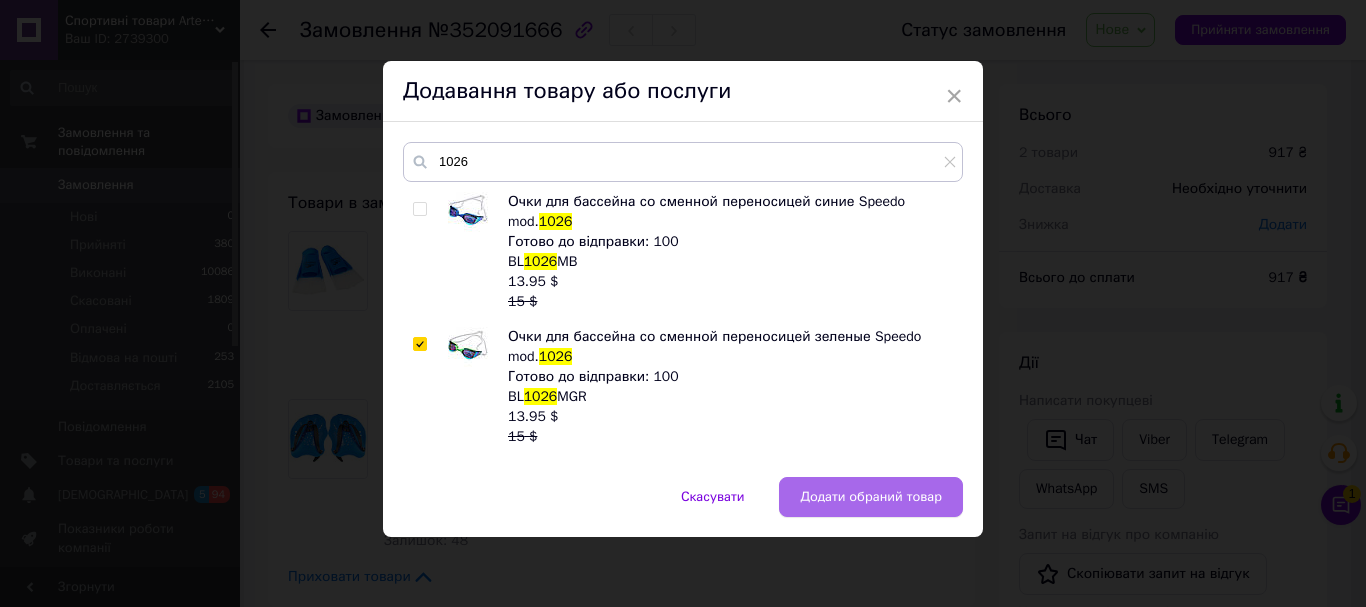 click on "Додати обраний товар" at bounding box center [871, 497] 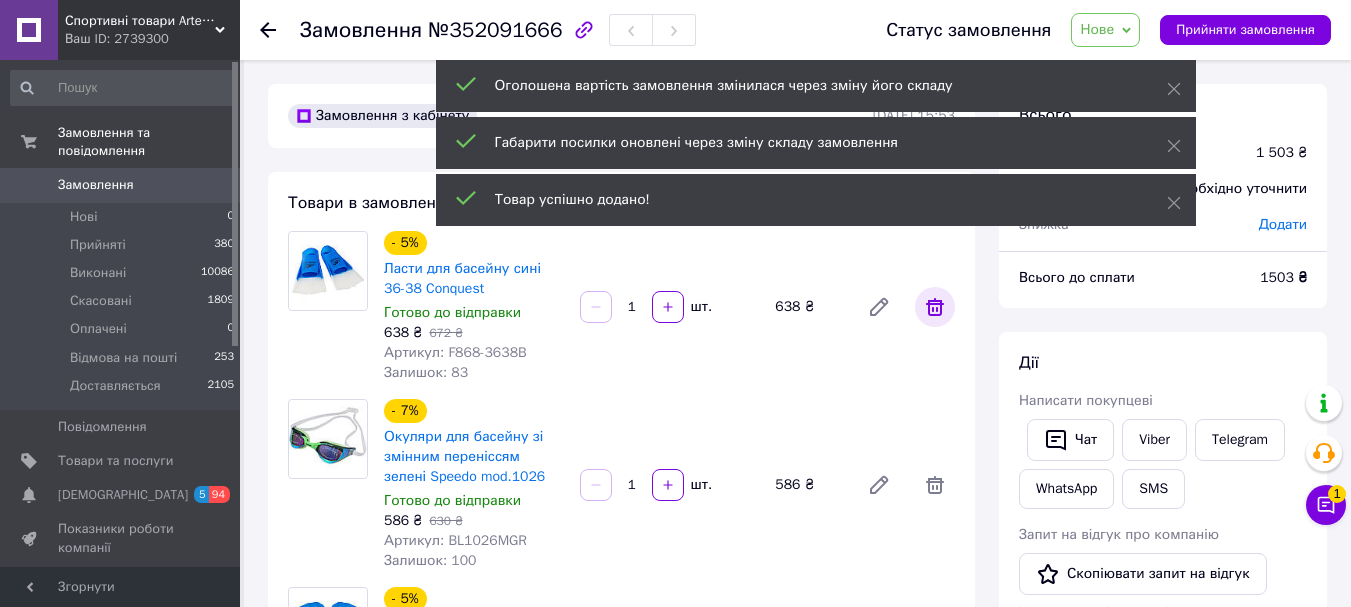 click 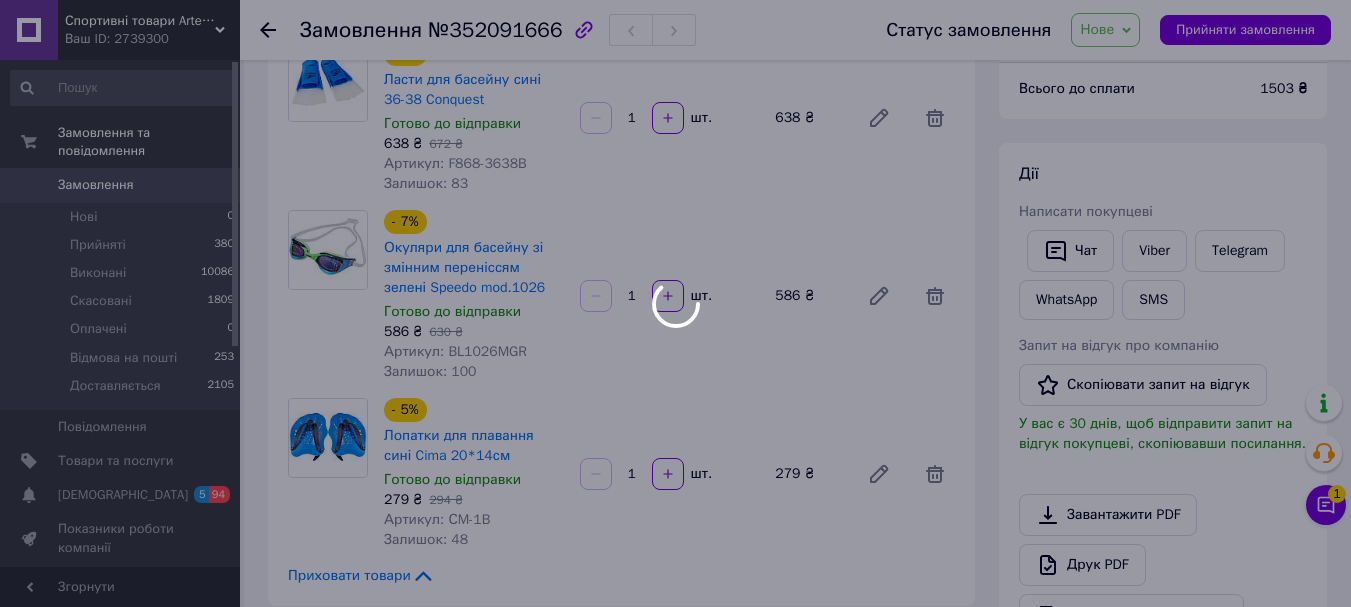 scroll, scrollTop: 200, scrollLeft: 0, axis: vertical 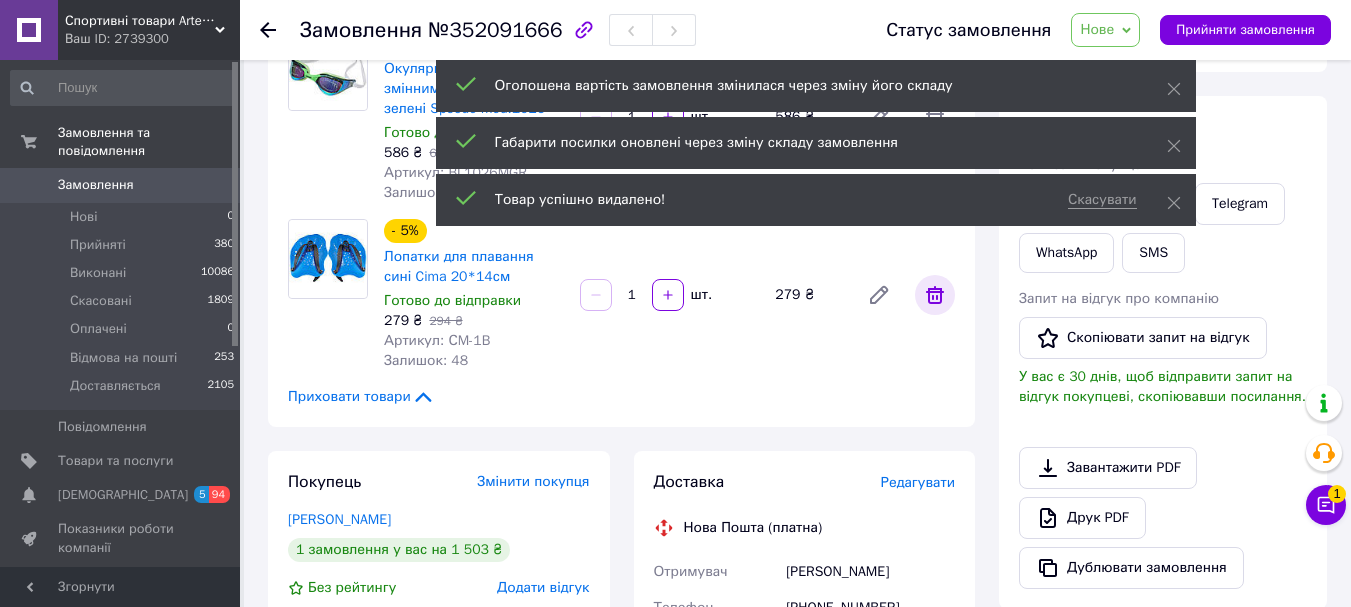 click 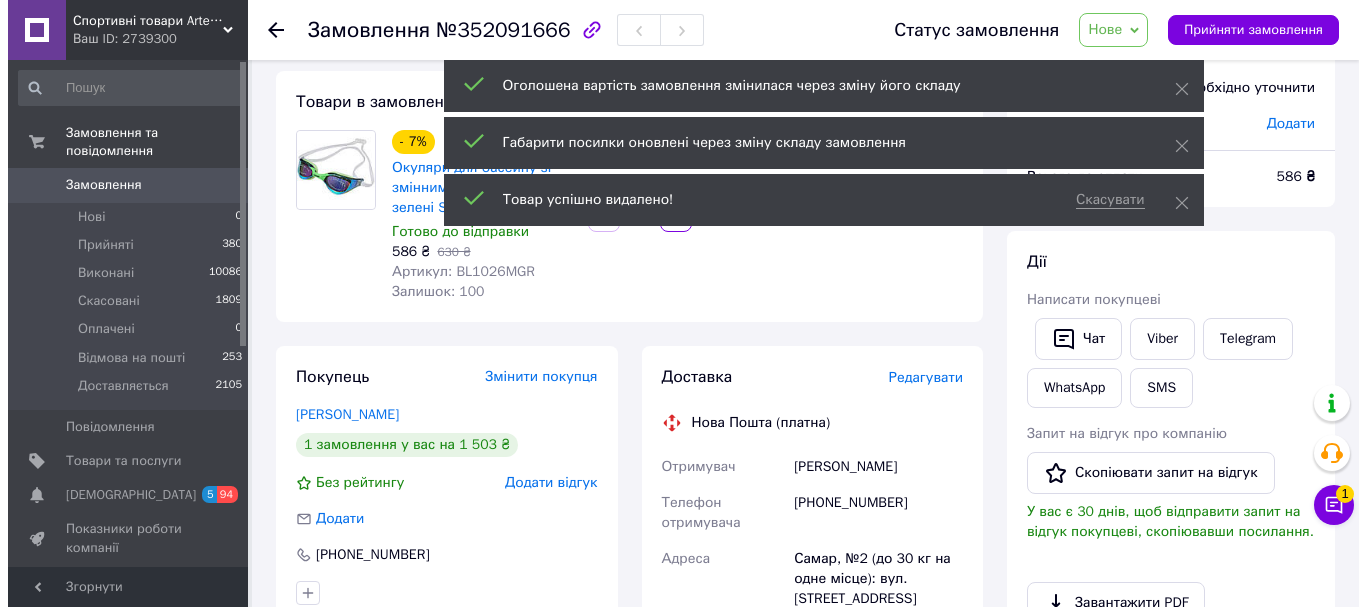 scroll, scrollTop: 100, scrollLeft: 0, axis: vertical 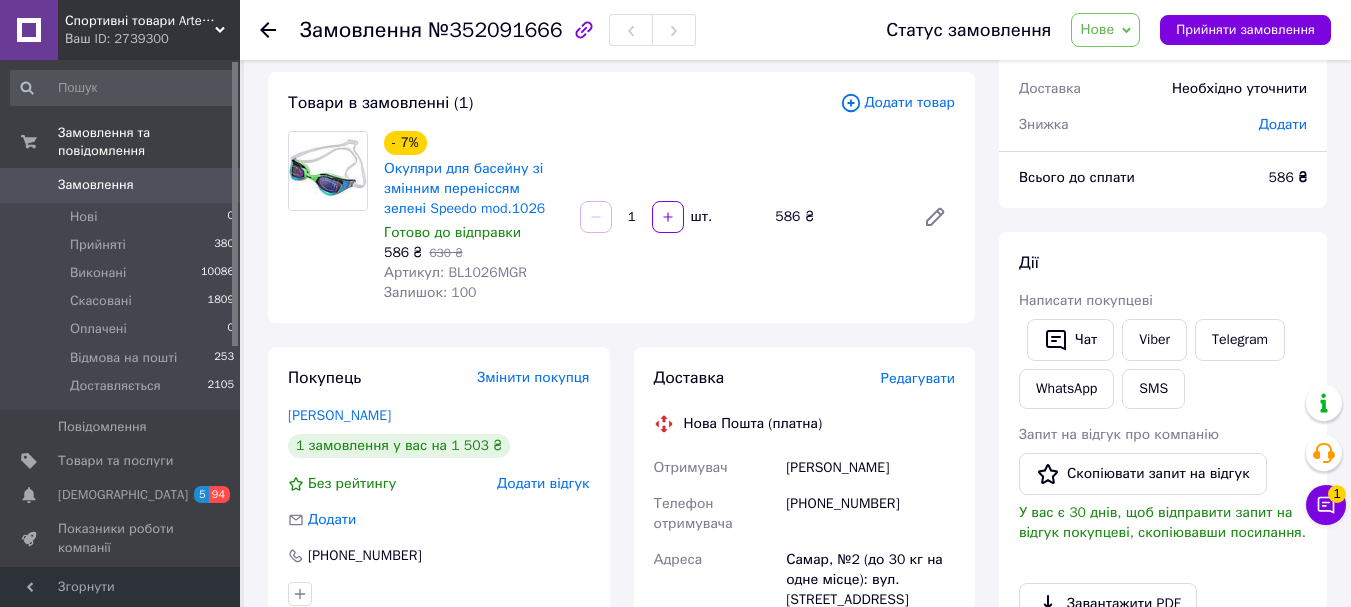 click on "Редагувати" at bounding box center (918, 378) 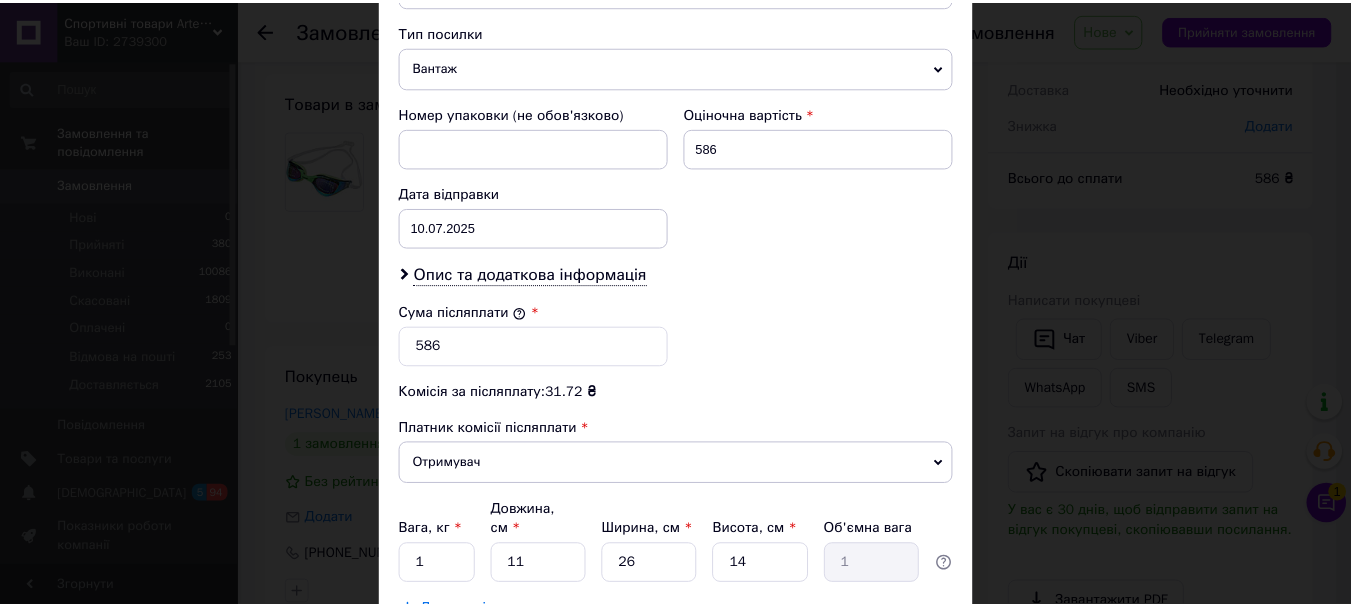 scroll, scrollTop: 919, scrollLeft: 0, axis: vertical 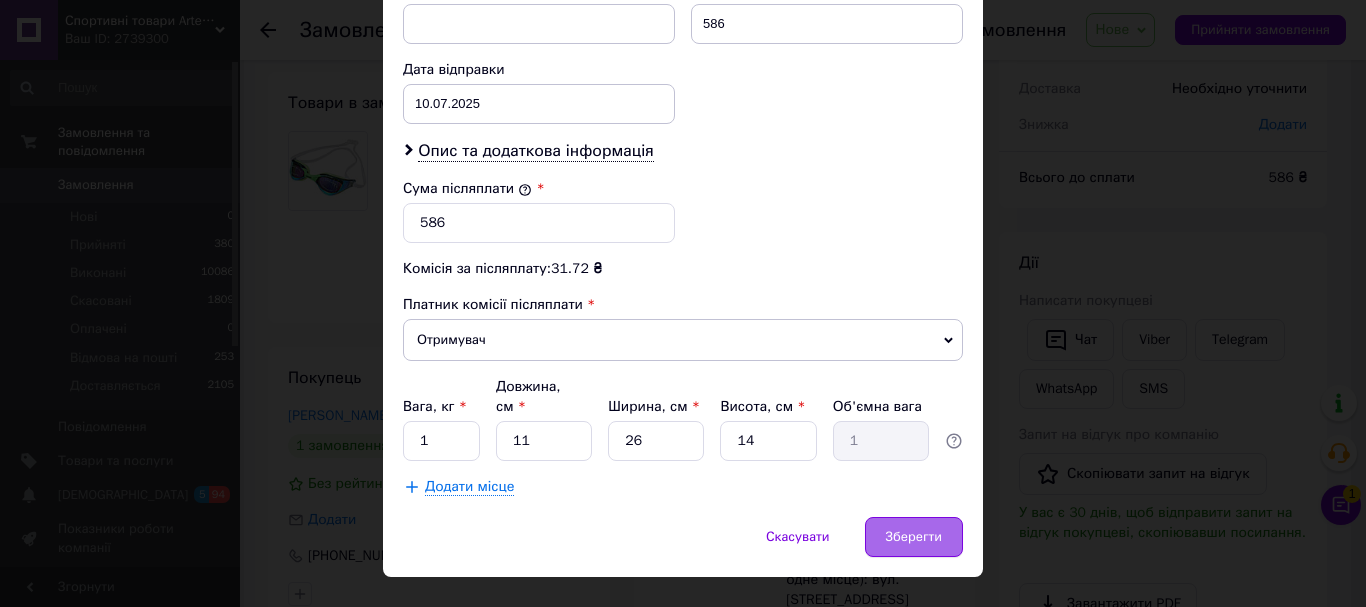 click on "Зберегти" at bounding box center [914, 537] 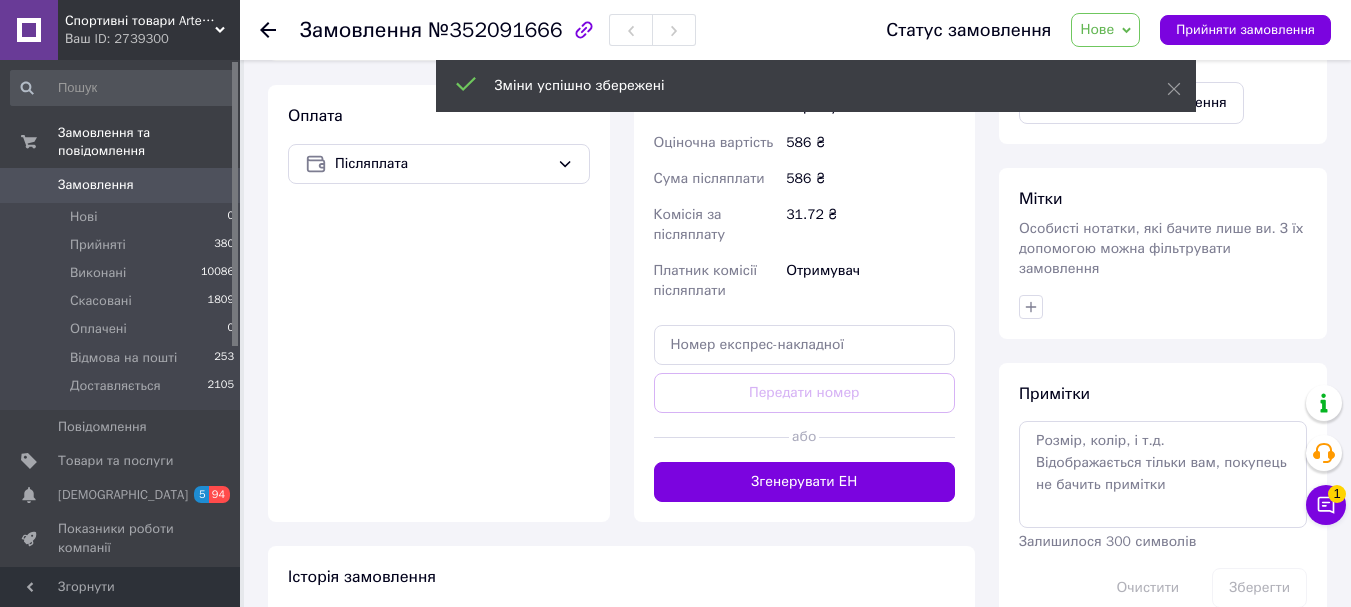 scroll, scrollTop: 700, scrollLeft: 0, axis: vertical 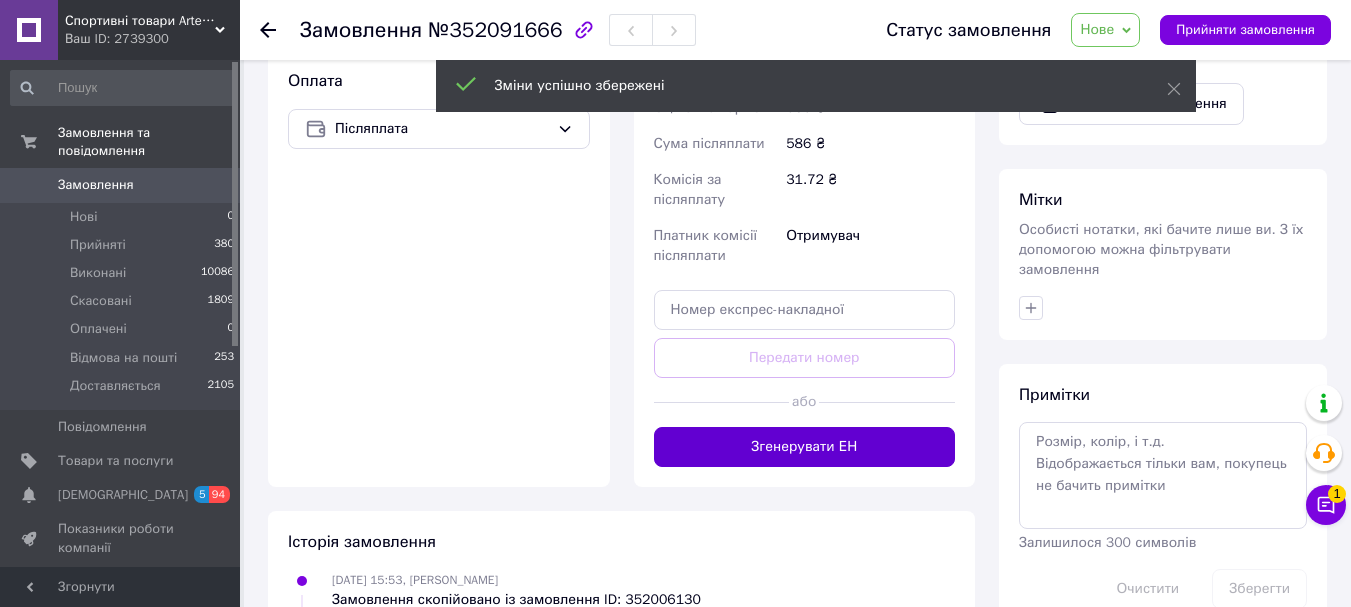 click on "Згенерувати ЕН" at bounding box center [805, 447] 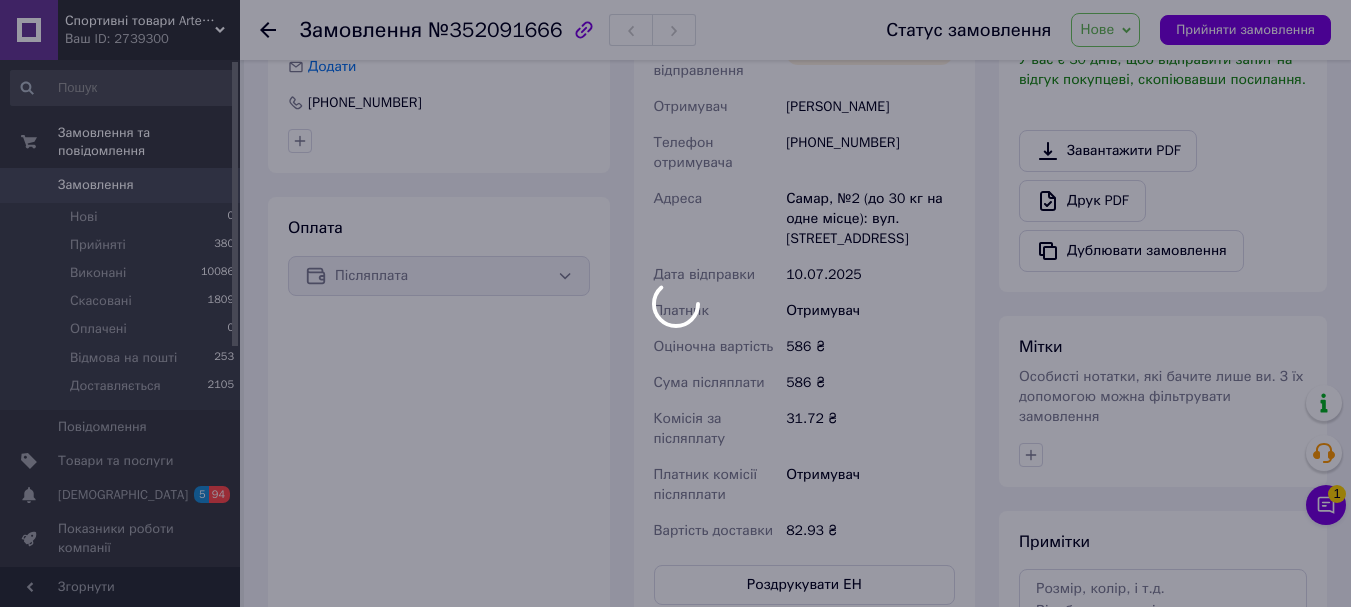 scroll, scrollTop: 400, scrollLeft: 0, axis: vertical 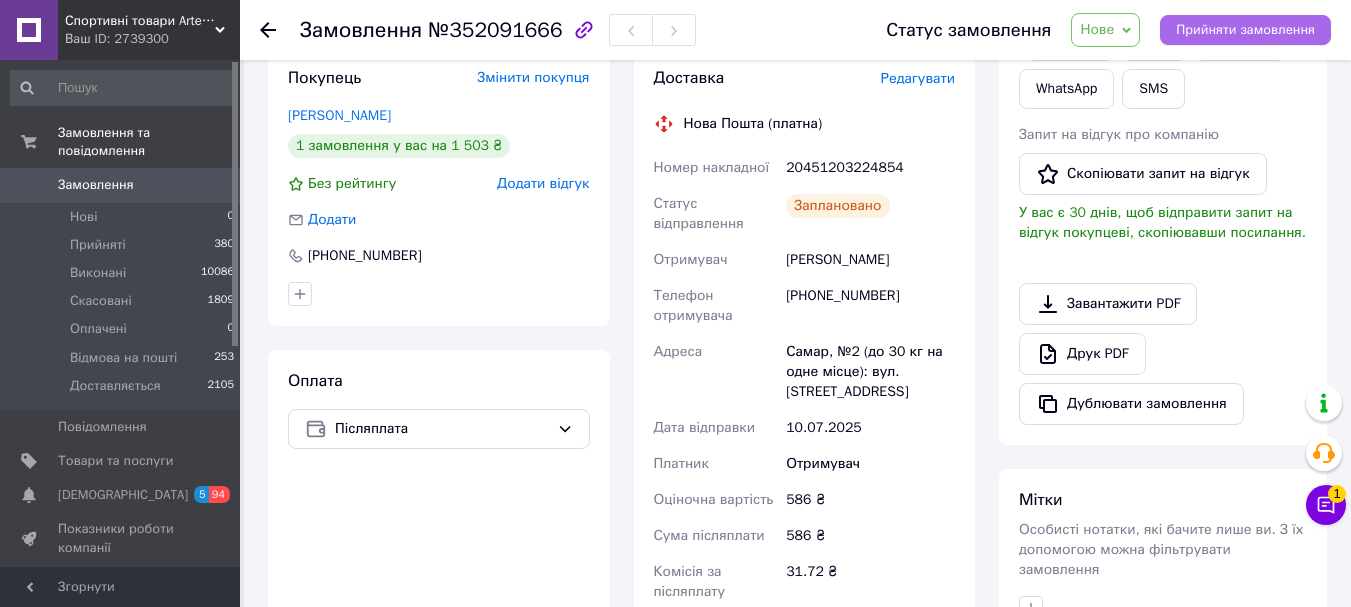 click on "Прийняти замовлення" at bounding box center [1245, 30] 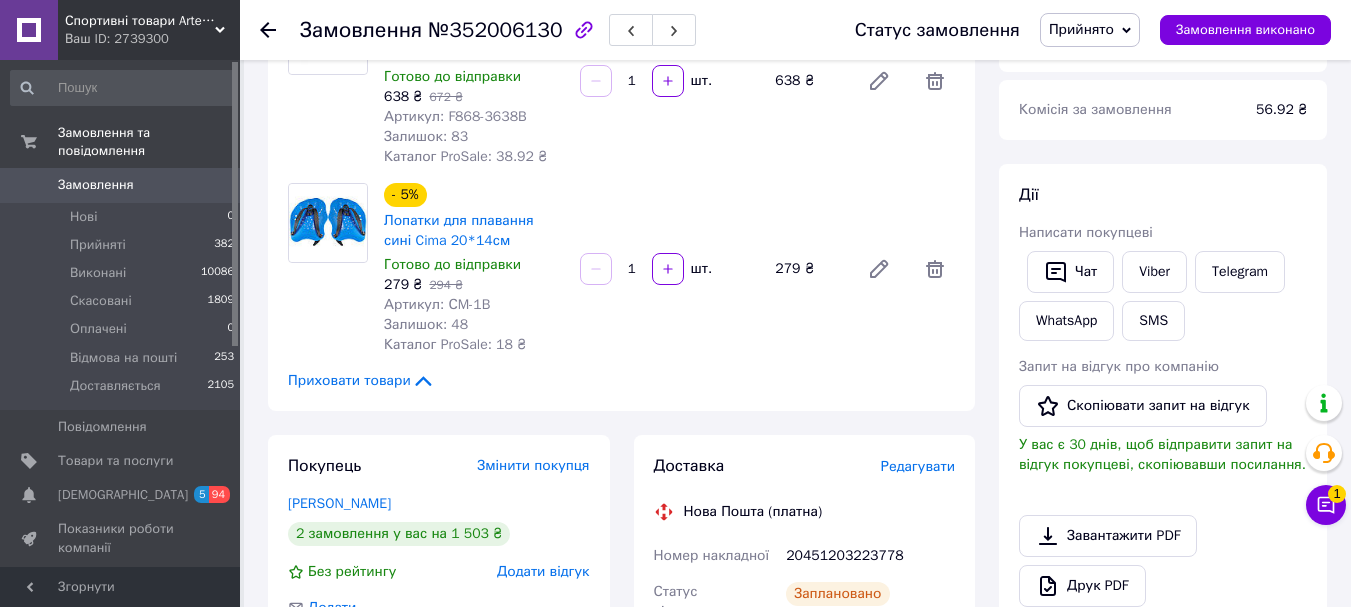 scroll, scrollTop: 300, scrollLeft: 0, axis: vertical 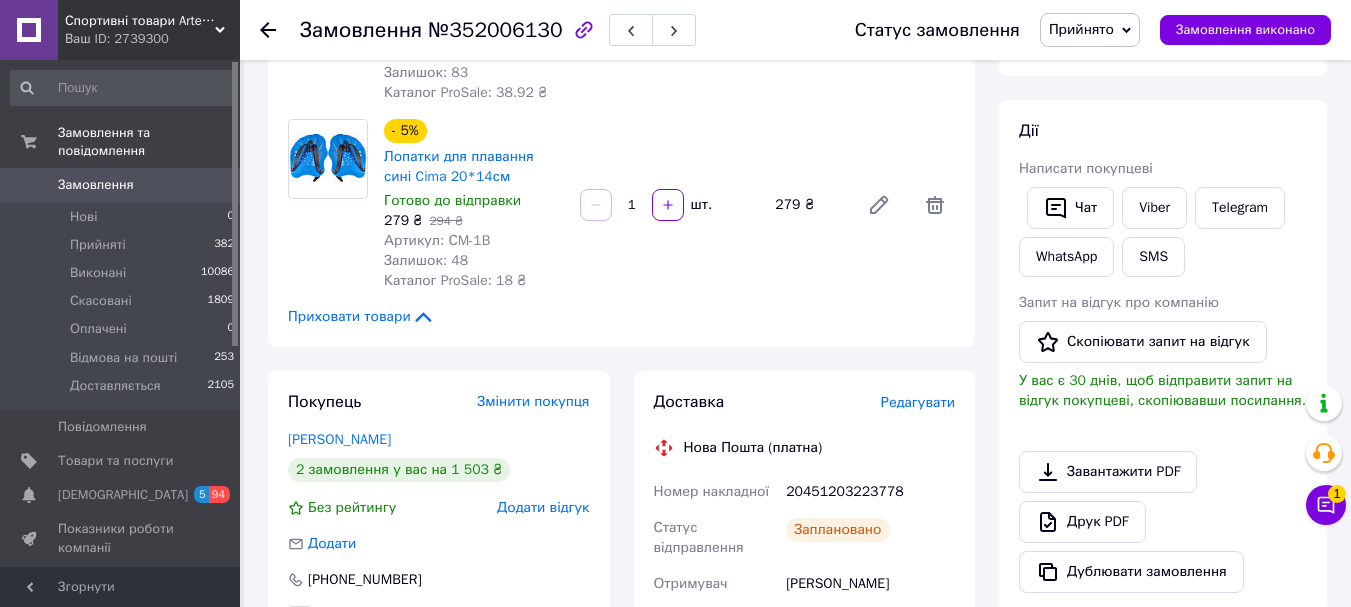 click on "Редагувати" at bounding box center (918, 402) 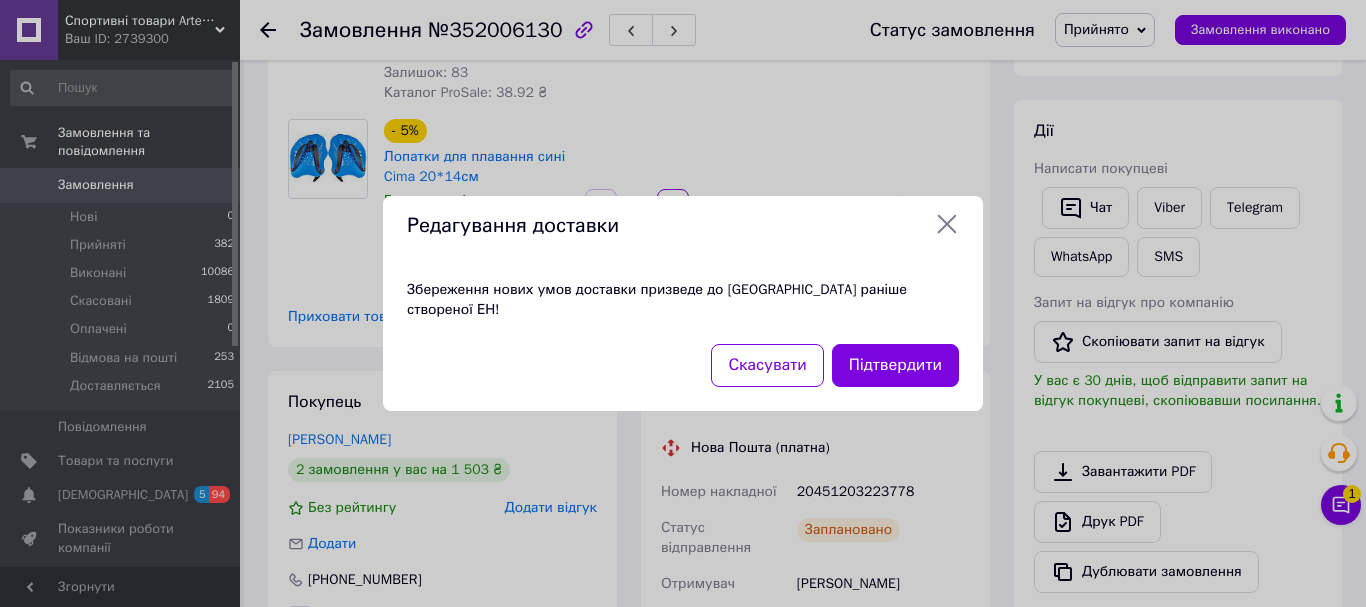 click 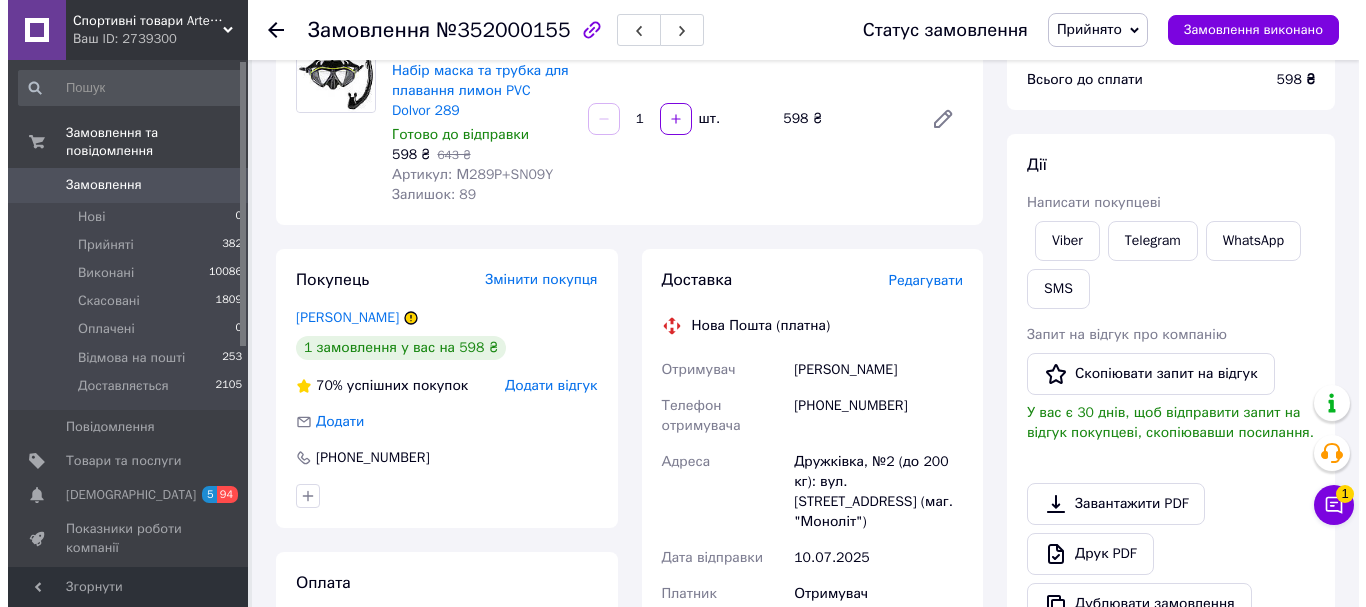 scroll, scrollTop: 200, scrollLeft: 0, axis: vertical 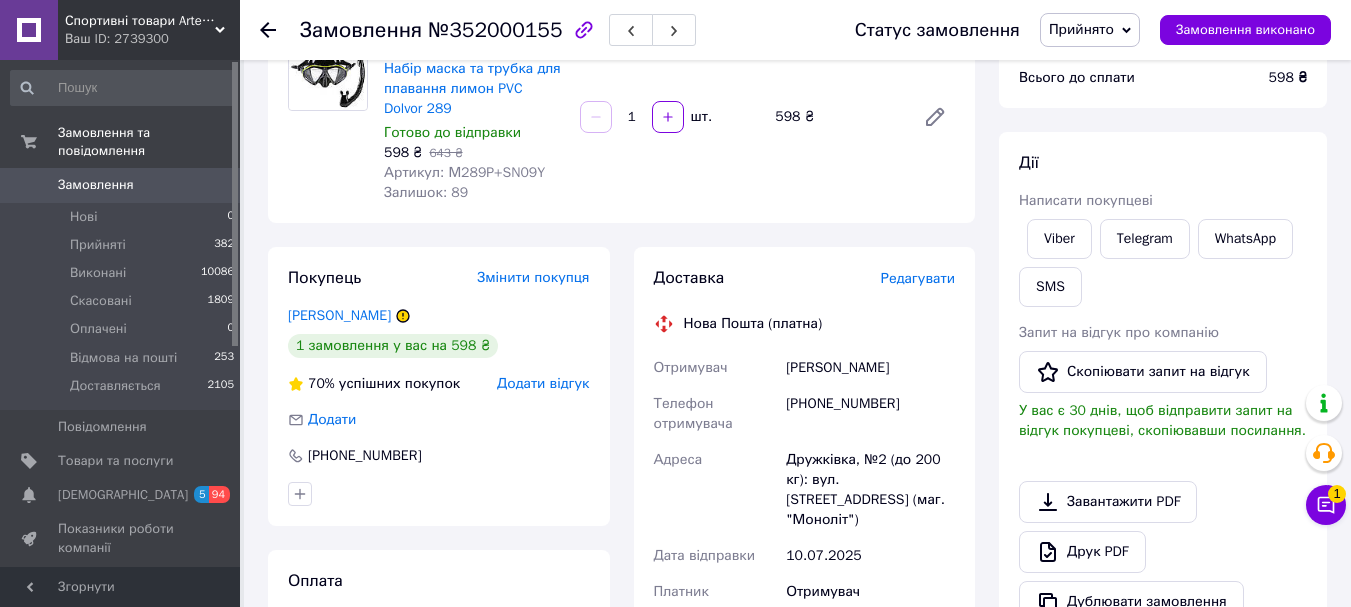 click on "Редагувати" at bounding box center [918, 278] 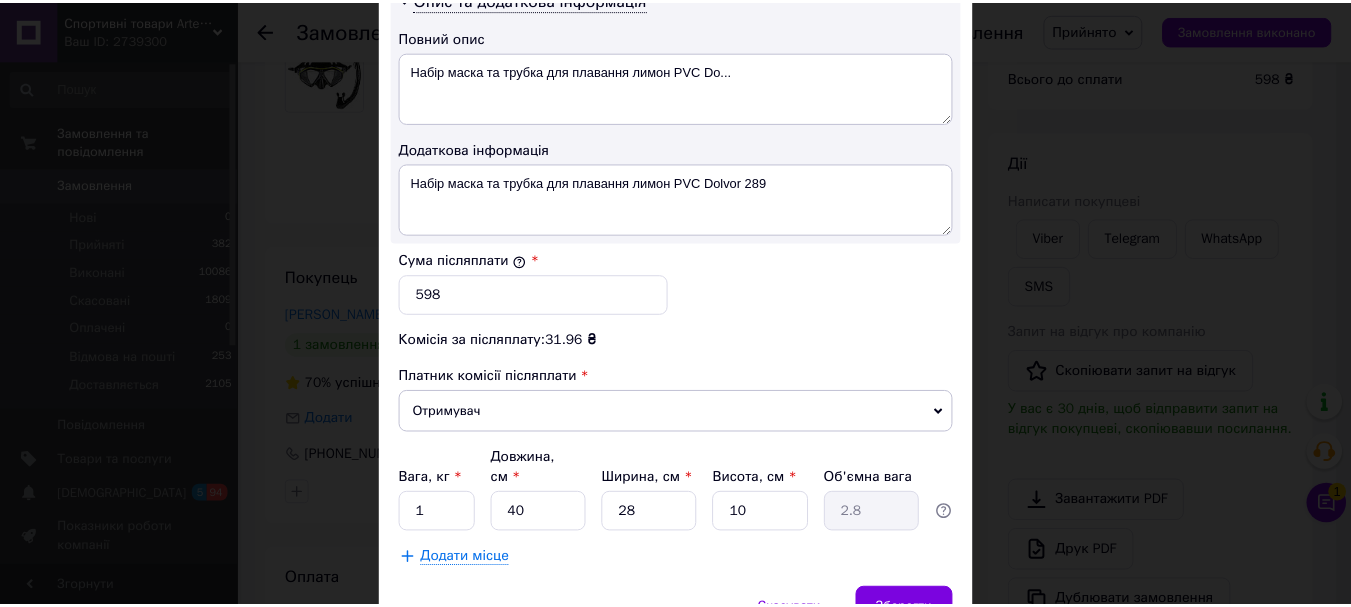 scroll, scrollTop: 1143, scrollLeft: 0, axis: vertical 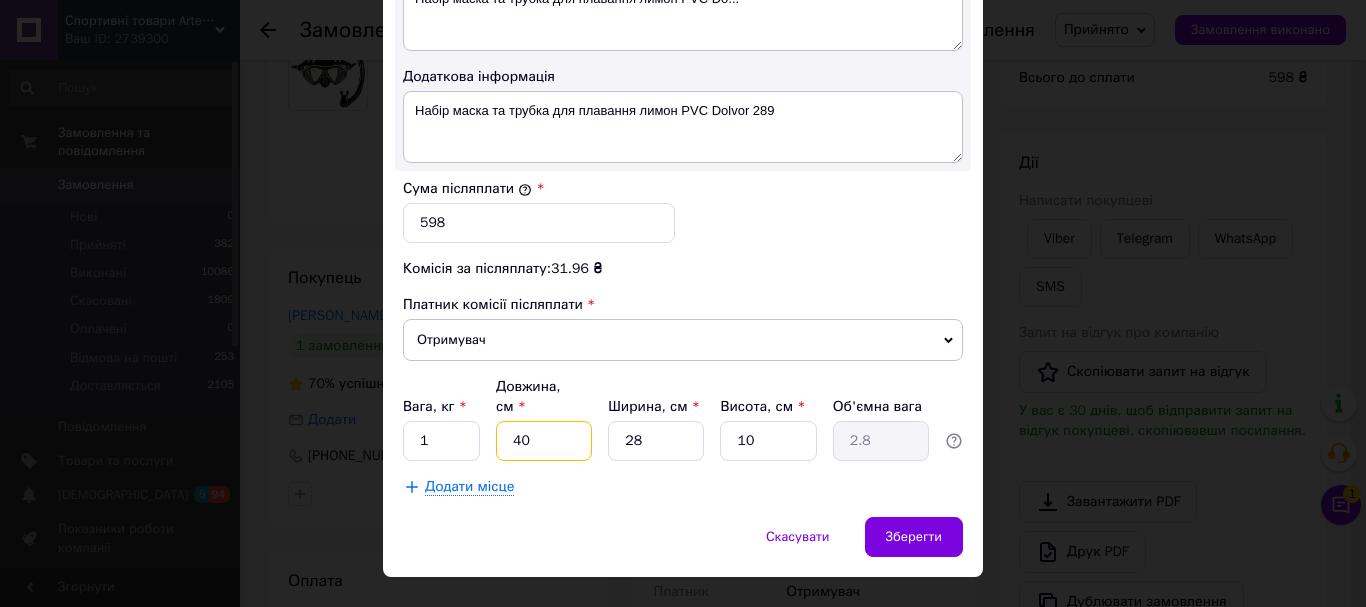 click on "40" at bounding box center [544, 441] 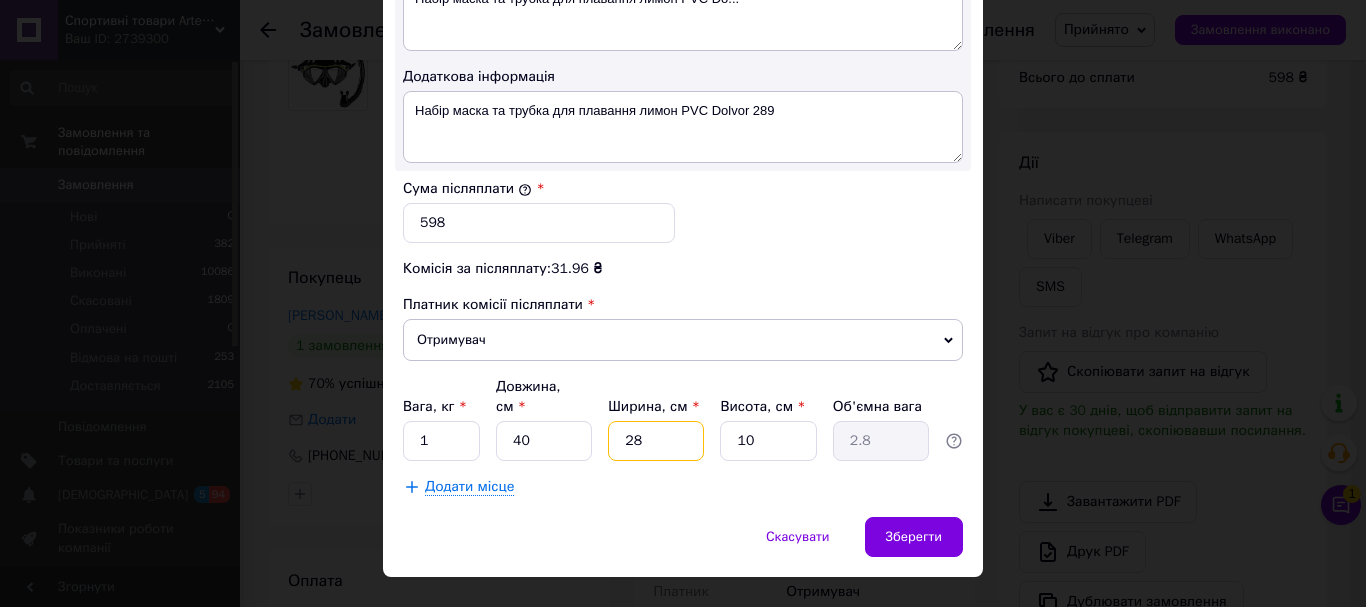 click on "28" at bounding box center [656, 441] 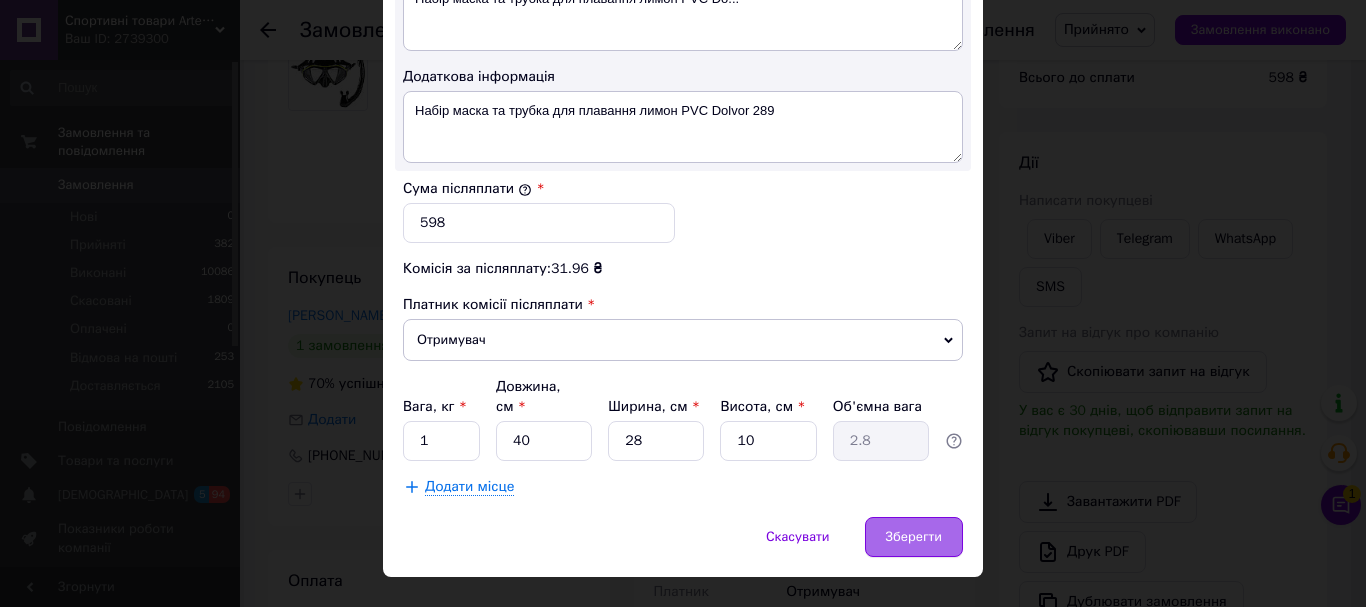 click on "Зберегти" at bounding box center [914, 537] 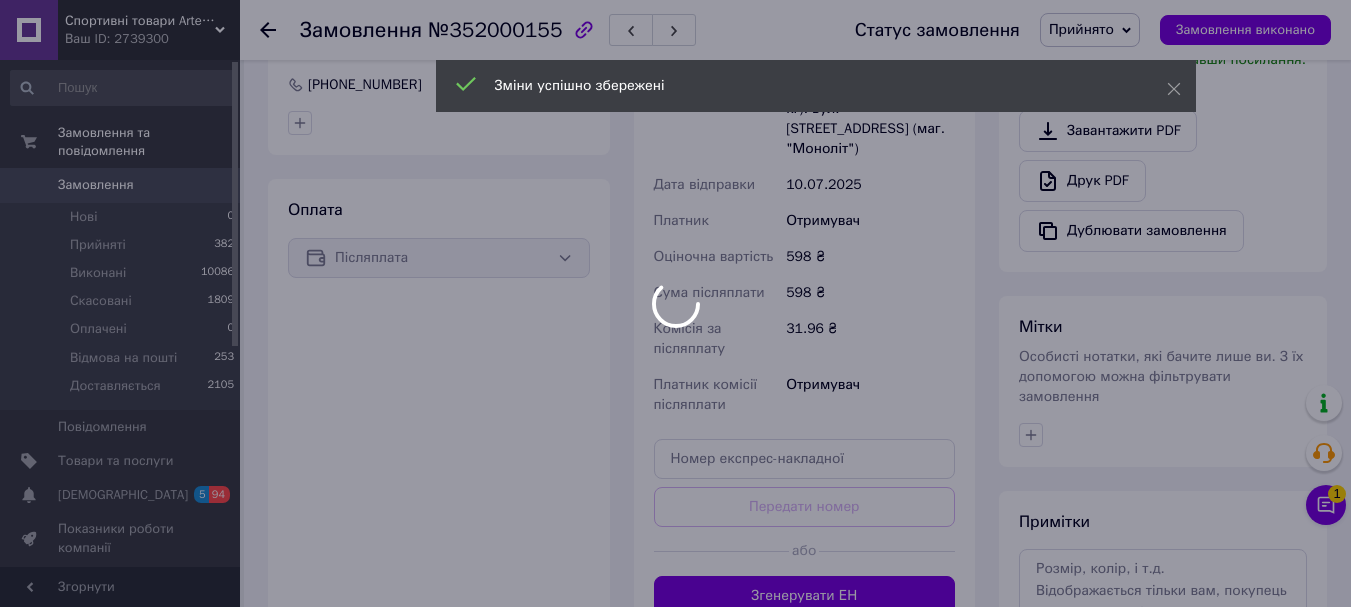 scroll, scrollTop: 795, scrollLeft: 0, axis: vertical 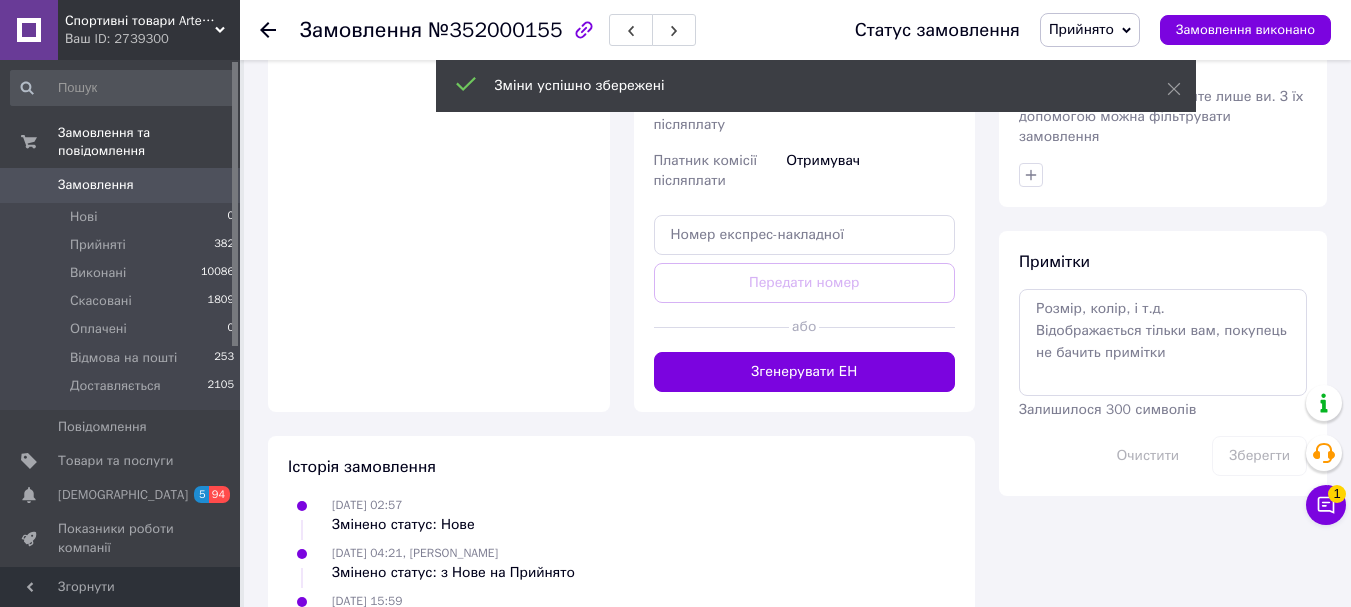 click on "Спортивні товари Artemic Ваш ID: 2739300 Сайт Спортивні товари Artemic Кабінет покупця Перевірити стан системи Сторінка на порталі Redsport.shop Магазин Greencamp.od.ua Довідка Вийти Замовлення та повідомлення Замовлення 0 Нові 0 Прийняті 382 Виконані 10086 Скасовані 1809 Оплачені 0 Відмова на пошті 253 Доставляється 2105 Повідомлення 0 Товари та послуги Сповіщення 5 94 Показники роботи компанії Панель управління Відгуки Покупатели Каталог ProSale Аналітика Інструменти веб-майстра та SEO Управління сайтом Гаманець компанії Маркет Prom топ - 7%   1" at bounding box center [675, 34] 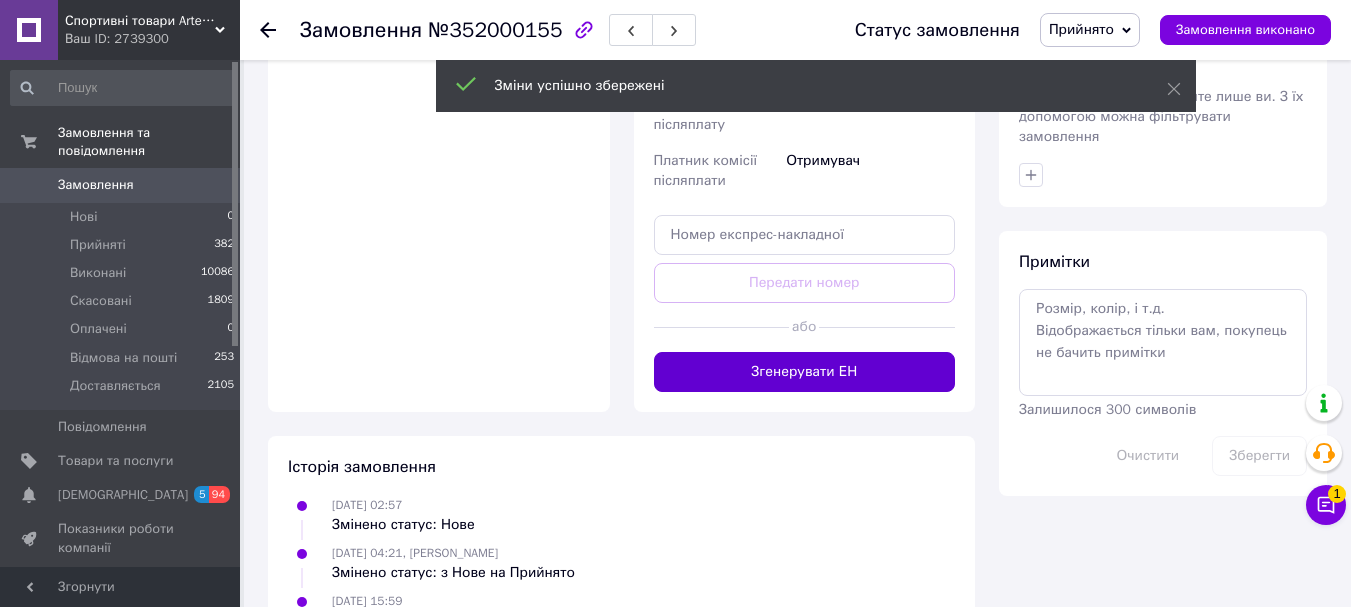 click on "Згенерувати ЕН" at bounding box center (805, 372) 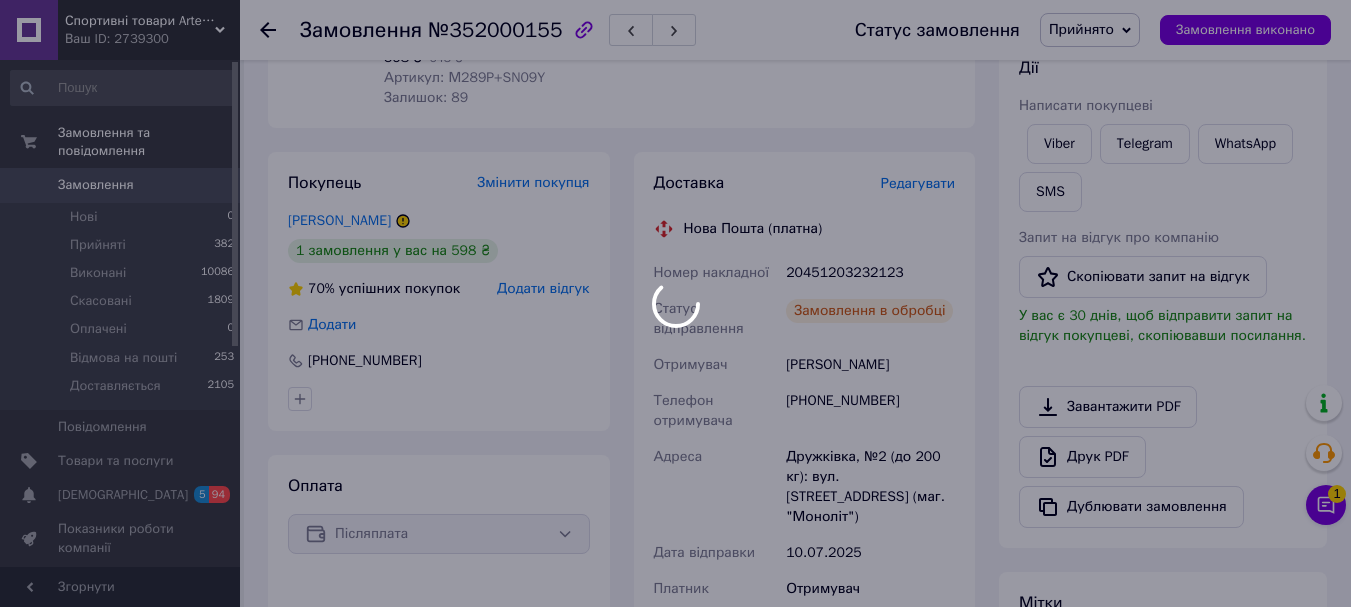 scroll, scrollTop: 95, scrollLeft: 0, axis: vertical 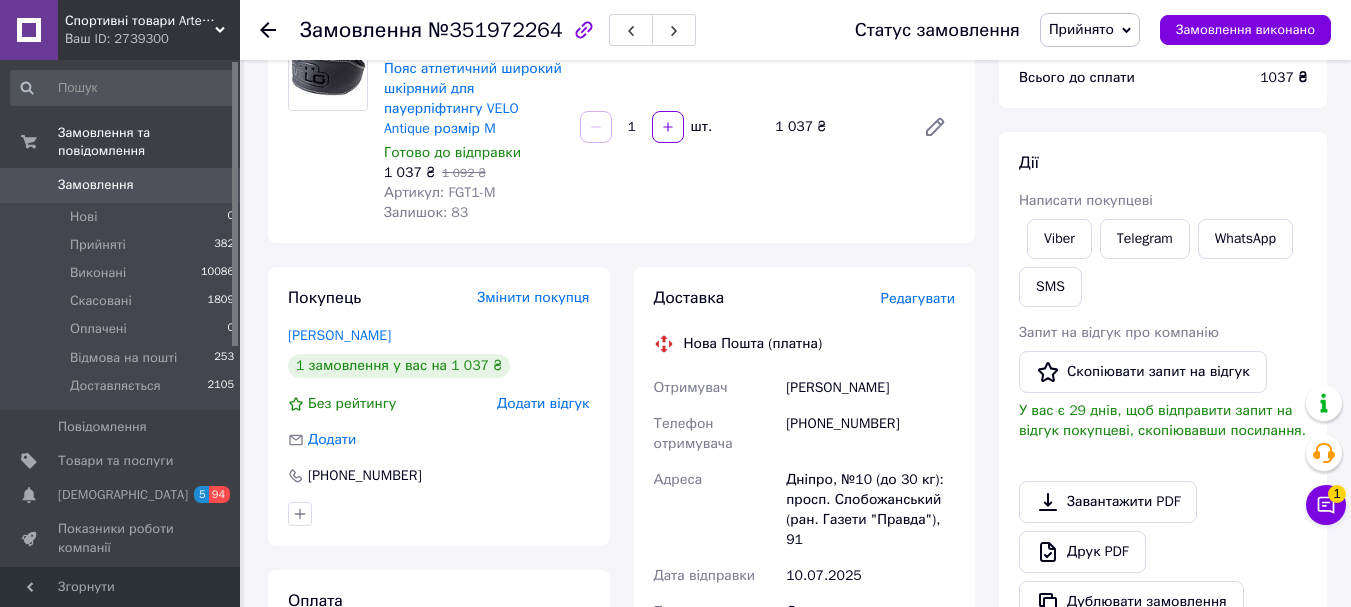 click on "Редагувати" at bounding box center [918, 298] 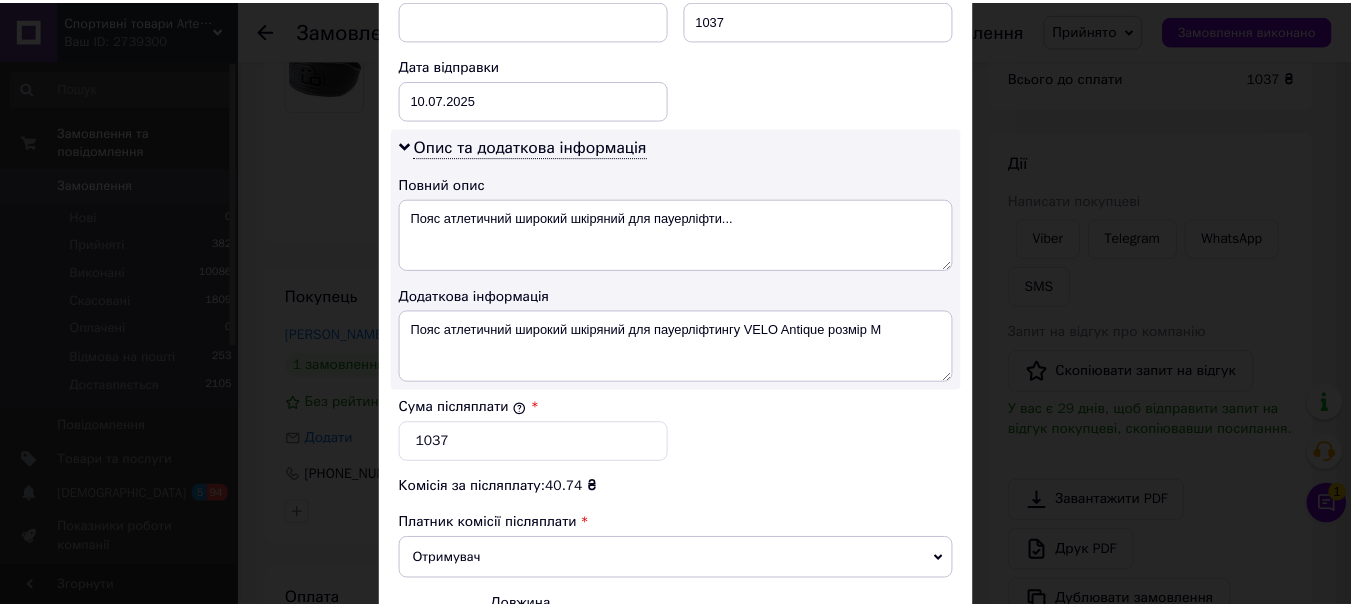 scroll, scrollTop: 1100, scrollLeft: 0, axis: vertical 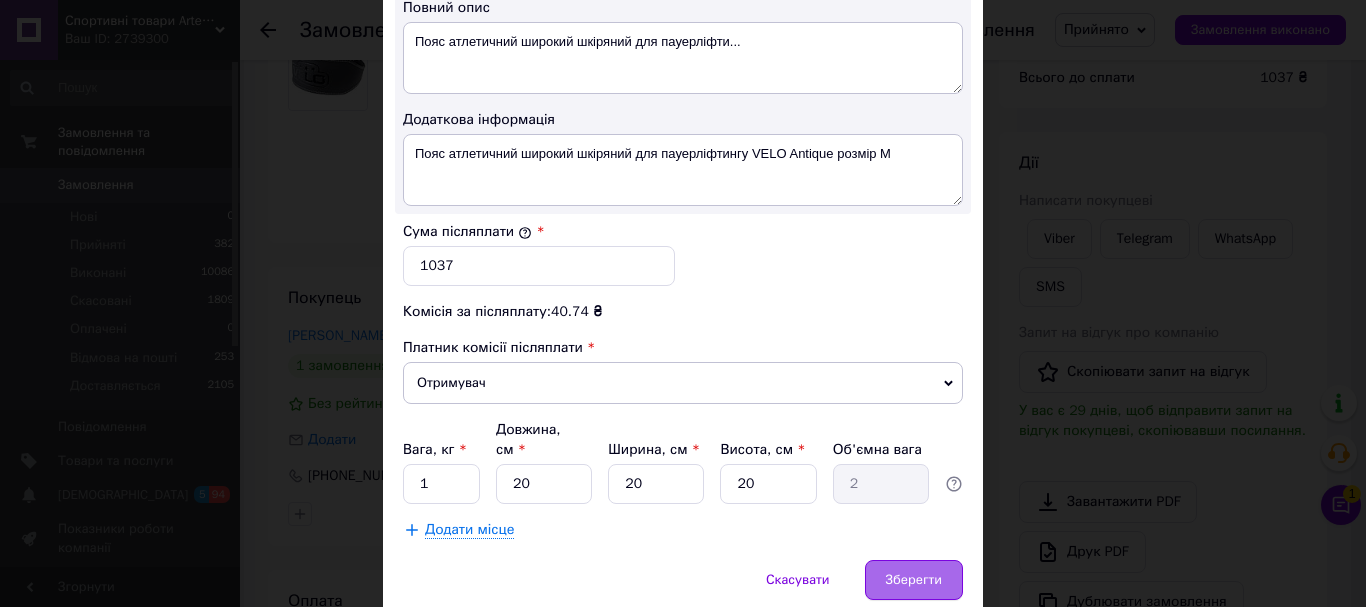 click on "Зберегти" at bounding box center [914, 580] 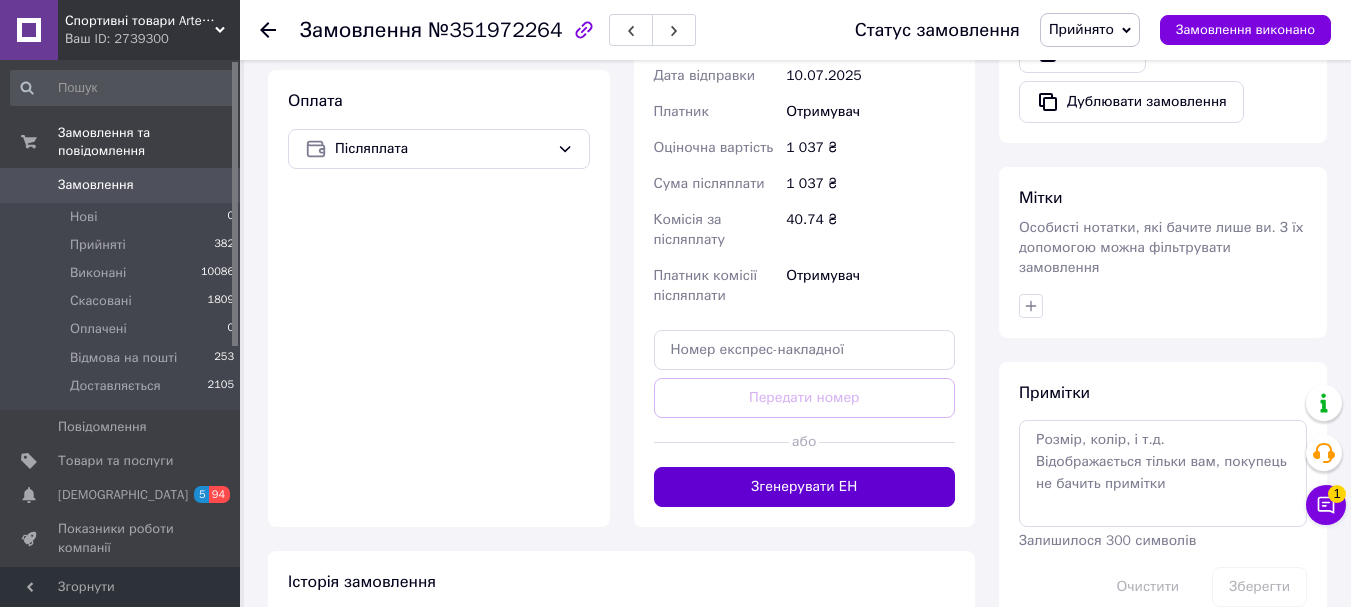click on "Згенерувати ЕН" at bounding box center (805, 487) 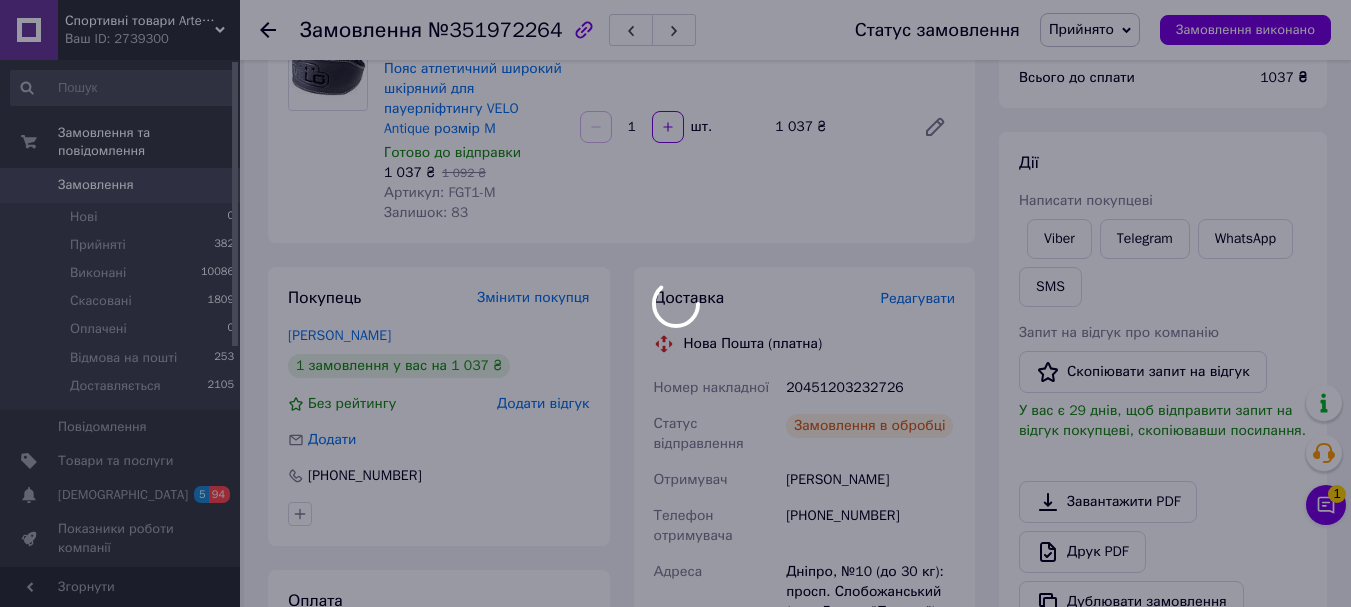 scroll, scrollTop: 100, scrollLeft: 0, axis: vertical 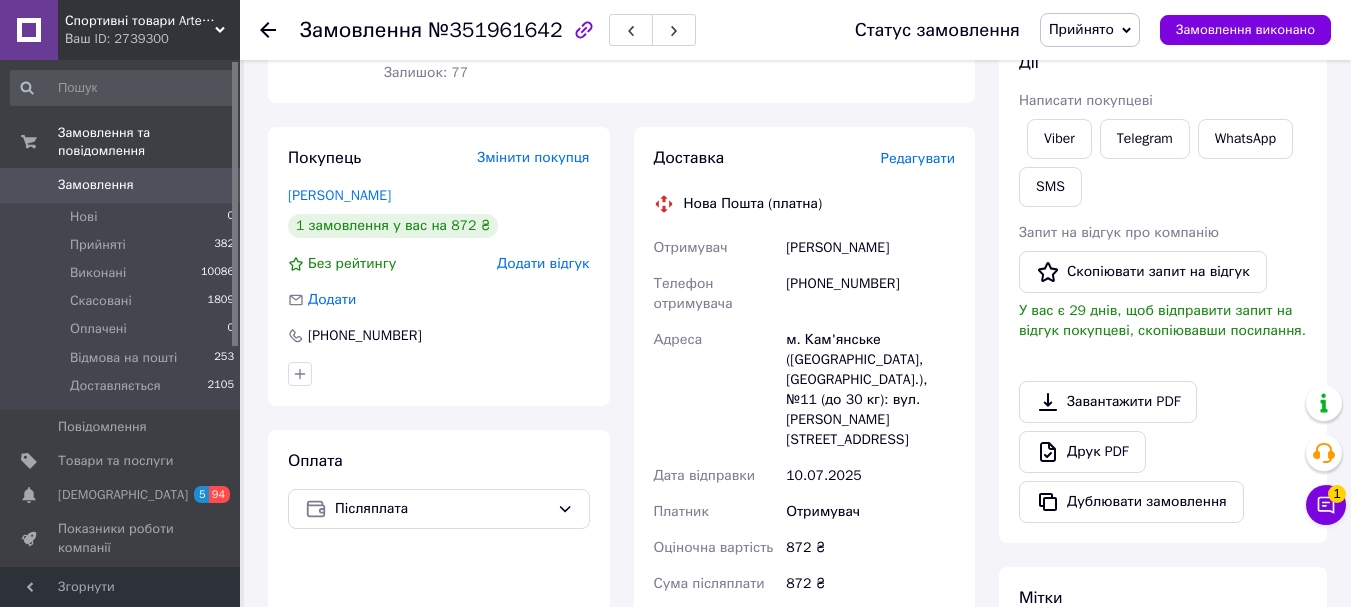 click on "Редагувати" at bounding box center (918, 158) 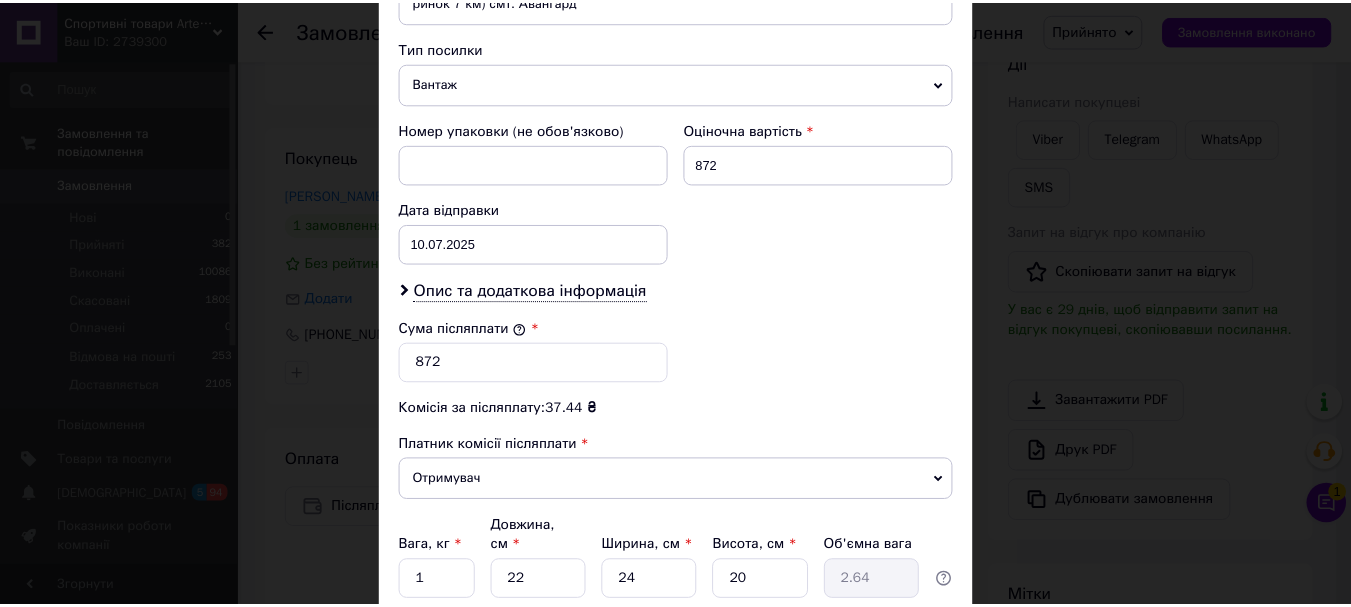scroll, scrollTop: 919, scrollLeft: 0, axis: vertical 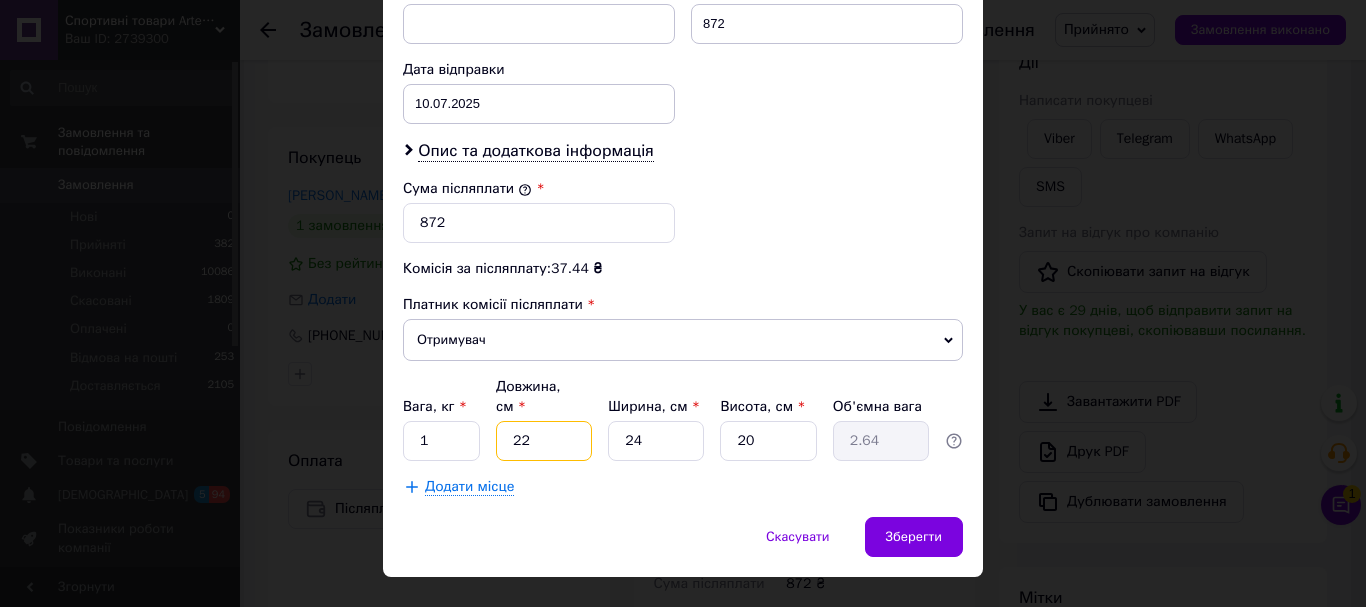click on "22" at bounding box center [544, 441] 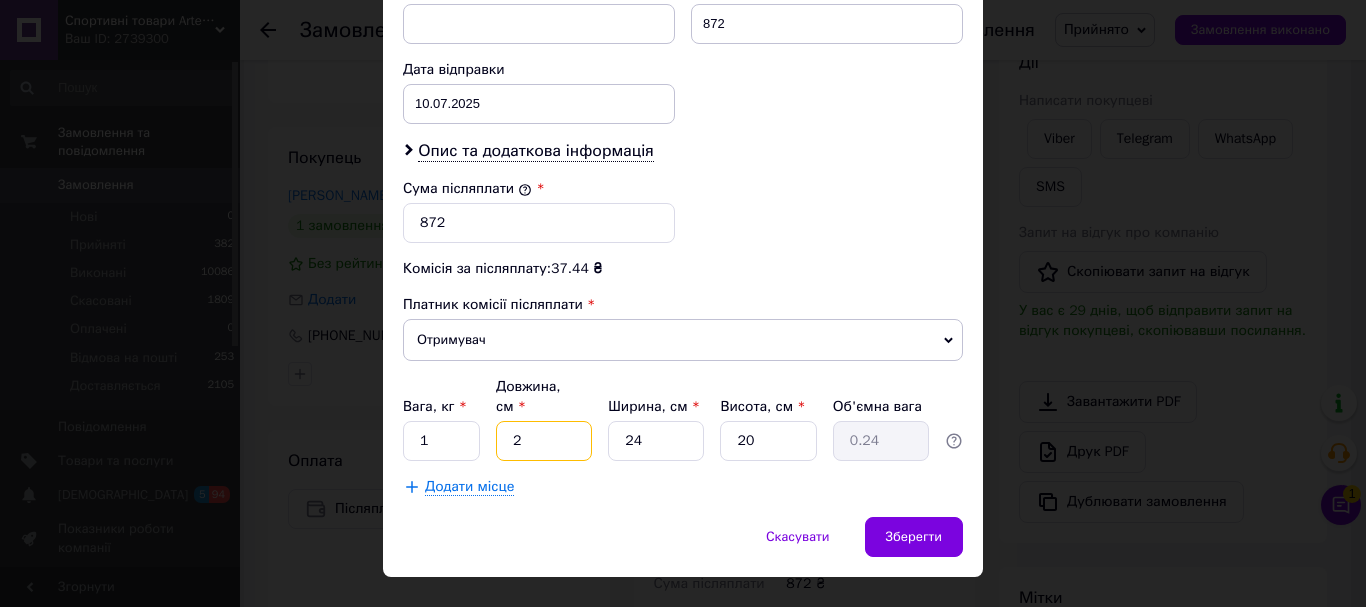 type on "24" 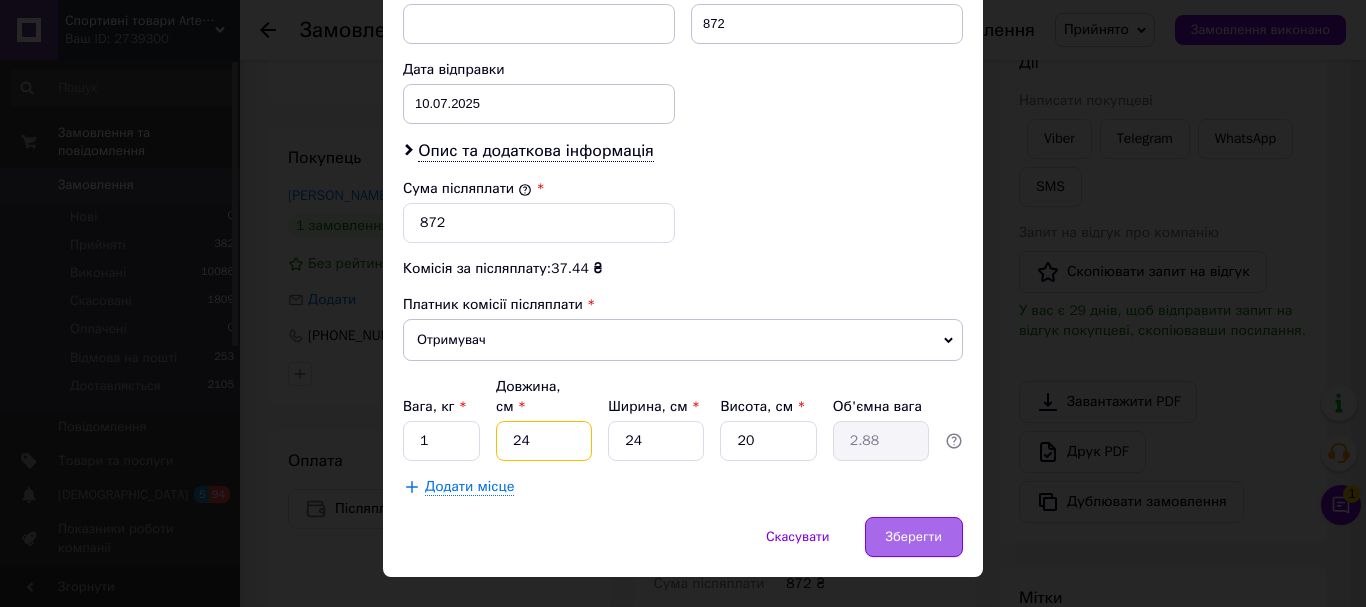 type on "24" 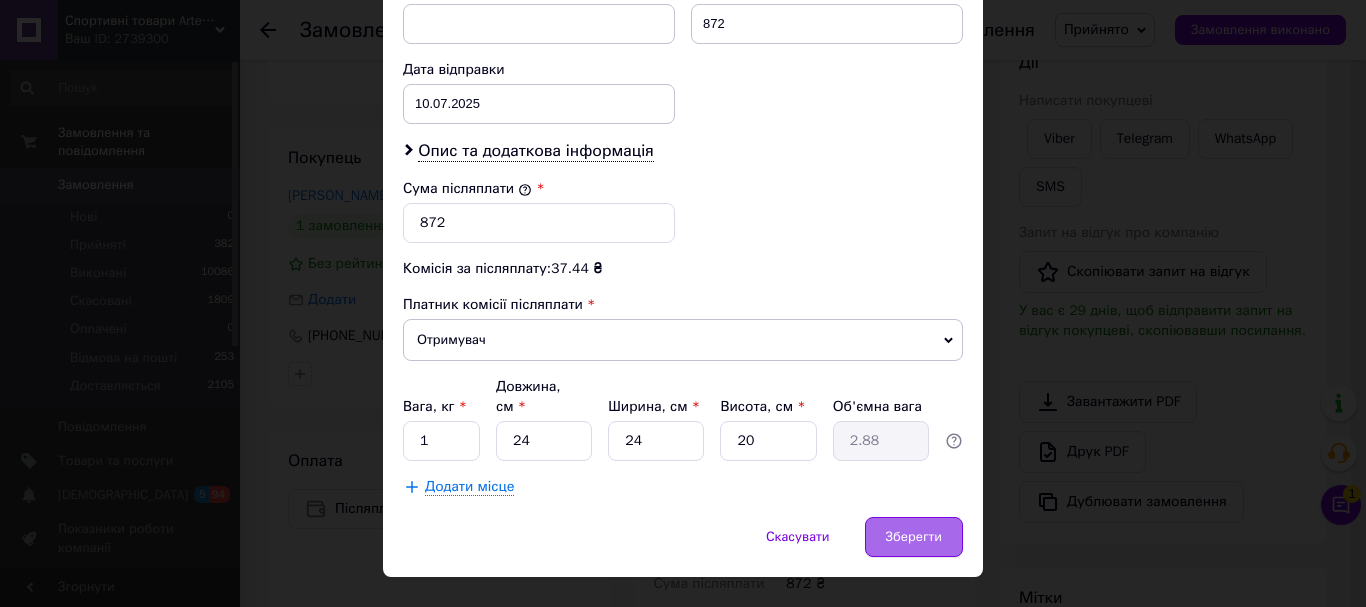 click on "Зберегти" at bounding box center (914, 537) 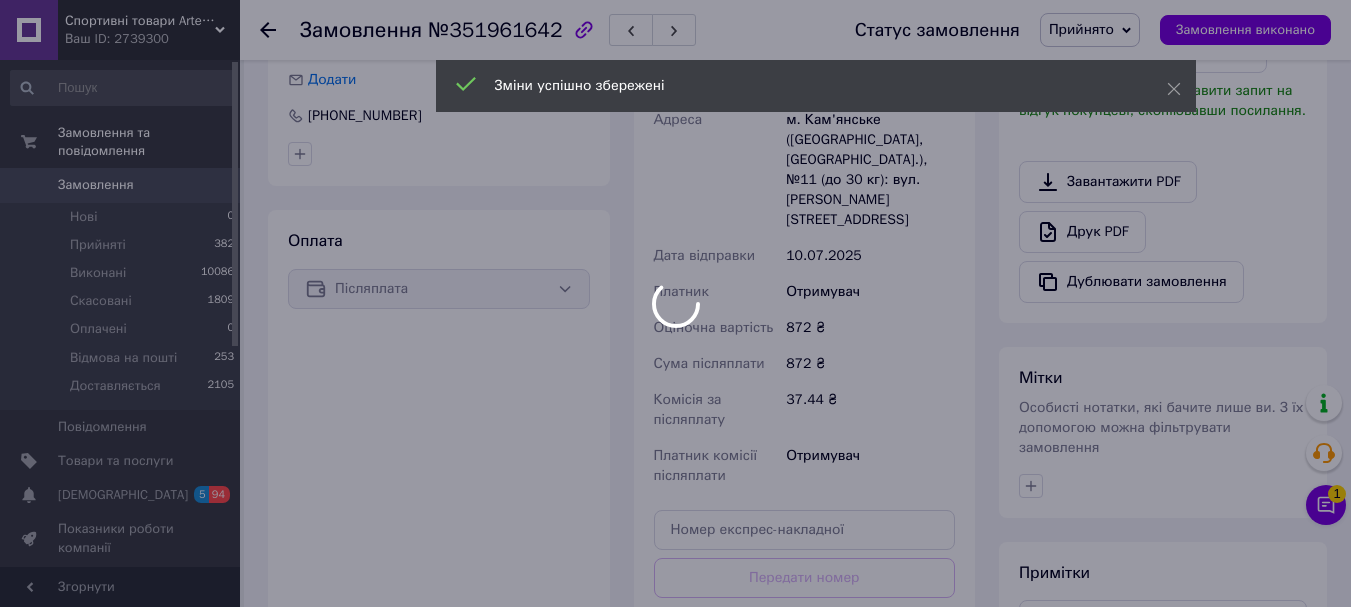scroll, scrollTop: 800, scrollLeft: 0, axis: vertical 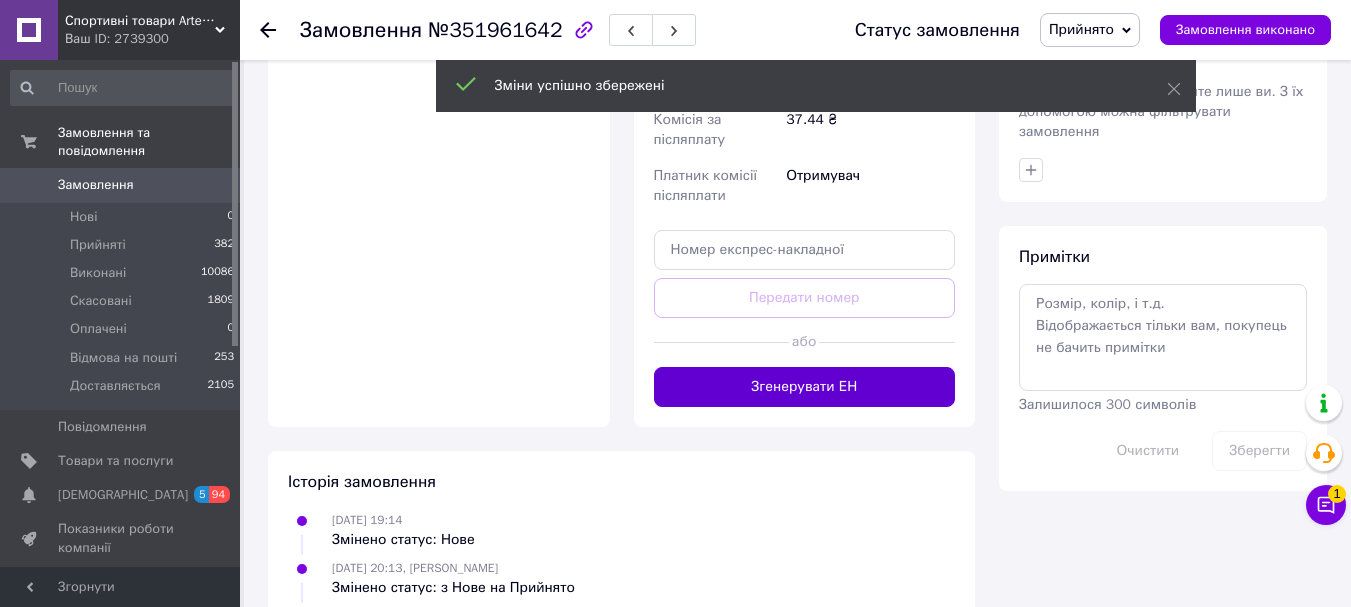 click on "Згенерувати ЕН" at bounding box center [805, 387] 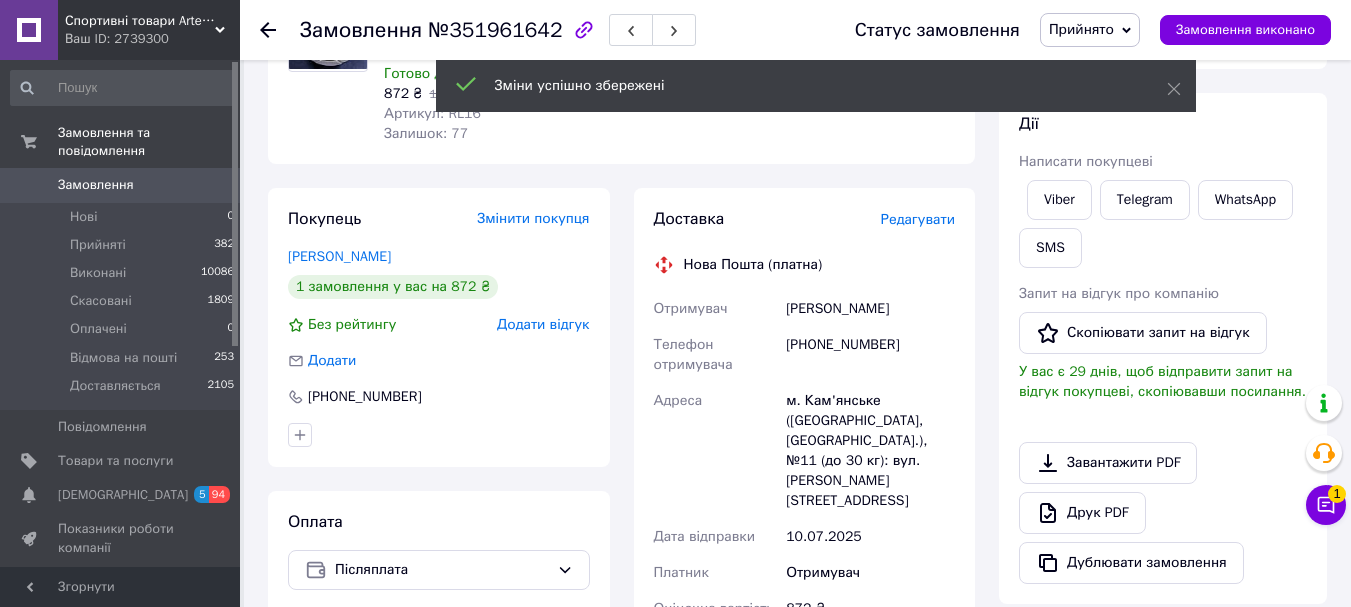 scroll, scrollTop: 0, scrollLeft: 0, axis: both 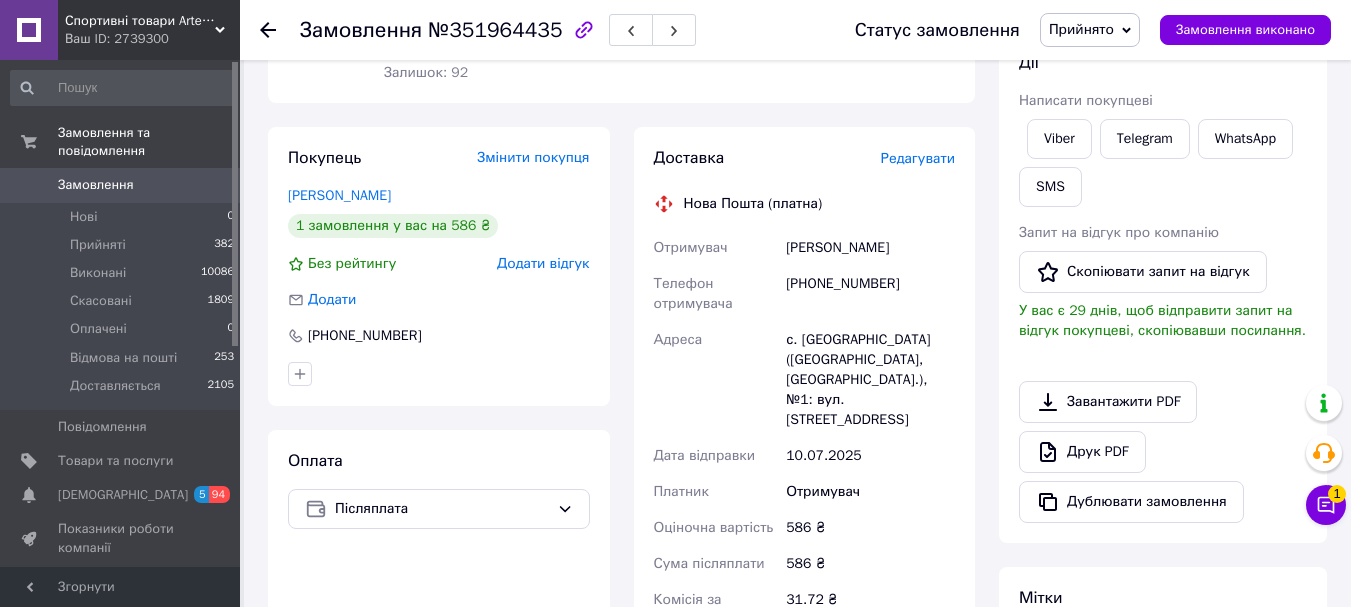click on "Редагувати" at bounding box center [918, 158] 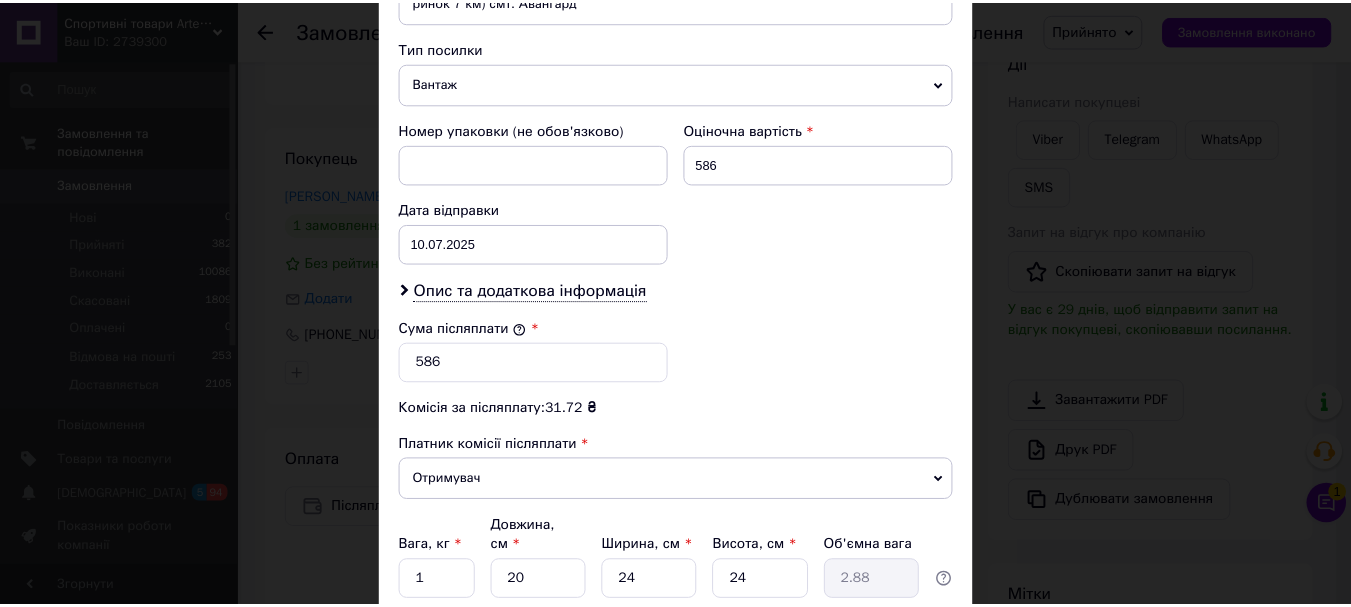 scroll, scrollTop: 919, scrollLeft: 0, axis: vertical 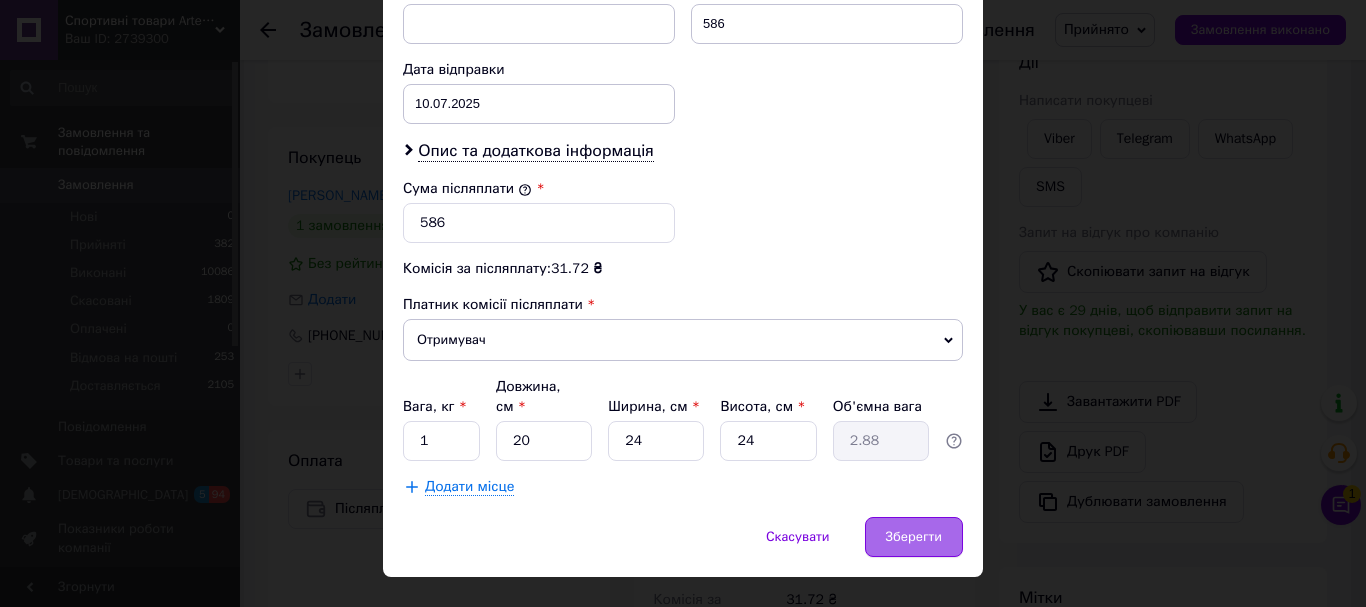 click on "Зберегти" at bounding box center [914, 537] 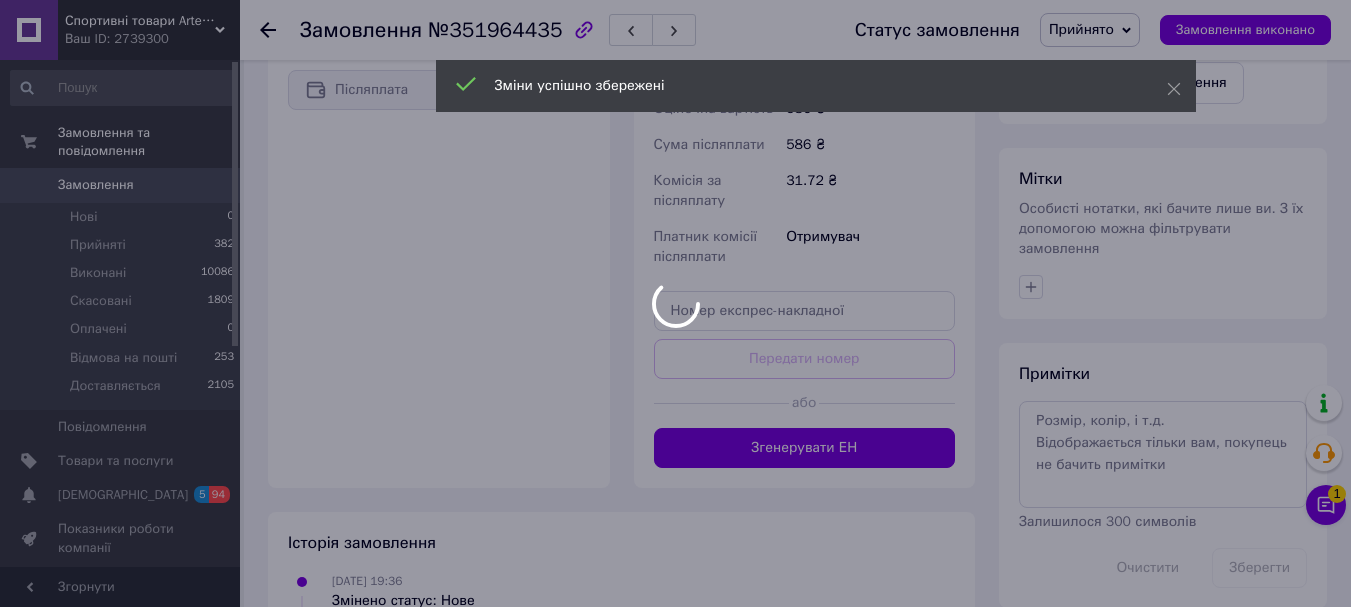 scroll, scrollTop: 795, scrollLeft: 0, axis: vertical 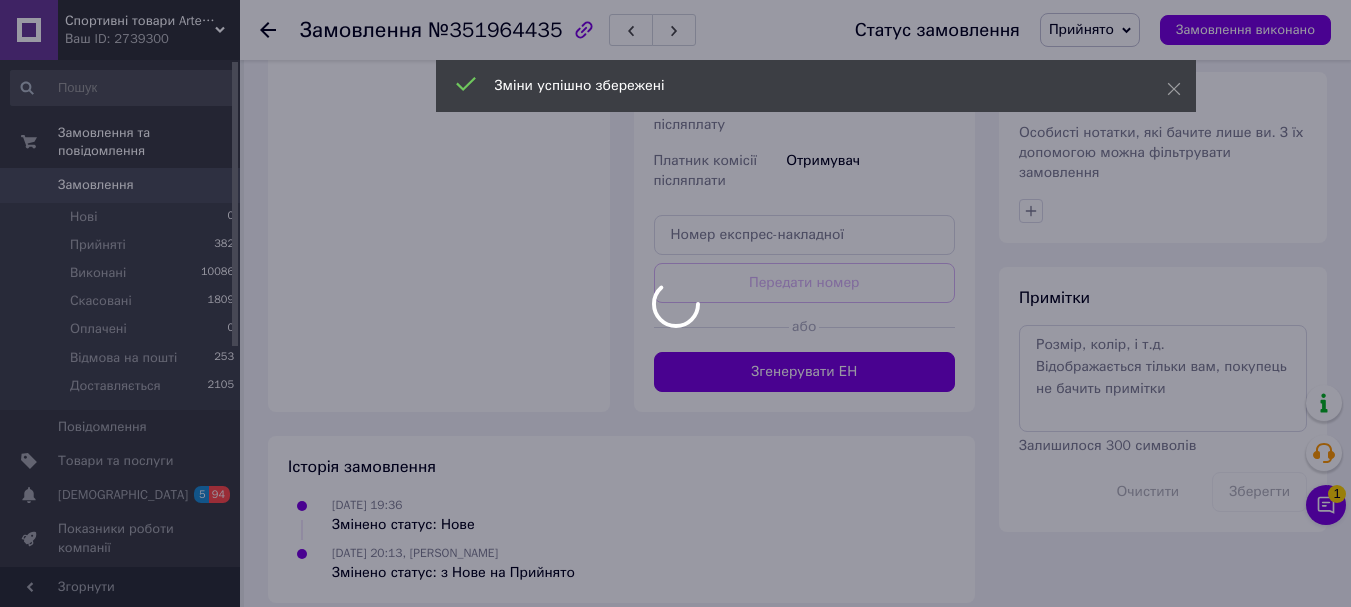 click at bounding box center (675, 303) 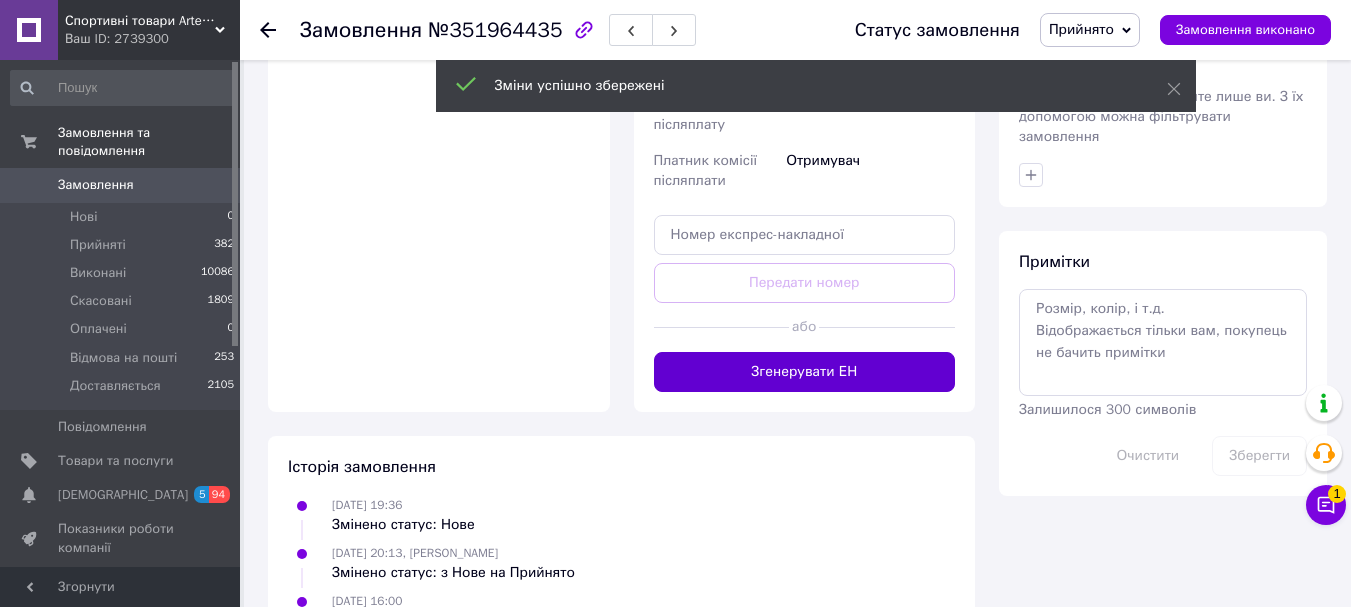 click on "Згенерувати ЕН" at bounding box center (805, 372) 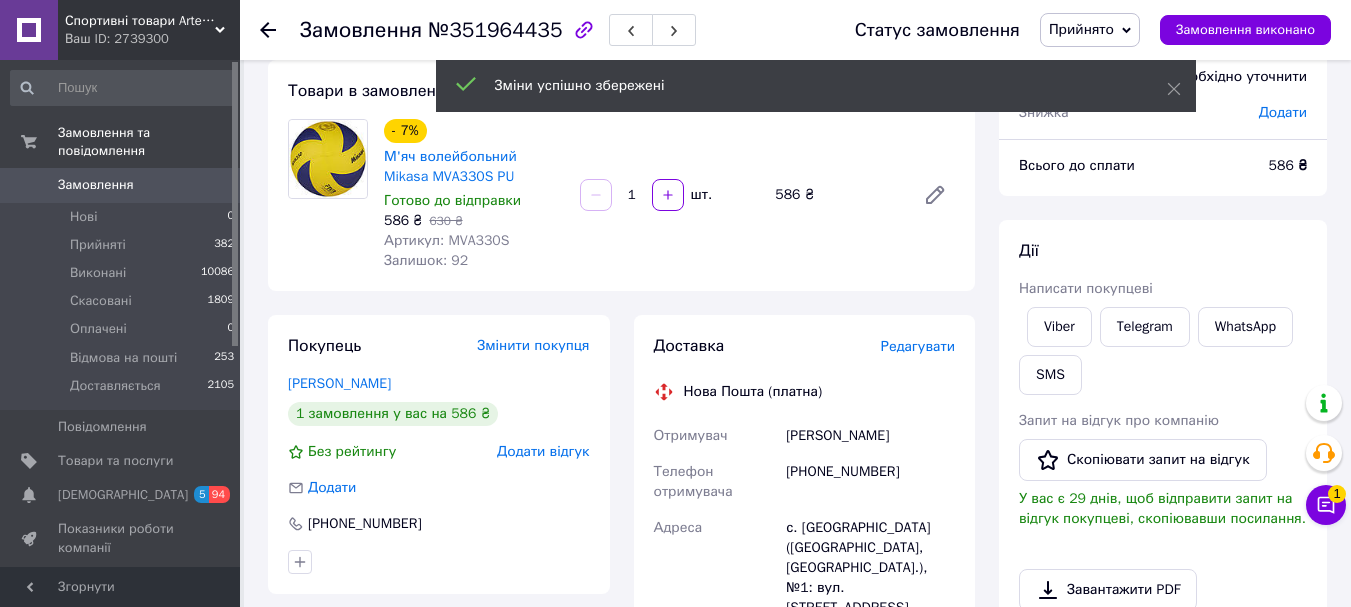 scroll, scrollTop: 95, scrollLeft: 0, axis: vertical 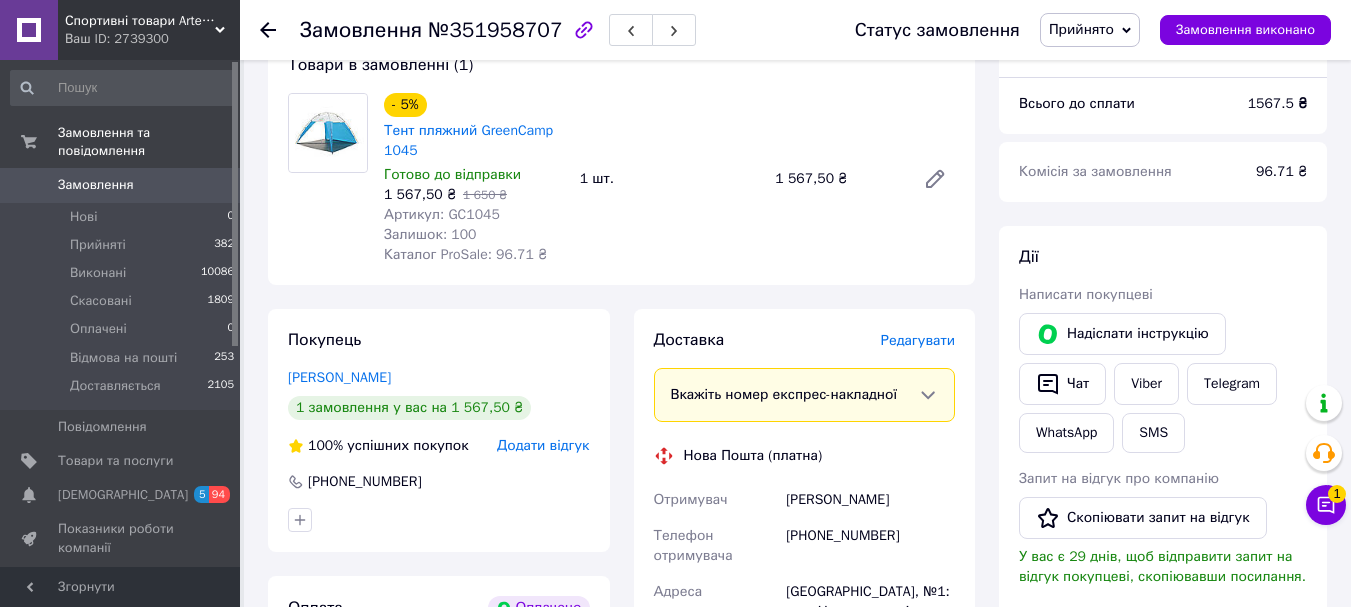 click on "Редагувати" at bounding box center (918, 340) 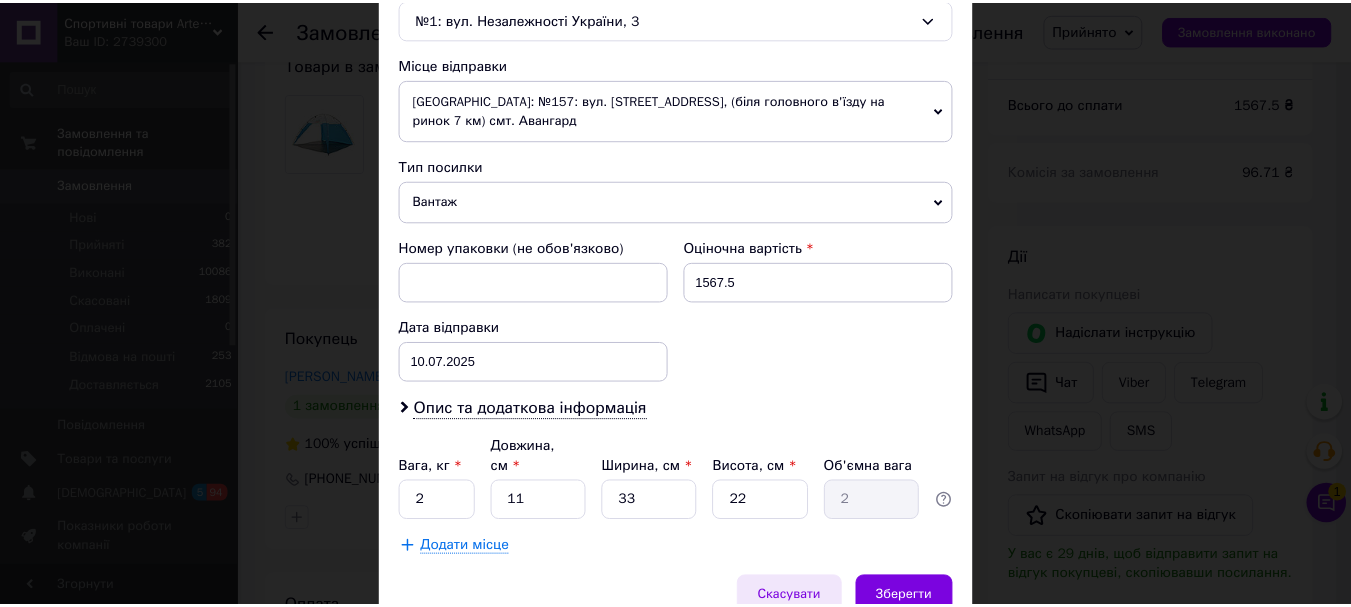 scroll, scrollTop: 721, scrollLeft: 0, axis: vertical 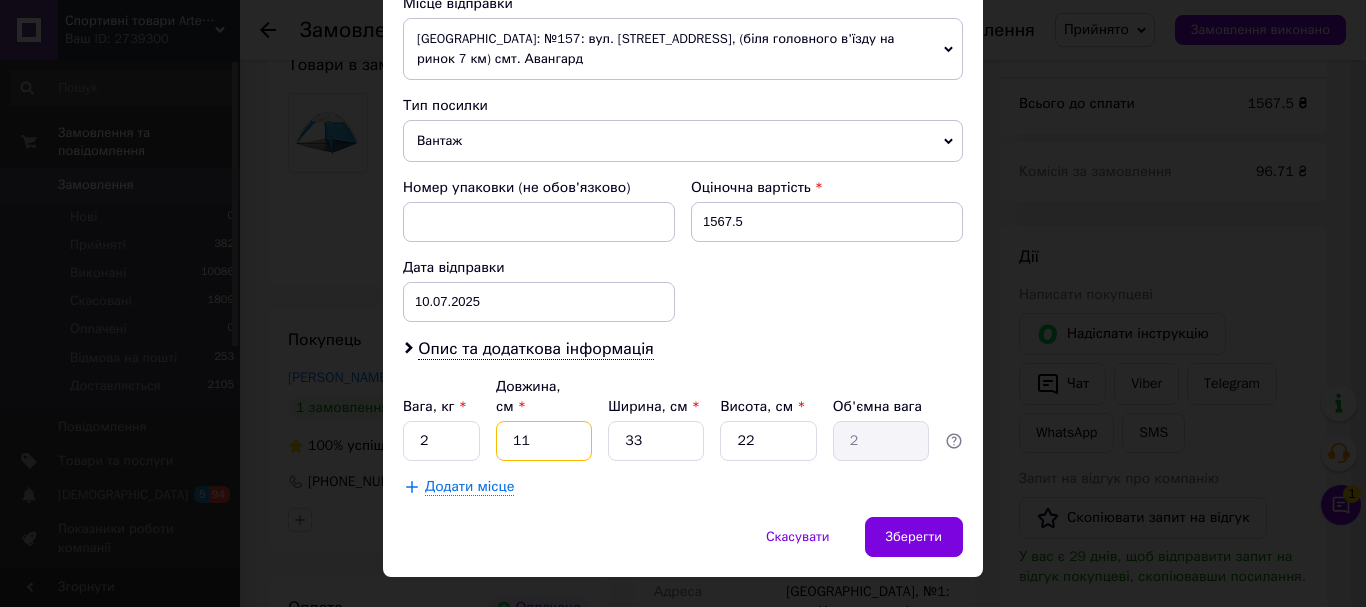 click on "11" at bounding box center (544, 441) 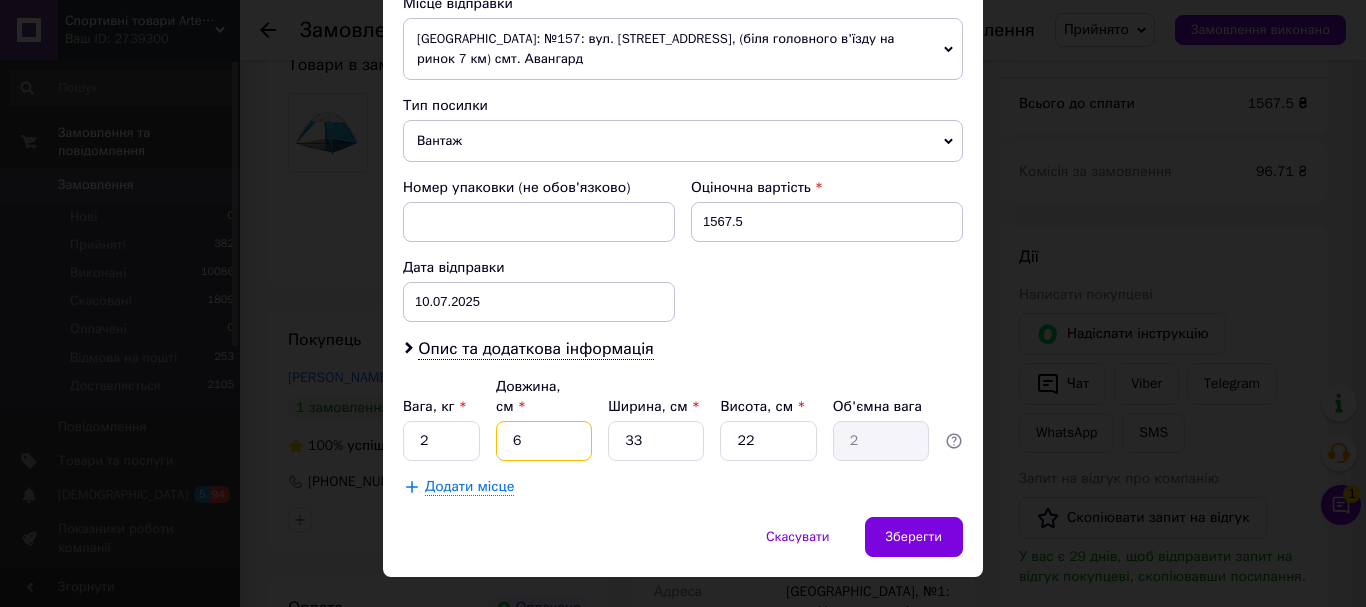 type on "1.09" 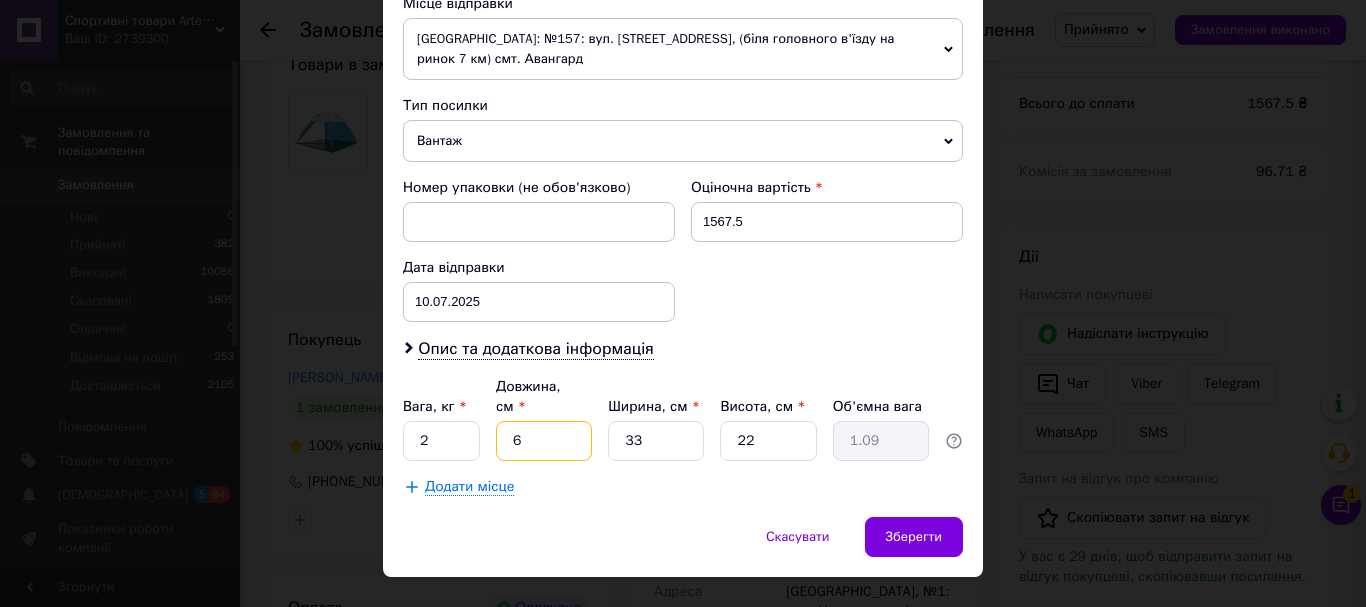 type on "60" 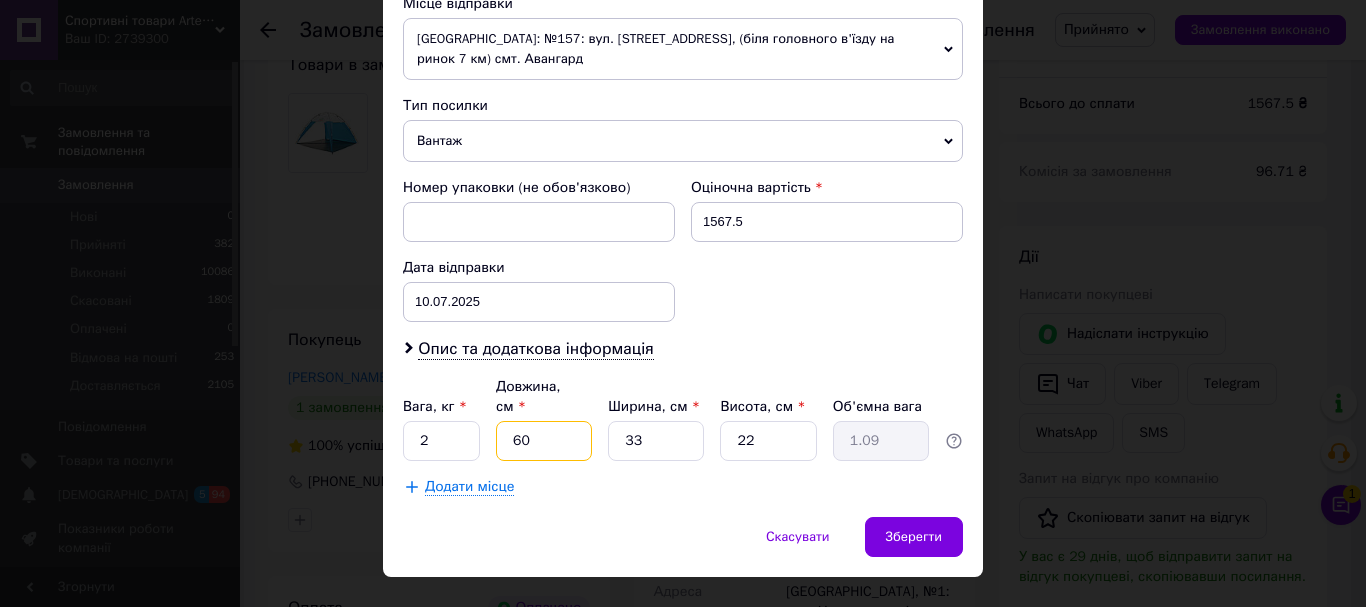 type on "10.89" 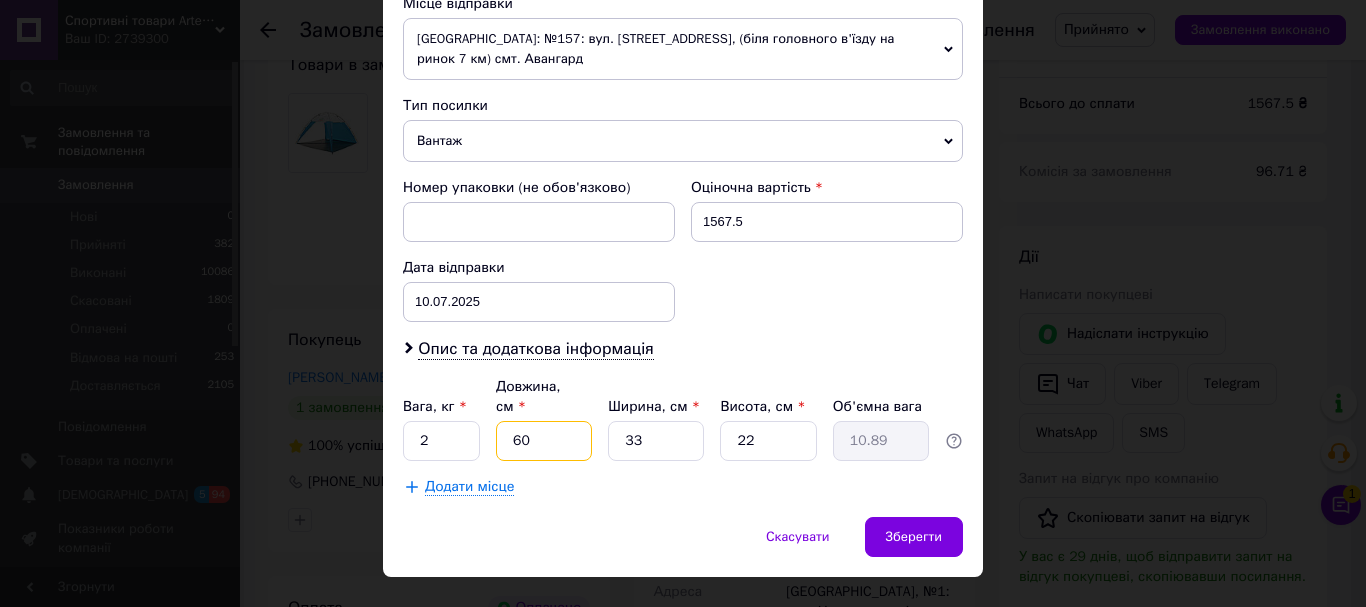 type on "60" 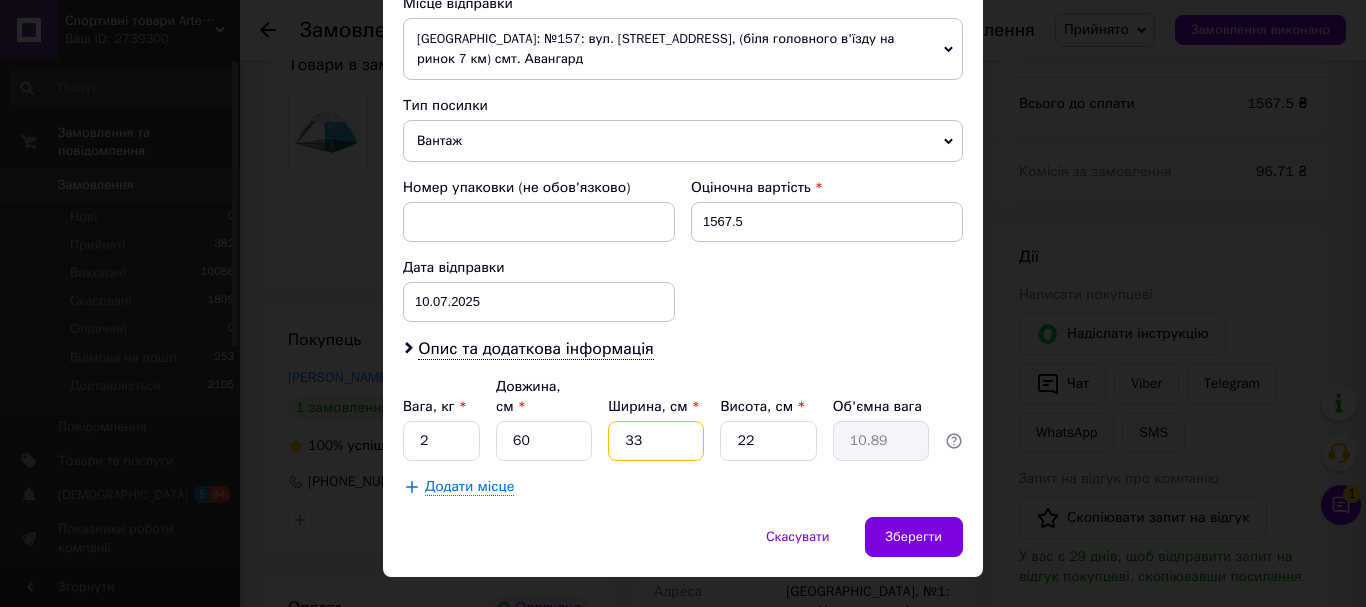 click on "33" 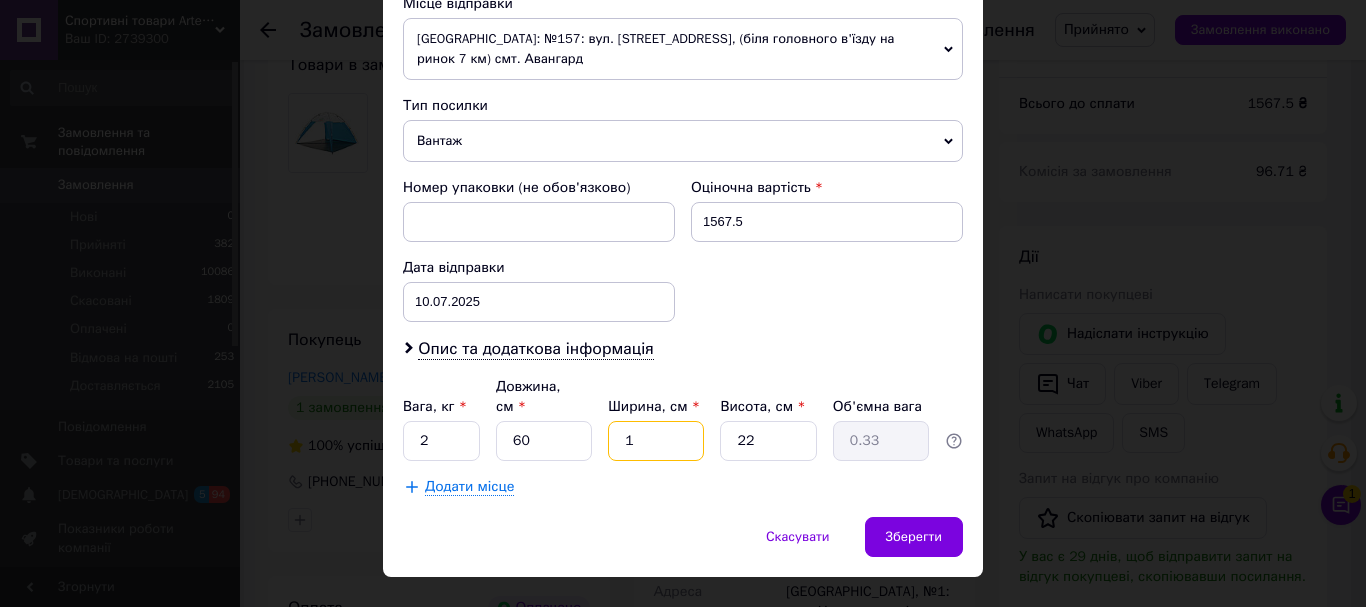 type on "12" 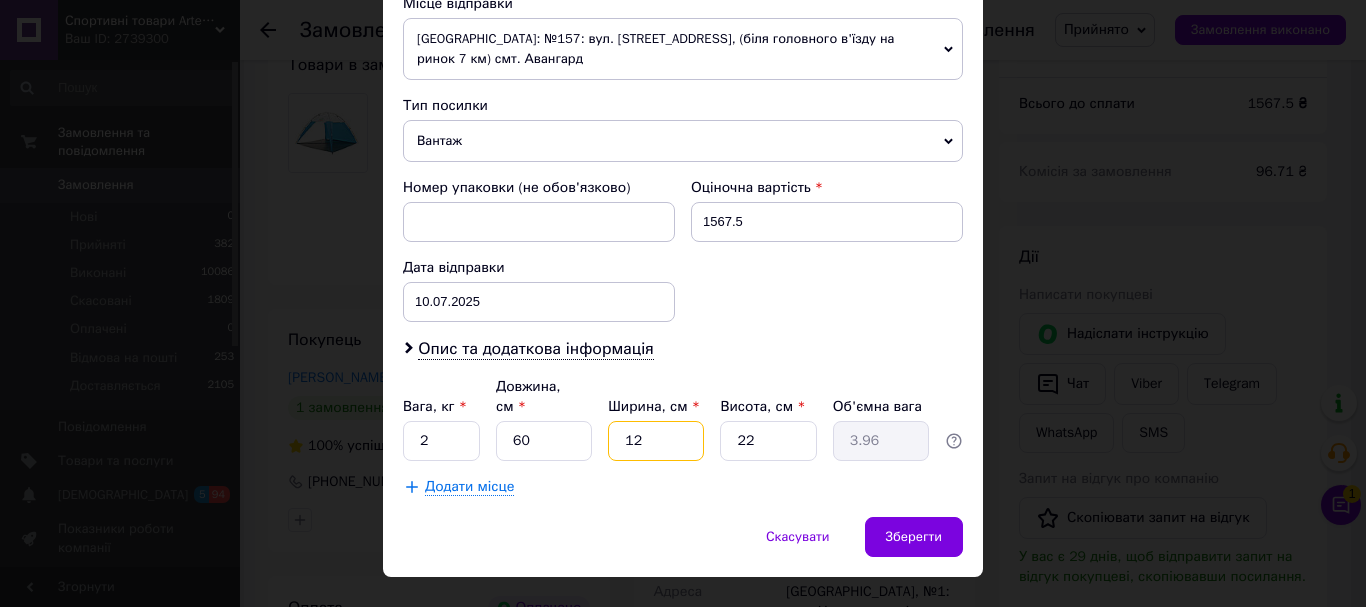 type on "12" 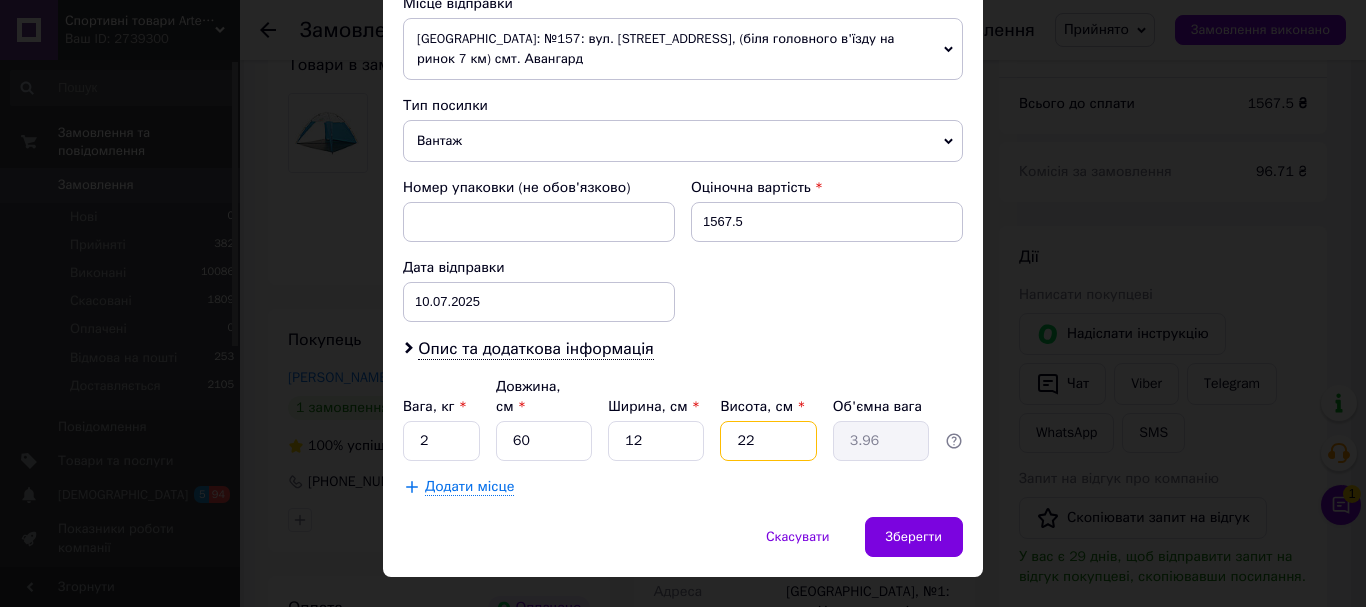 click on "22" 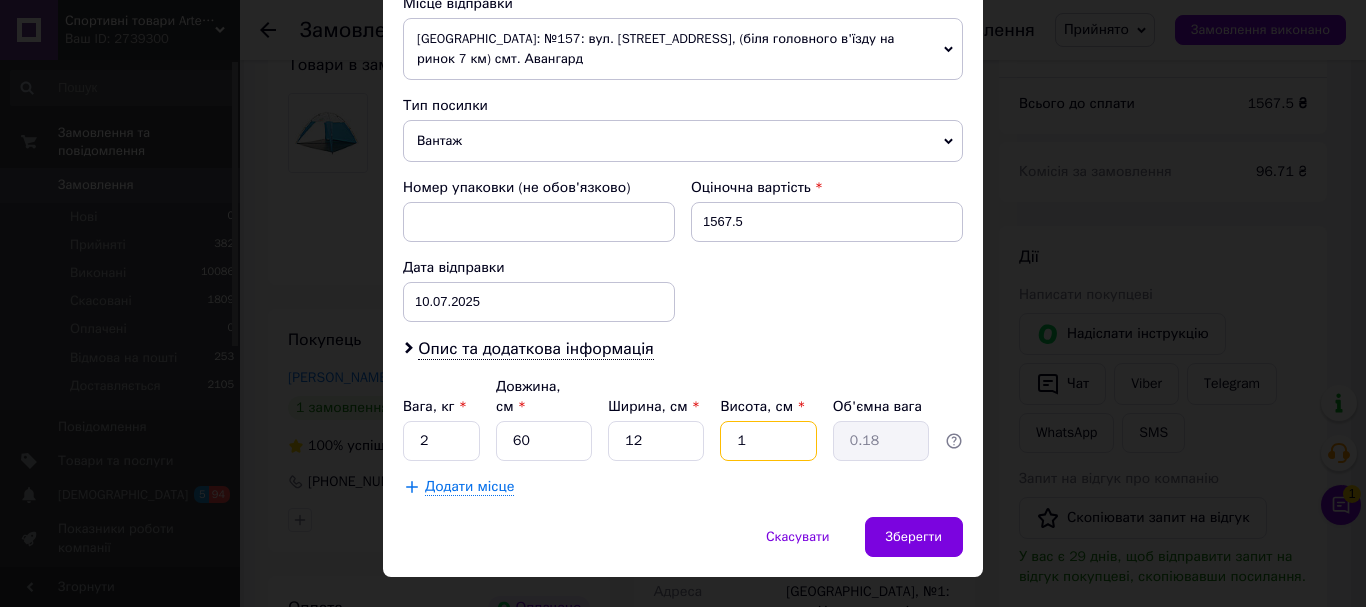 type on "12" 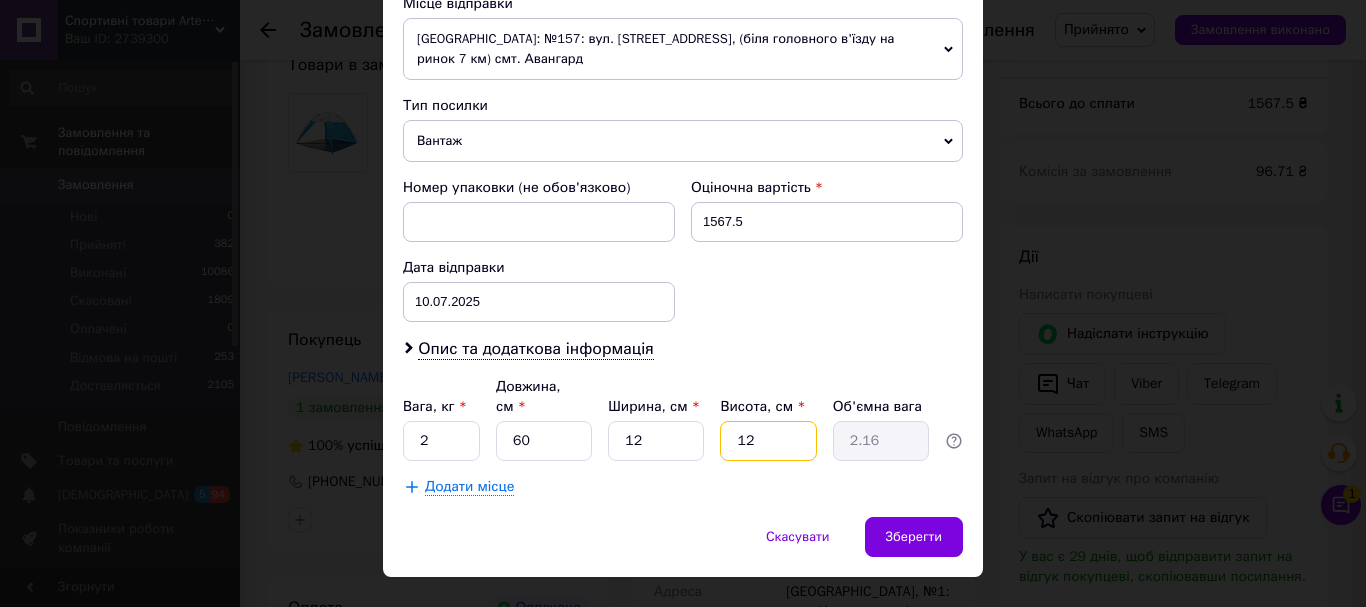 type on "12" 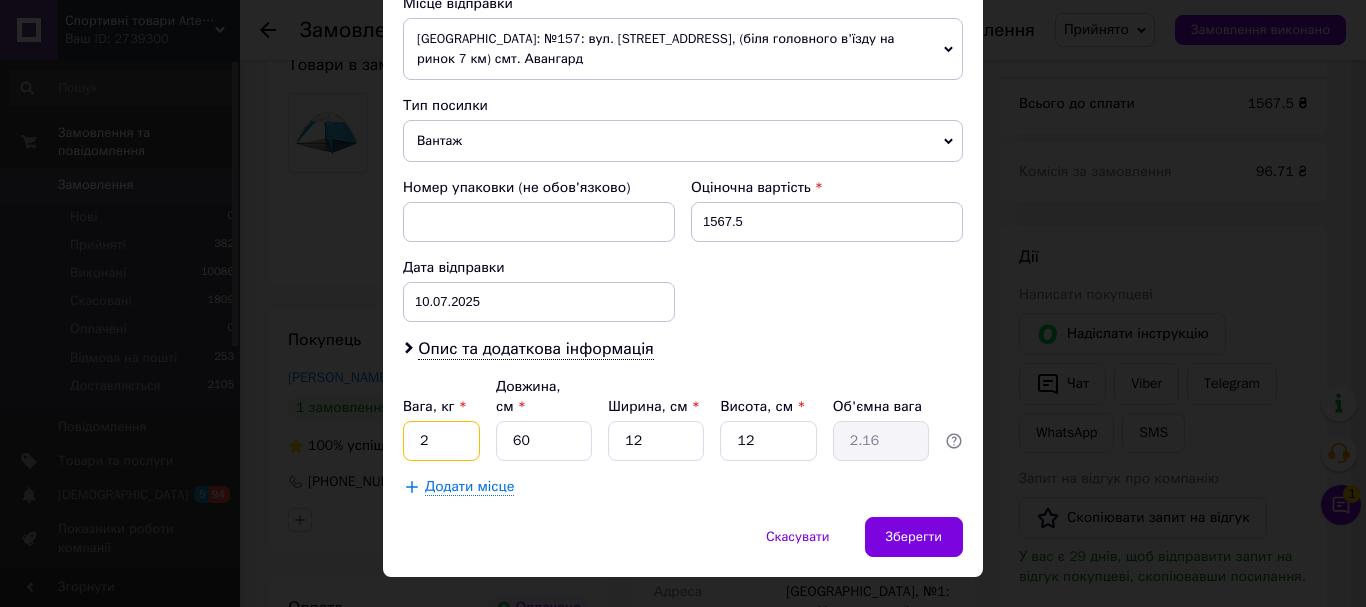click on "2" 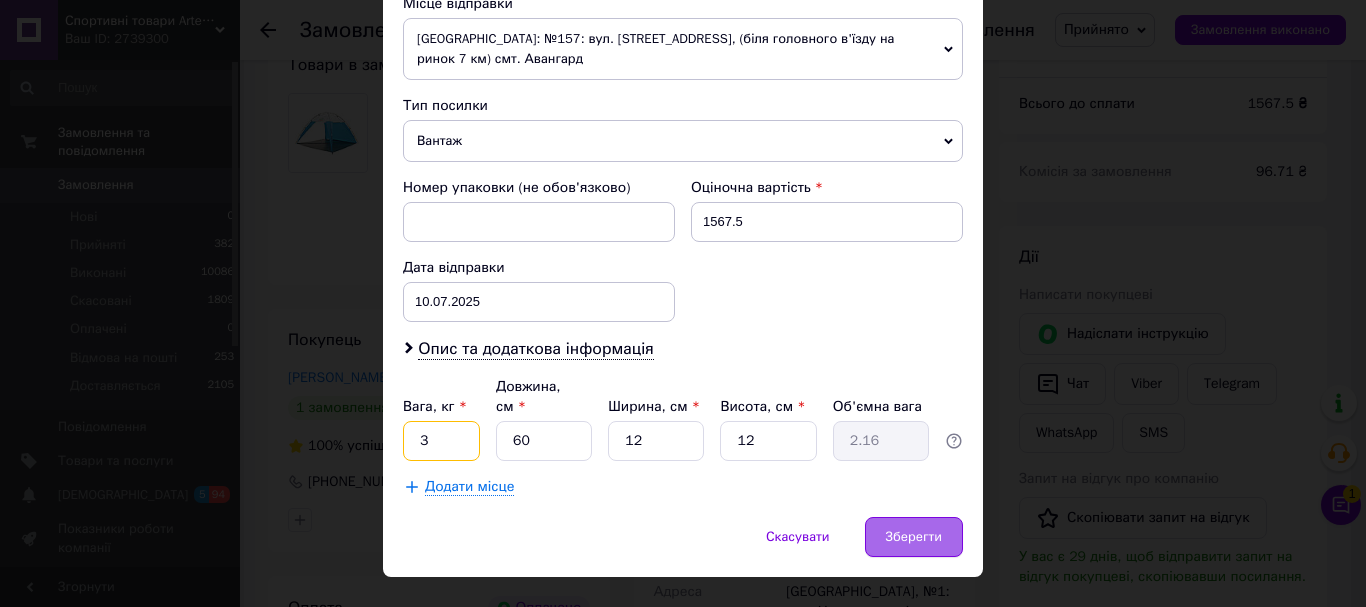 type on "3" 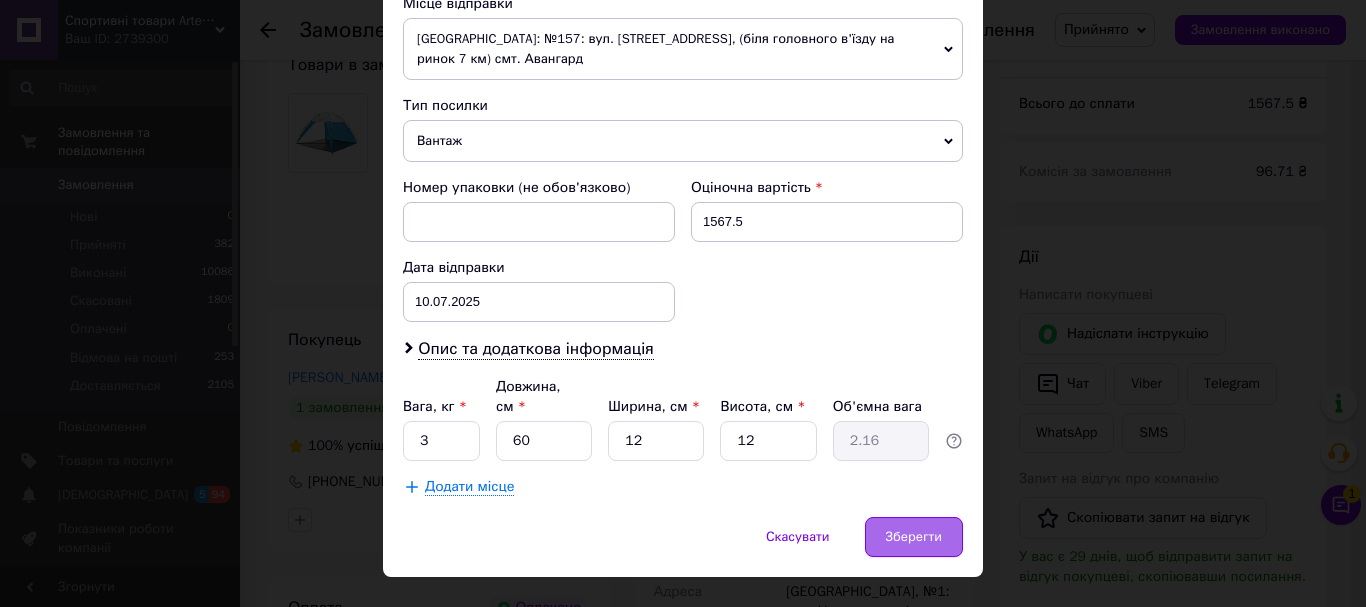 click on "Зберегти" 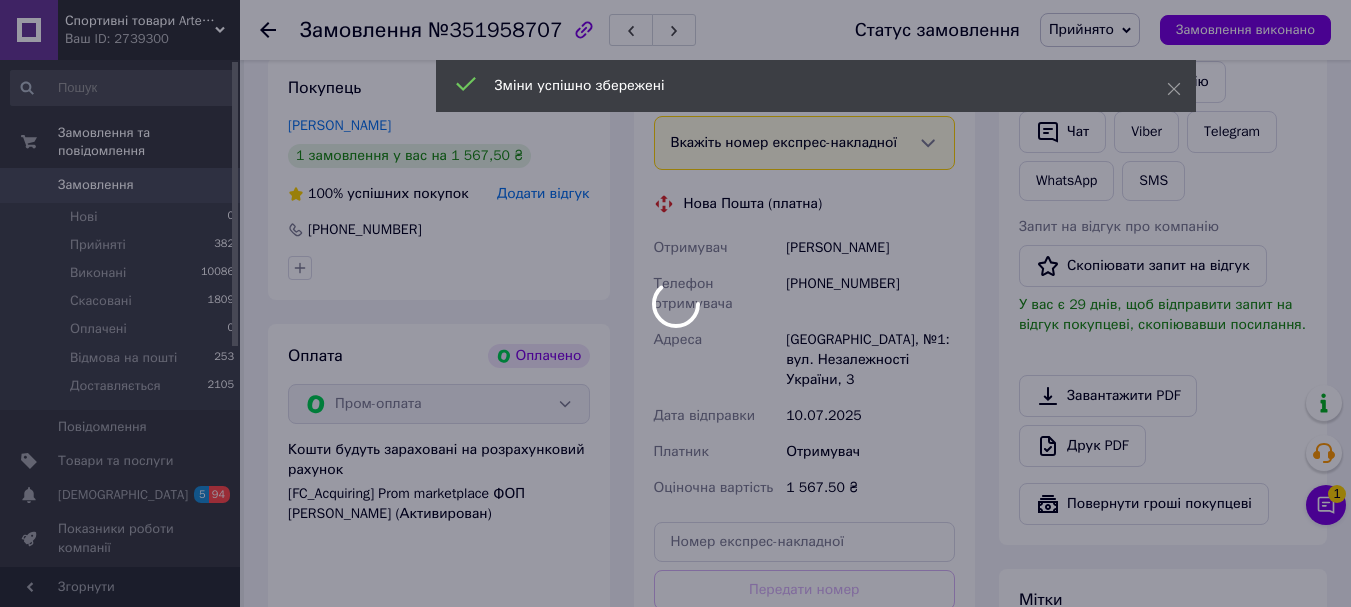 scroll, scrollTop: 700, scrollLeft: 0, axis: vertical 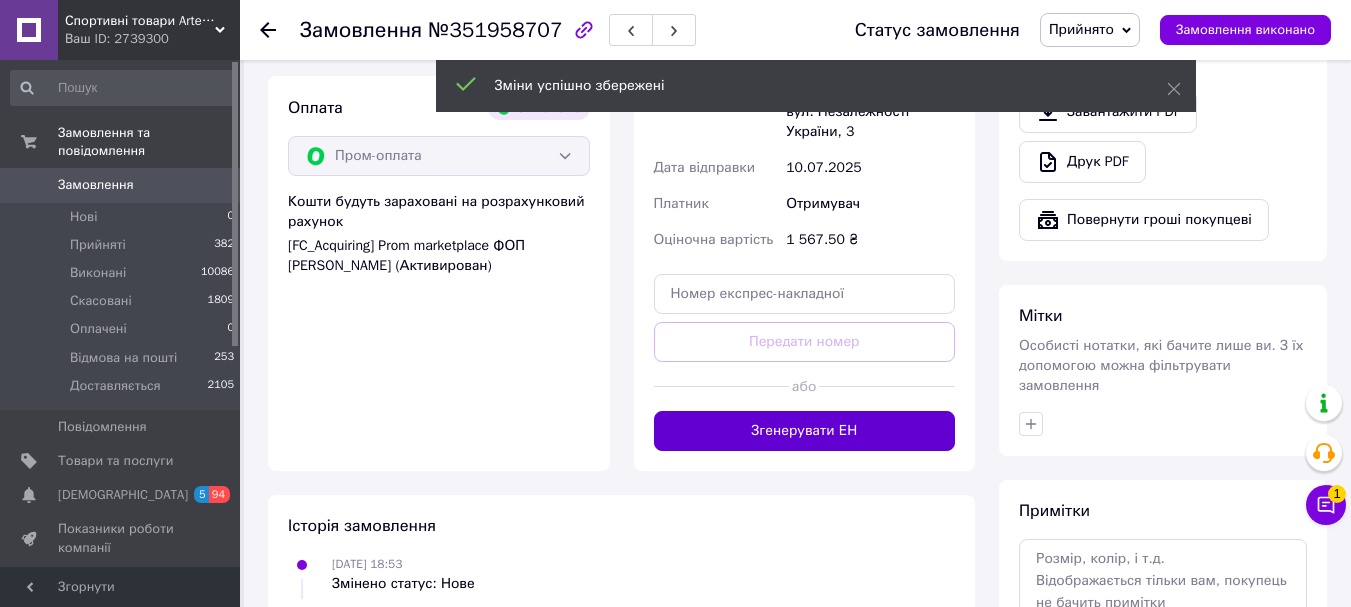 click on "Згенерувати ЕН" 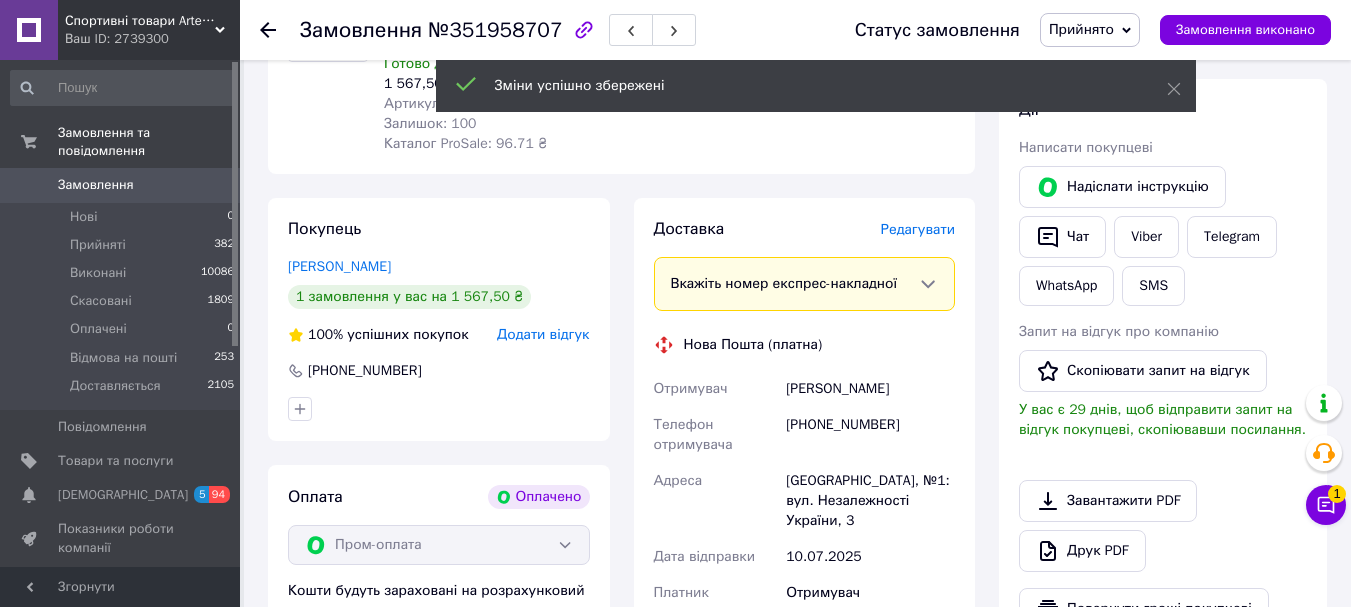 scroll, scrollTop: 200, scrollLeft: 0, axis: vertical 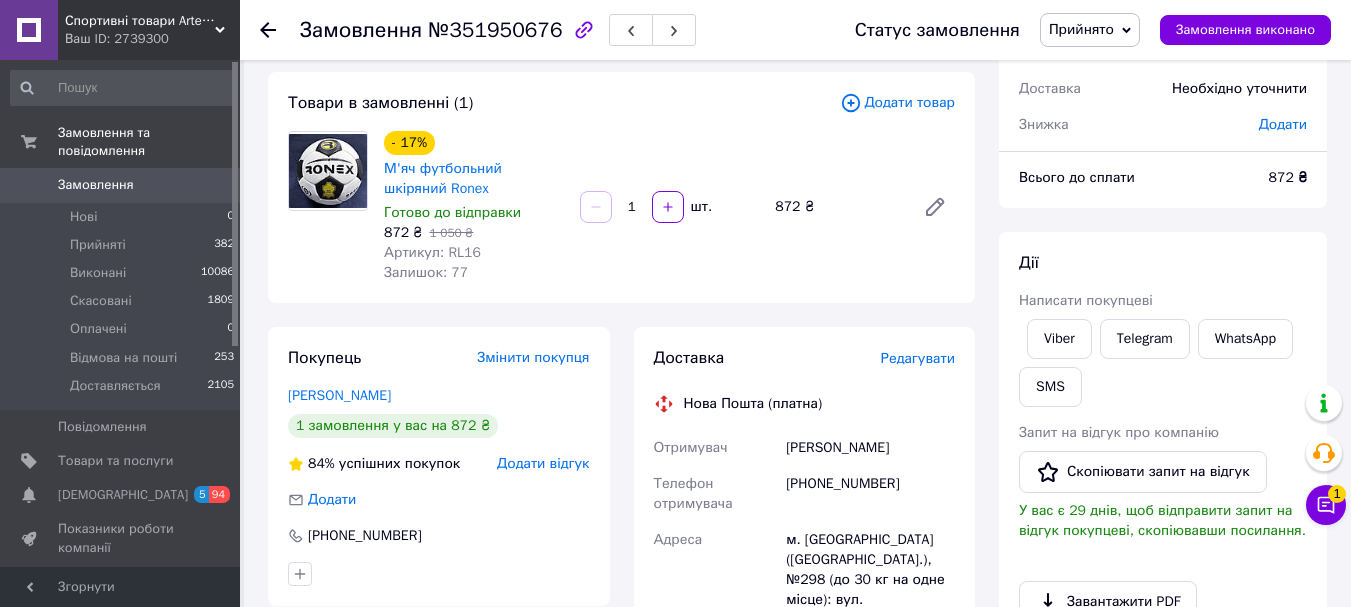 click on "Редагувати" at bounding box center (918, 358) 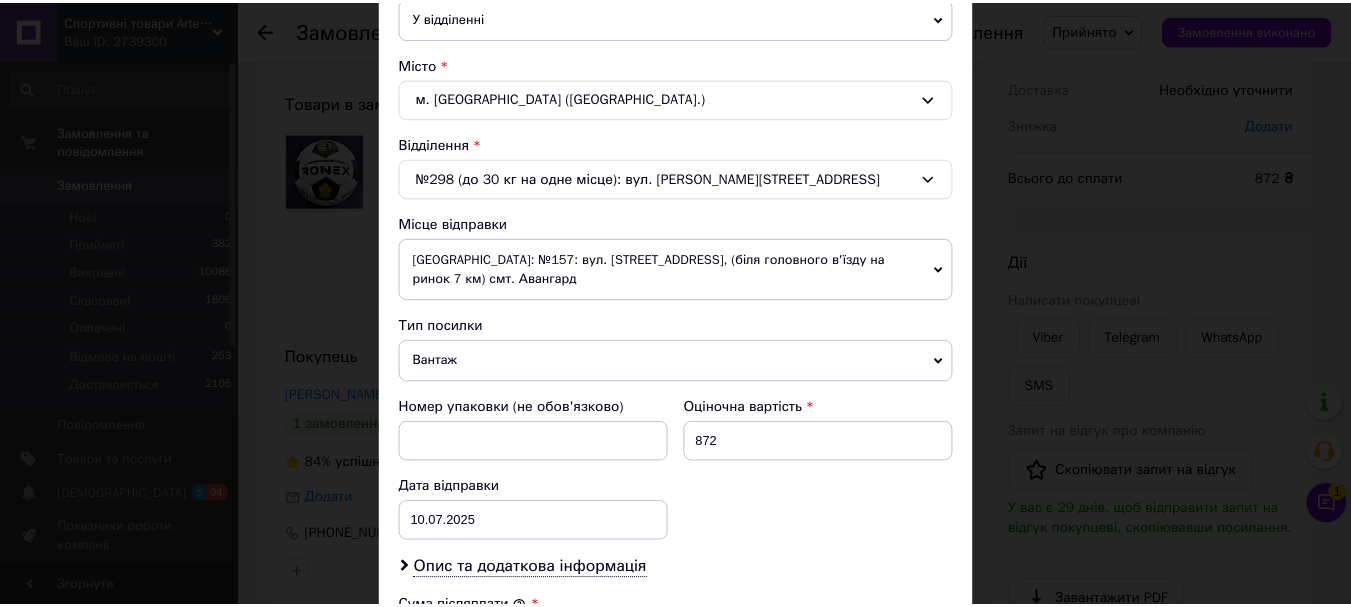 scroll, scrollTop: 919, scrollLeft: 0, axis: vertical 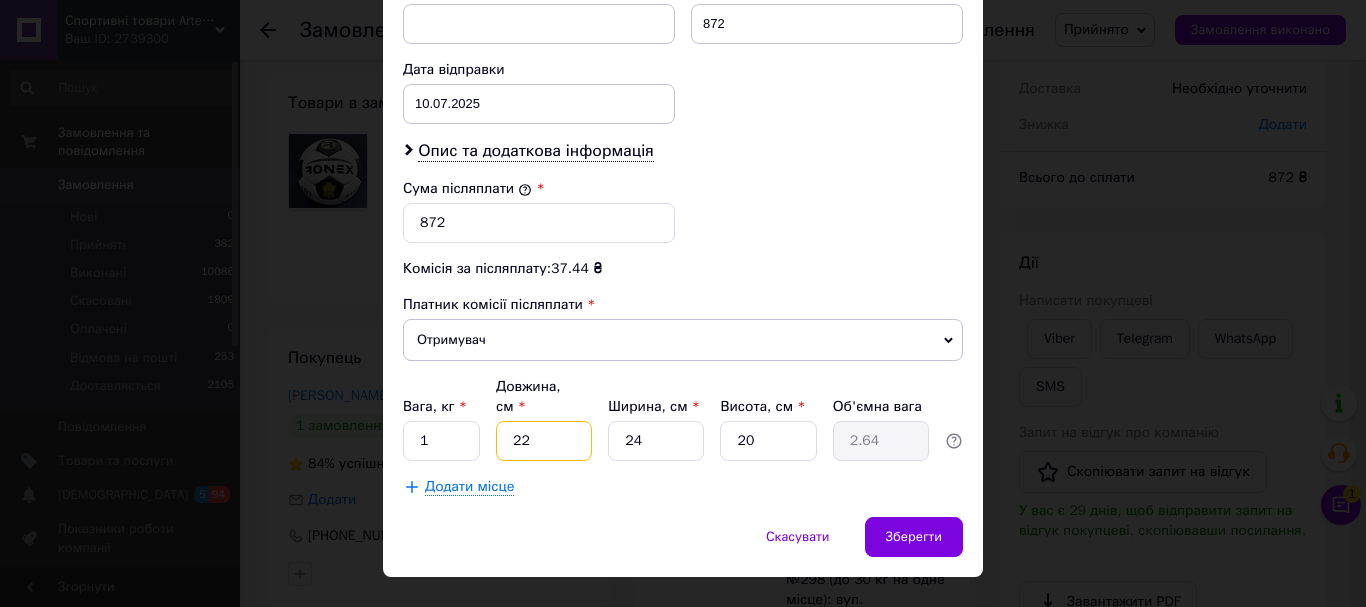 click on "22" at bounding box center [544, 441] 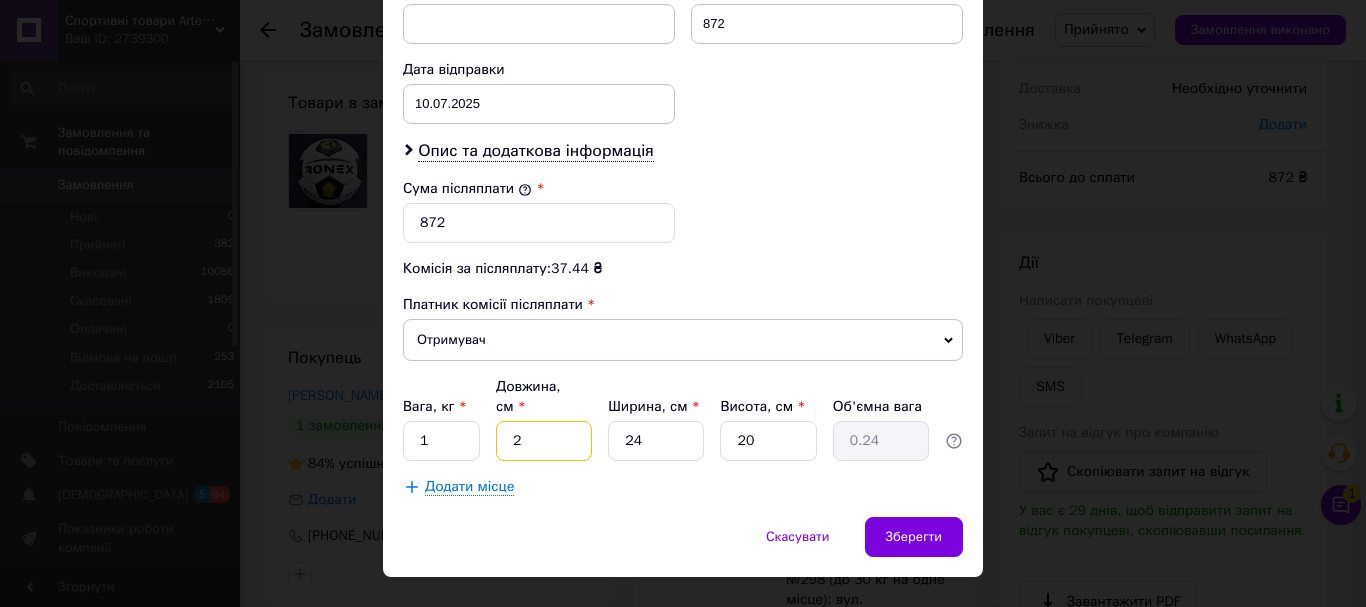 type on "25" 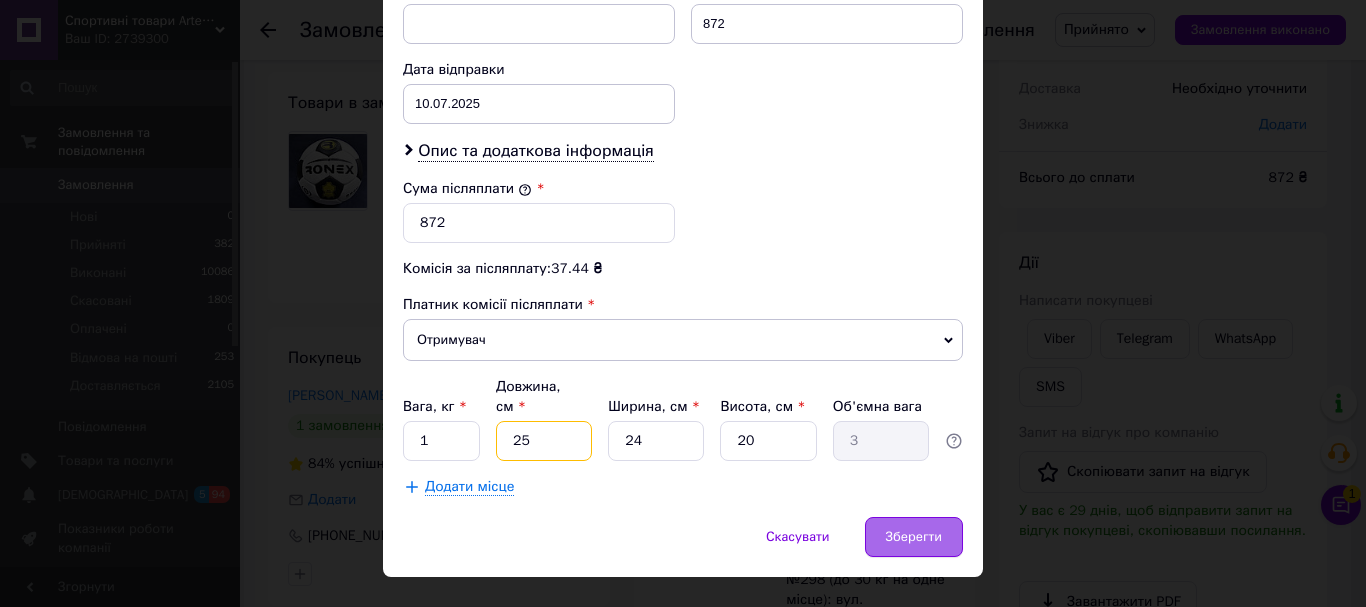 type on "25" 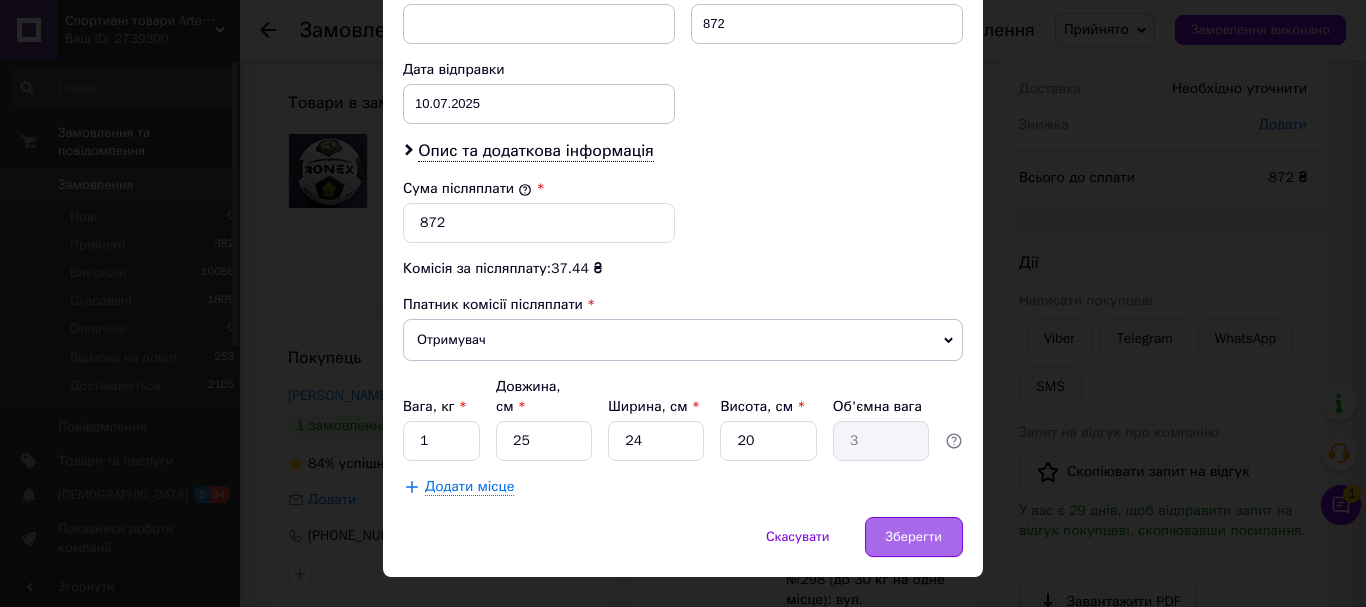 click on "Зберегти" at bounding box center (914, 537) 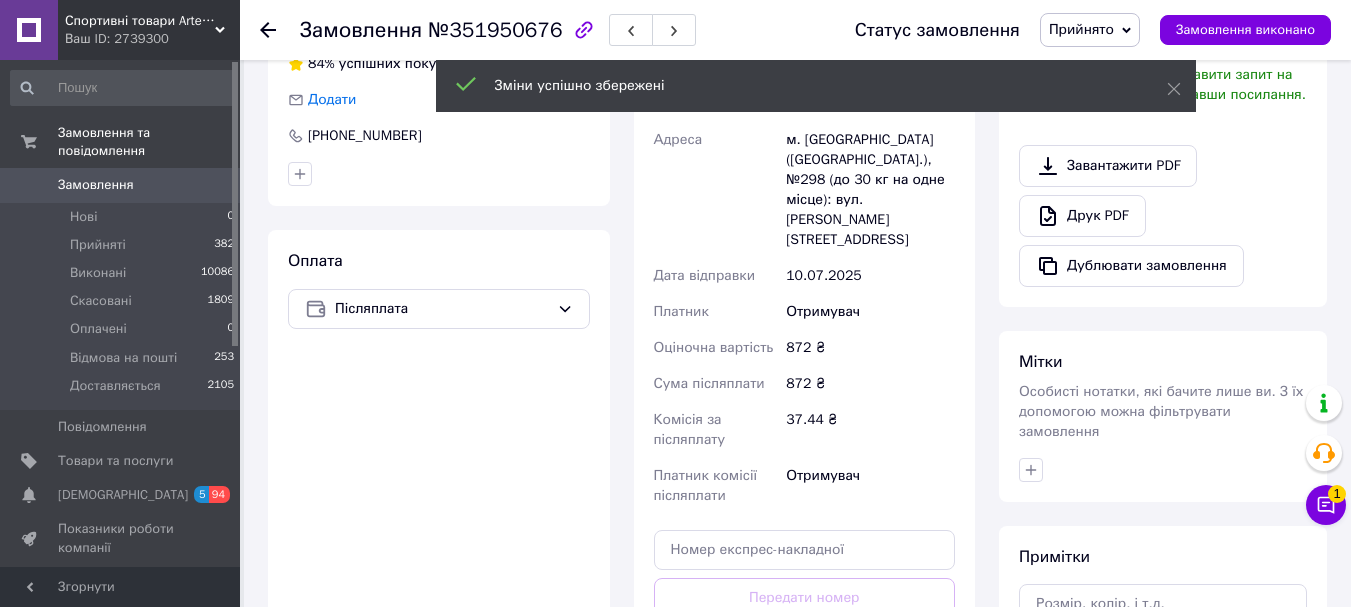 scroll, scrollTop: 800, scrollLeft: 0, axis: vertical 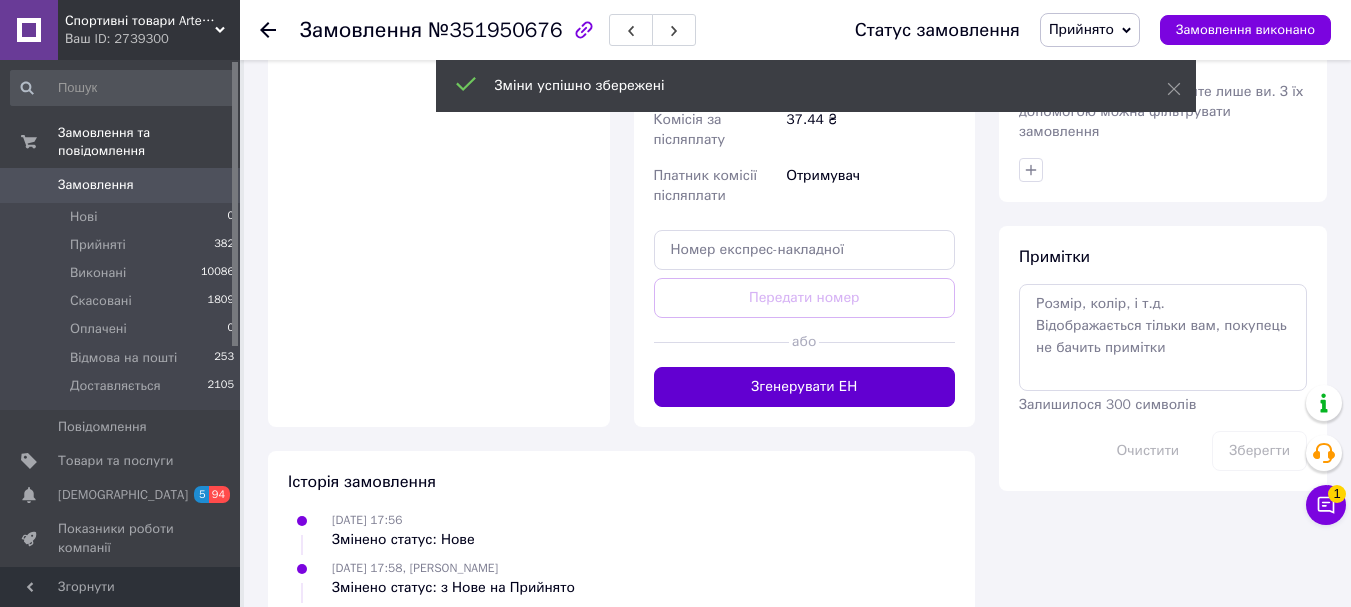 click on "Згенерувати ЕН" at bounding box center (805, 387) 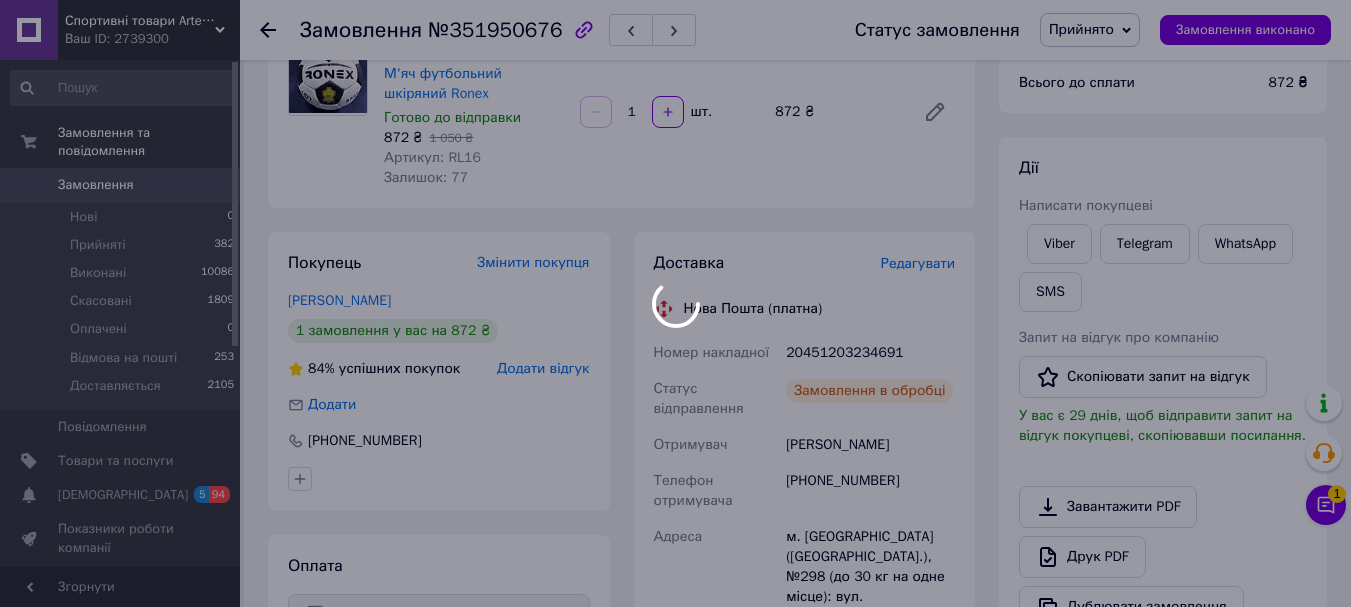 scroll, scrollTop: 100, scrollLeft: 0, axis: vertical 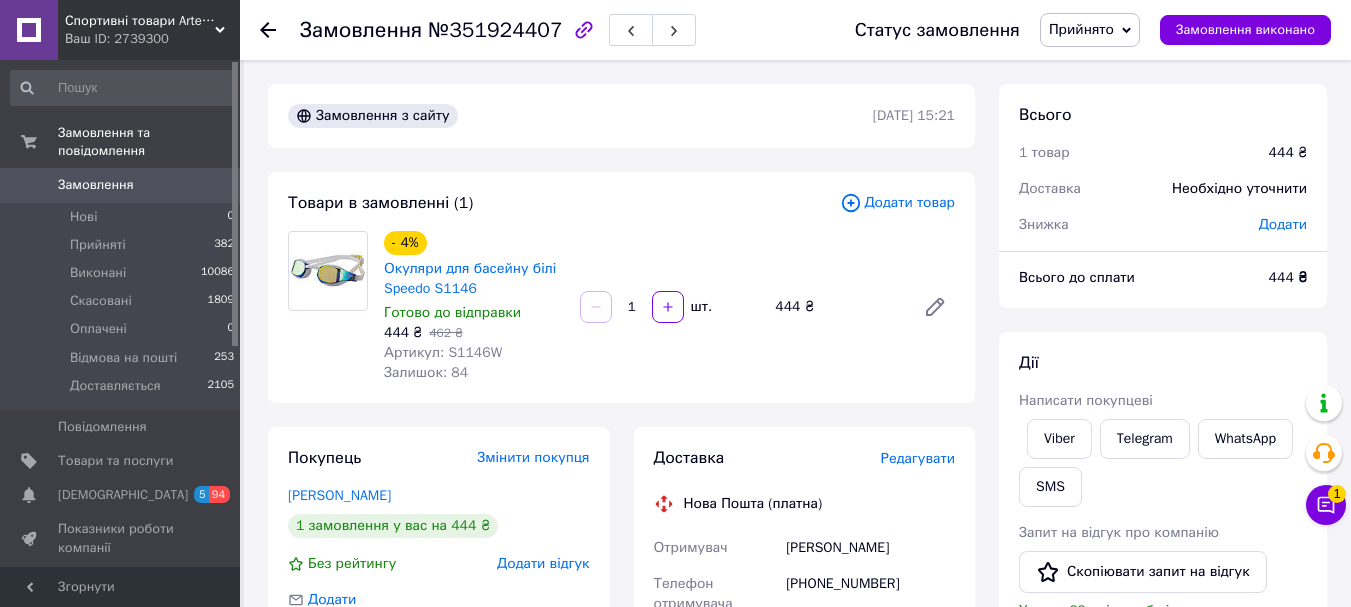 click on "Редагувати" at bounding box center (918, 458) 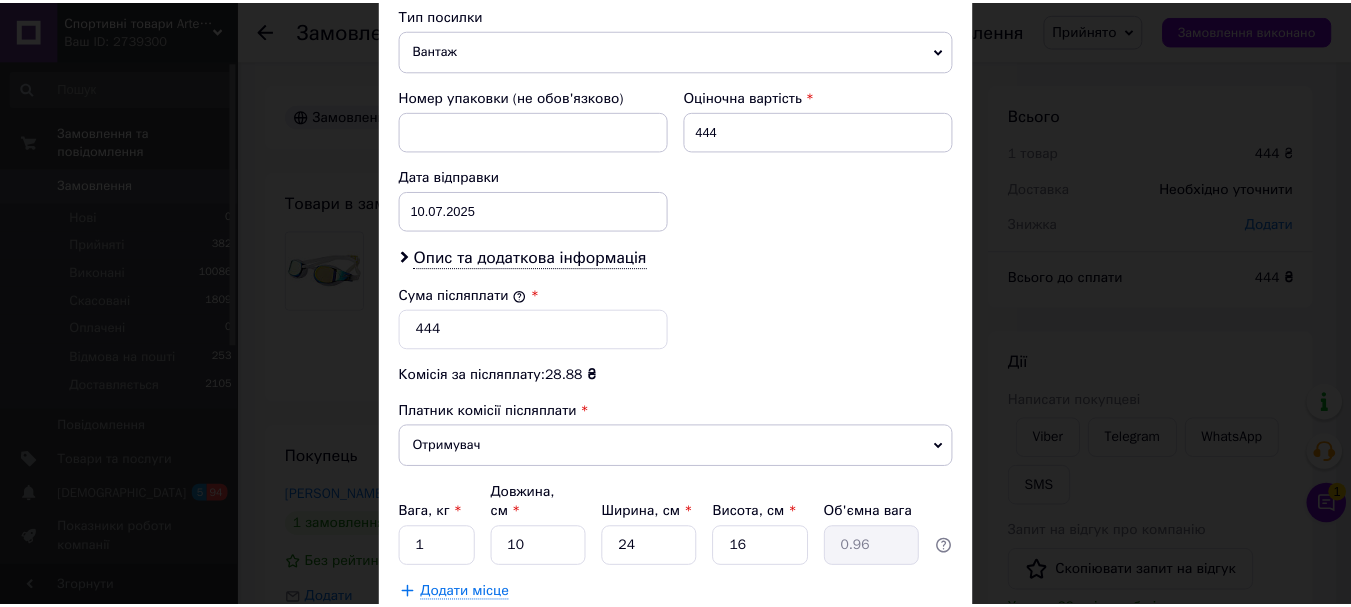 scroll, scrollTop: 919, scrollLeft: 0, axis: vertical 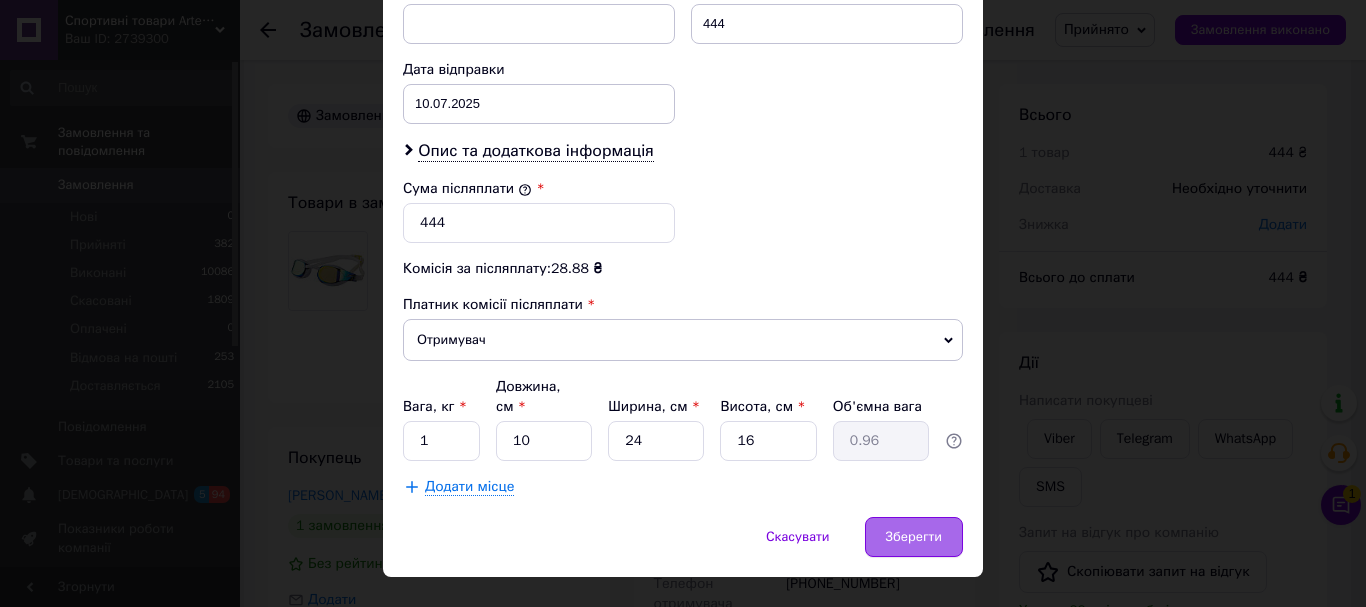 click on "Зберегти" at bounding box center (914, 537) 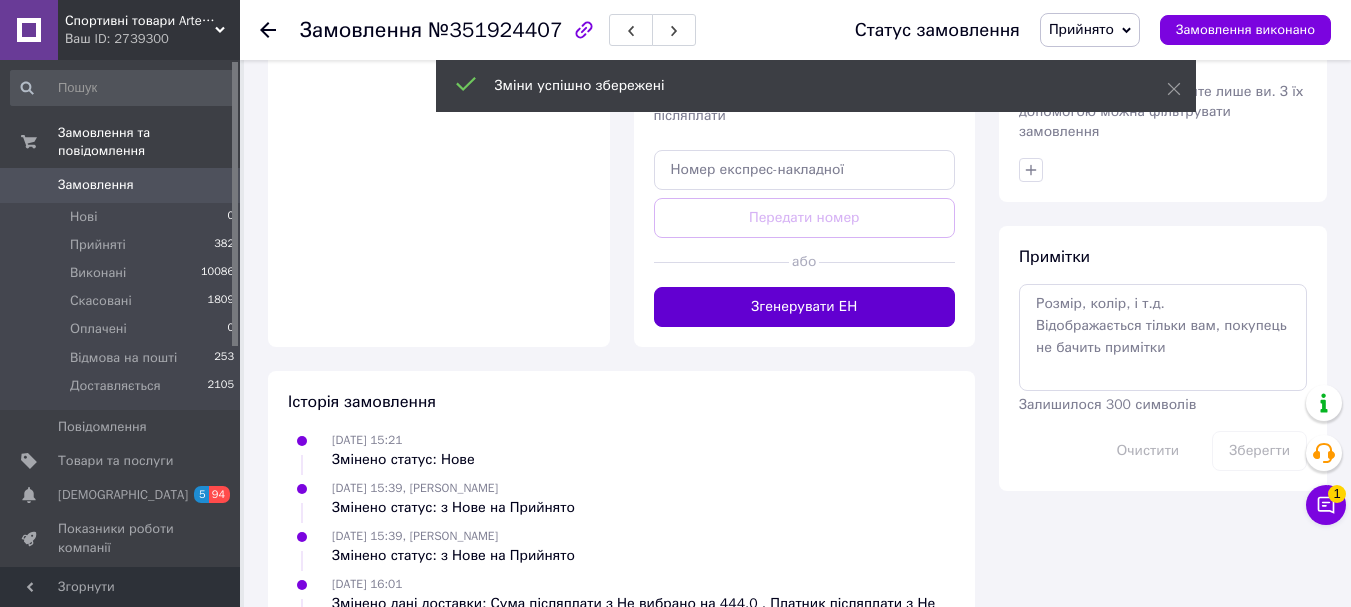 click on "Згенерувати ЕН" at bounding box center (805, 307) 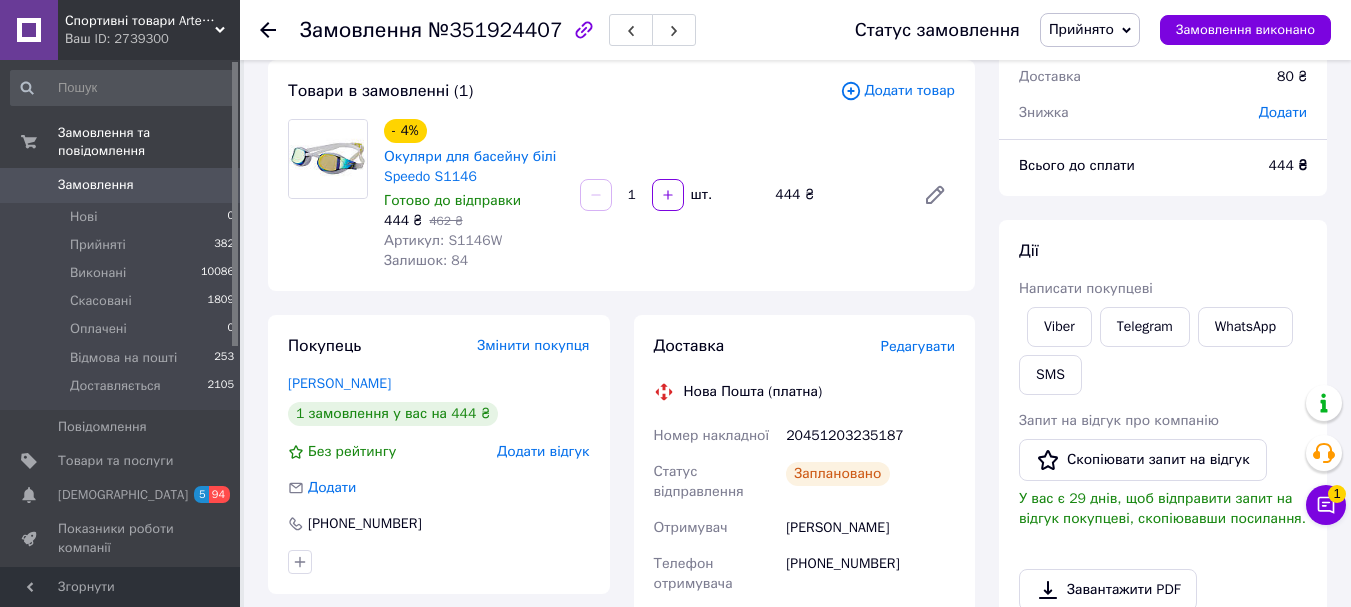 scroll, scrollTop: 0, scrollLeft: 0, axis: both 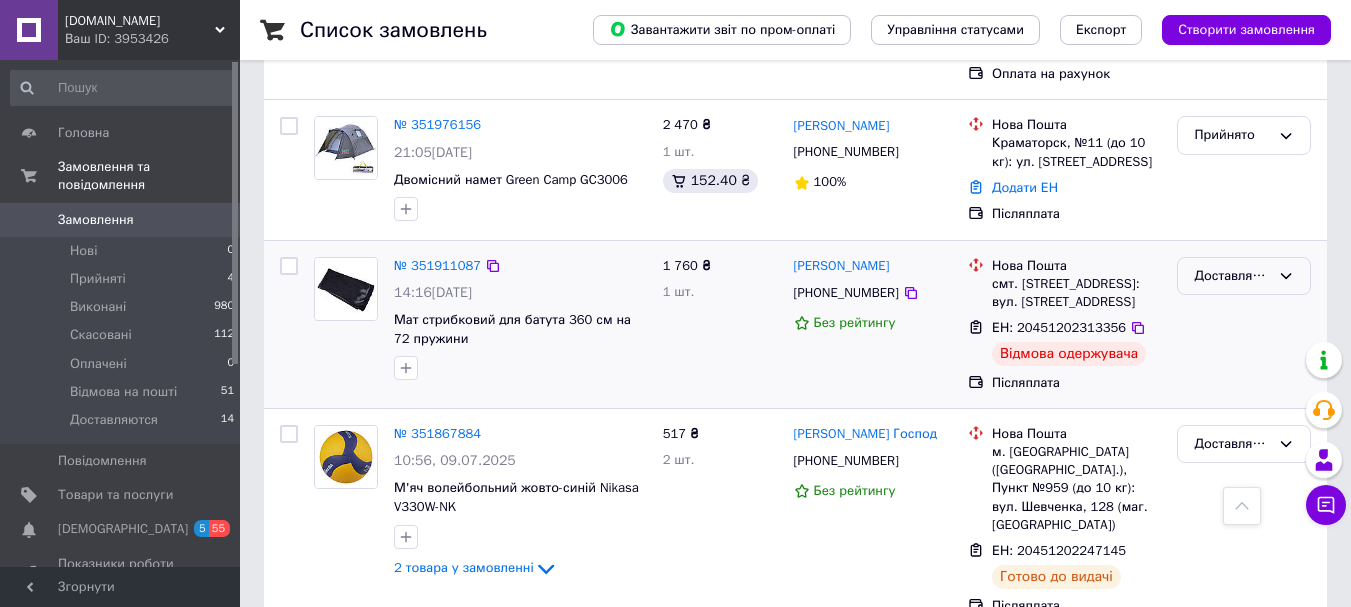 click on "Доставляются" at bounding box center [1232, 276] 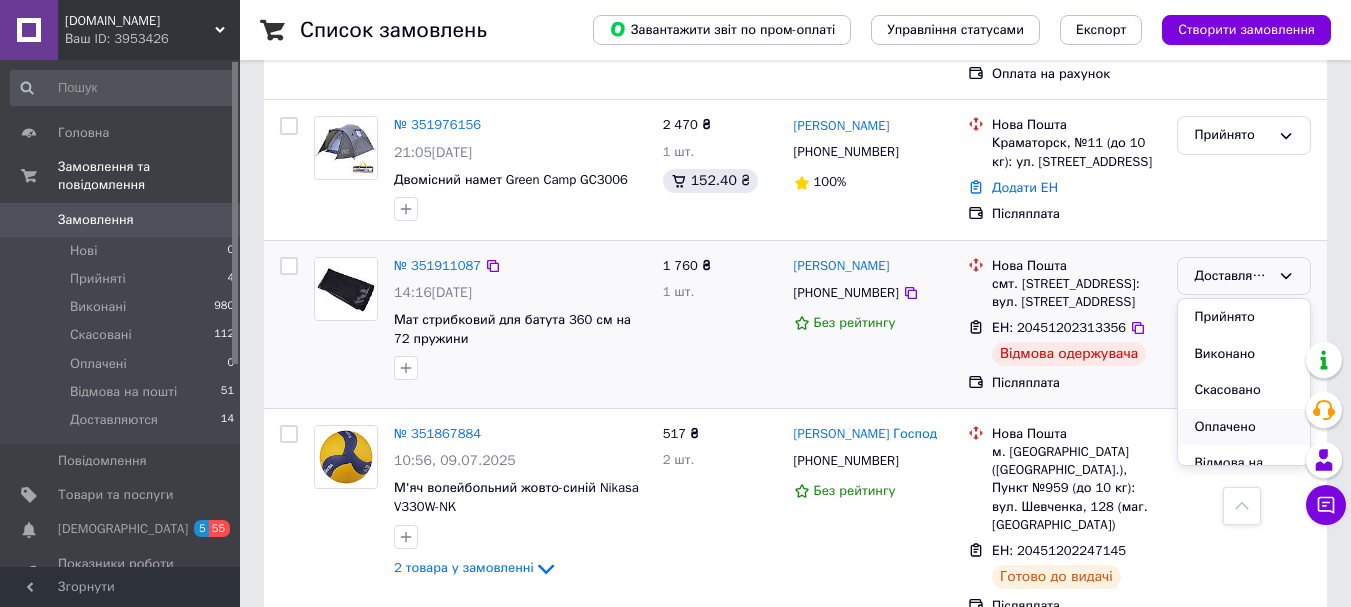 scroll, scrollTop: 37, scrollLeft: 0, axis: vertical 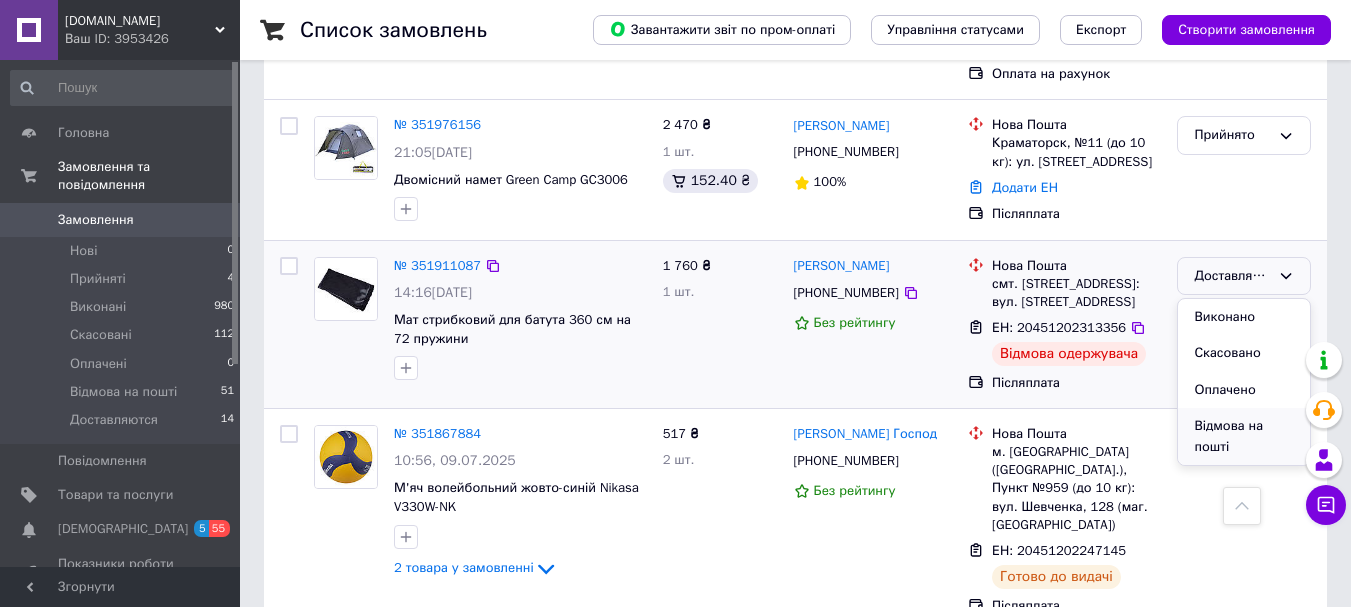 click on "Відмова на пошті" at bounding box center (1244, 436) 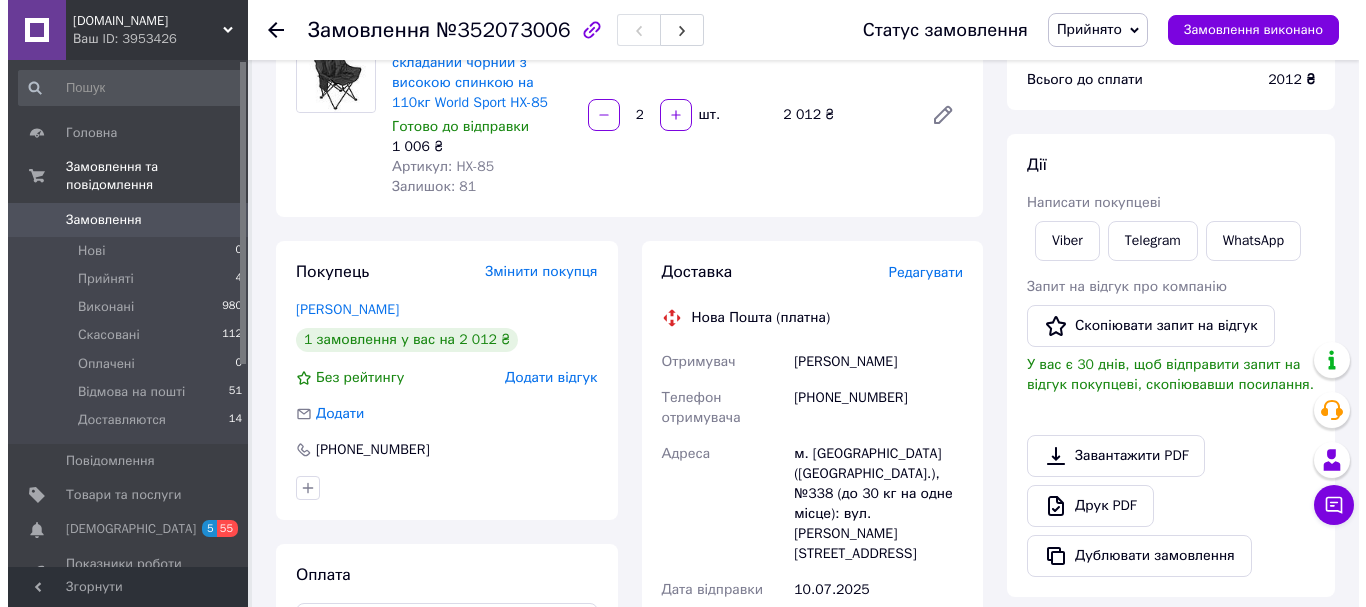scroll, scrollTop: 200, scrollLeft: 0, axis: vertical 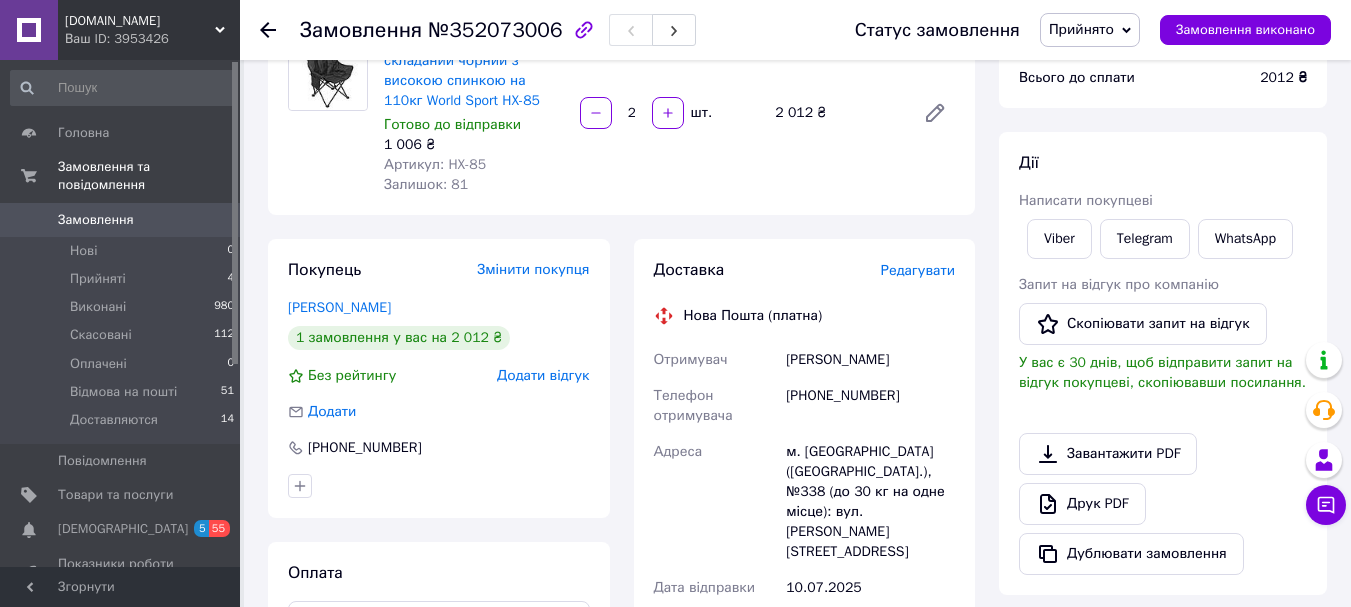 click on "Редагувати" at bounding box center [918, 270] 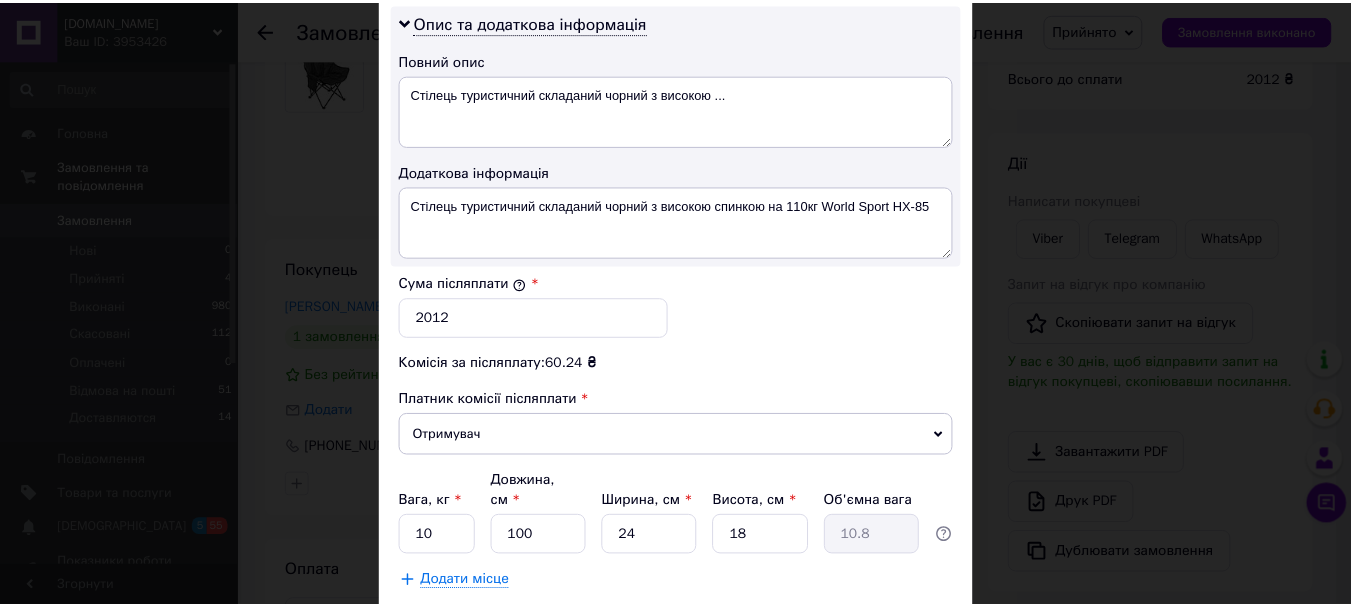 scroll, scrollTop: 1143, scrollLeft: 0, axis: vertical 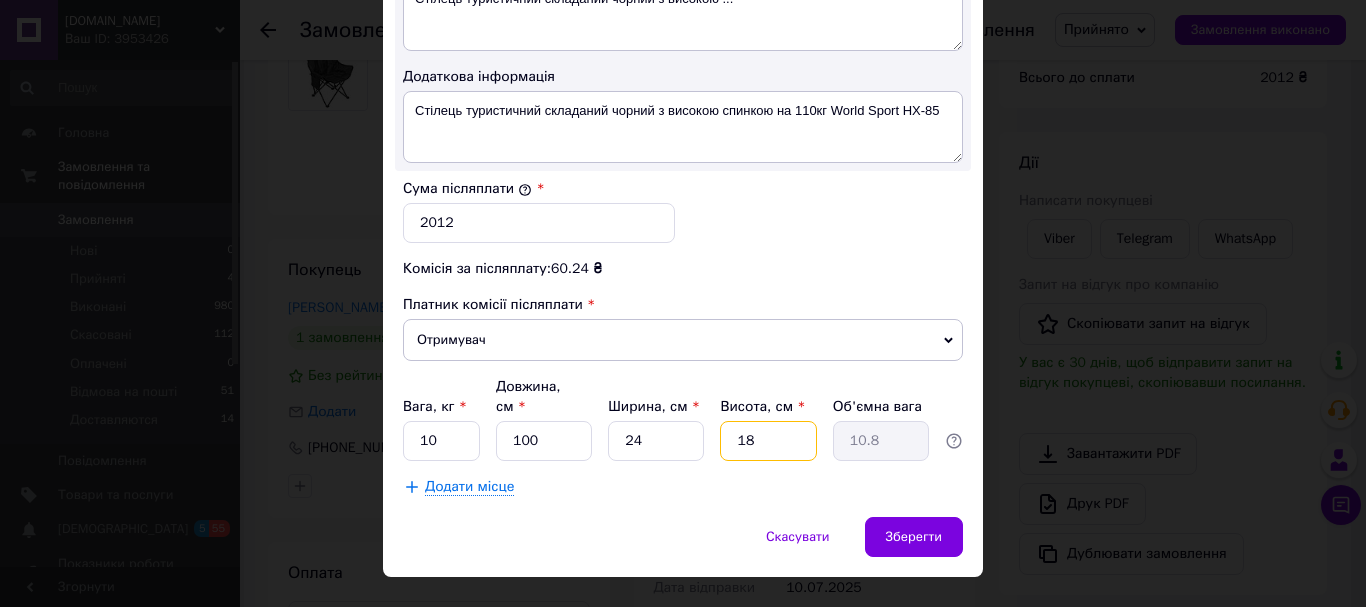 click on "18" at bounding box center (768, 441) 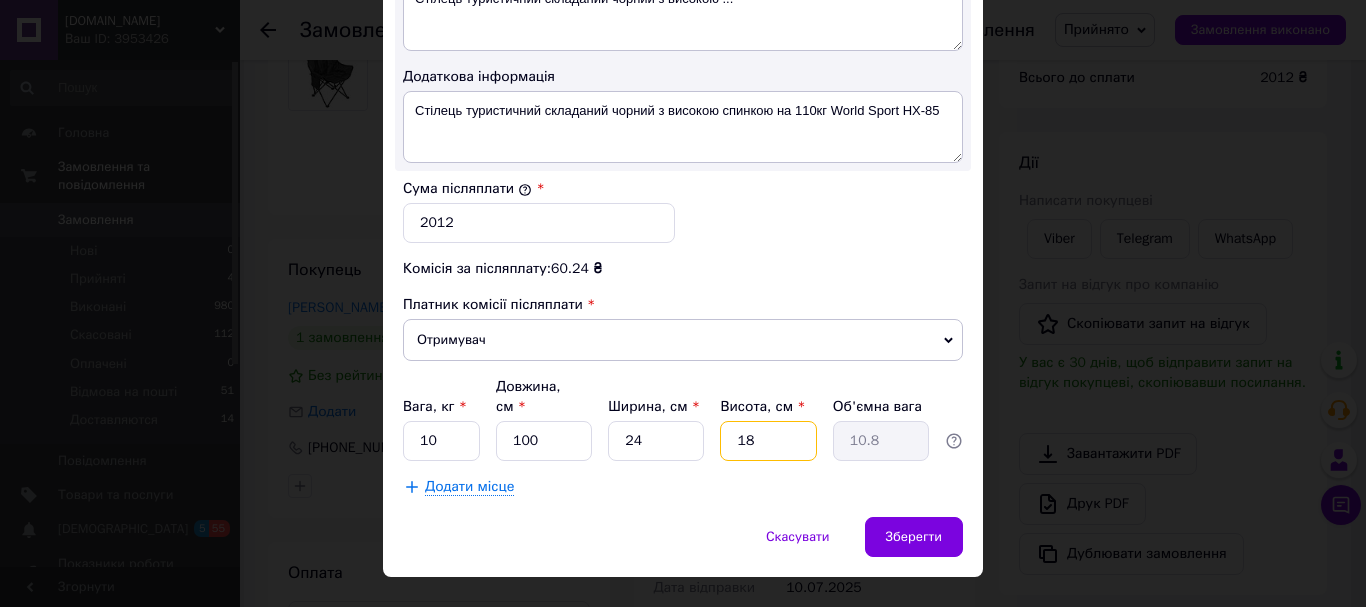 type on "2" 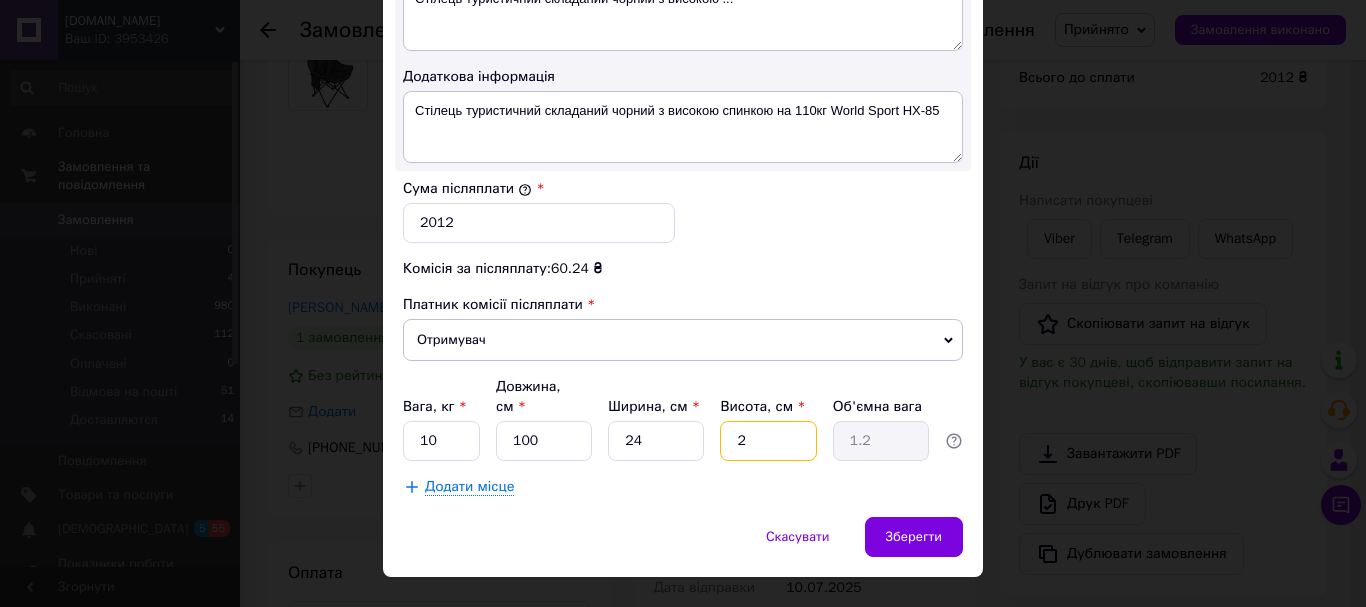 type on "21" 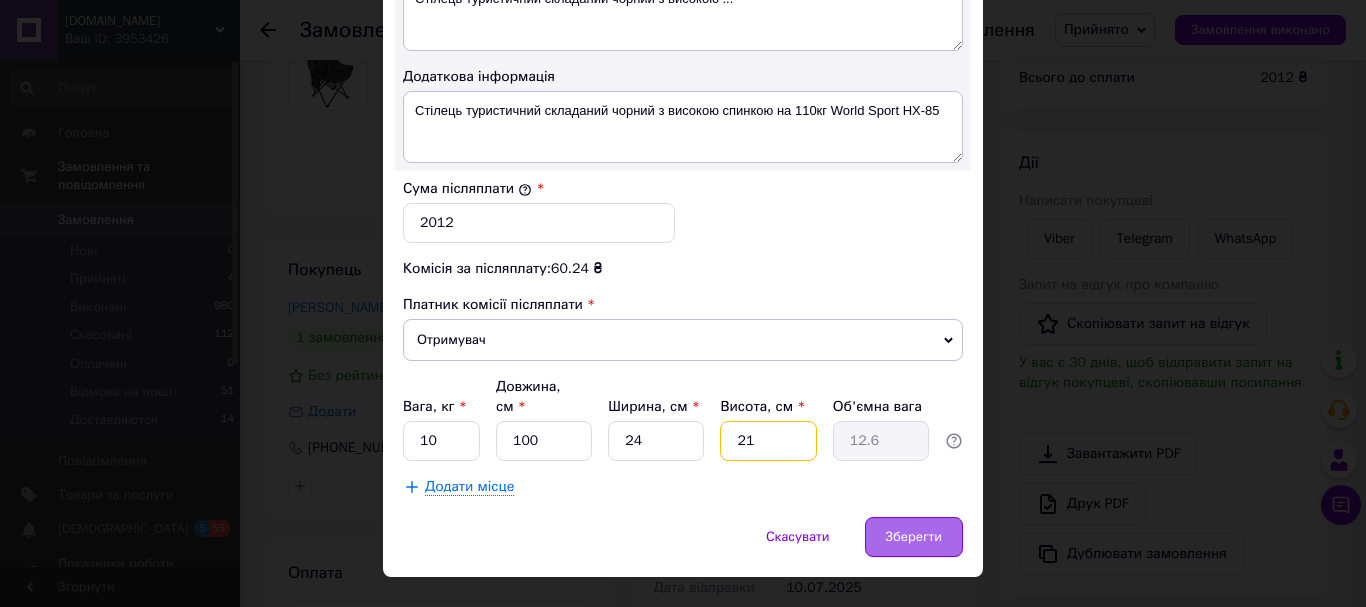 type on "21" 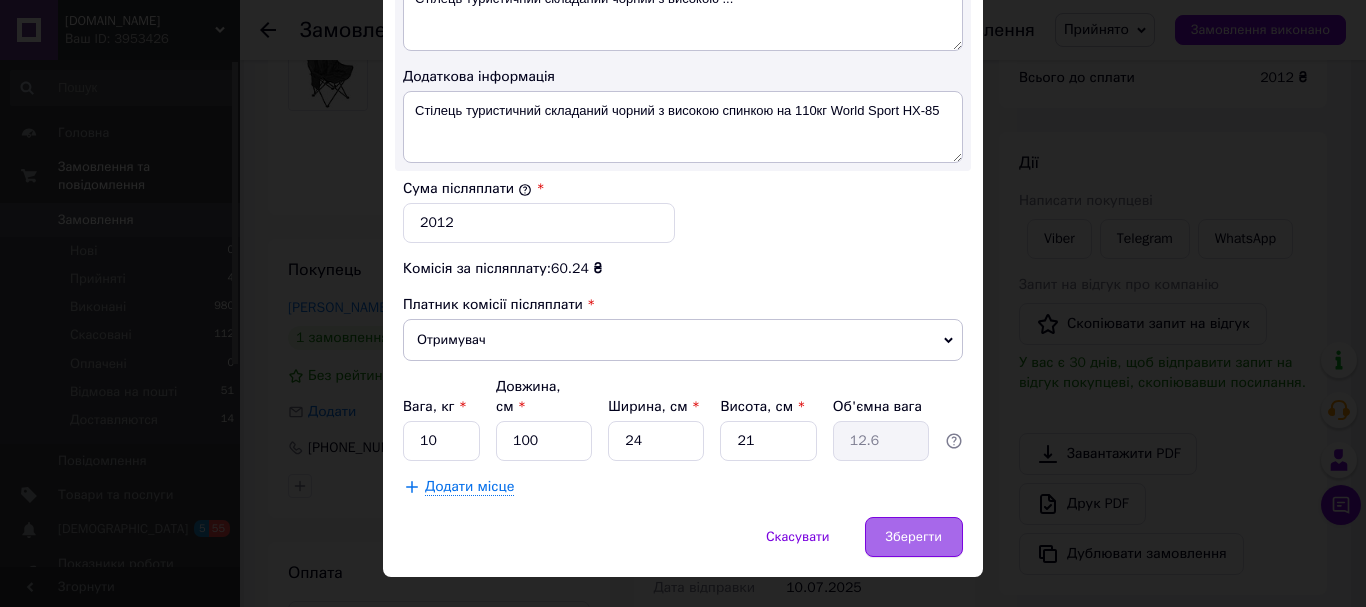 click on "Зберегти" at bounding box center (914, 537) 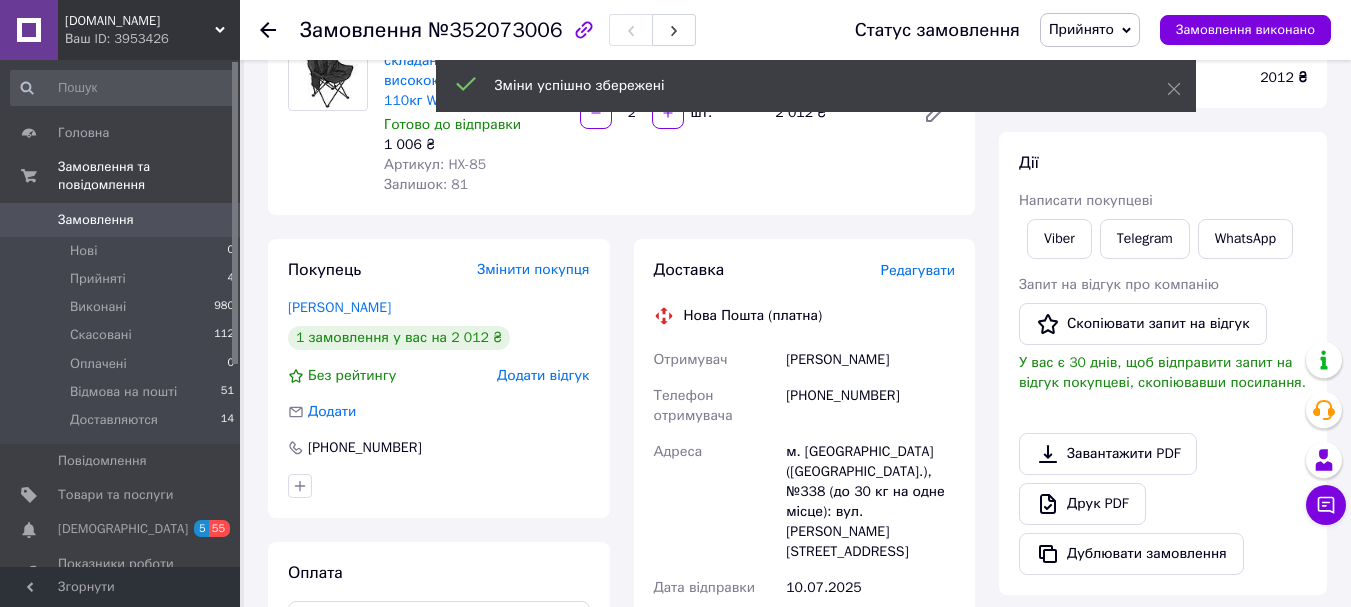 scroll, scrollTop: 600, scrollLeft: 0, axis: vertical 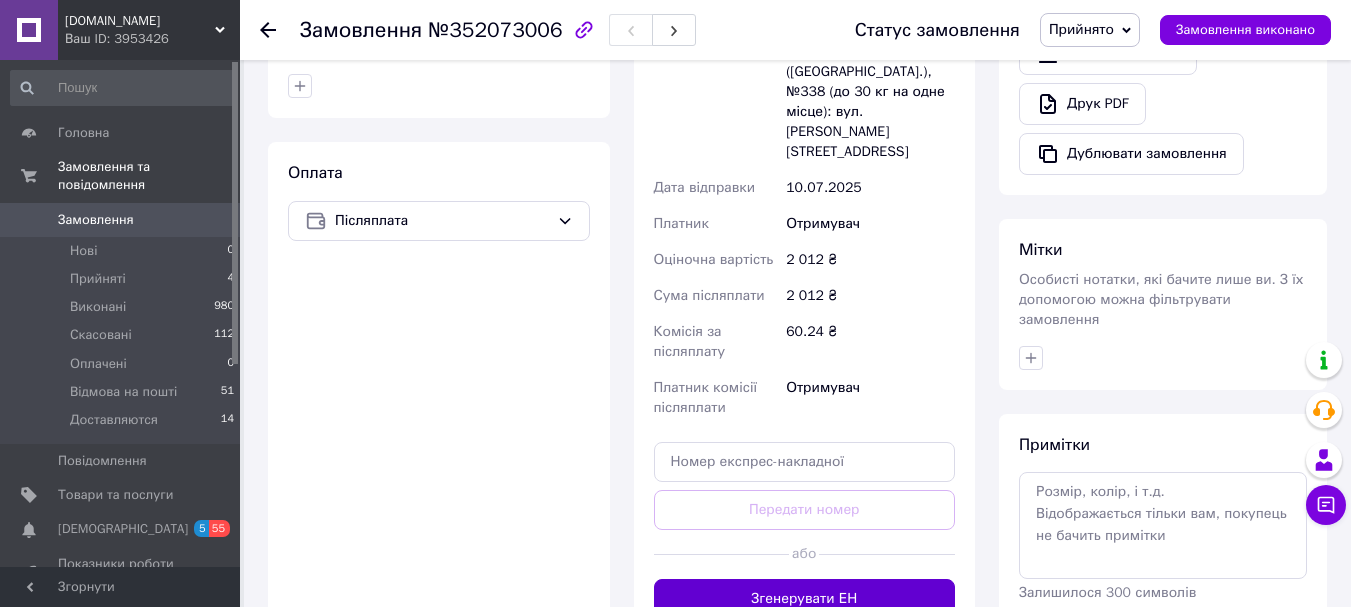 click on "Згенерувати ЕН" at bounding box center (805, 599) 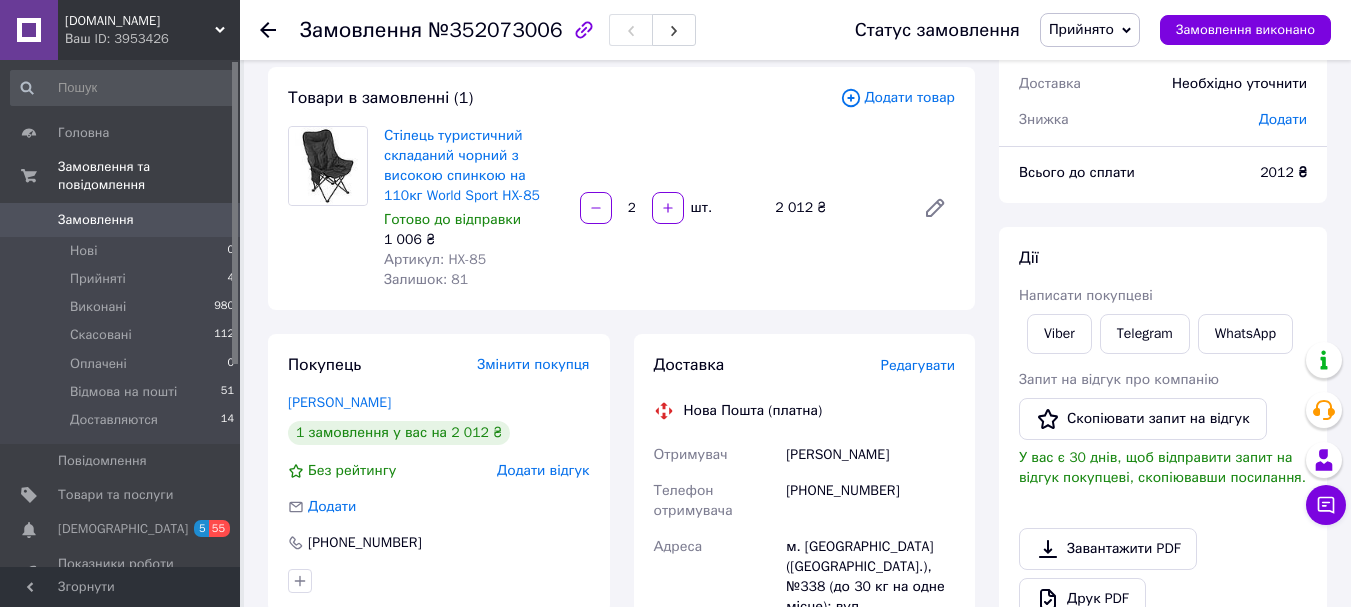 scroll, scrollTop: 100, scrollLeft: 0, axis: vertical 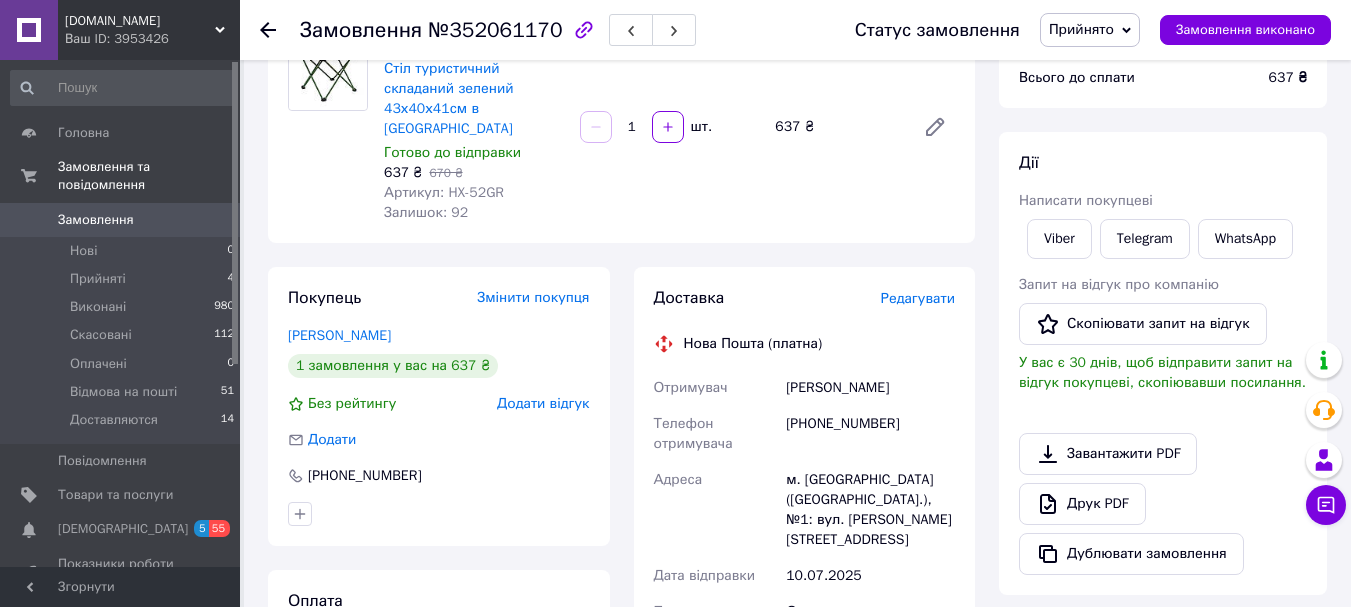 click on "Редагувати" at bounding box center (918, 298) 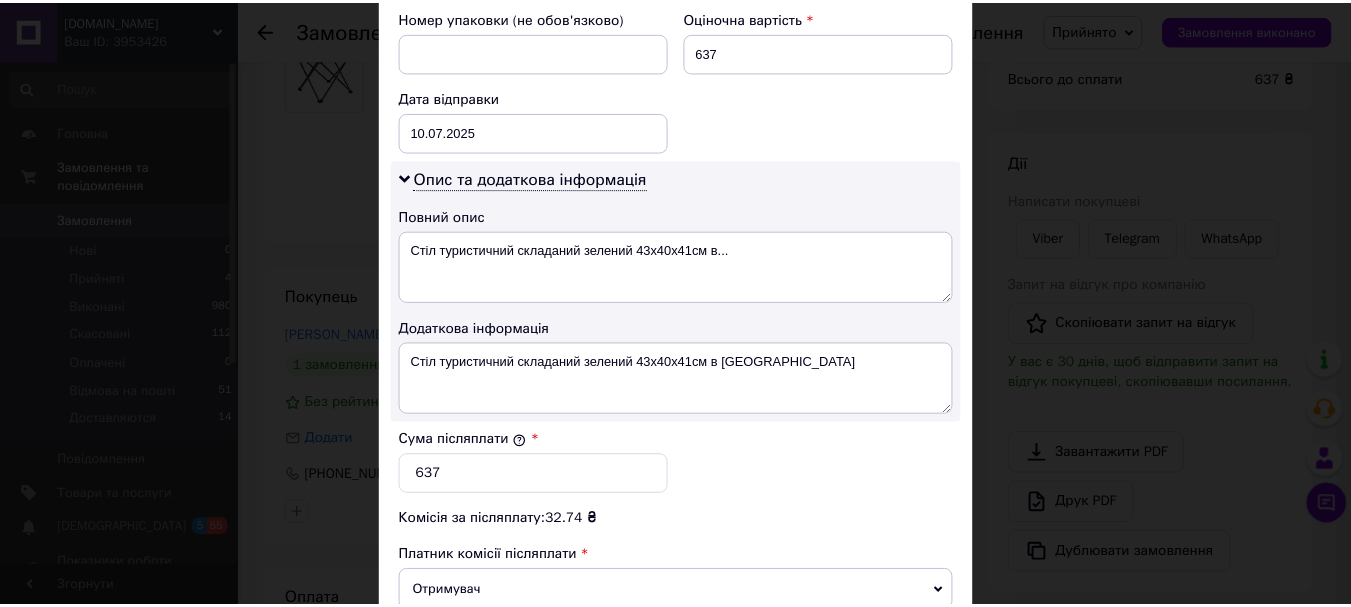 scroll, scrollTop: 1100, scrollLeft: 0, axis: vertical 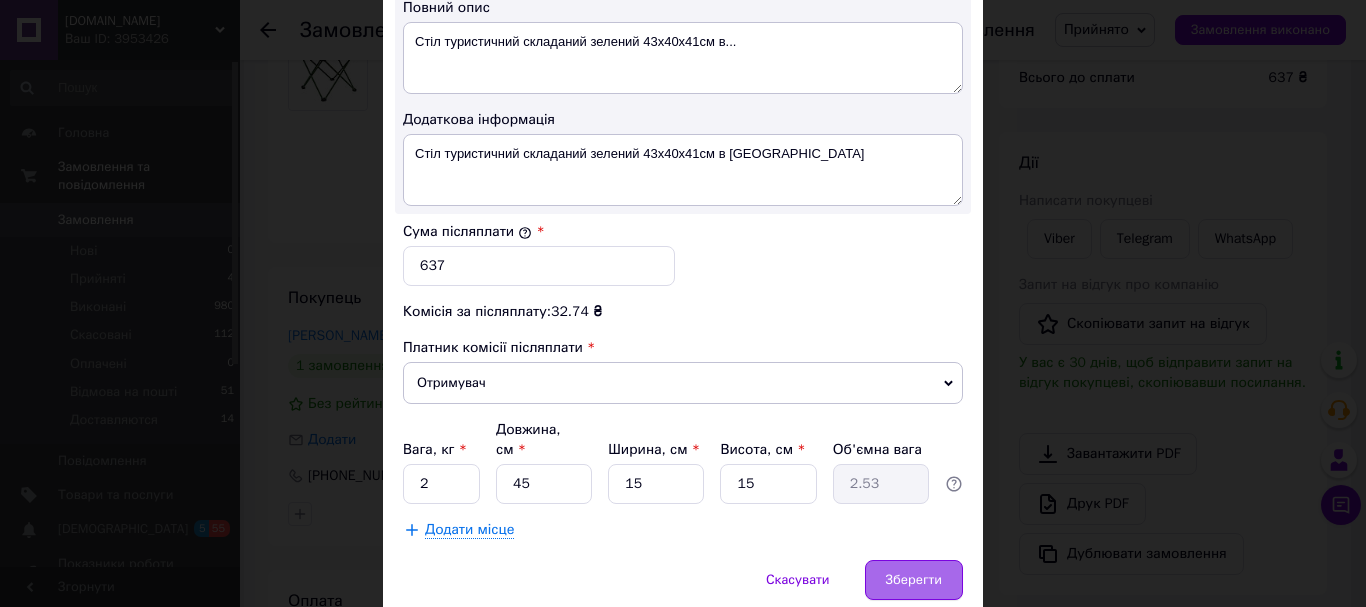 click on "Зберегти" at bounding box center (914, 580) 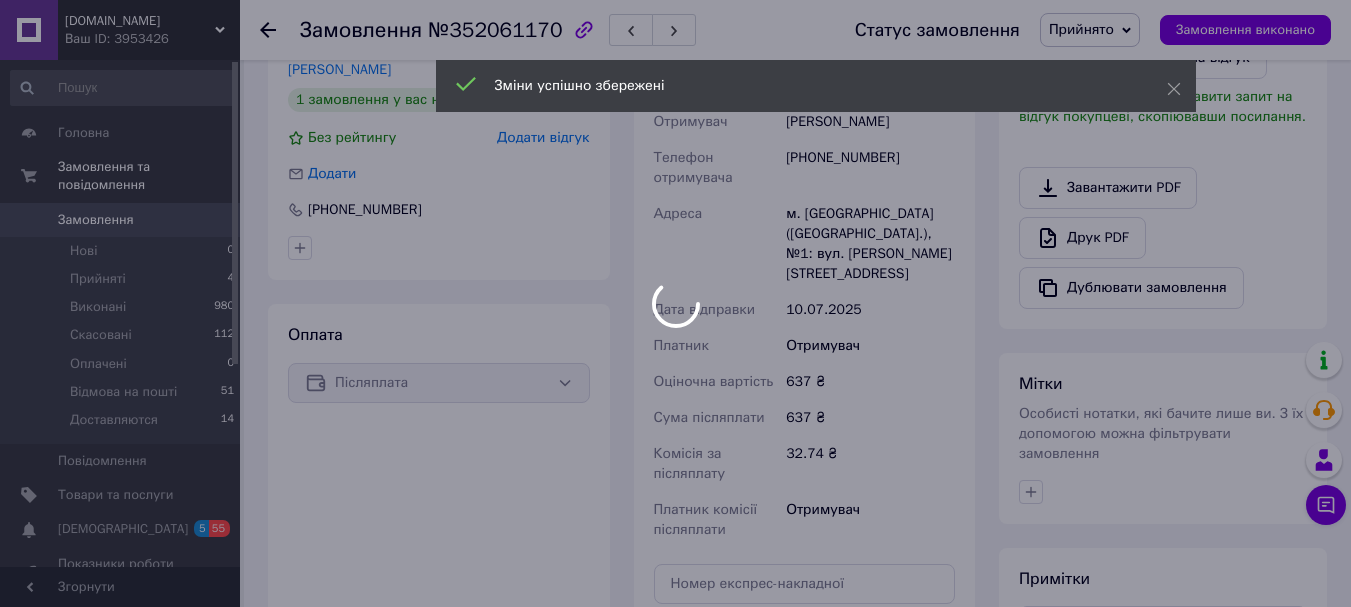 scroll, scrollTop: 600, scrollLeft: 0, axis: vertical 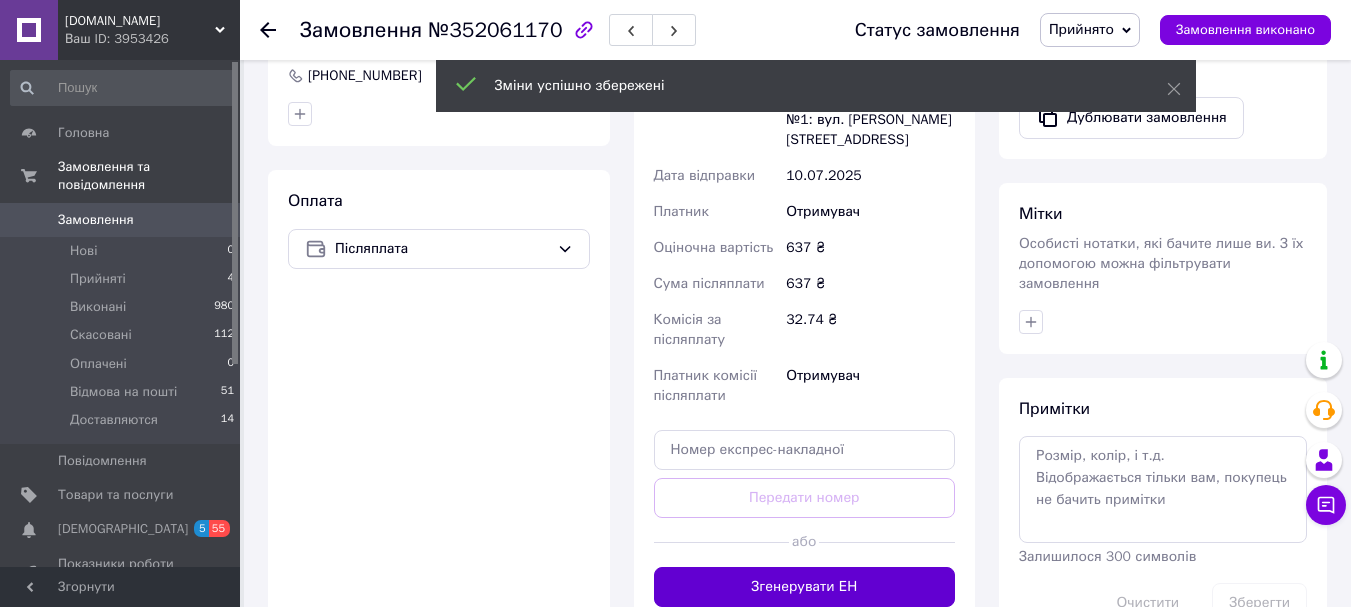 click on "Згенерувати ЕН" at bounding box center (805, 587) 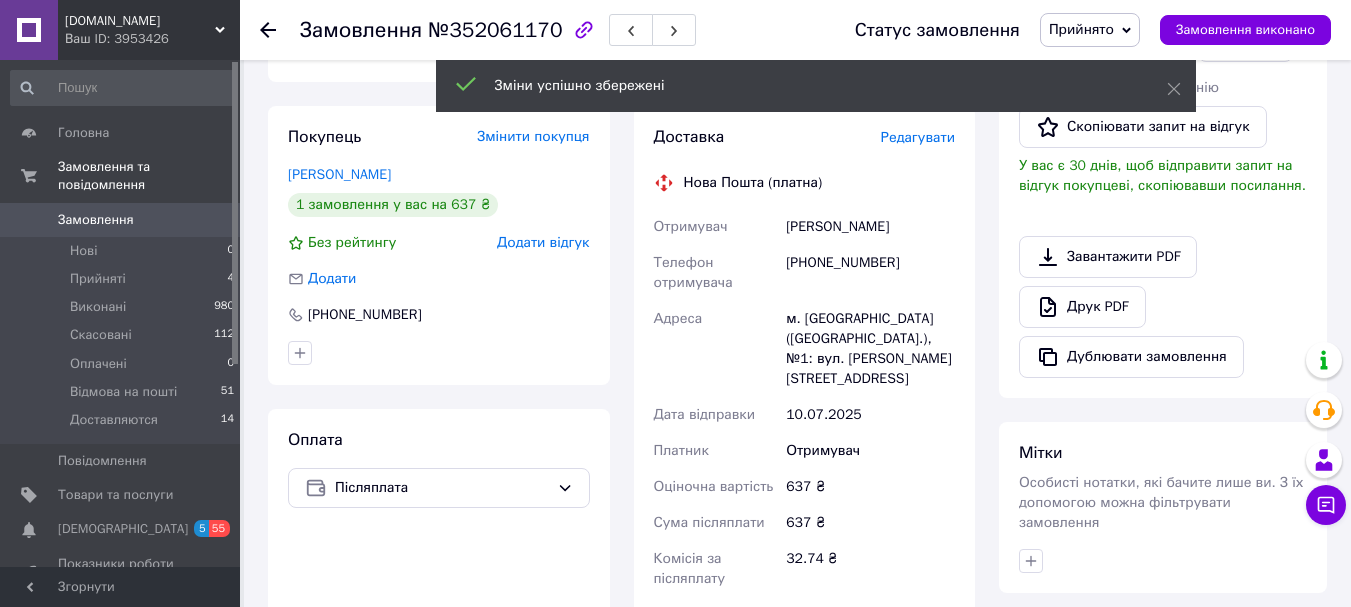 scroll, scrollTop: 300, scrollLeft: 0, axis: vertical 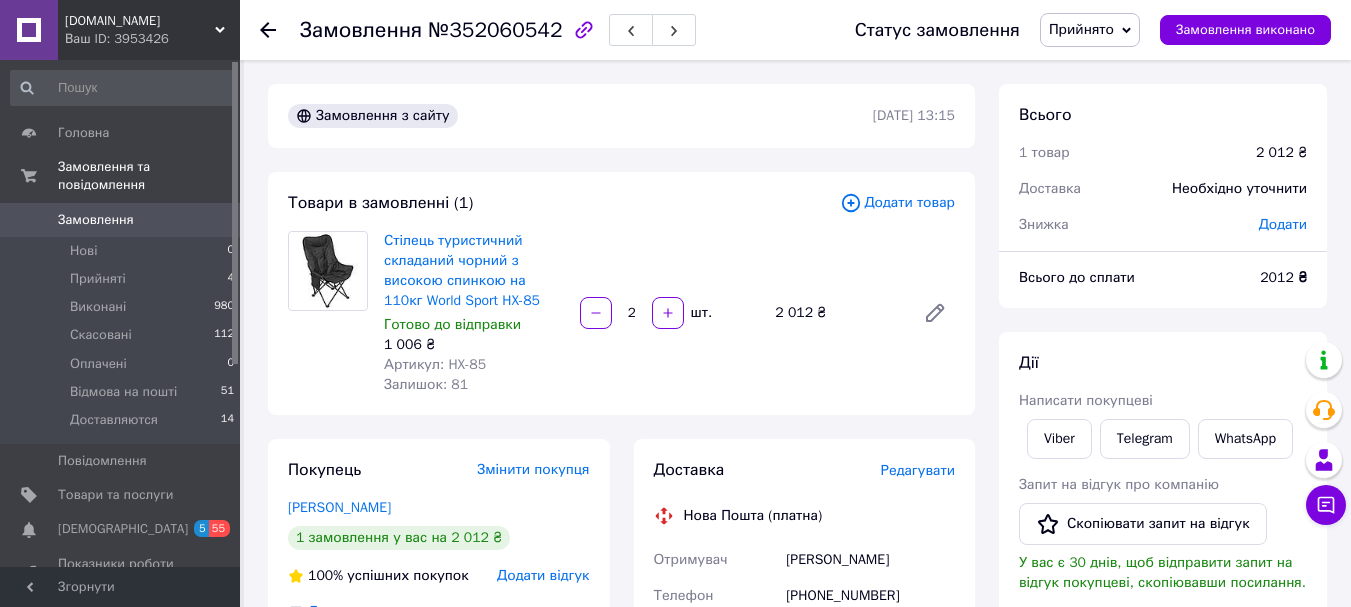 click on "Редагувати" at bounding box center [918, 470] 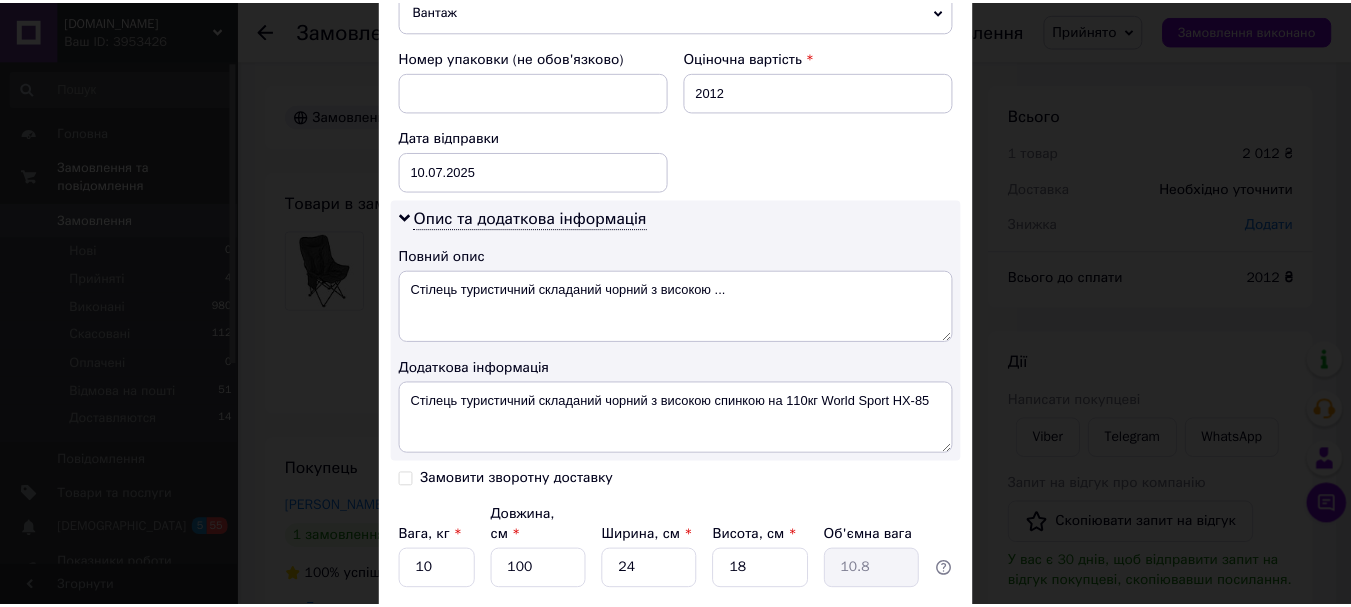 scroll, scrollTop: 981, scrollLeft: 0, axis: vertical 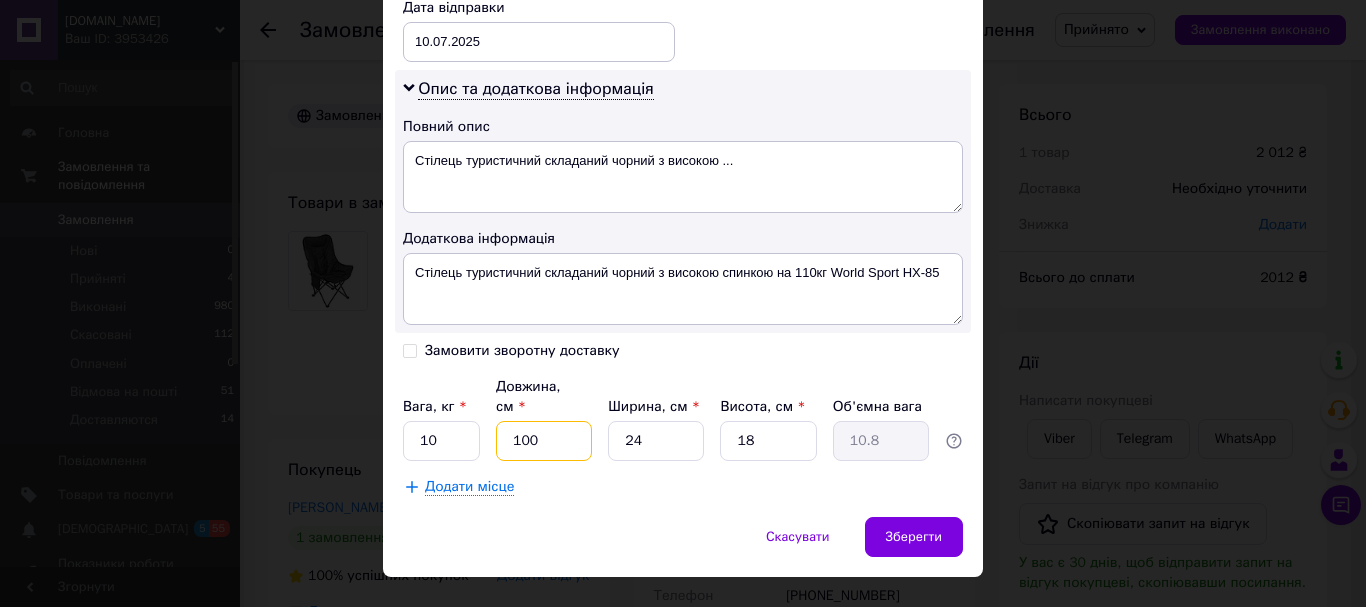 click on "100" at bounding box center [544, 441] 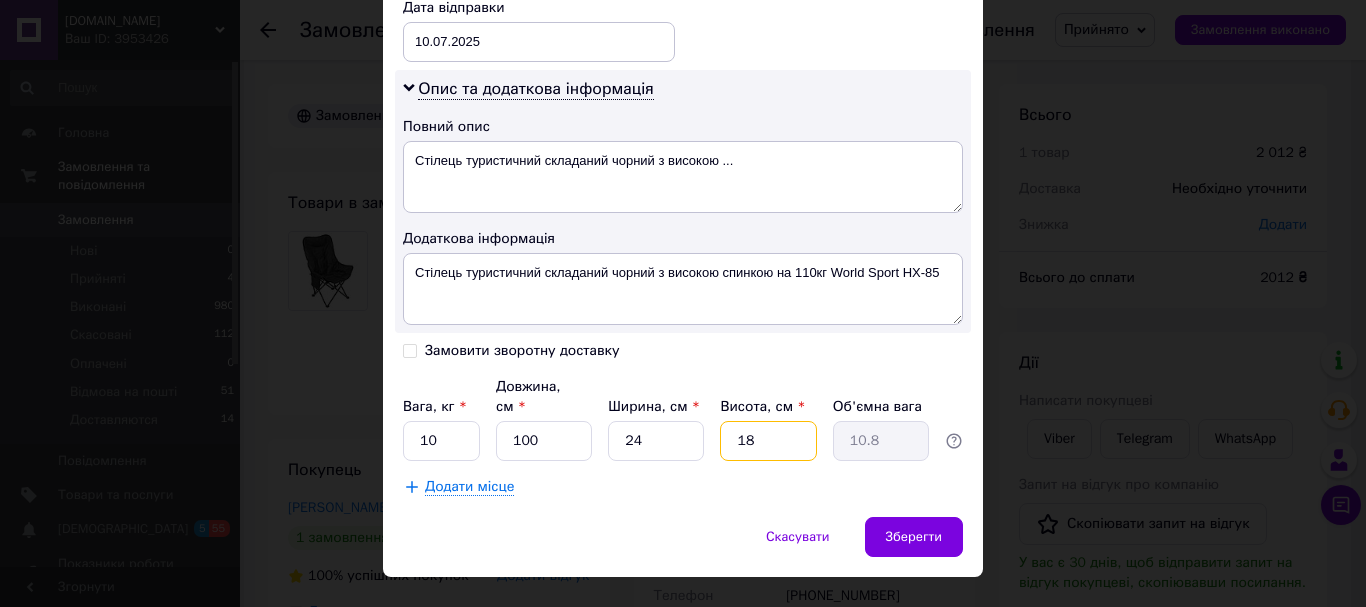 click on "18" at bounding box center (768, 441) 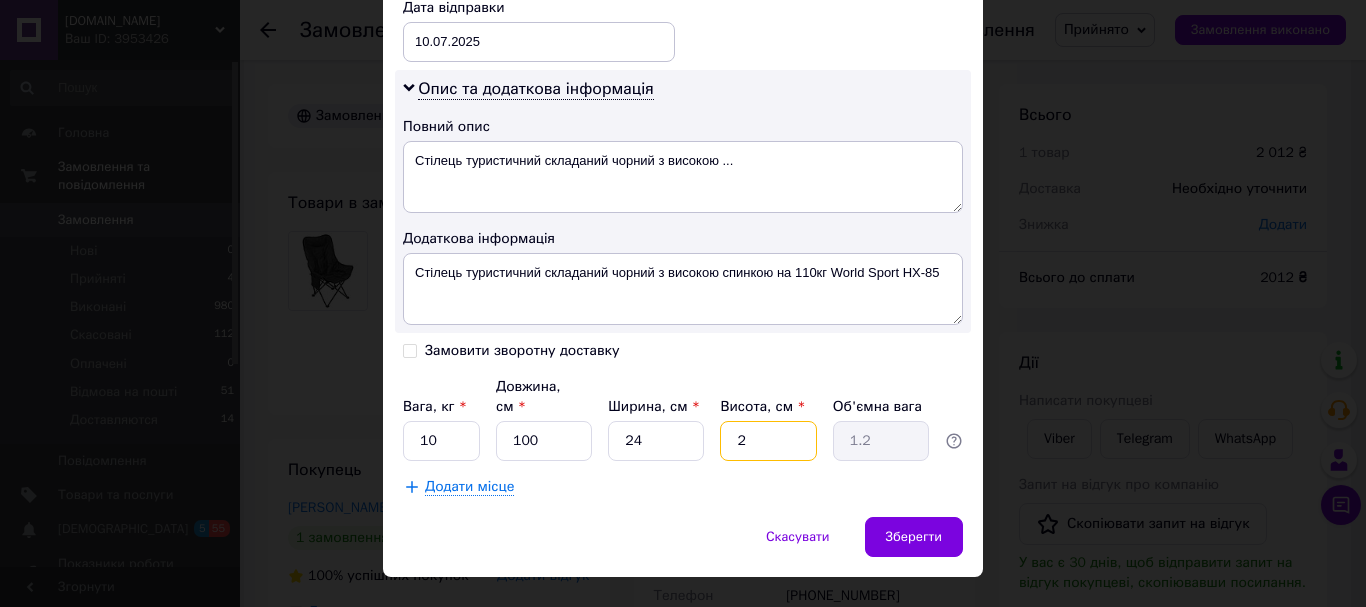 type on "24" 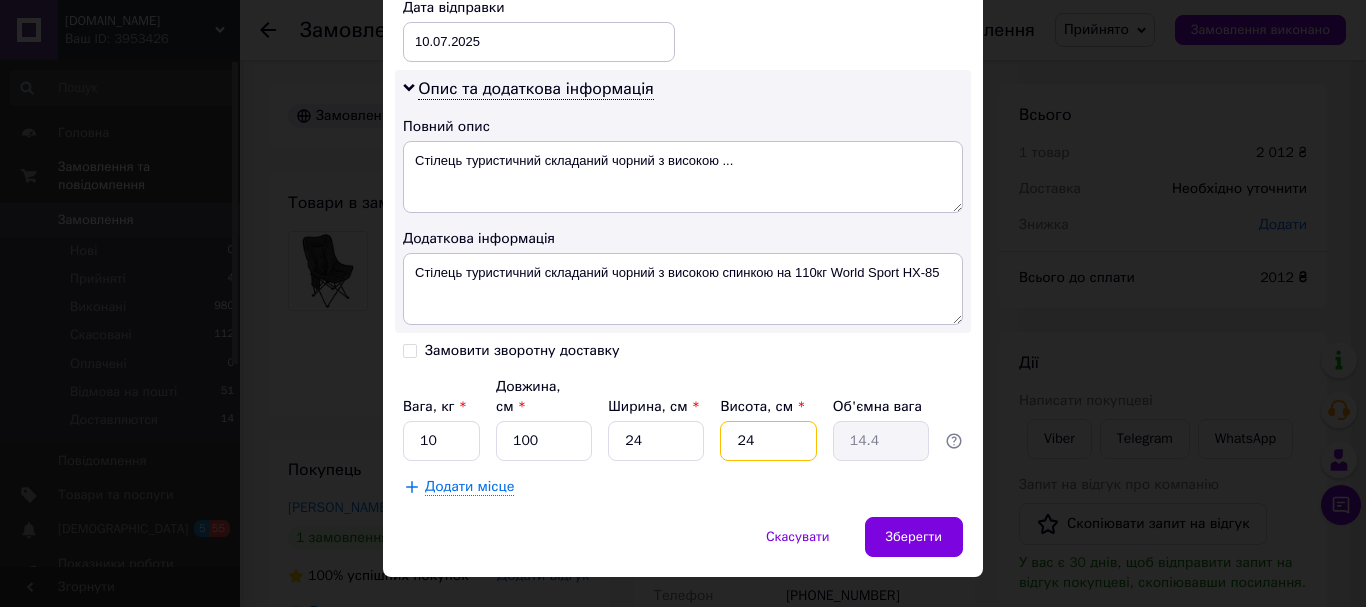 type on "24" 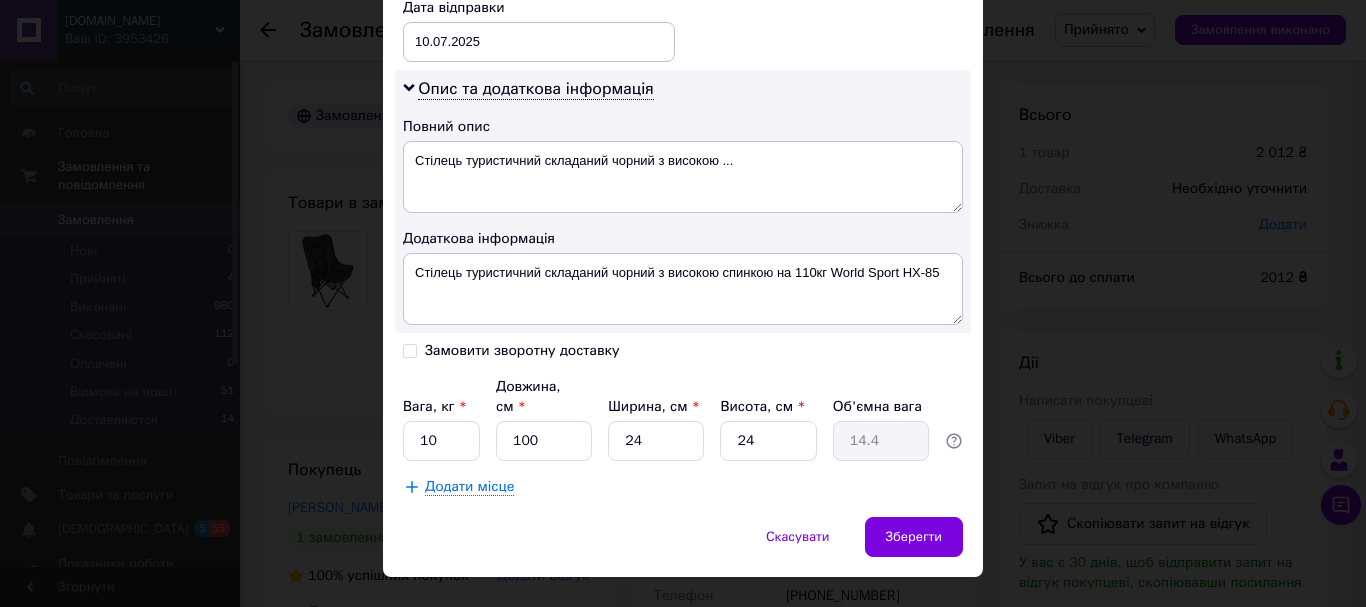click on "Спосіб доставки Нова Пошта (платна) Платник Отримувач Відправник Прізвище отримувача Дрьомов Ім'я отримувача Сергій По батькові отримувача Телефон отримувача +380634370264 Тип доставки У відділенні Кур'єром В поштоматі Місто м. Київ (Київська обл.) Відділення №327 (до 30 кг на одне місце): бульв. Вацлава Гавела, 47/15 Місце відправки Одеса: №157: вул. Базова, 21, (біля головного в'їзду на ринок 7 км) смт. Авангард Немає збігів. Спробуйте змінити умови пошуку Додати ще місце відправки Тип посилки Вантаж Документи Номер упаковки (не обов'язково) Оціночна вартість 2012 10.07.2025 < > <" at bounding box center [683, -167] 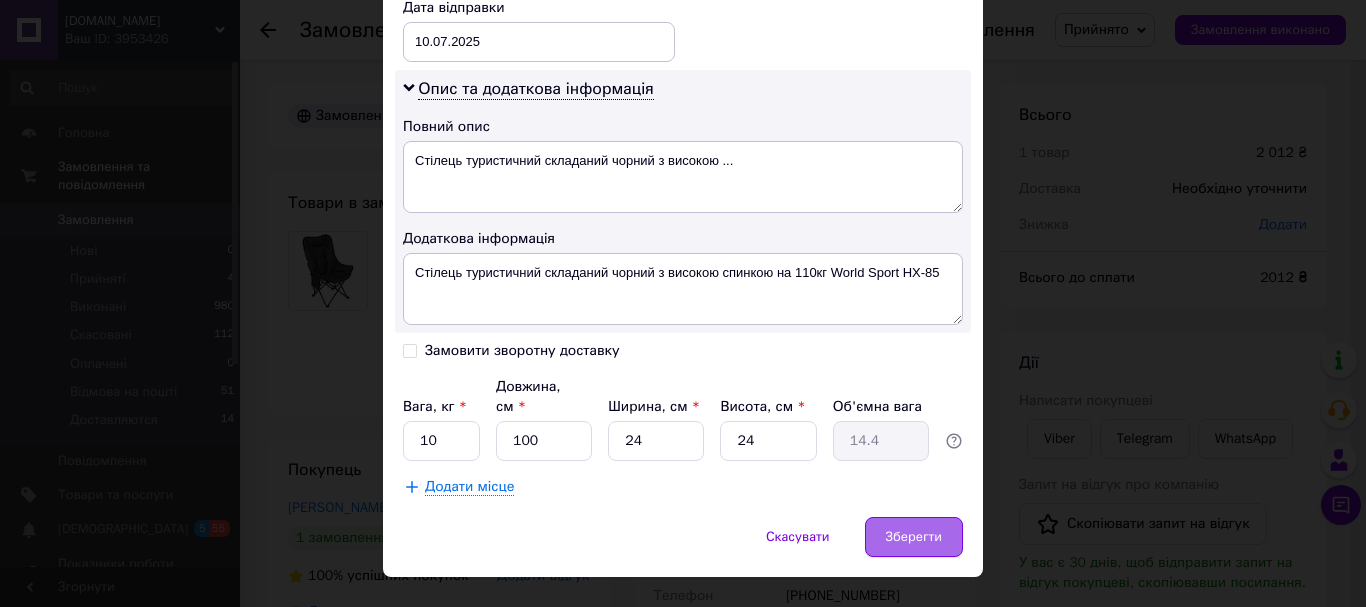 click on "Зберегти" at bounding box center [914, 537] 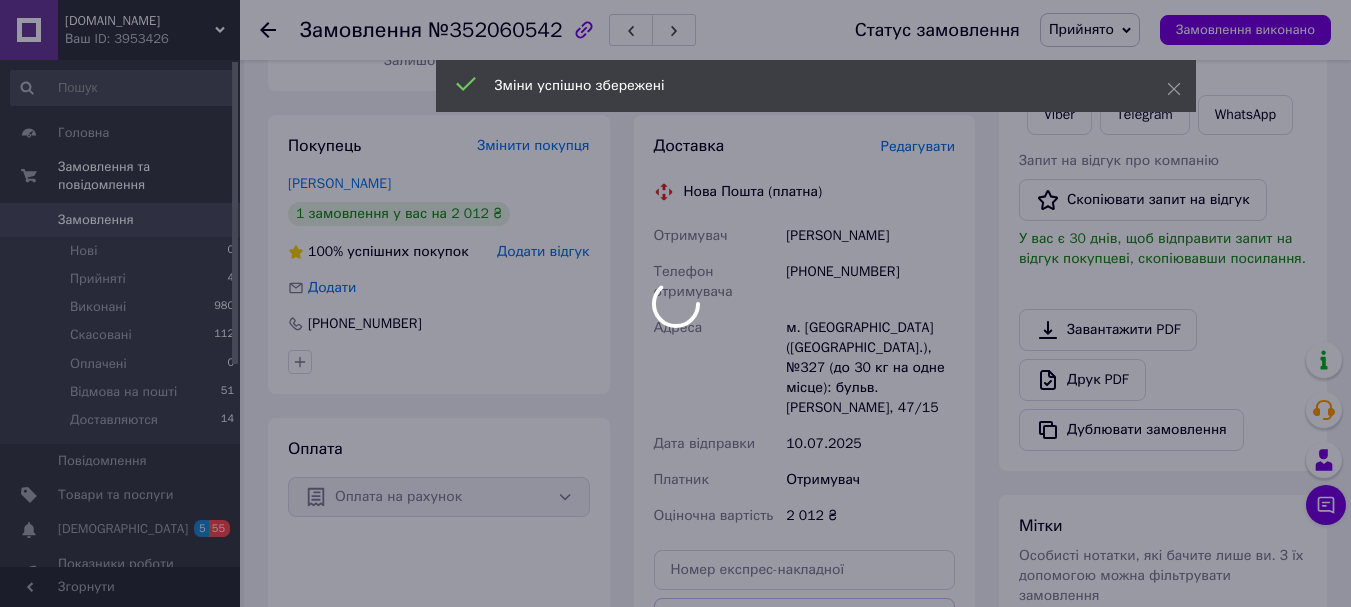 scroll, scrollTop: 500, scrollLeft: 0, axis: vertical 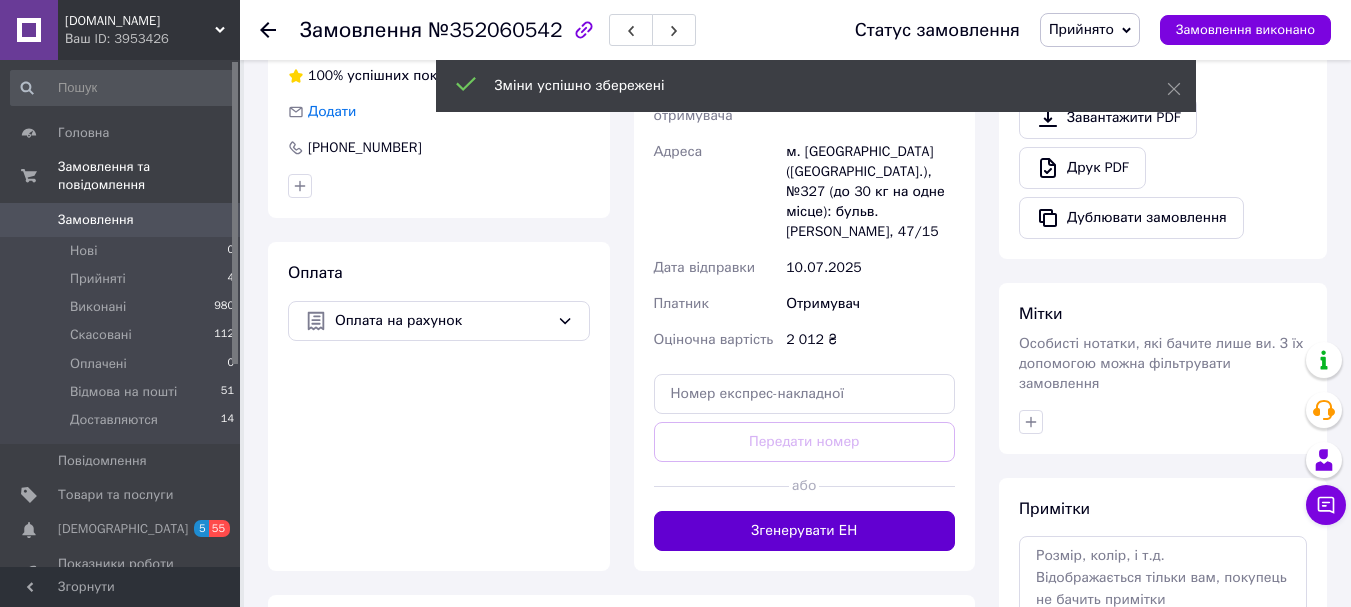 click on "Згенерувати ЕН" at bounding box center (805, 531) 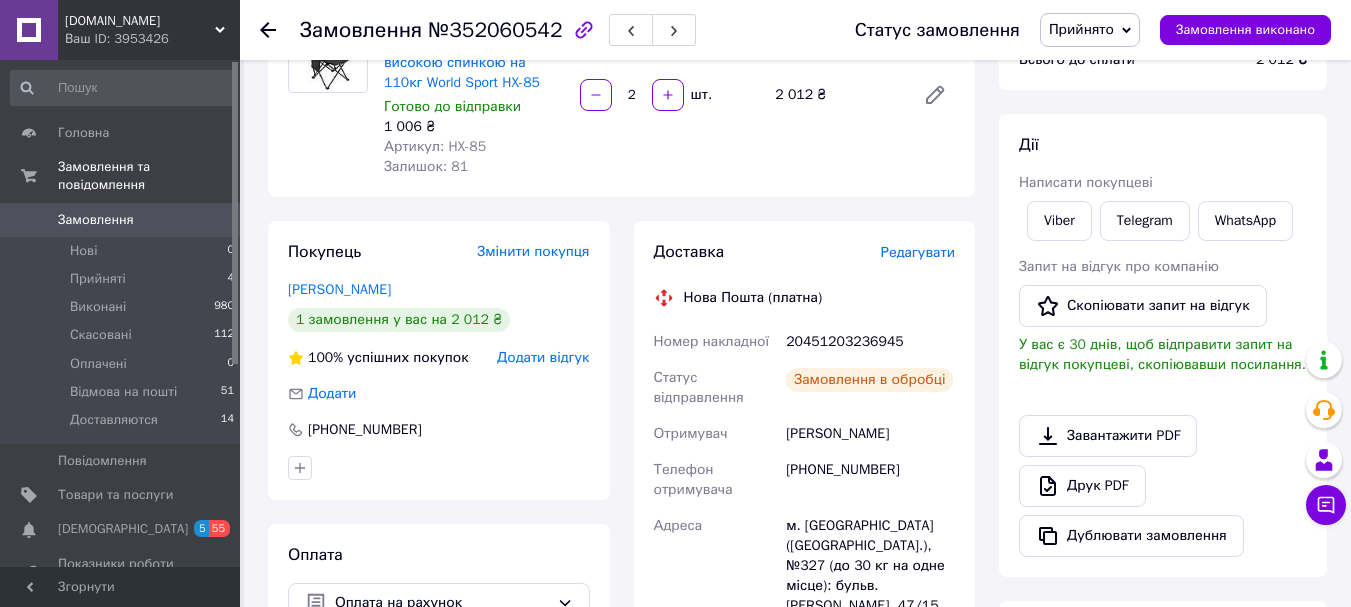 scroll, scrollTop: 200, scrollLeft: 0, axis: vertical 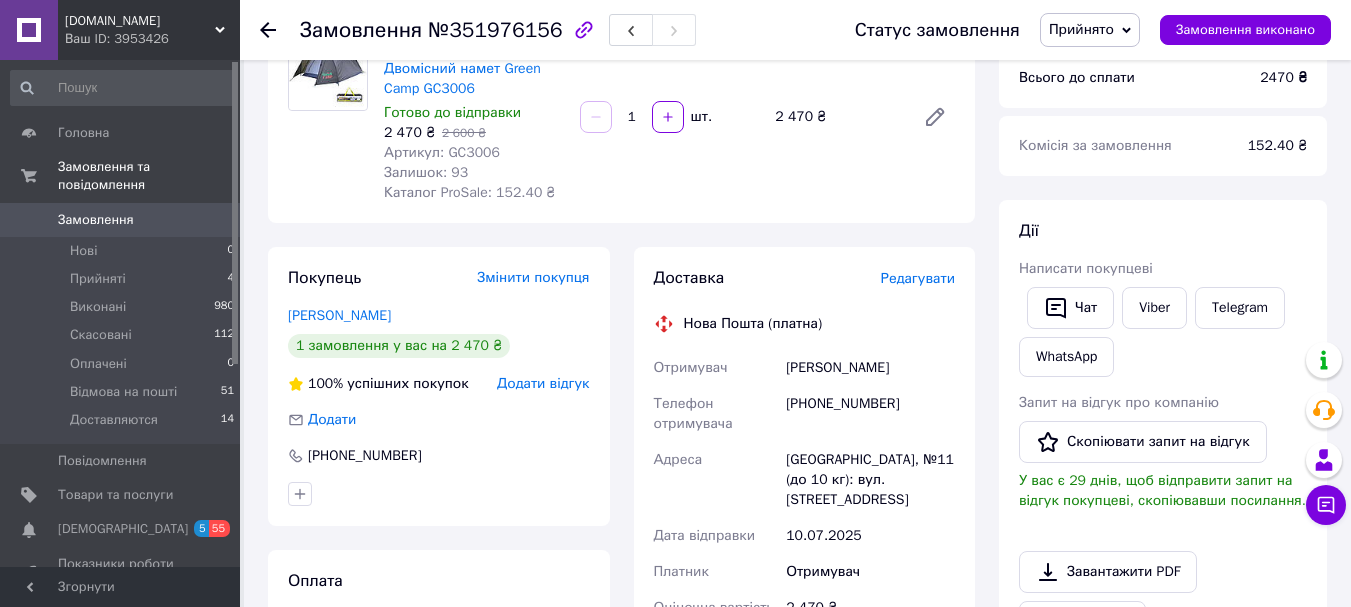 click on "Редагувати" at bounding box center [918, 278] 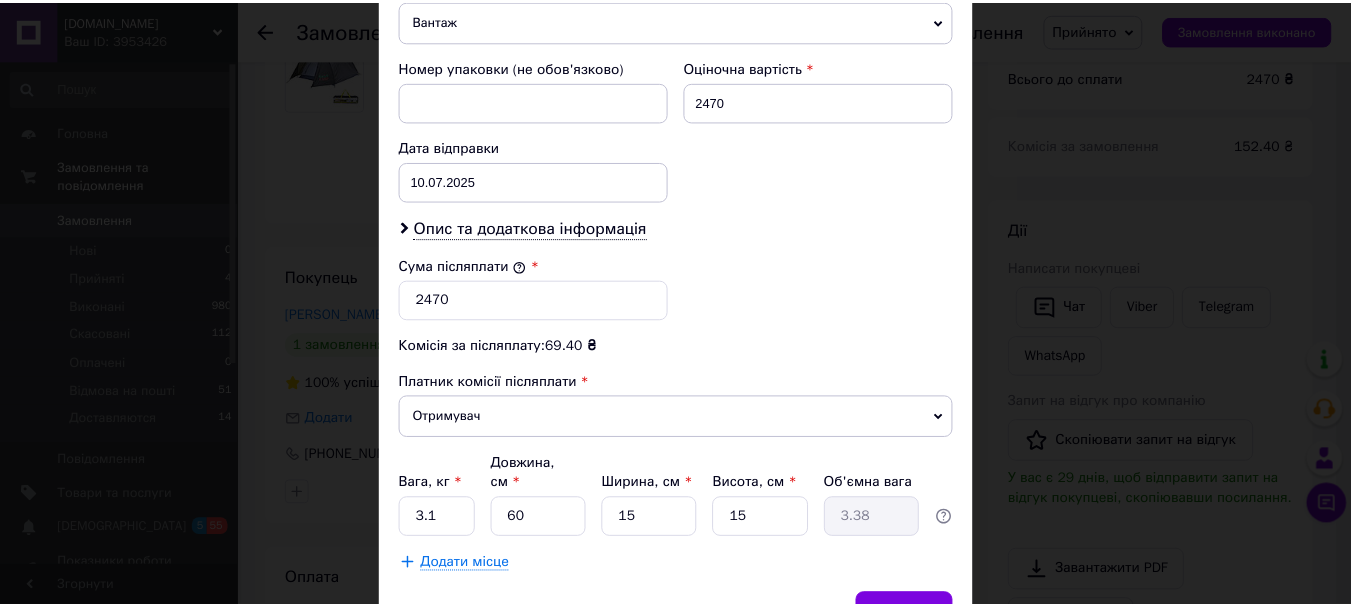 scroll, scrollTop: 919, scrollLeft: 0, axis: vertical 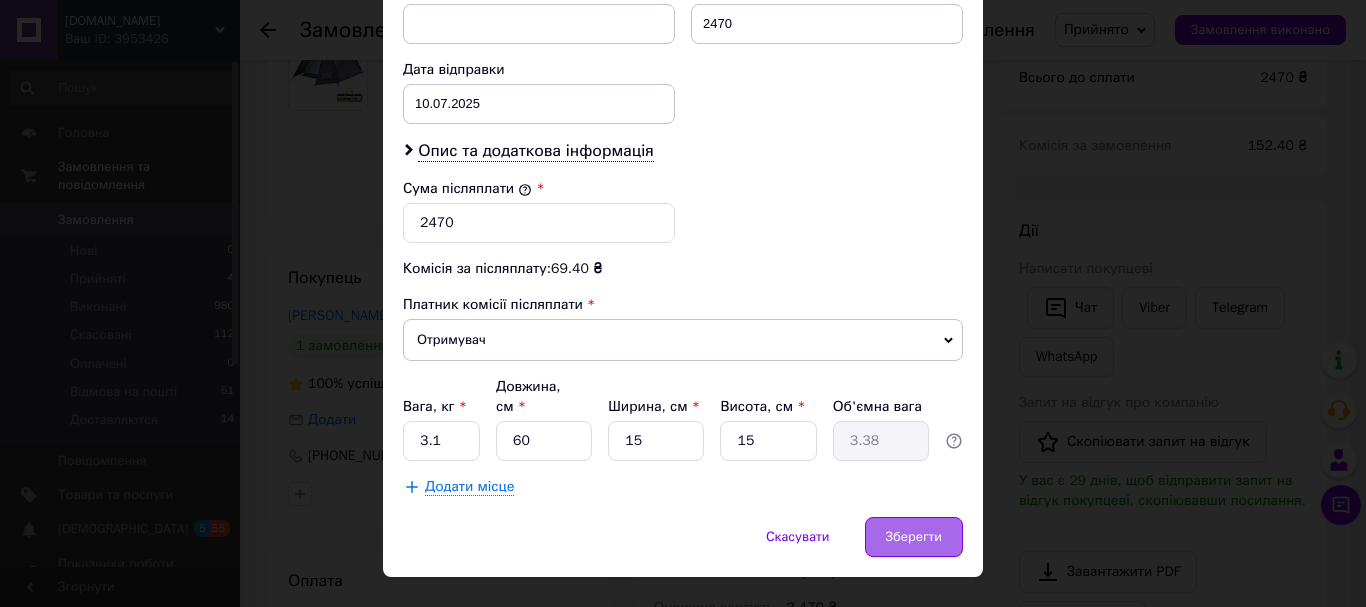 click on "Зберегти" at bounding box center (914, 537) 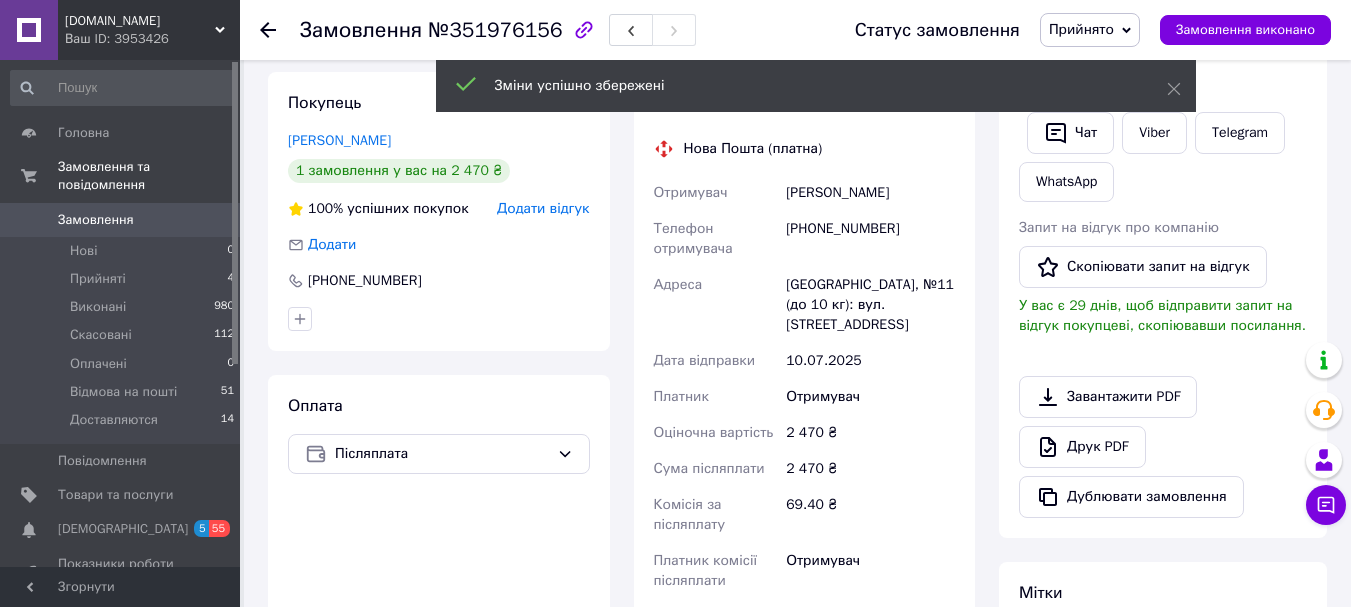 scroll, scrollTop: 700, scrollLeft: 0, axis: vertical 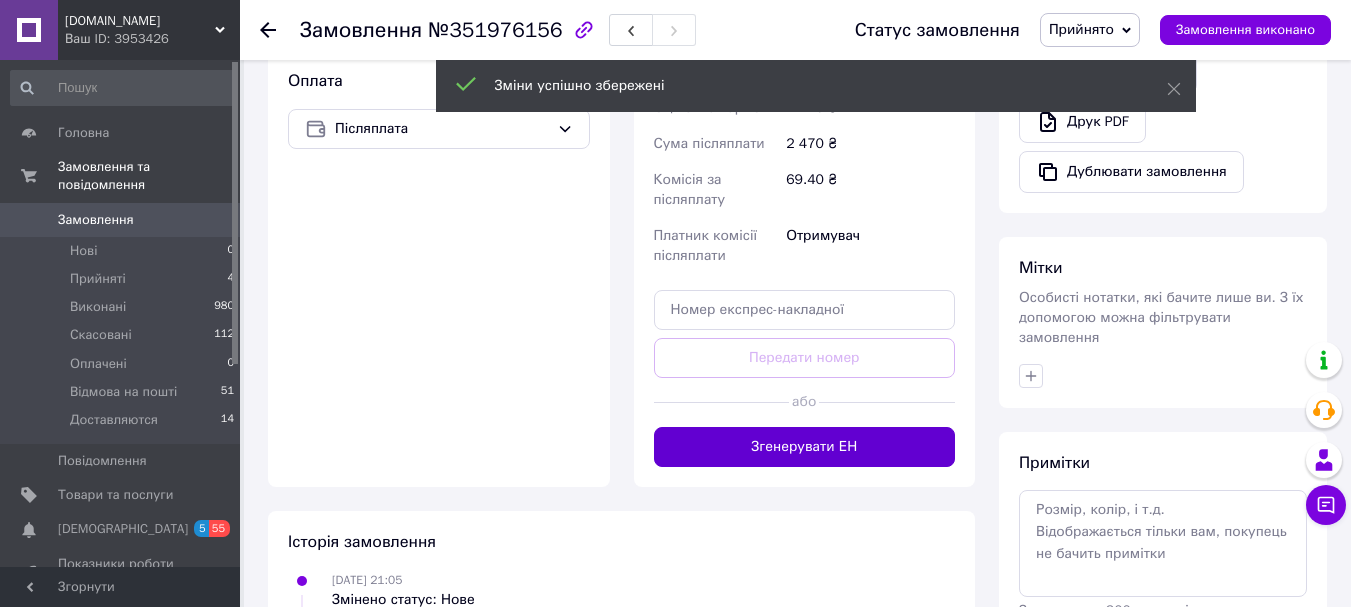 click on "Згенерувати ЕН" at bounding box center (805, 447) 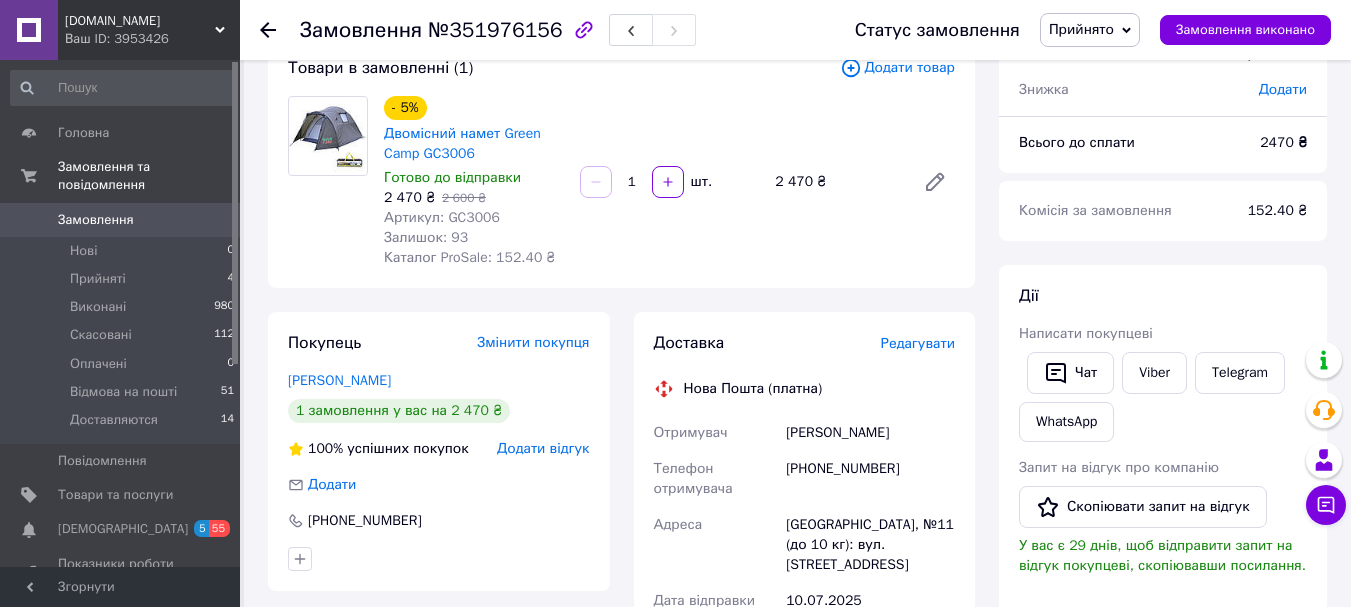 scroll, scrollTop: 100, scrollLeft: 0, axis: vertical 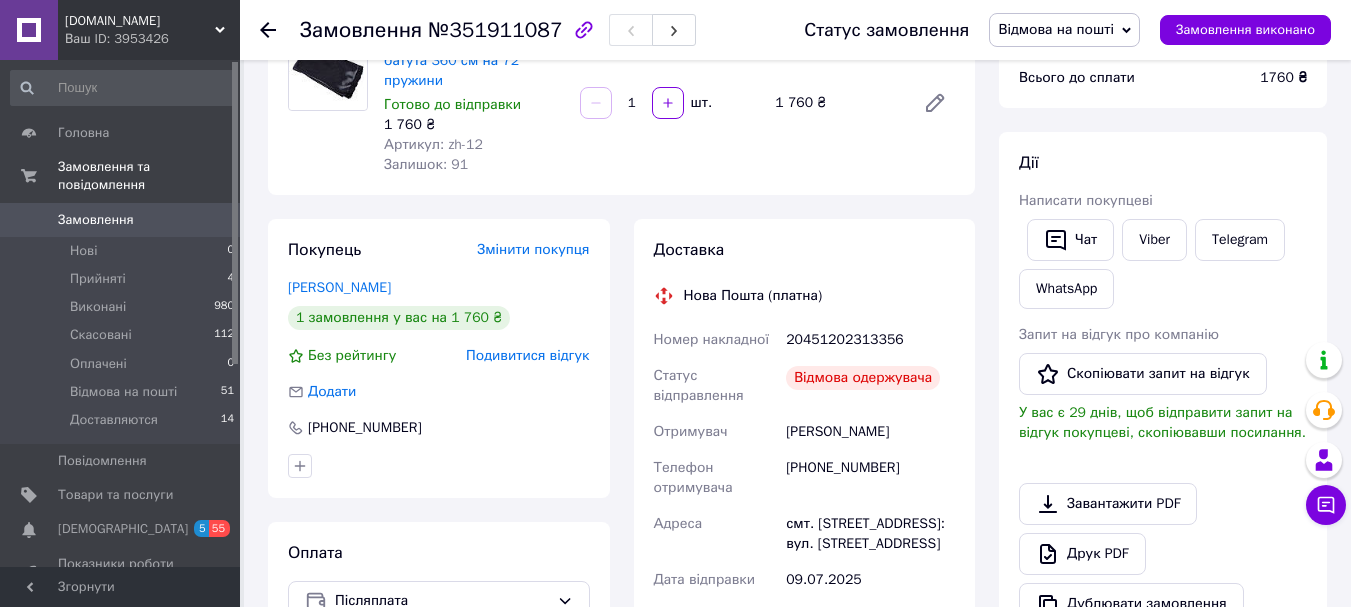 click on "Подивитися відгук" at bounding box center (527, 355) 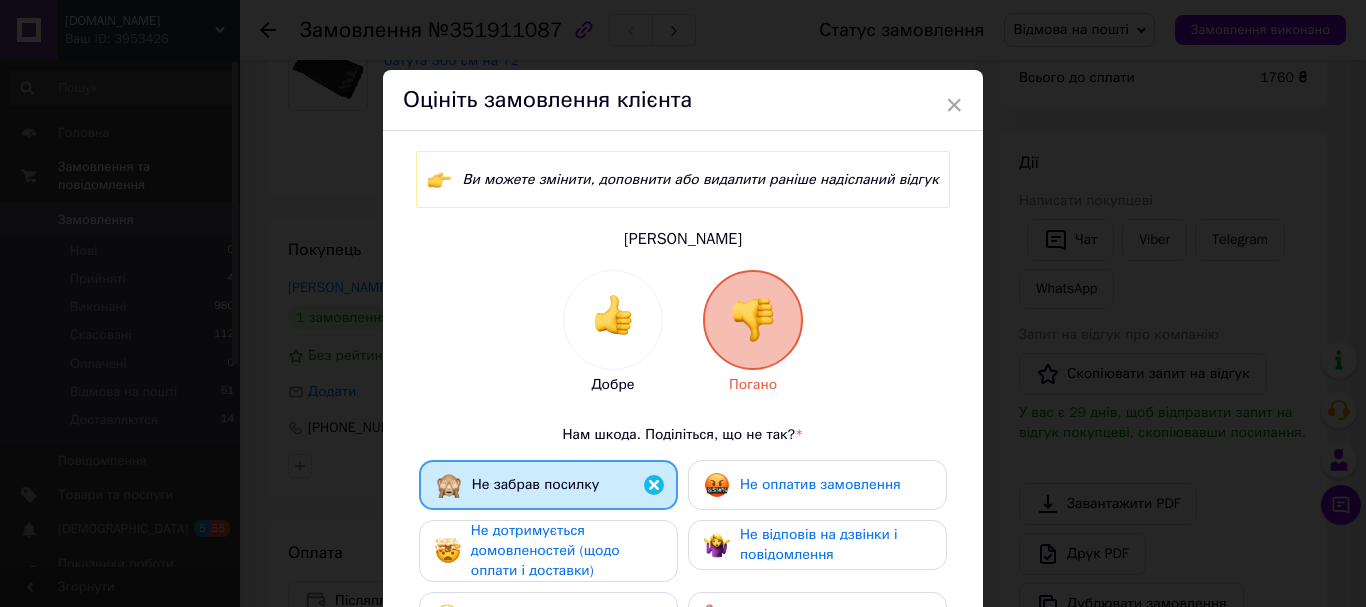 click at bounding box center (613, 315) 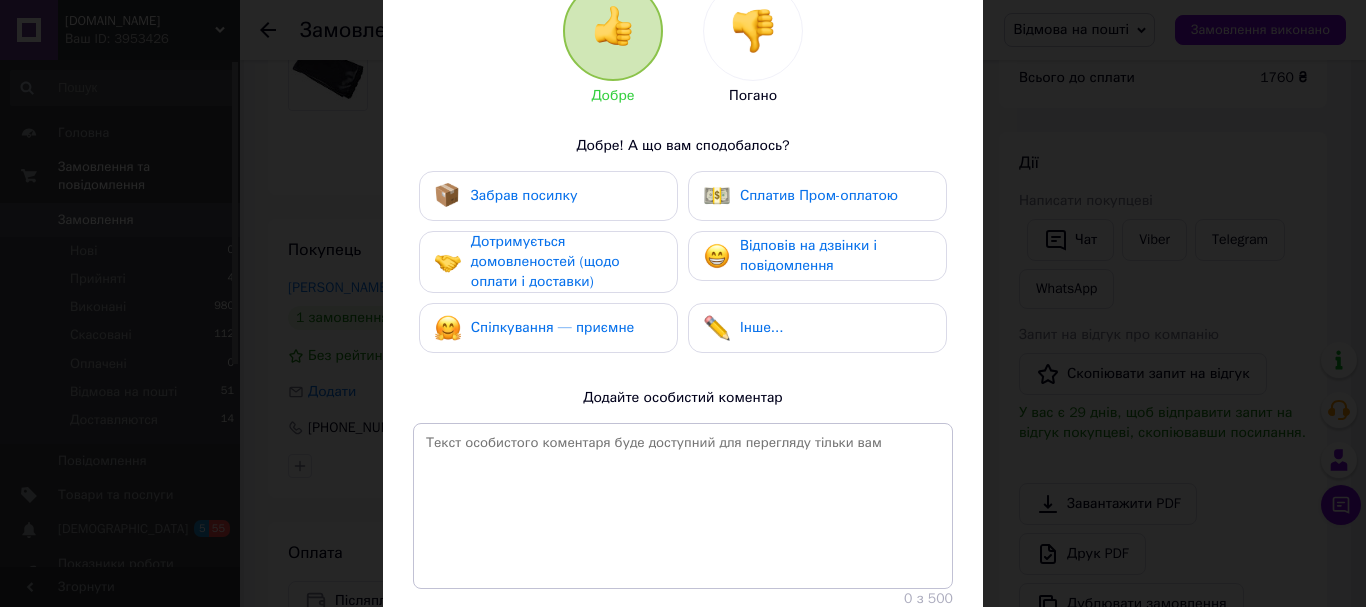 scroll, scrollTop: 300, scrollLeft: 0, axis: vertical 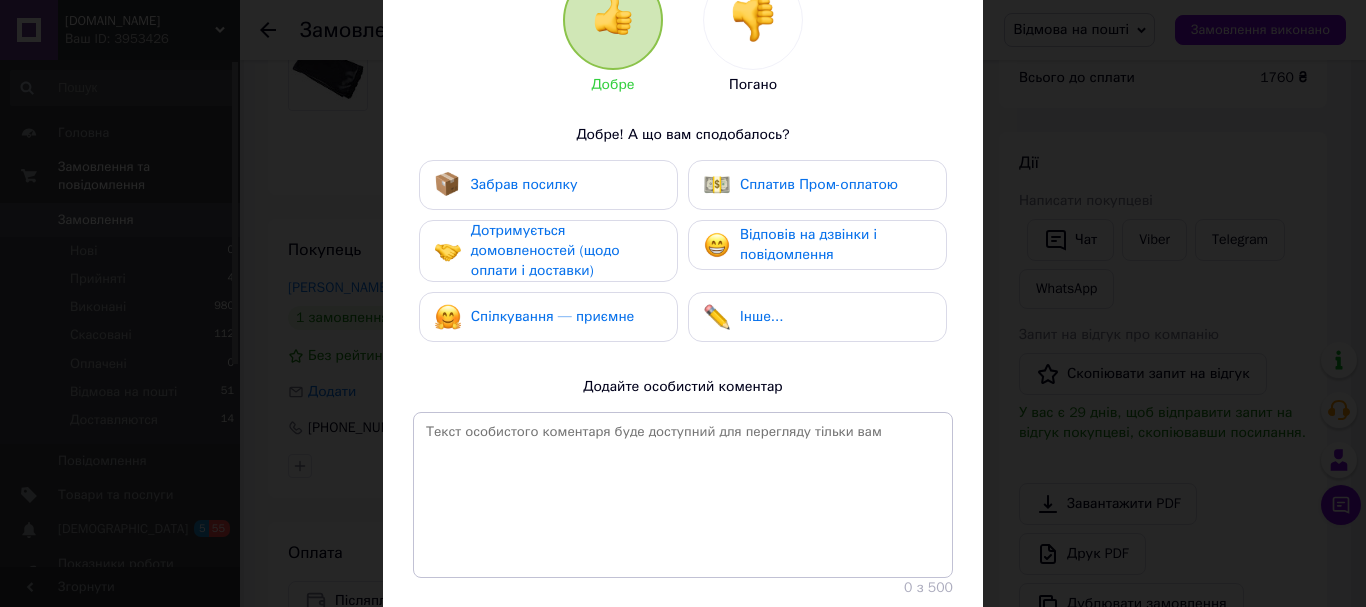 click on "Дотримується домовленостей (щодо оплати і доставки)" at bounding box center (566, 251) 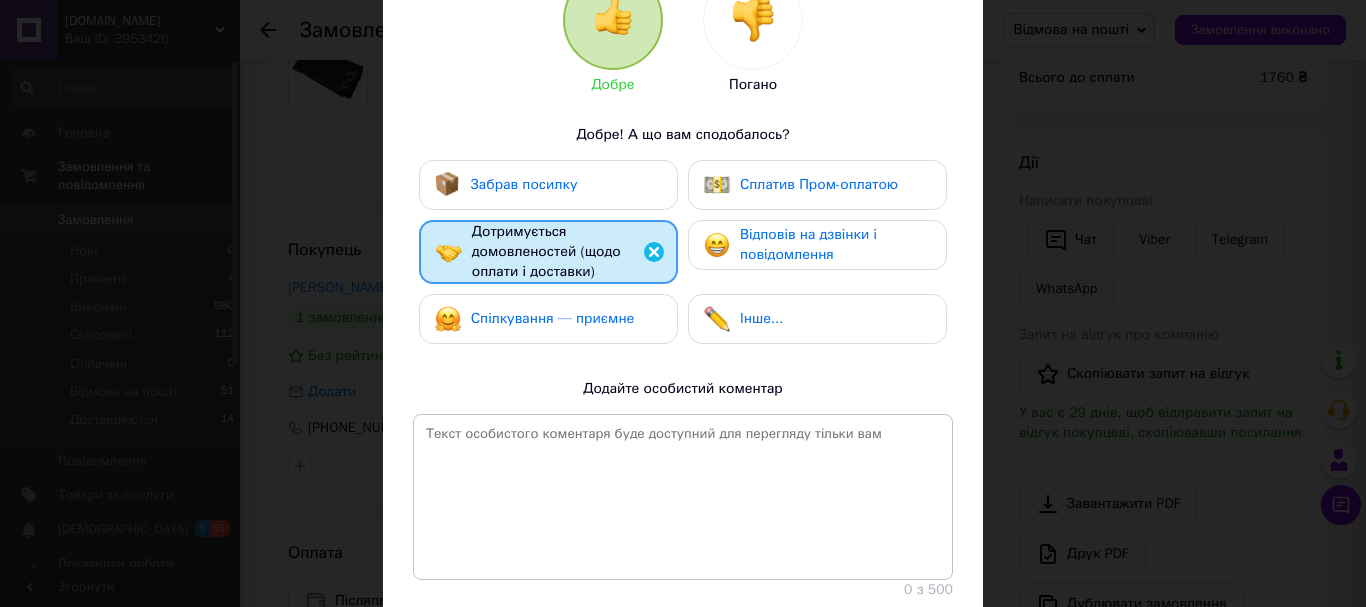 click on "Спілкування — приємне" at bounding box center [535, 319] 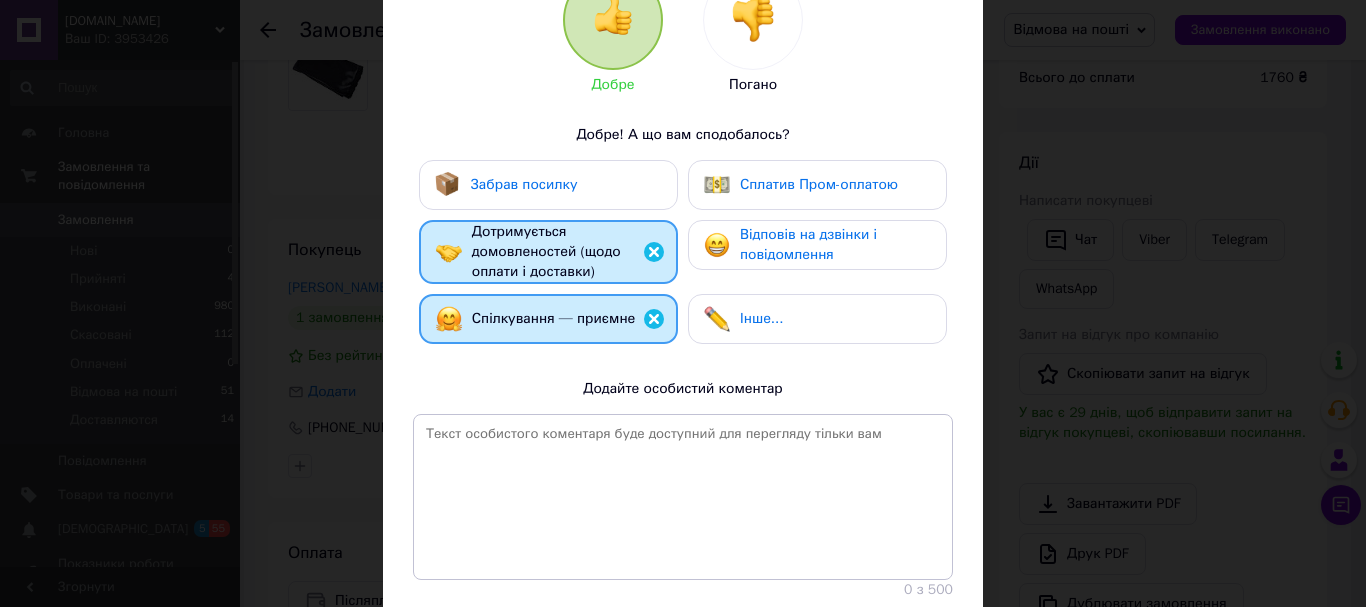 click on "Відповів на дзвінки і повідомлення" at bounding box center (808, 244) 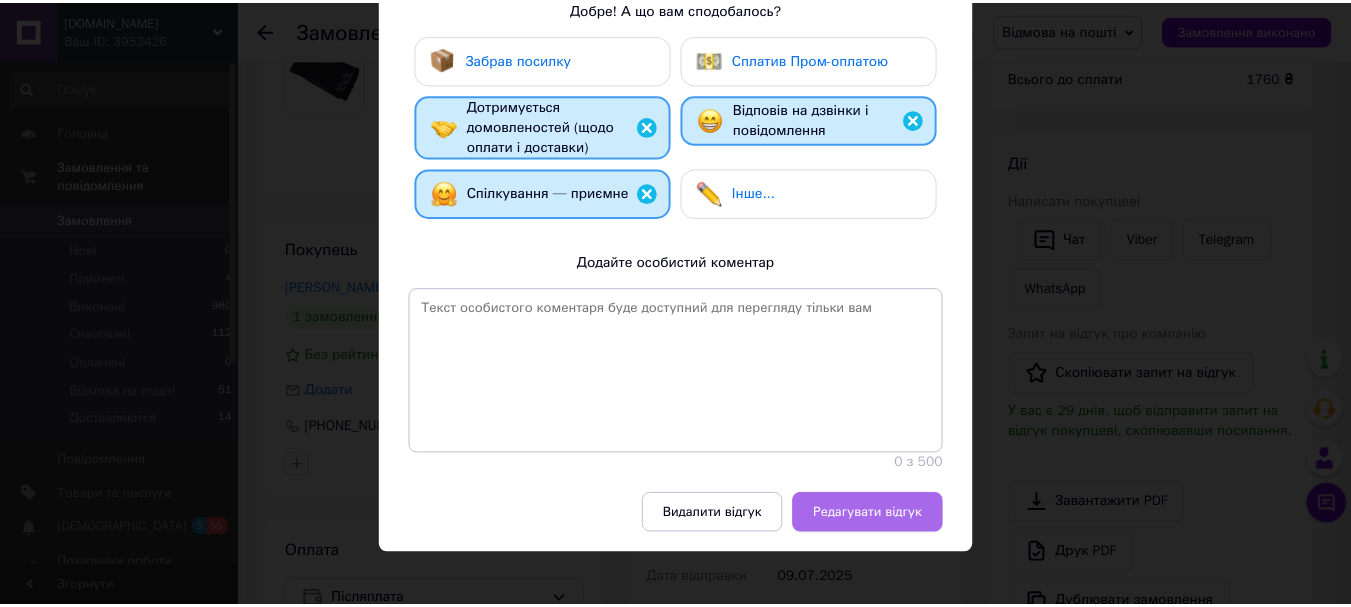 scroll, scrollTop: 435, scrollLeft: 0, axis: vertical 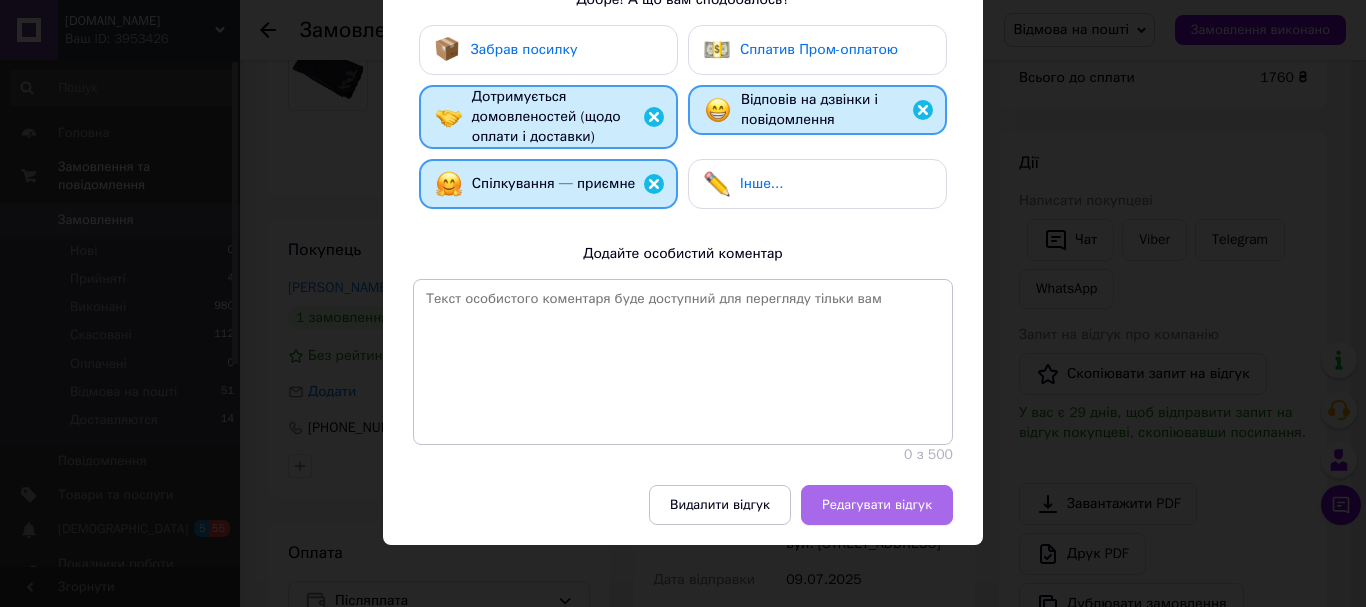 click on "Редагувати відгук" at bounding box center (877, 505) 